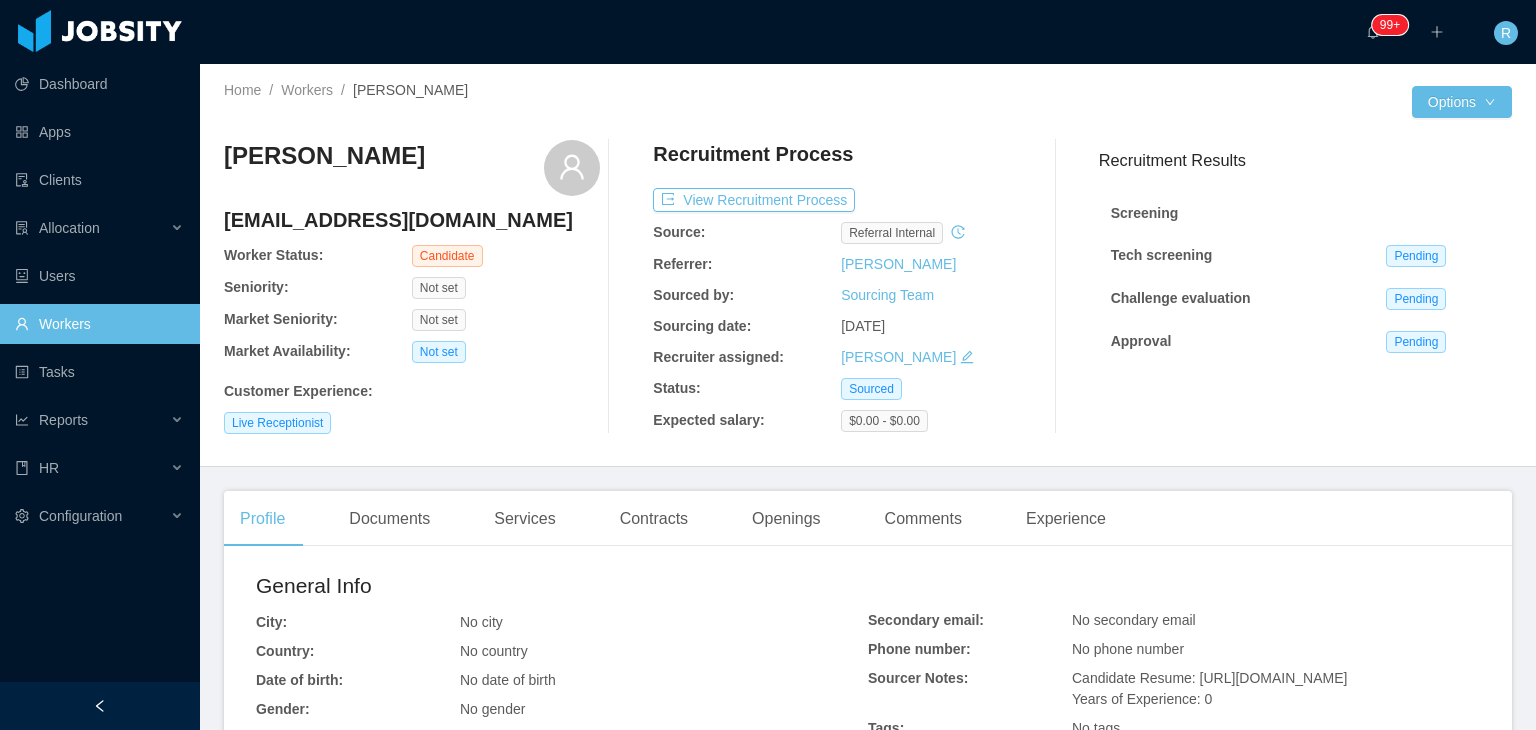 scroll, scrollTop: 0, scrollLeft: 0, axis: both 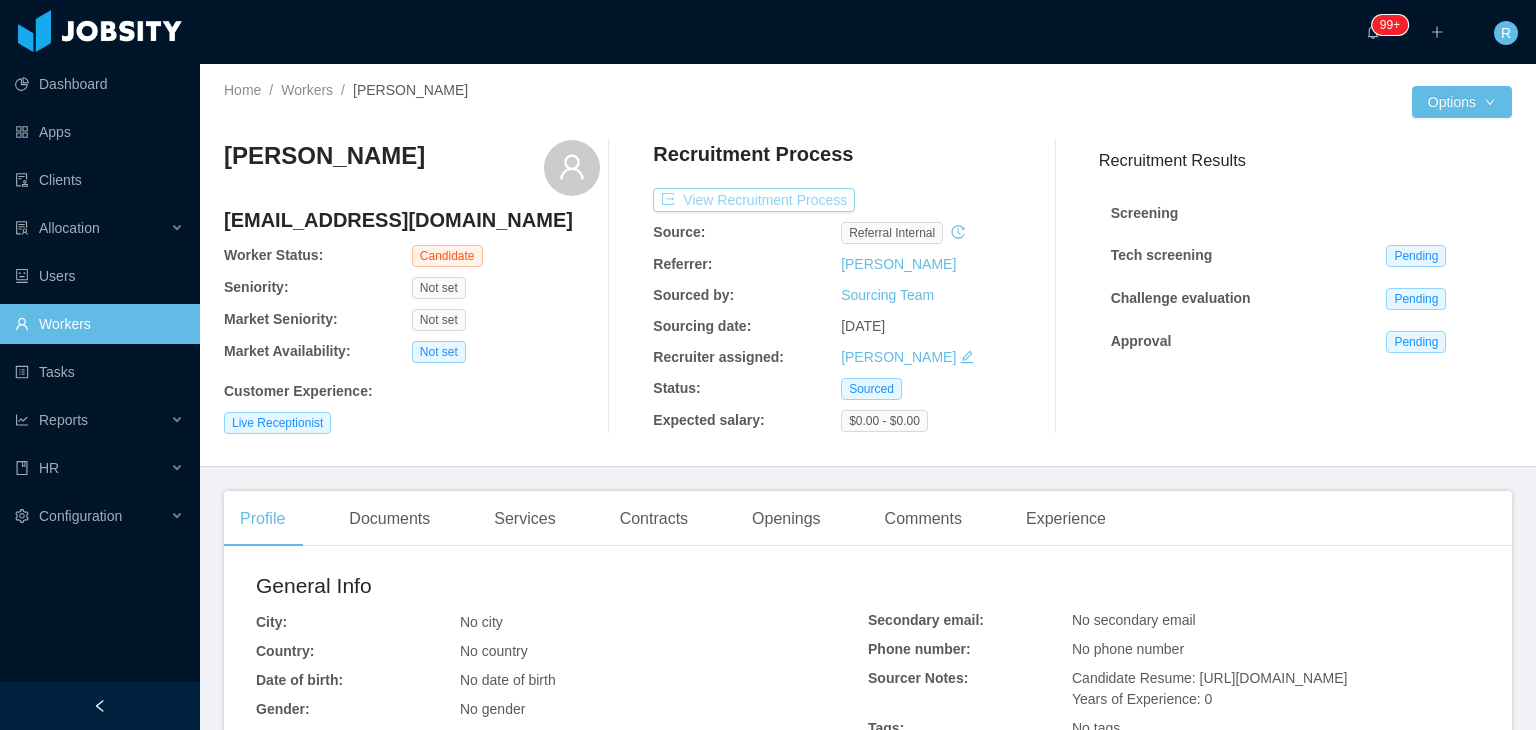click on "View Recruitment Process" at bounding box center (754, 200) 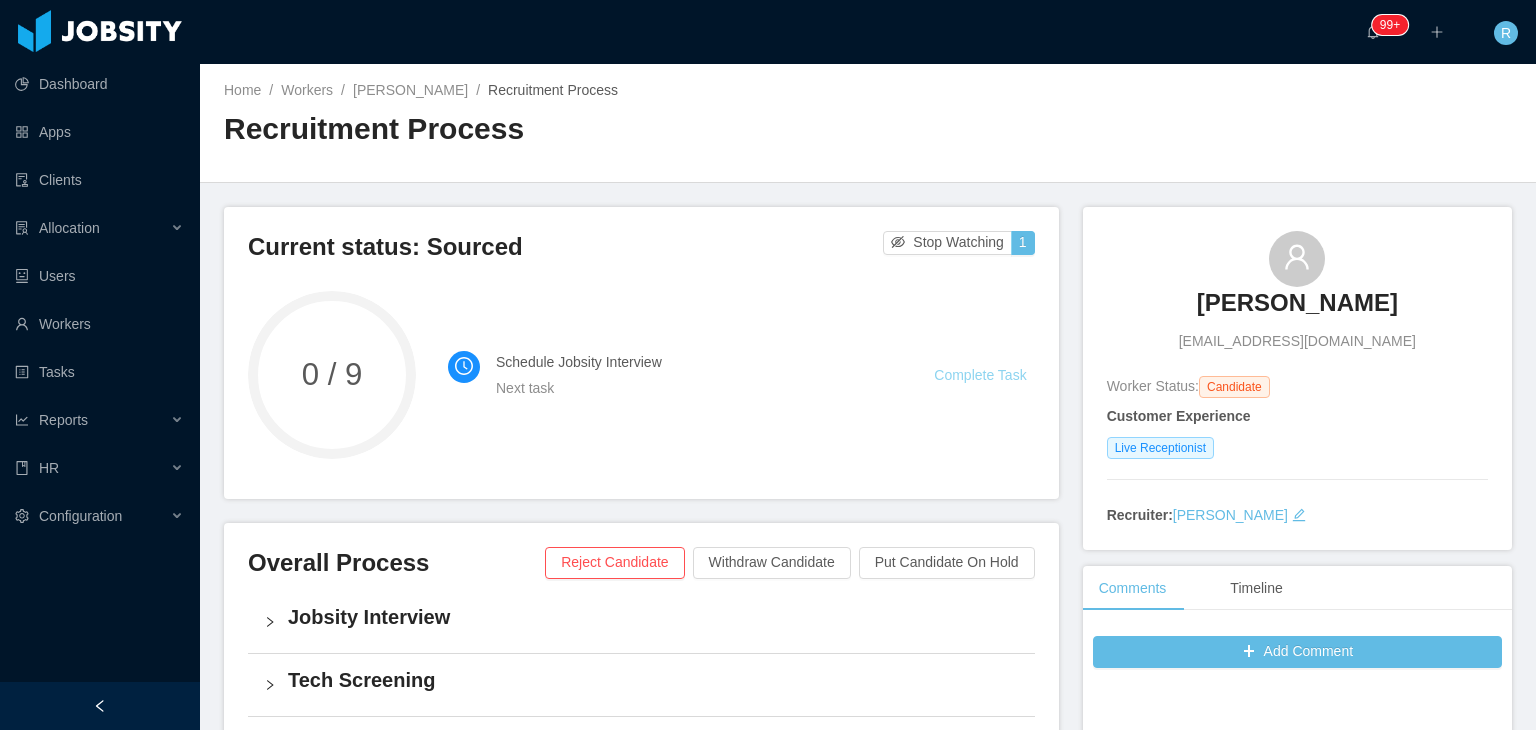 click on "Complete Task" at bounding box center (980, 375) 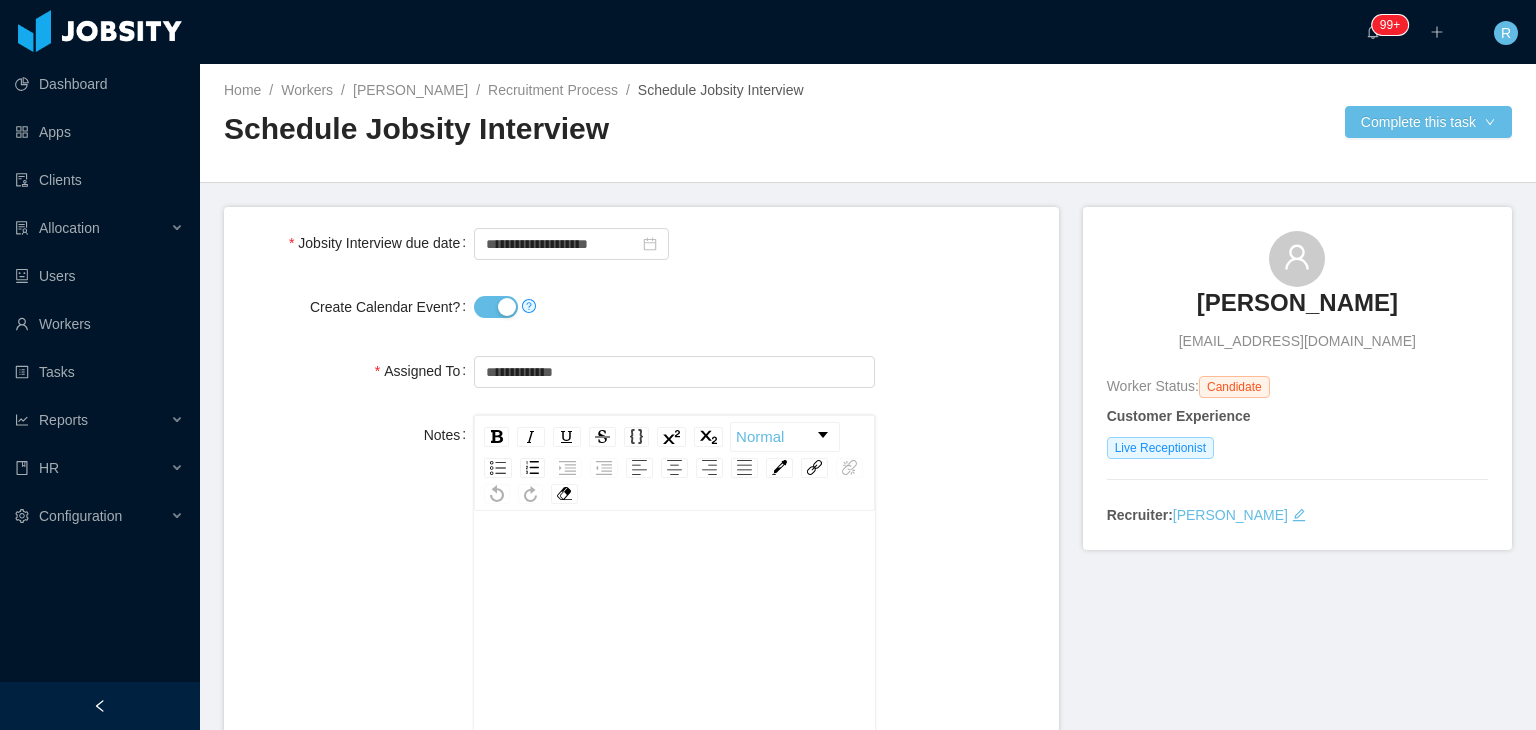 click on "Create Calendar Event?" at bounding box center [496, 307] 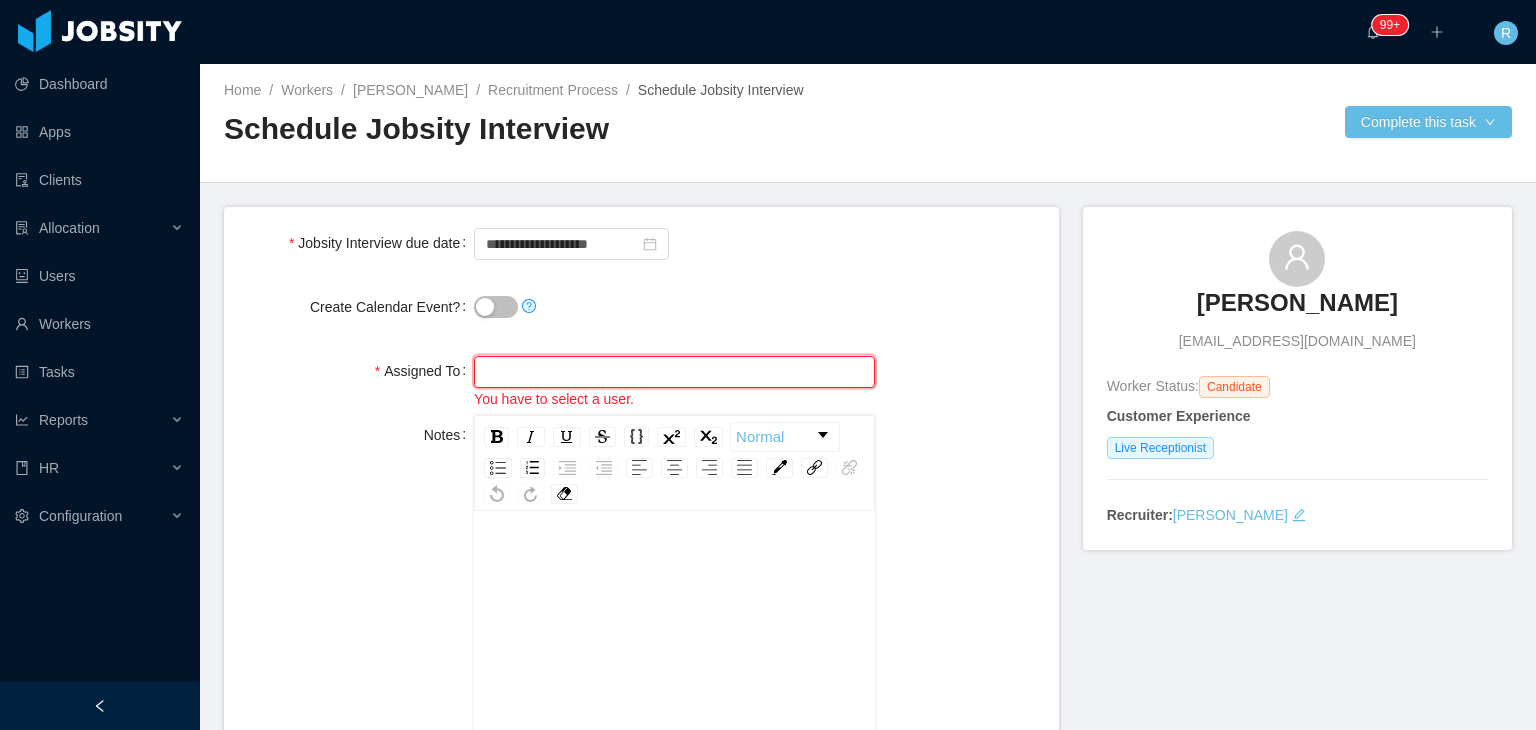 click at bounding box center (674, 372) 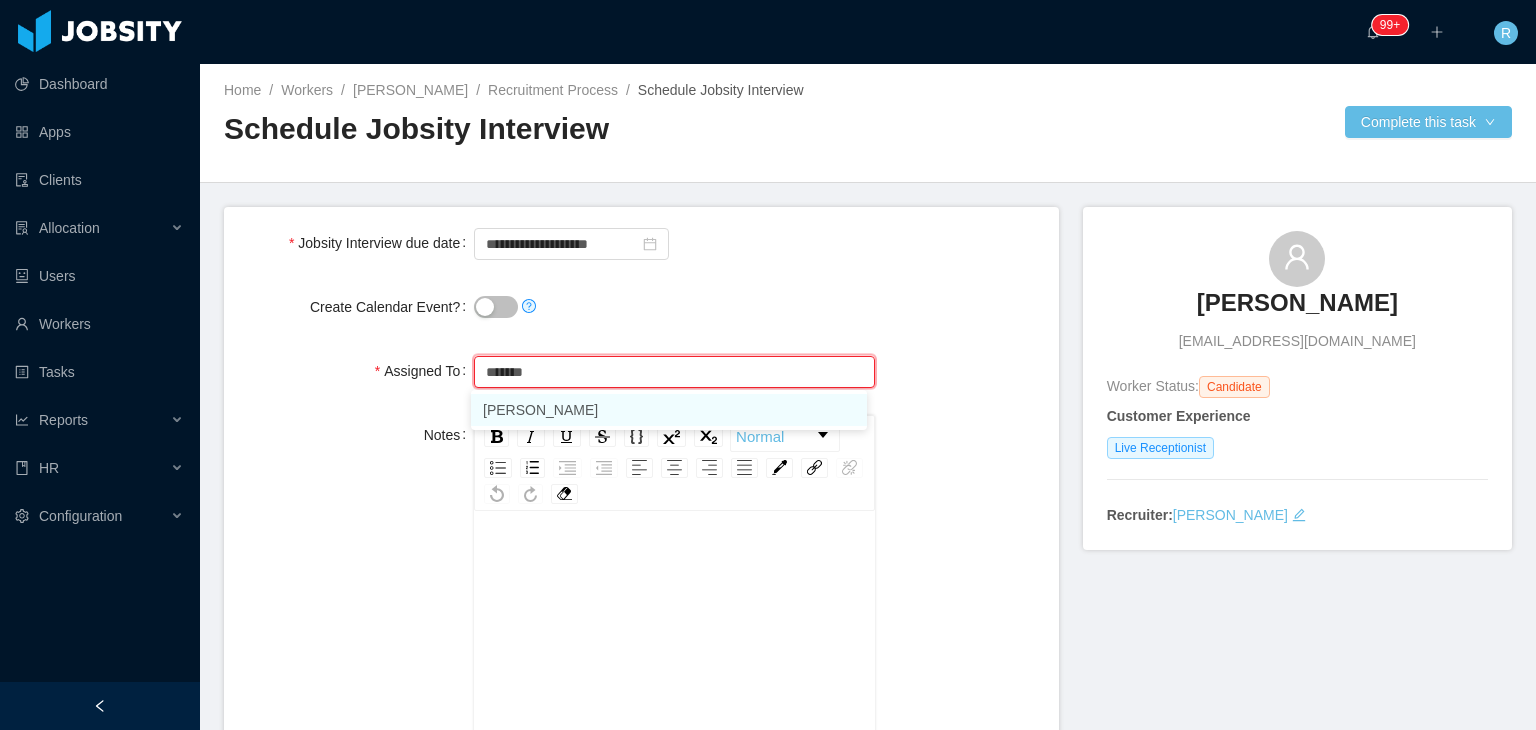 click on "[PERSON_NAME]" at bounding box center [669, 410] 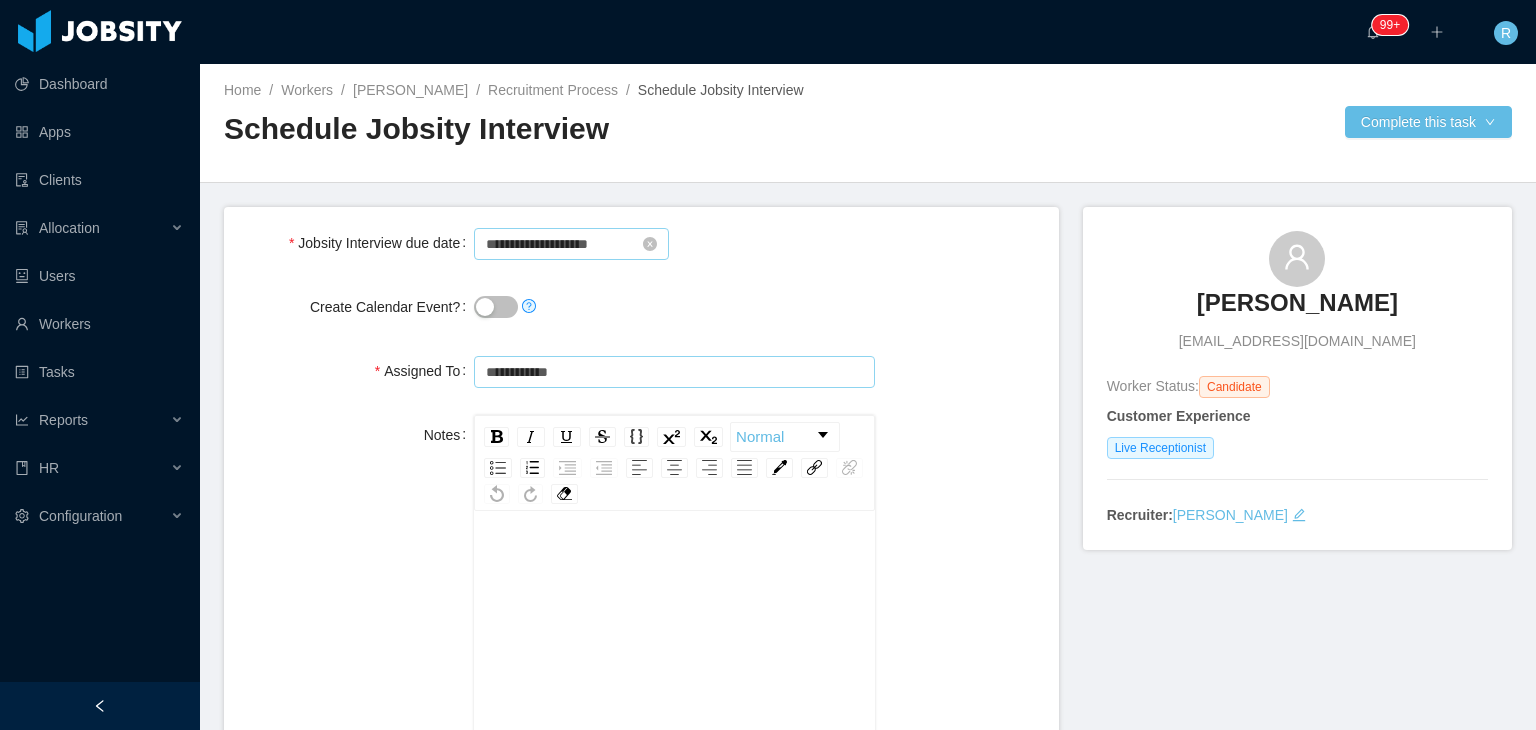 type on "**********" 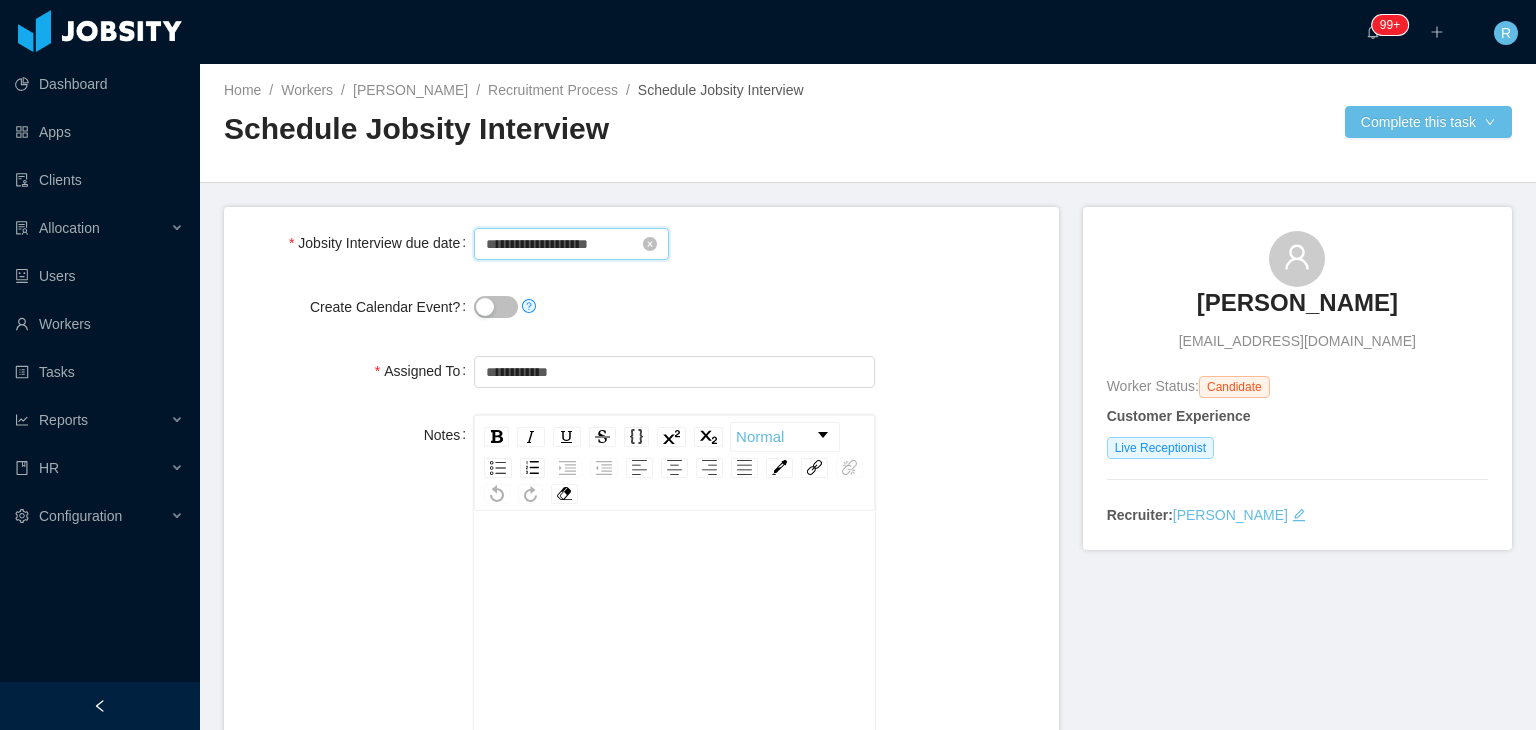 click on "**********" at bounding box center (571, 244) 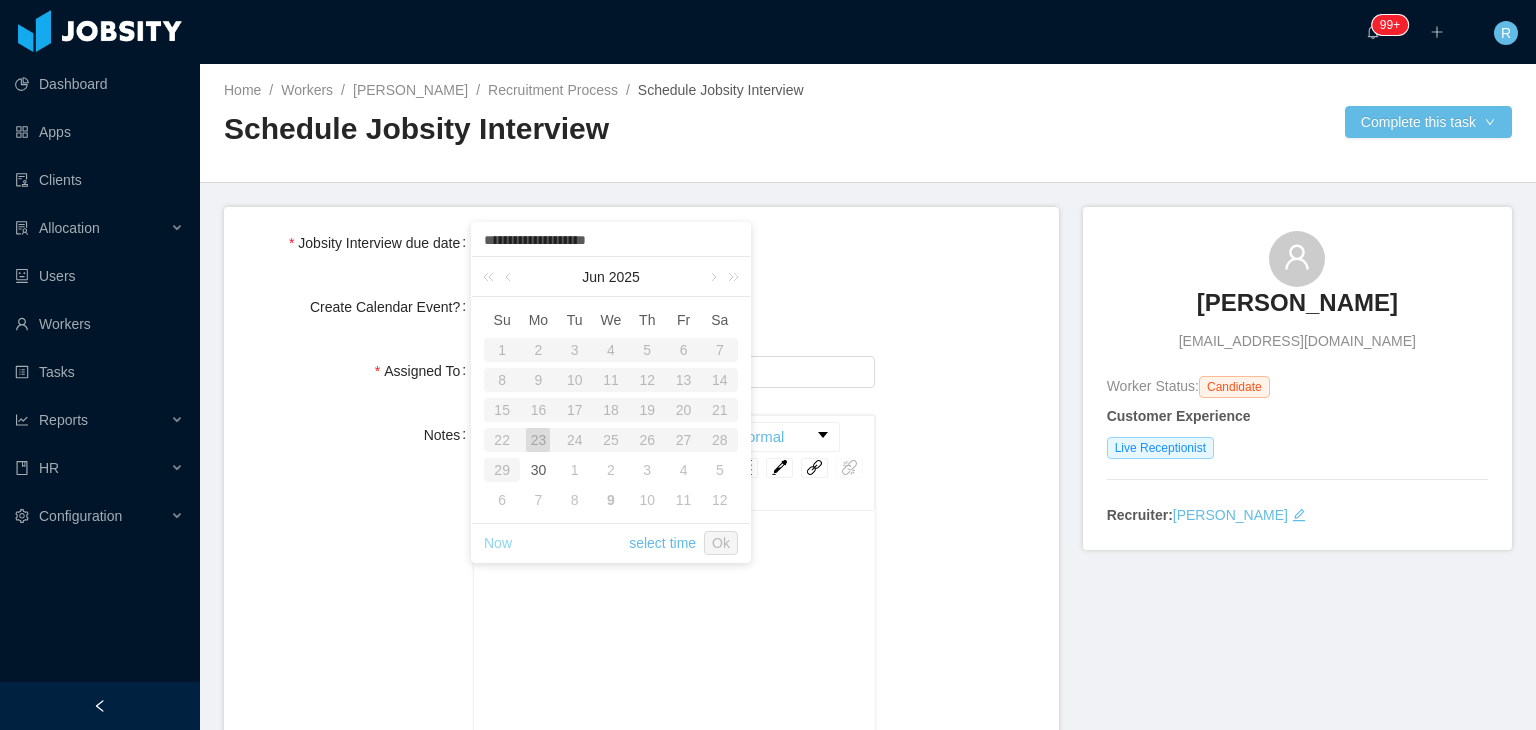 click on "Now" at bounding box center (498, 543) 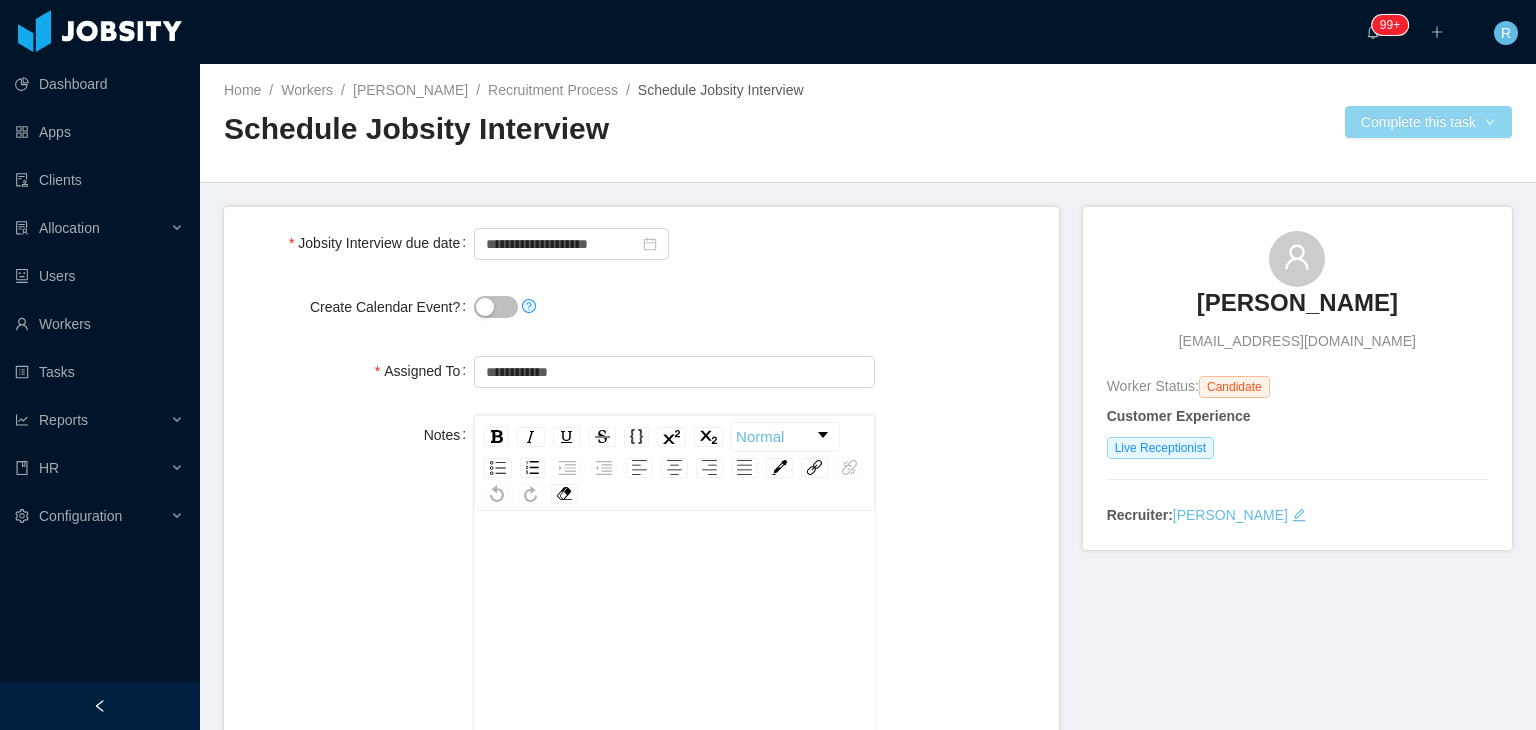 click on "Complete this task" at bounding box center (1428, 122) 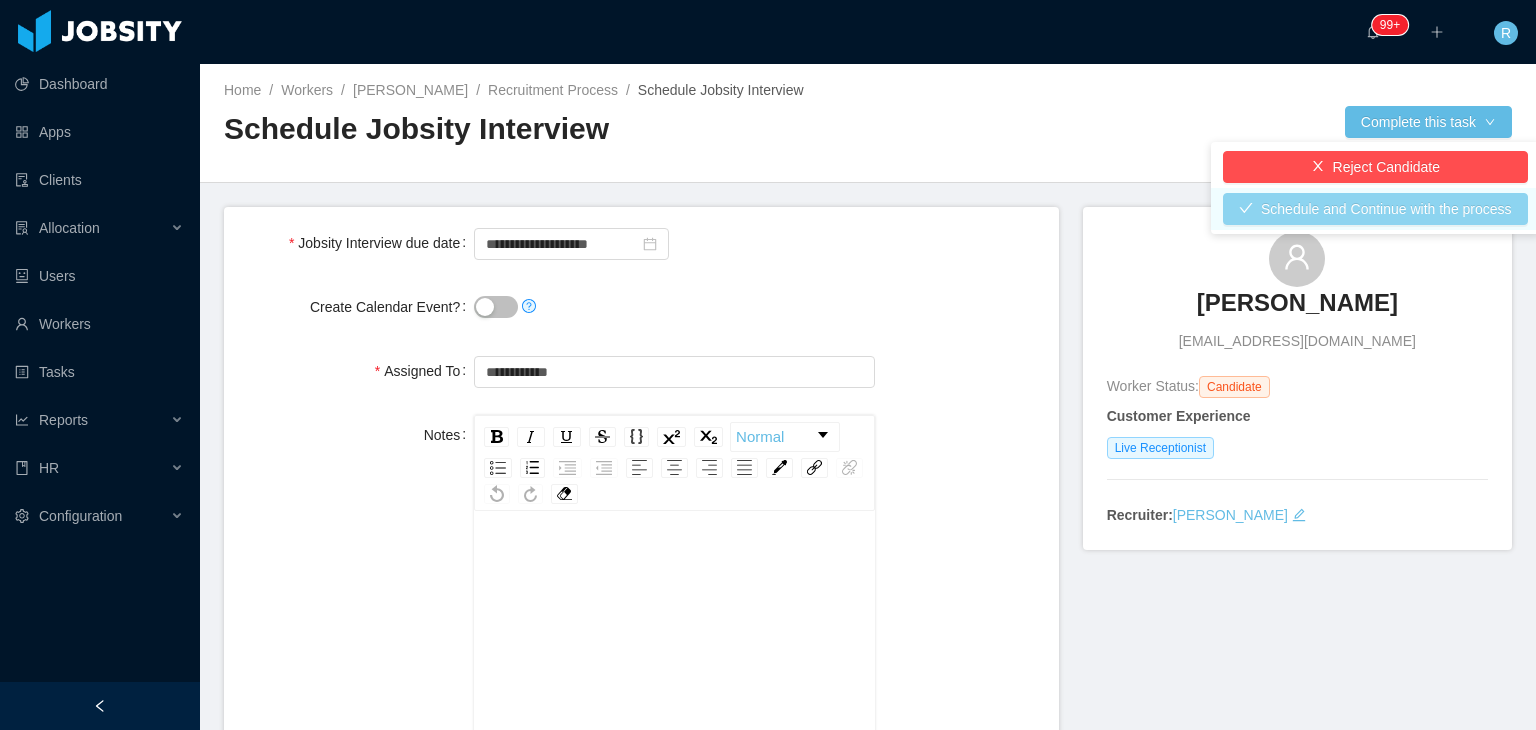 click on "Schedule and Continue with the process" at bounding box center (1375, 209) 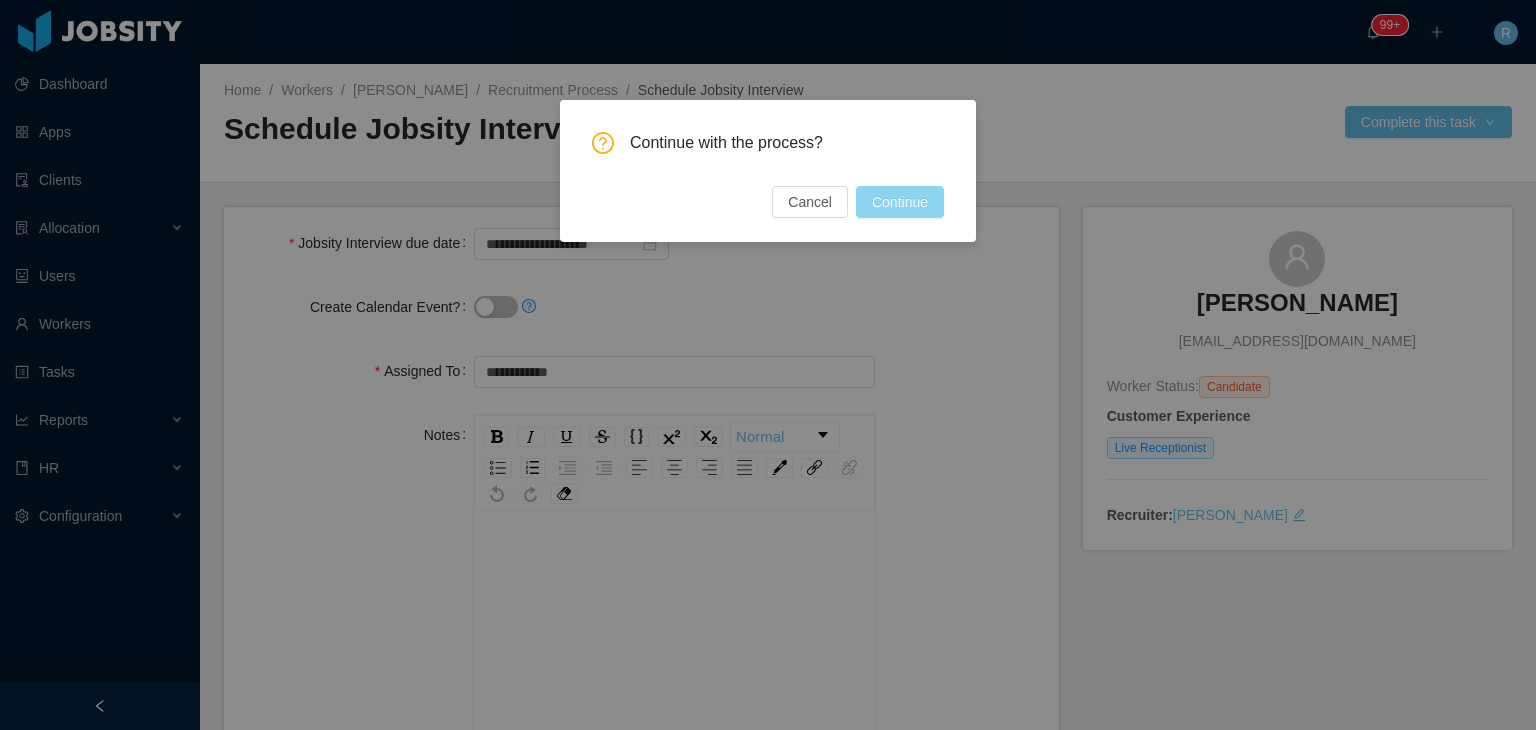 click on "Continue" at bounding box center (900, 202) 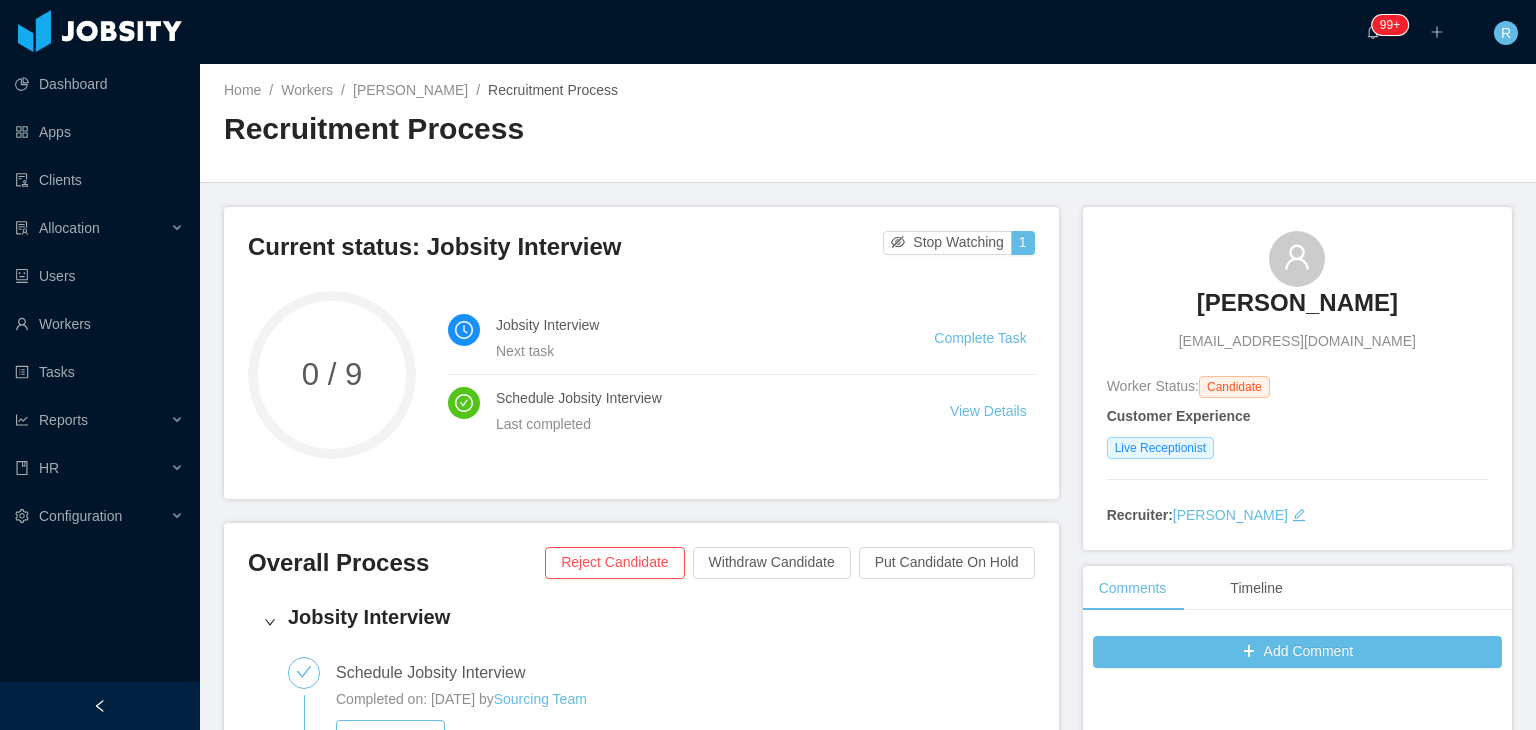 click on "EDGARD BARRIERE edgard49270@gmail.com" at bounding box center [1297, 291] 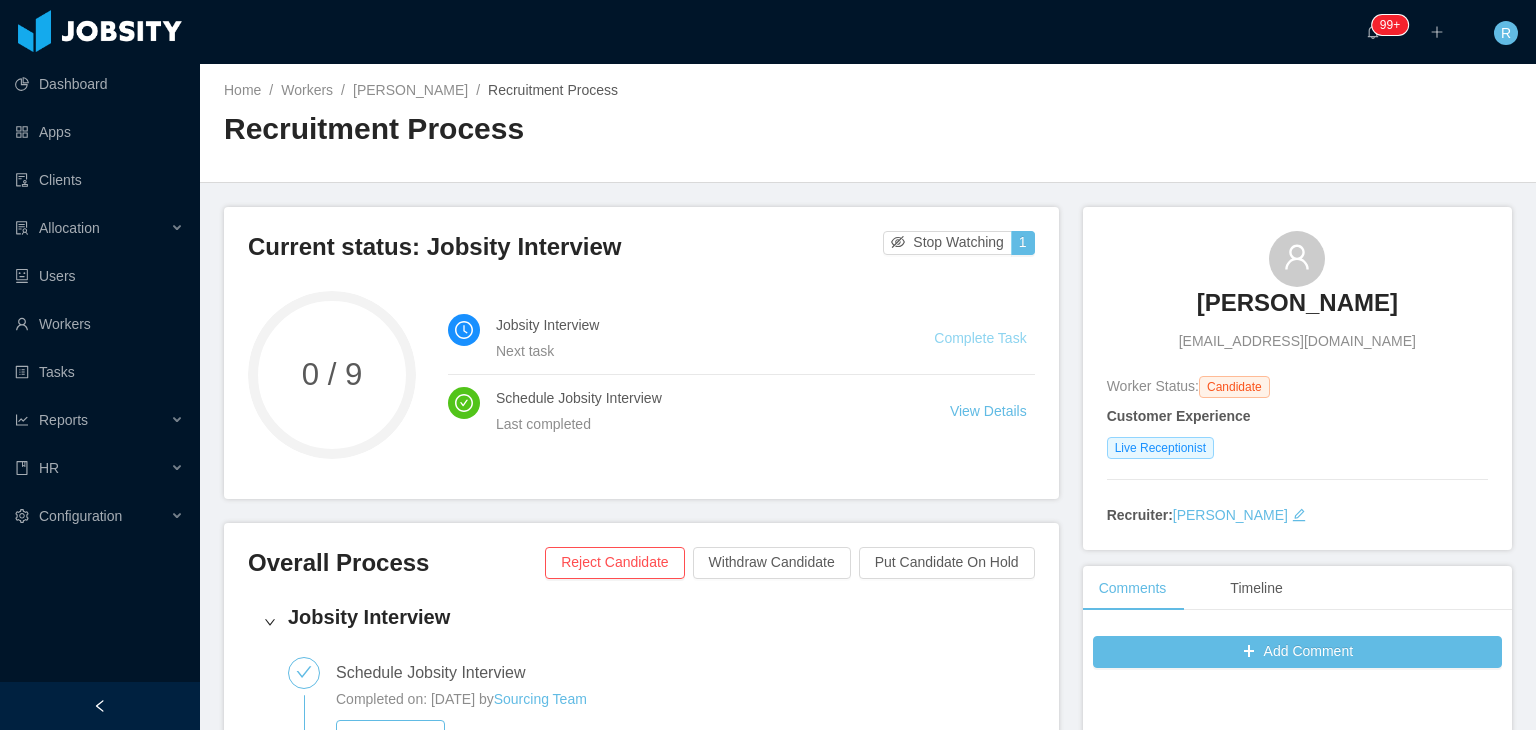 click on "Complete Task" at bounding box center (980, 338) 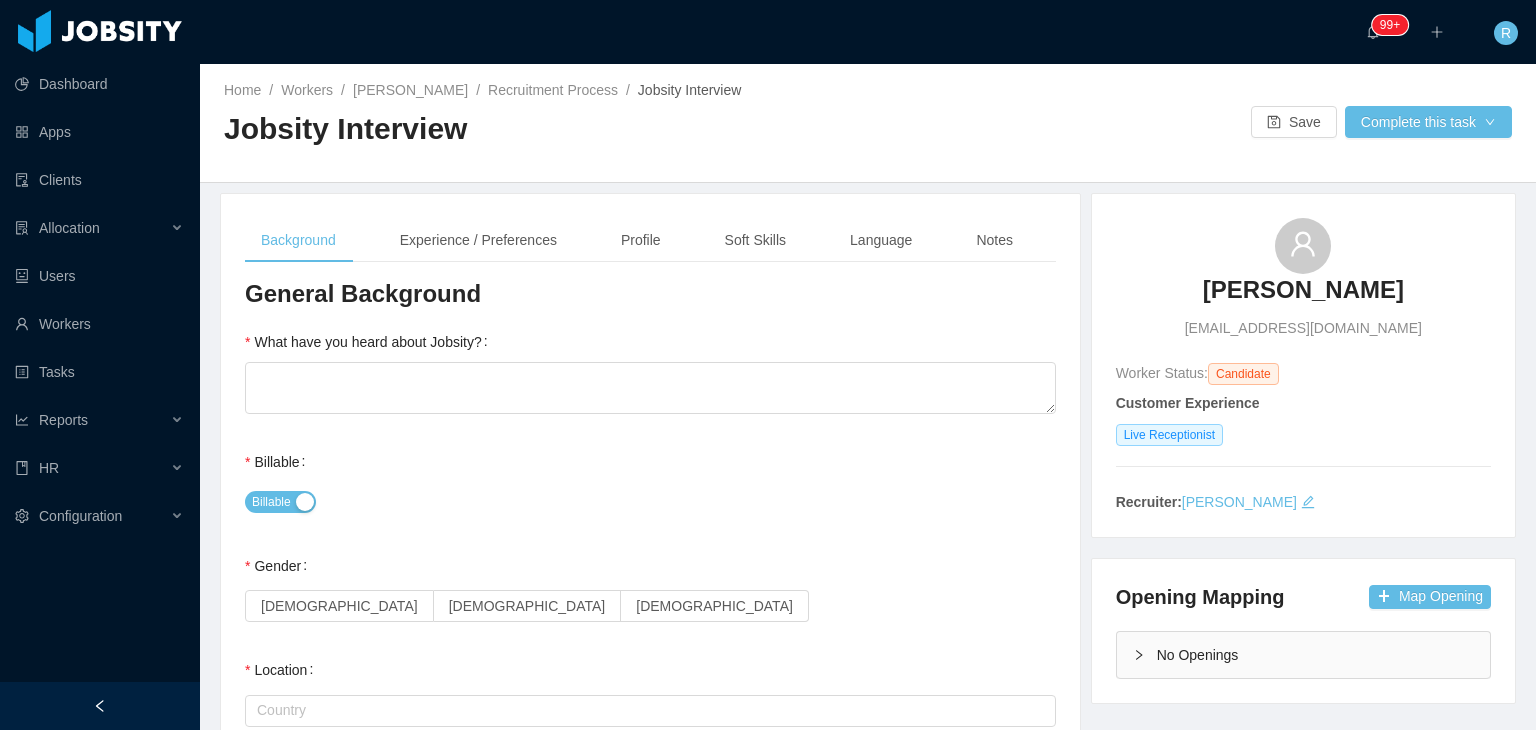 type 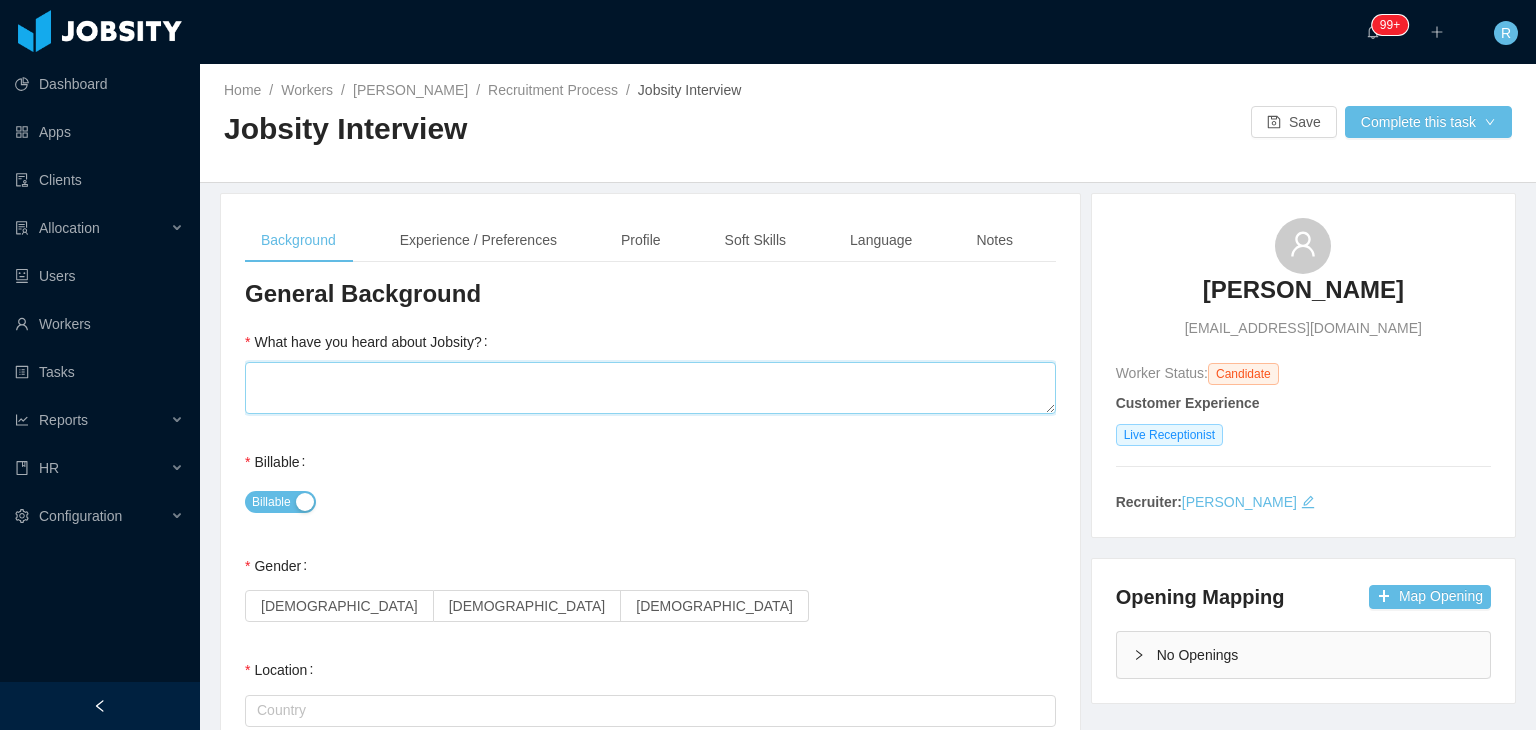 click on "What have you heard about Jobsity?" at bounding box center [650, 388] 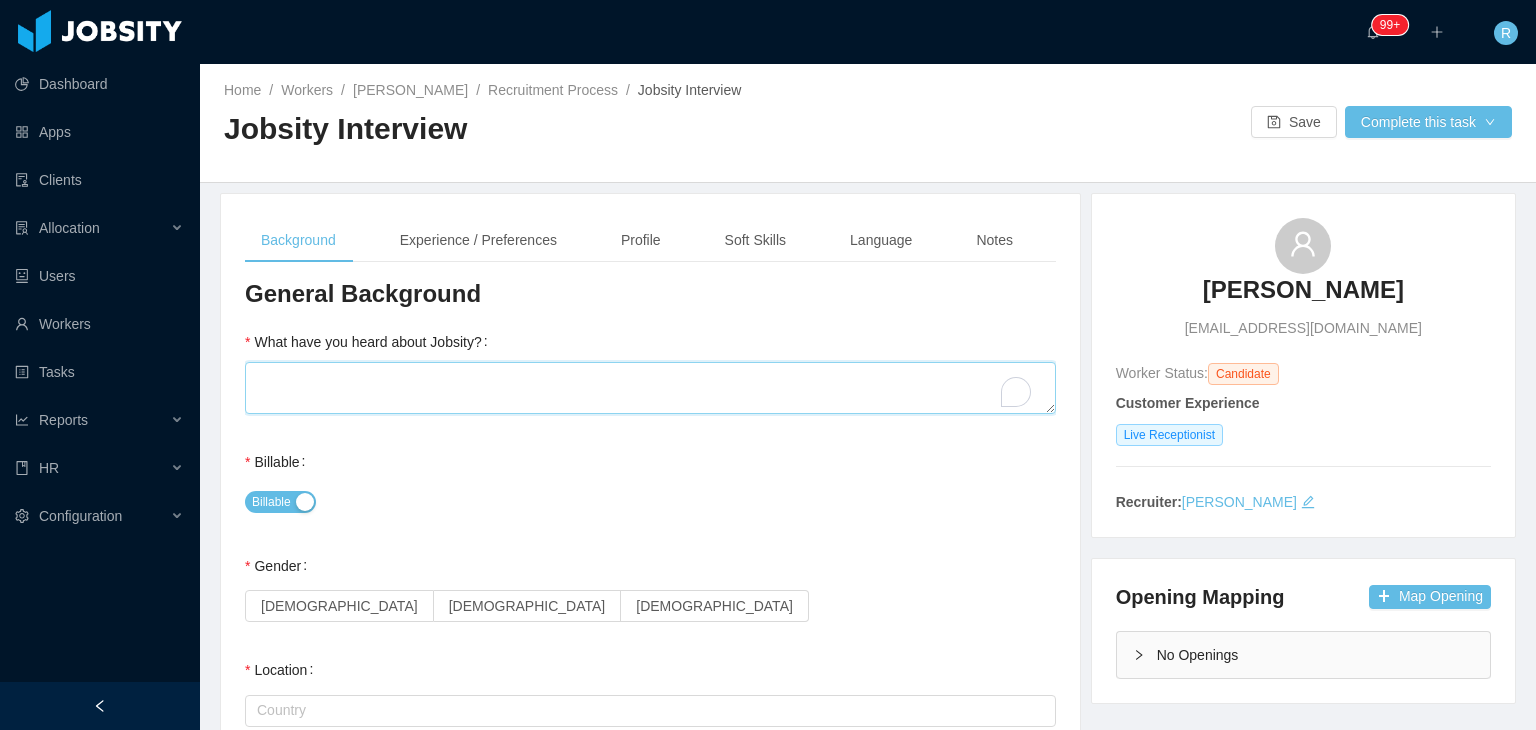 type on "*" 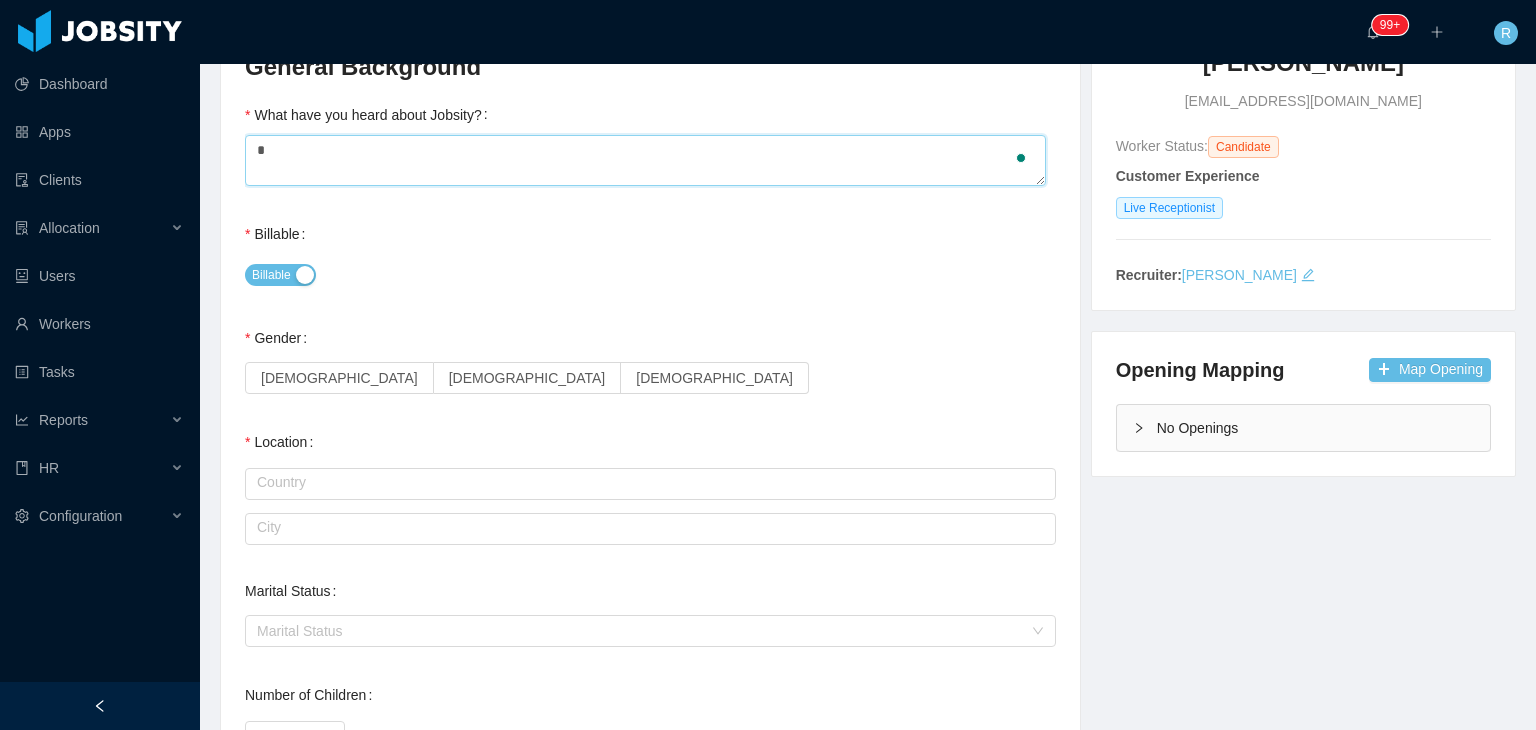 scroll, scrollTop: 254, scrollLeft: 0, axis: vertical 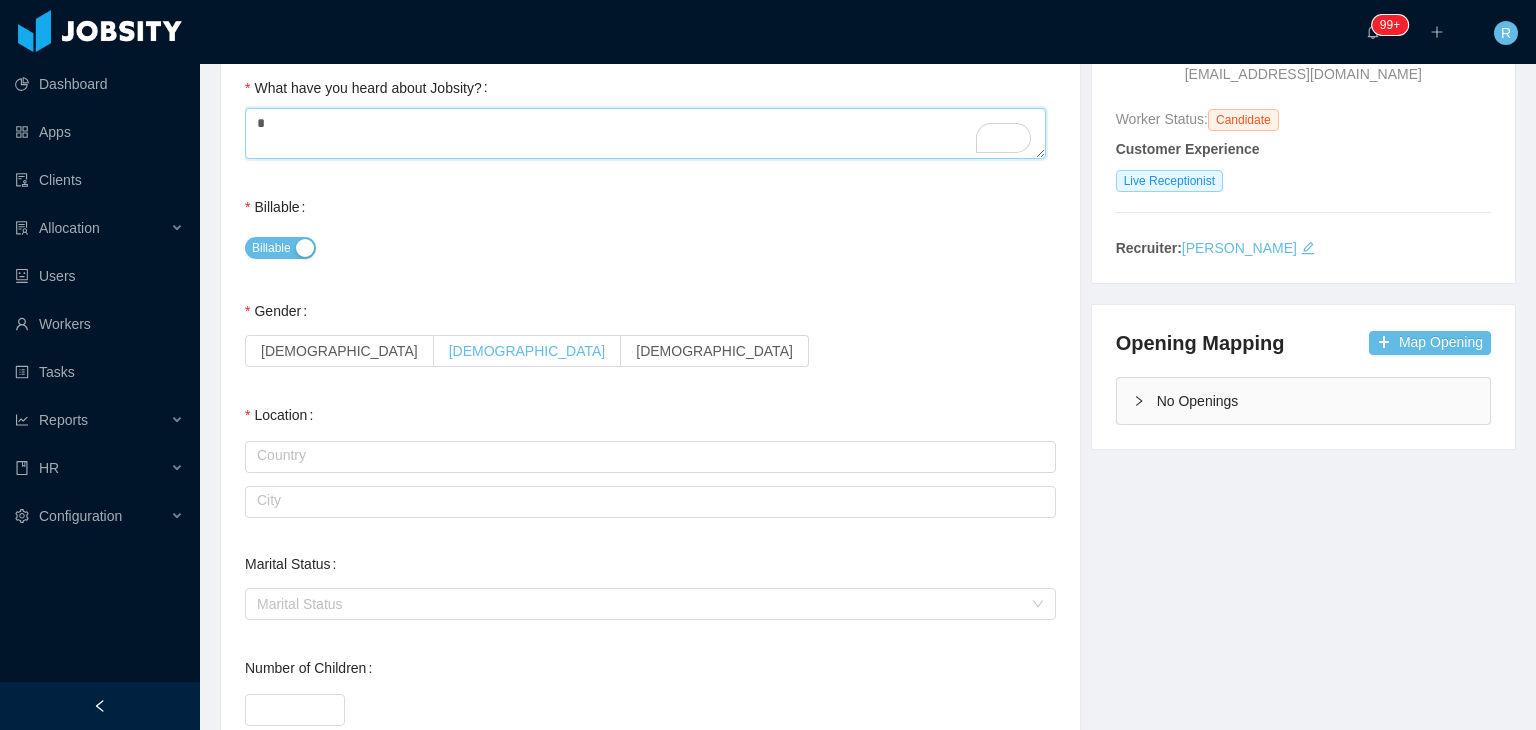 type on "*" 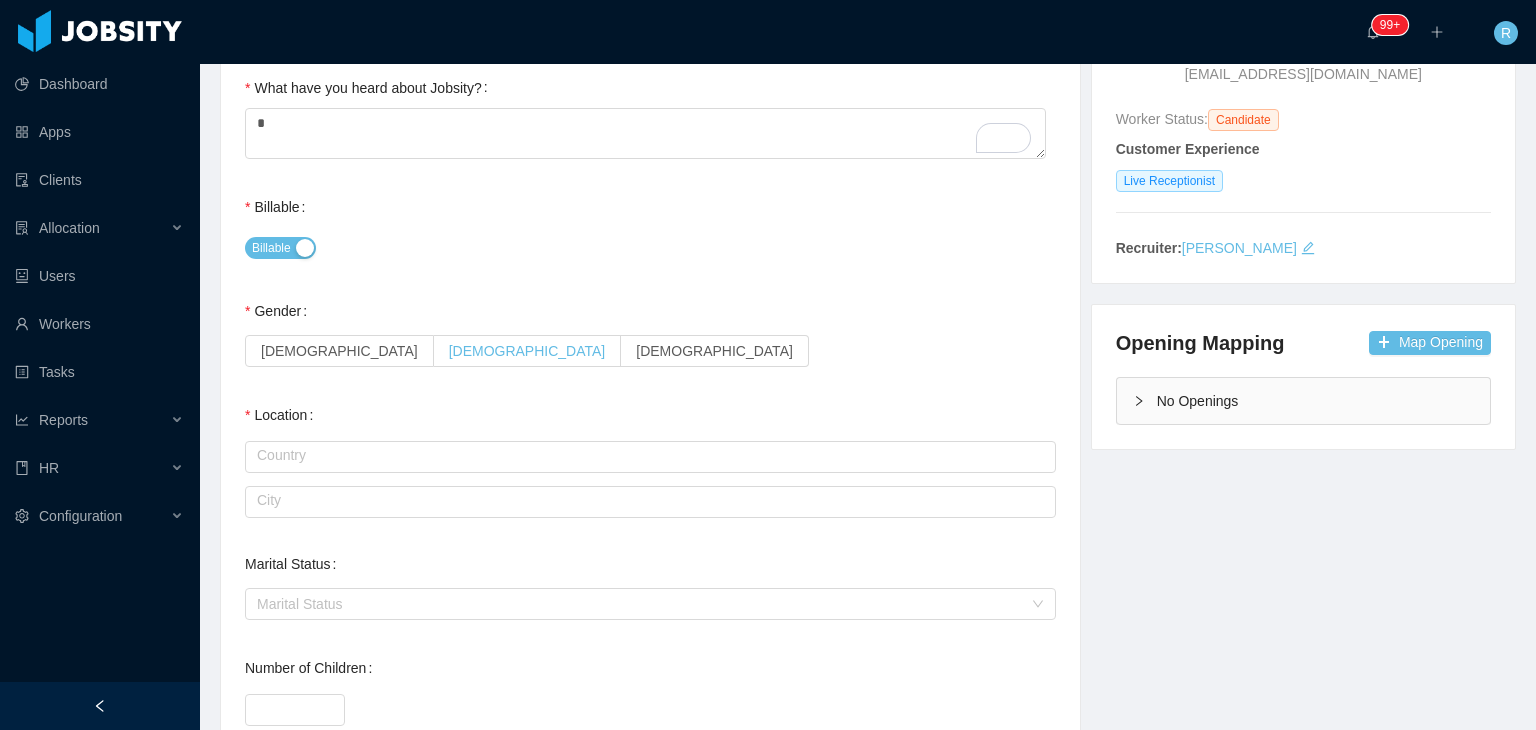 click on "Male" at bounding box center [527, 351] 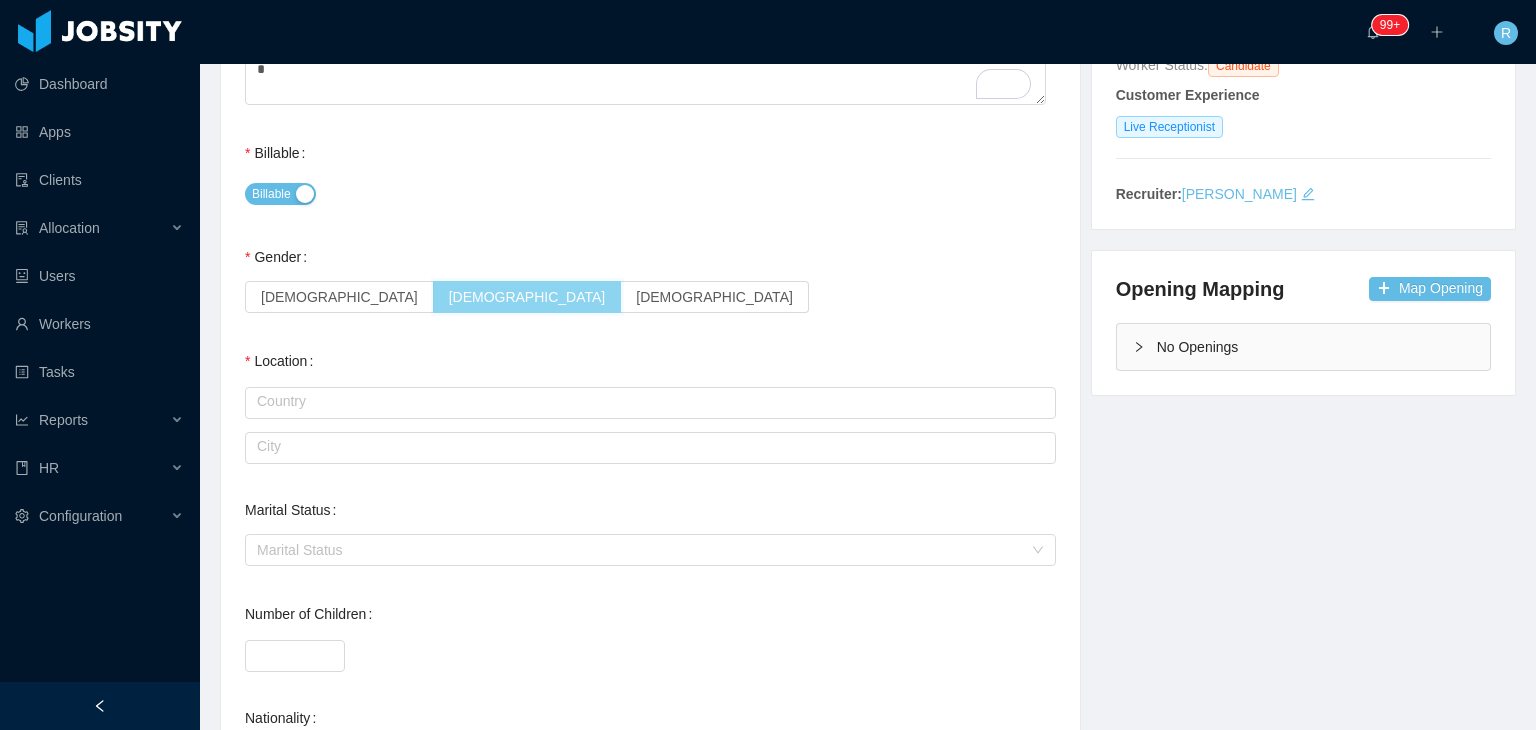 scroll, scrollTop: 316, scrollLeft: 0, axis: vertical 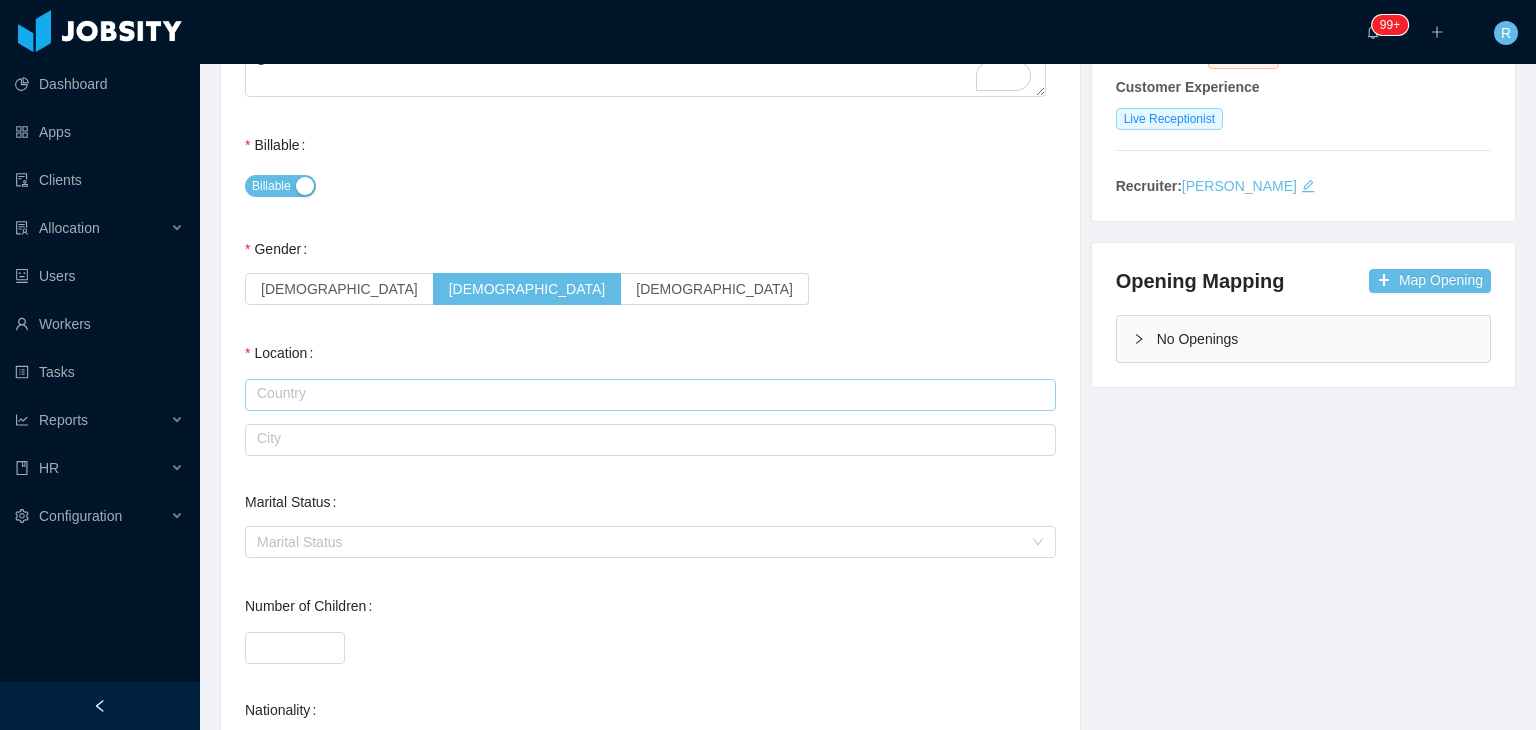 click at bounding box center [650, 395] 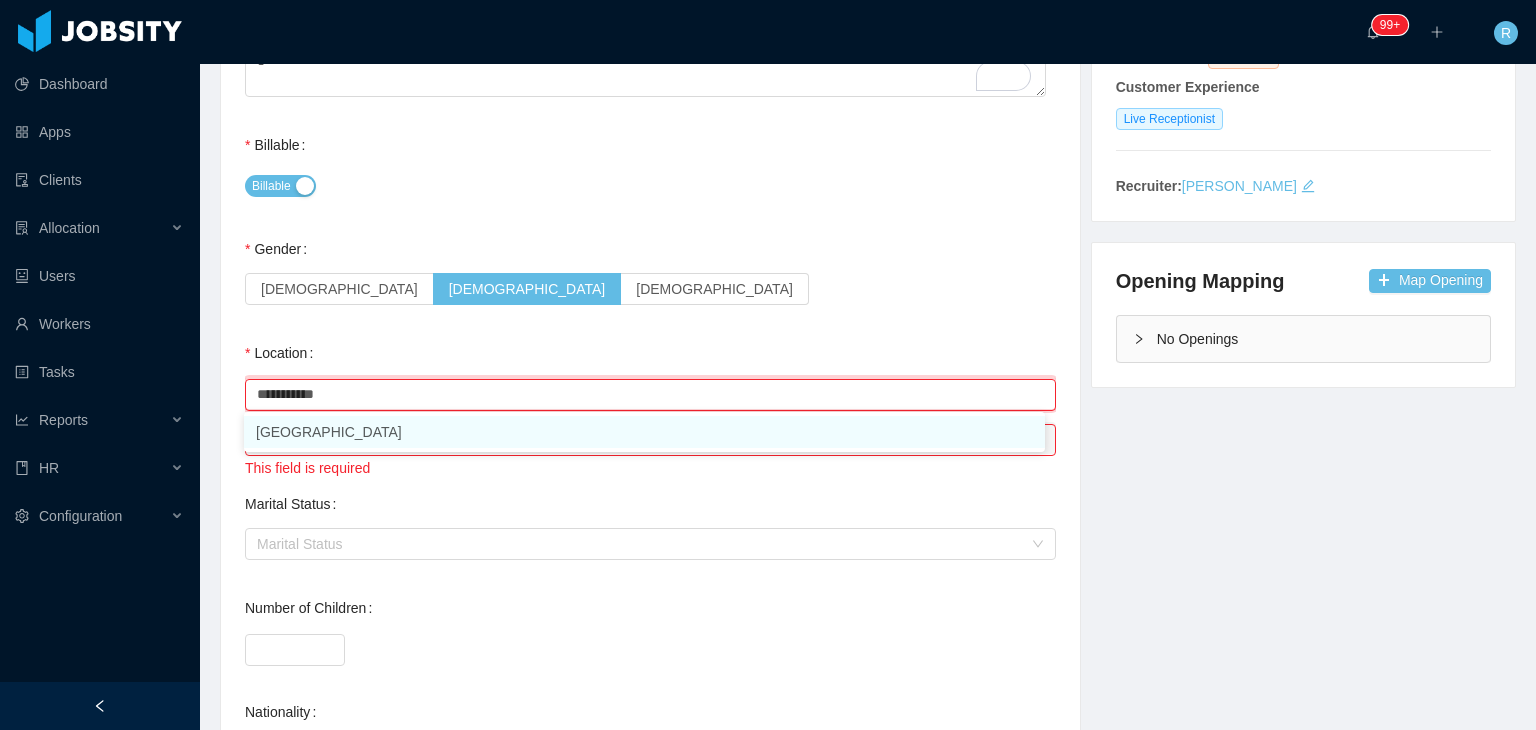 click on "[GEOGRAPHIC_DATA][PERSON_NAME]" at bounding box center (644, 432) 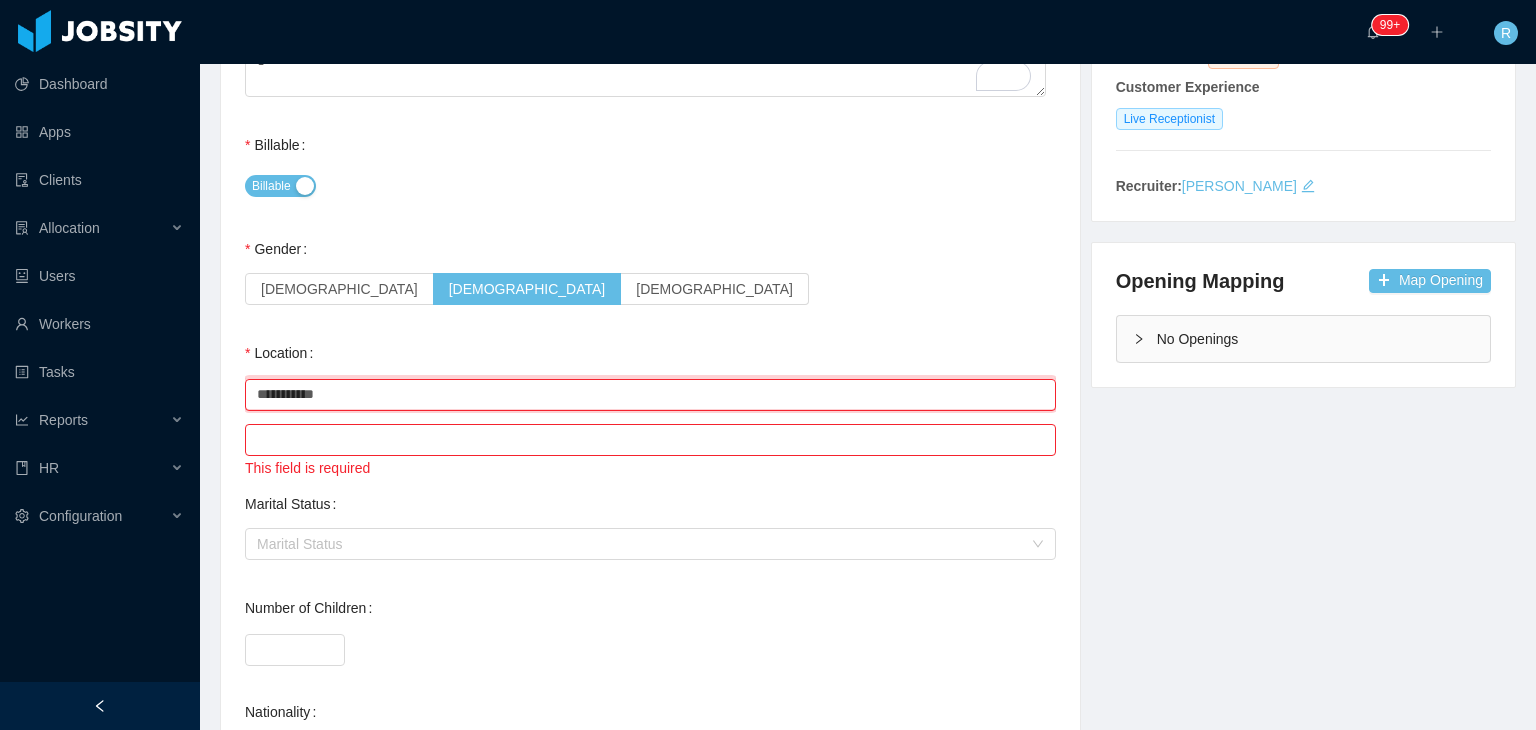 type on "**********" 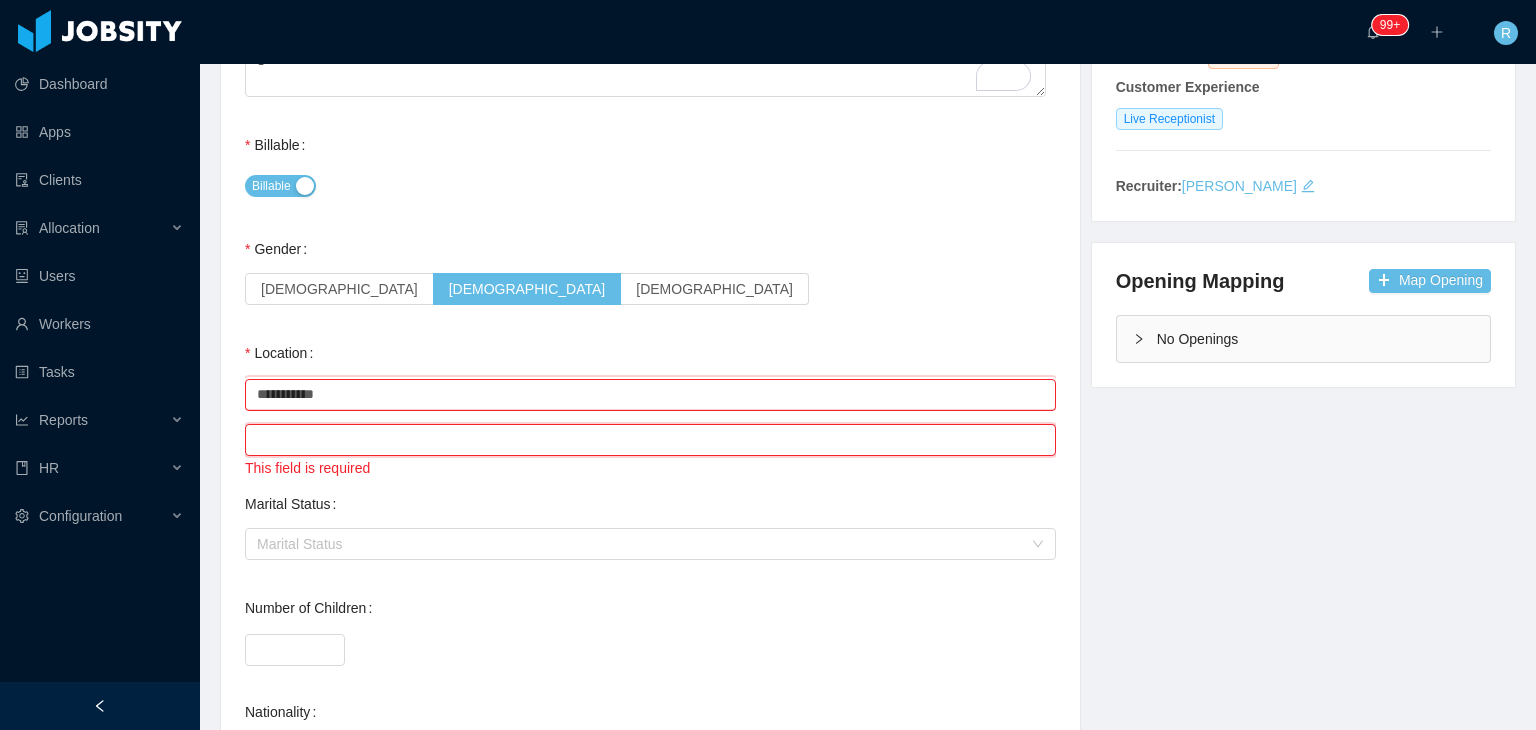 click at bounding box center [650, 440] 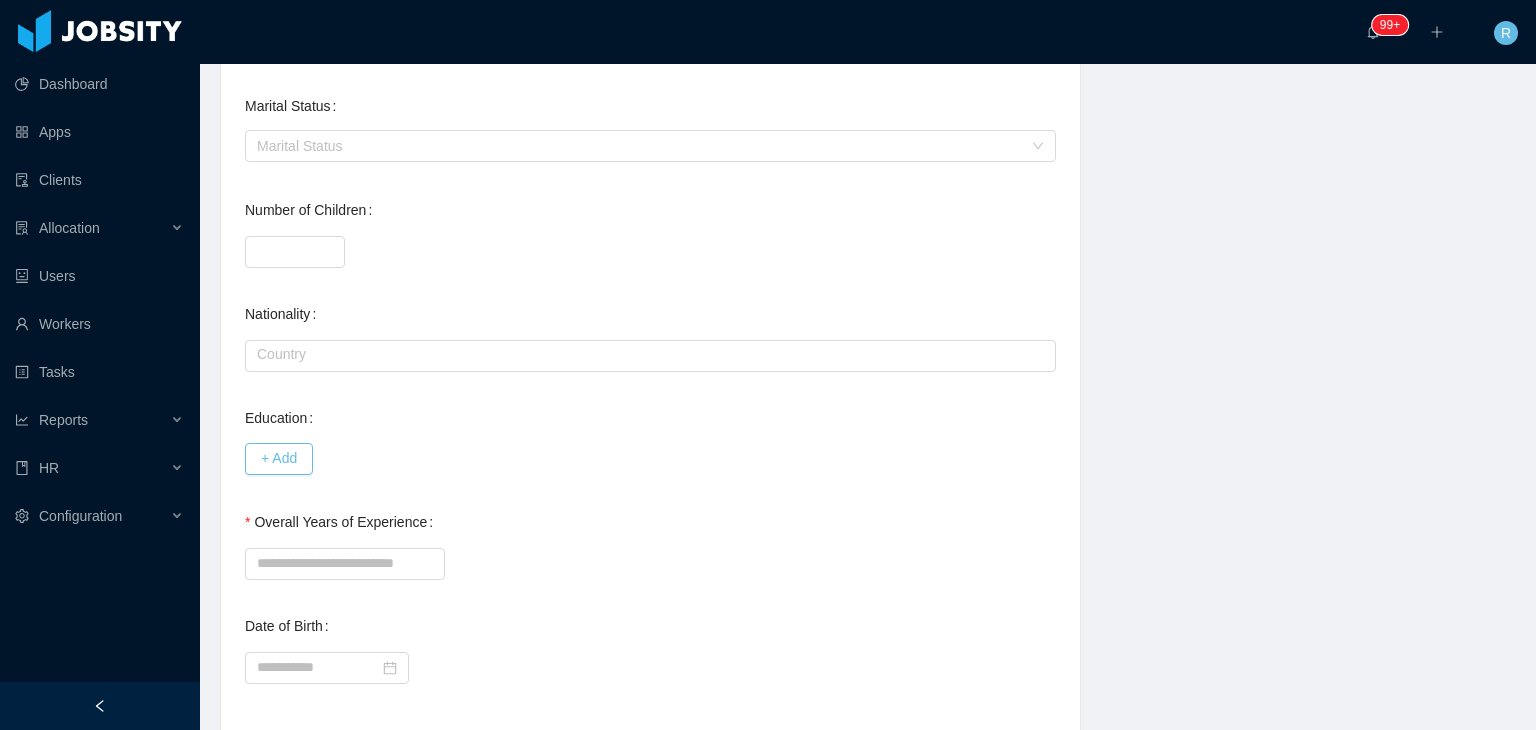 scroll, scrollTop: 786, scrollLeft: 0, axis: vertical 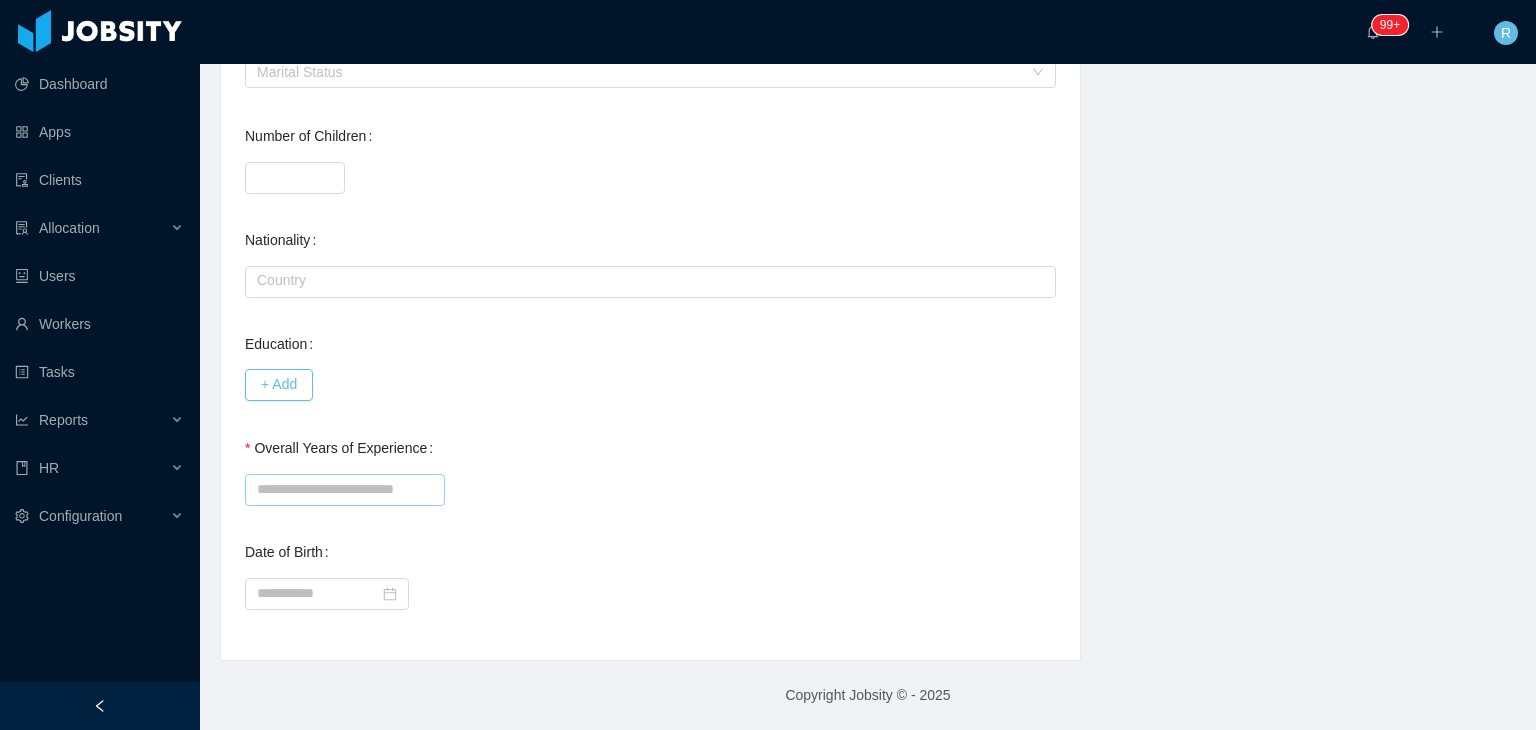type on "**********" 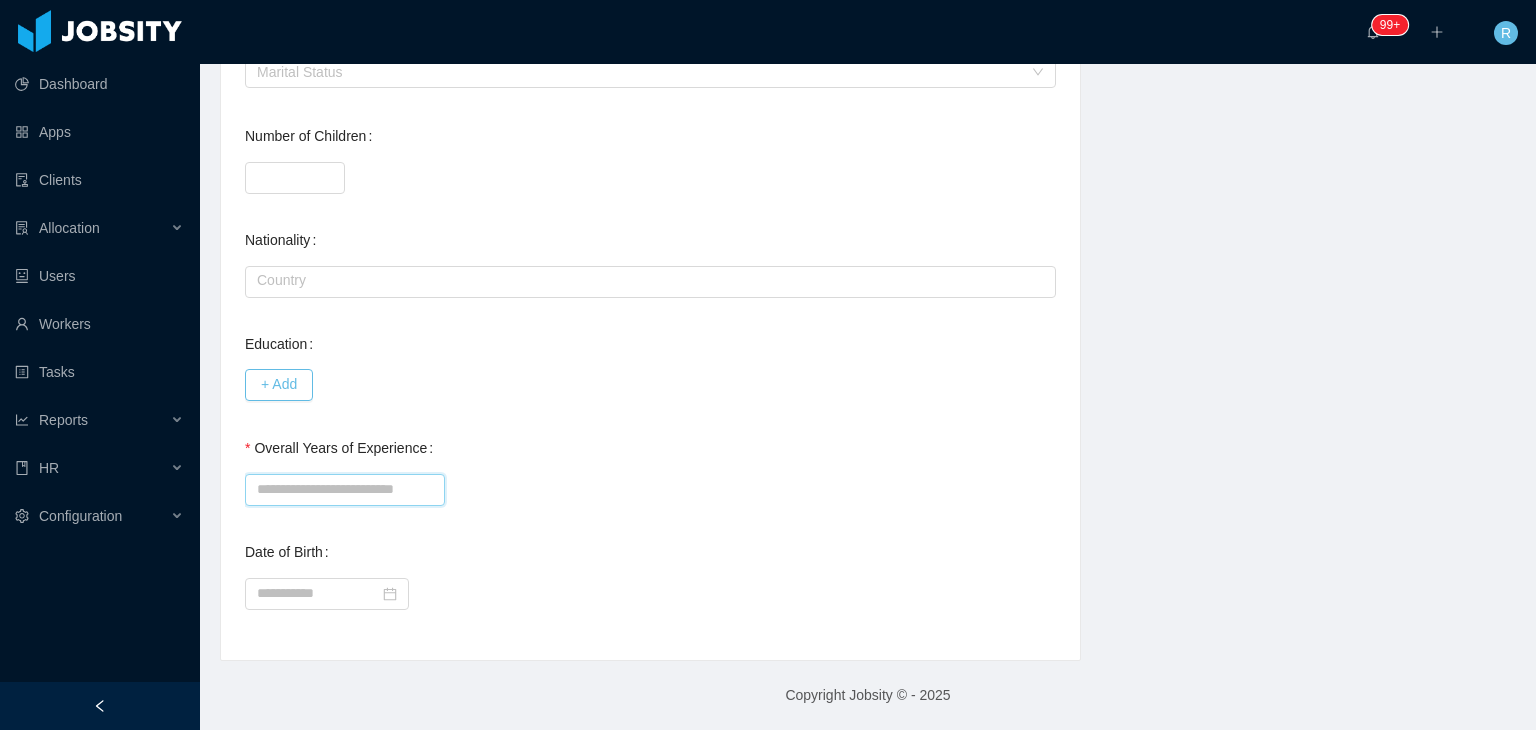 click on "Overall Years of Experience" at bounding box center (345, 490) 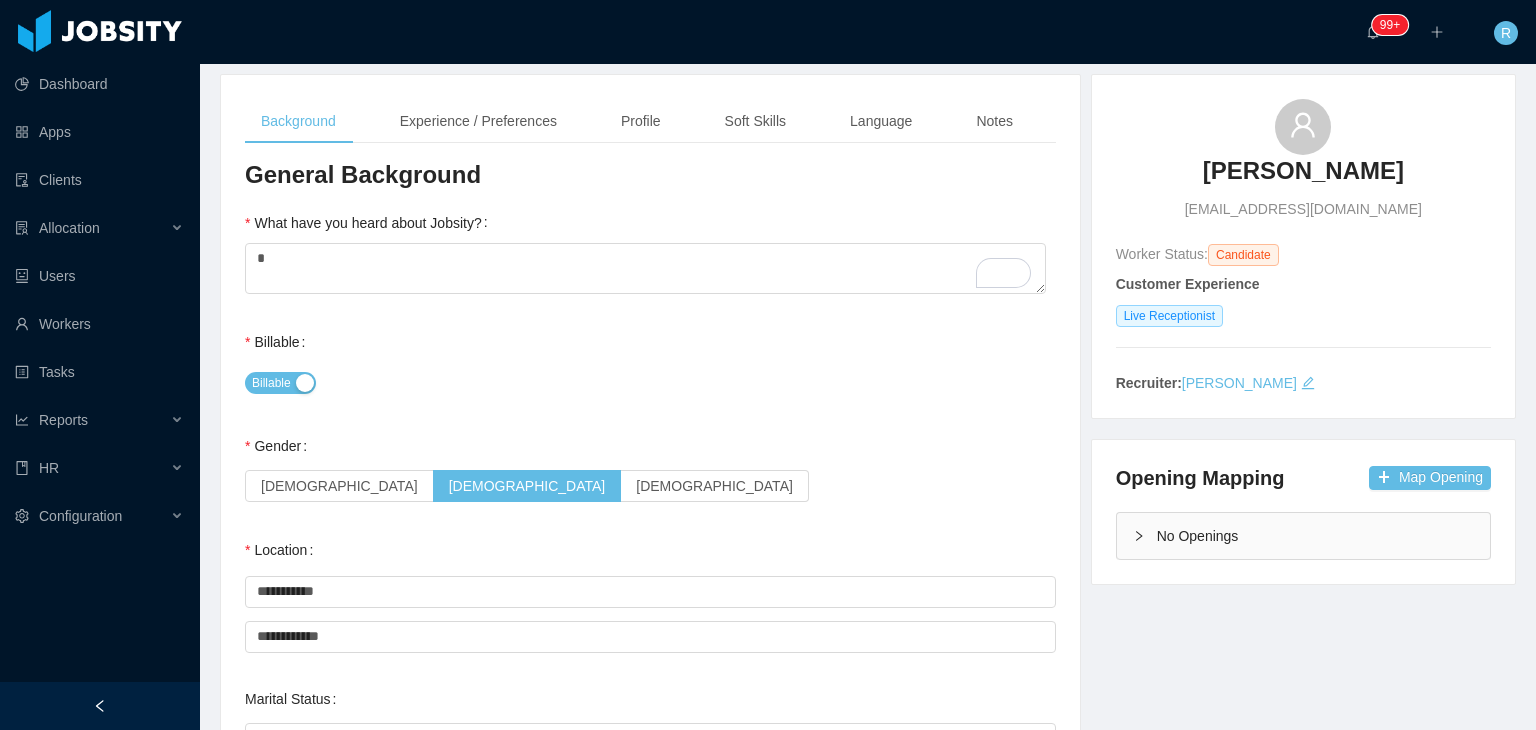 scroll, scrollTop: 0, scrollLeft: 0, axis: both 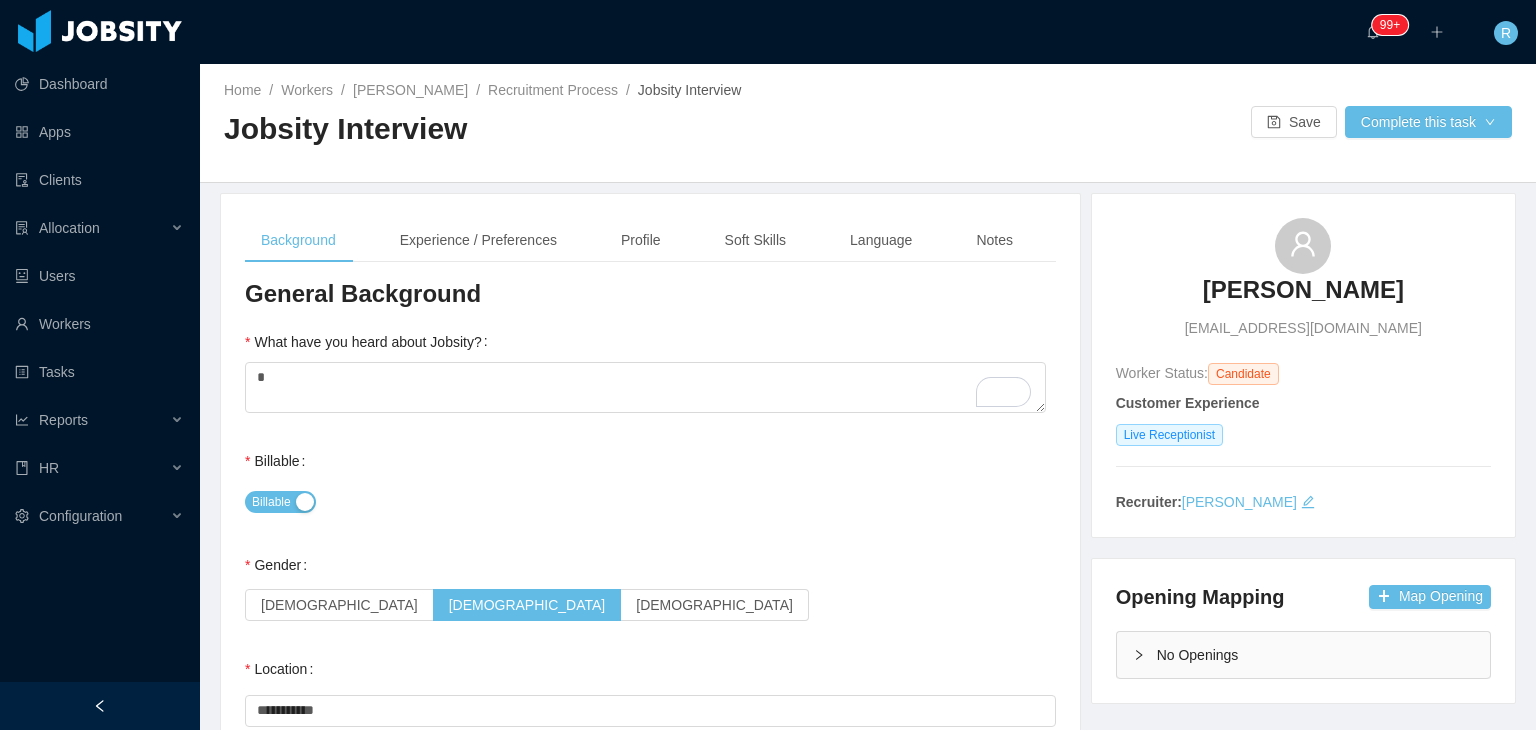type on "*" 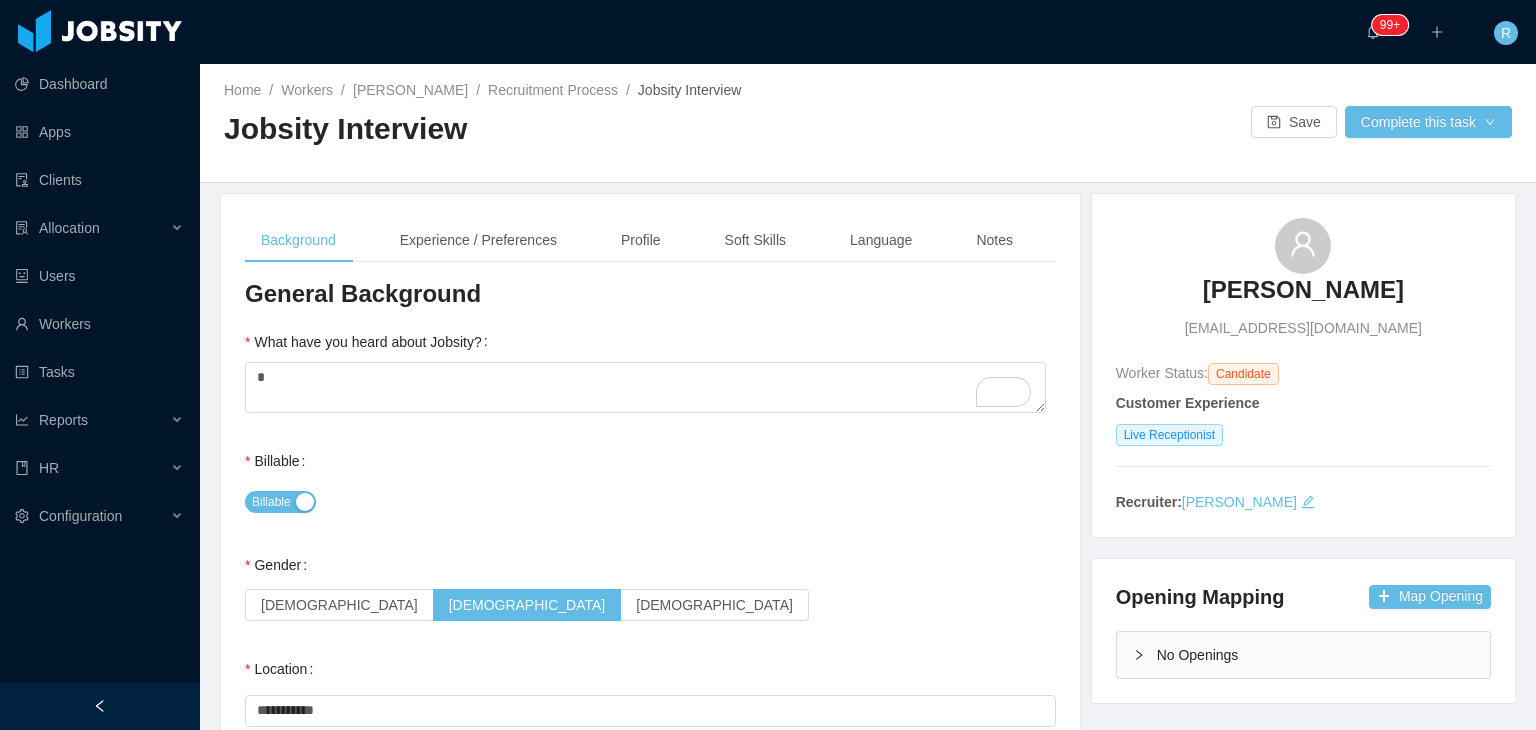 click on "**********" at bounding box center (868, 397) 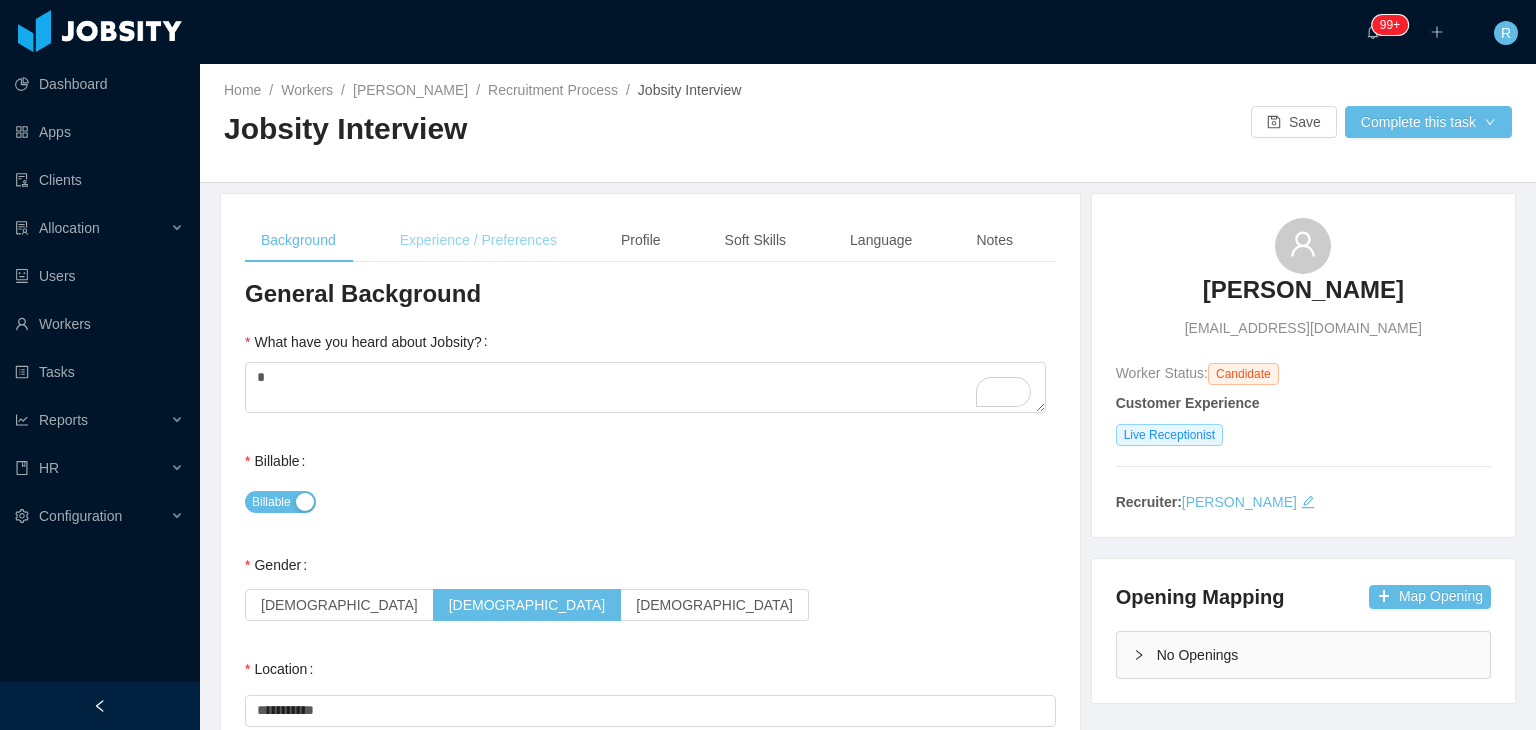 click on "Experience / Preferences" at bounding box center [478, 240] 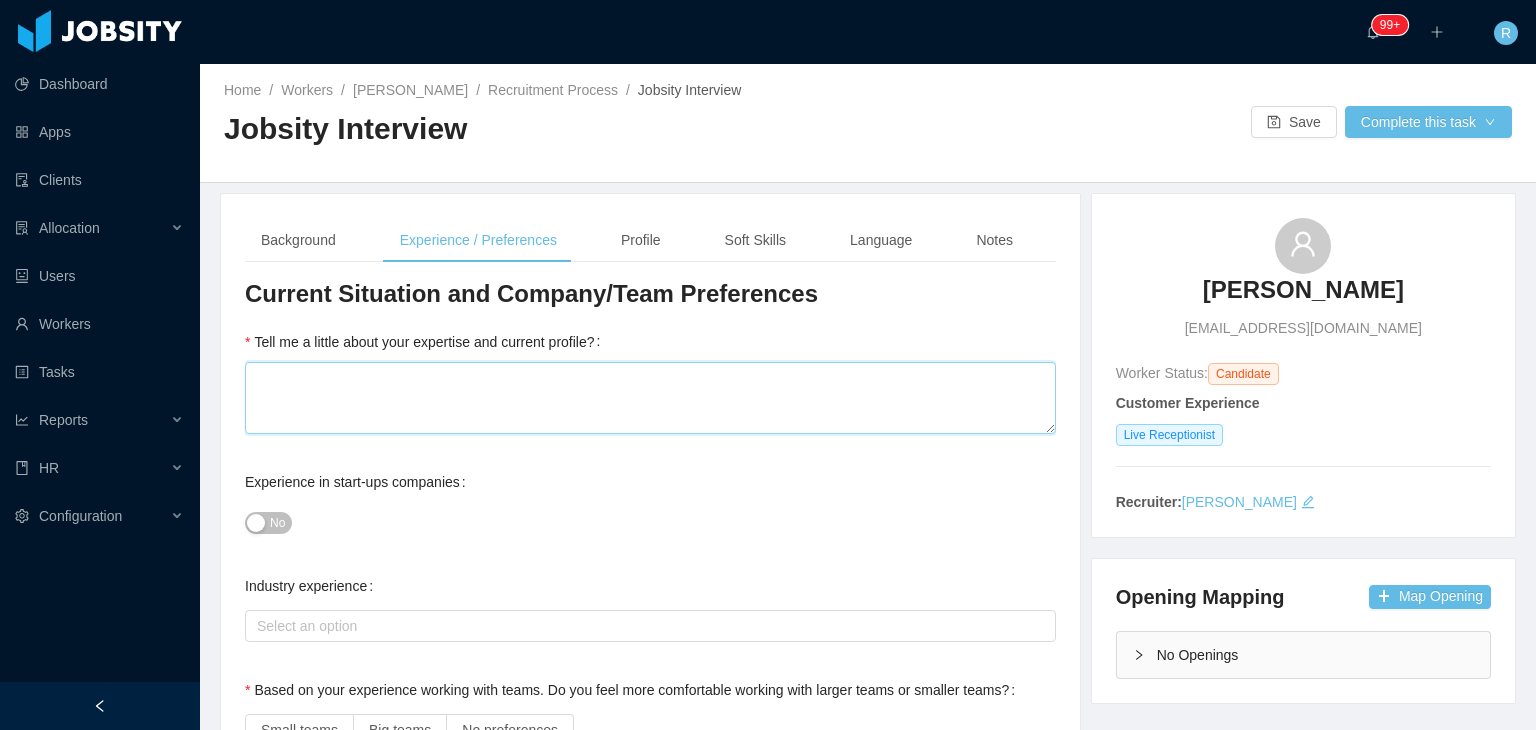 click on "Tell me a little about your expertise and current profile?" at bounding box center (650, 398) 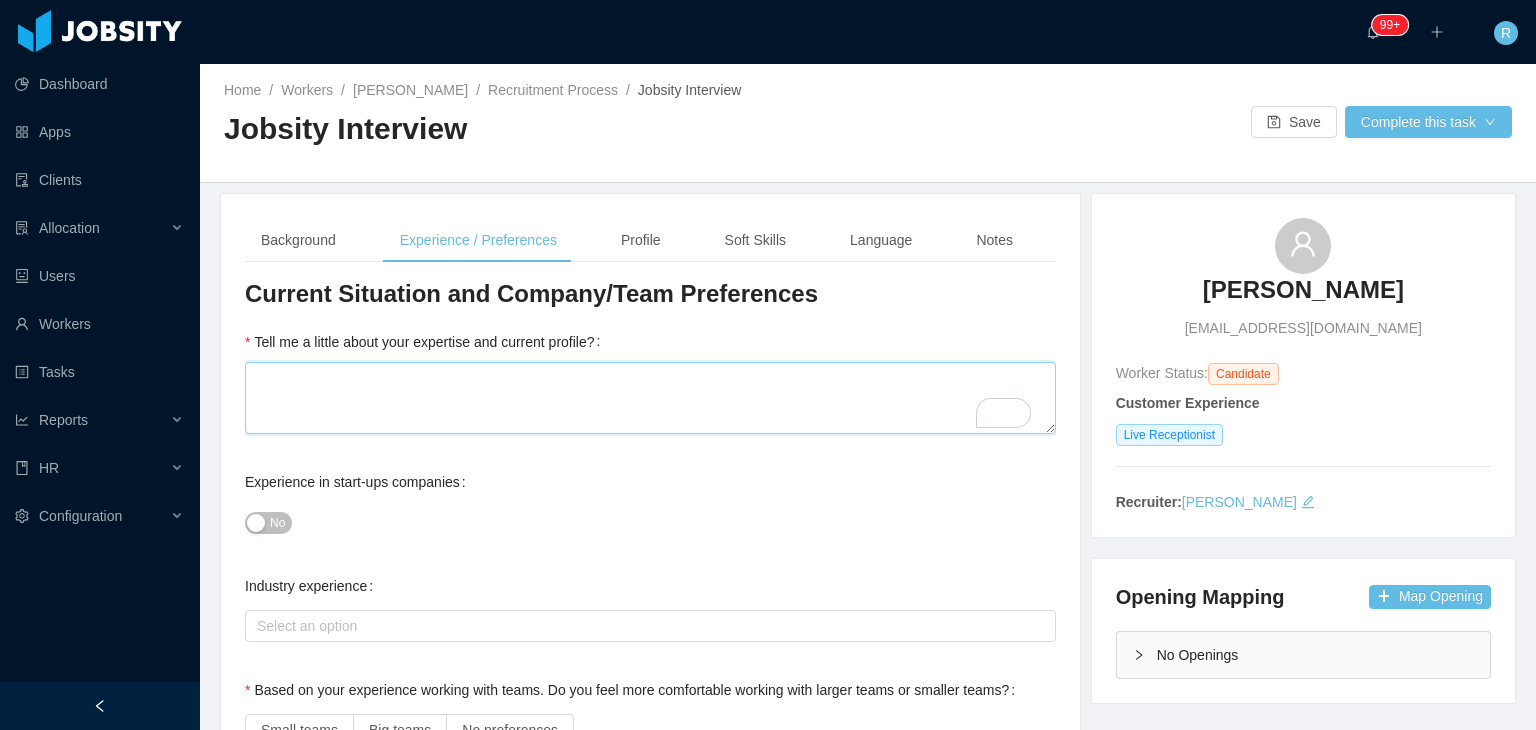 type 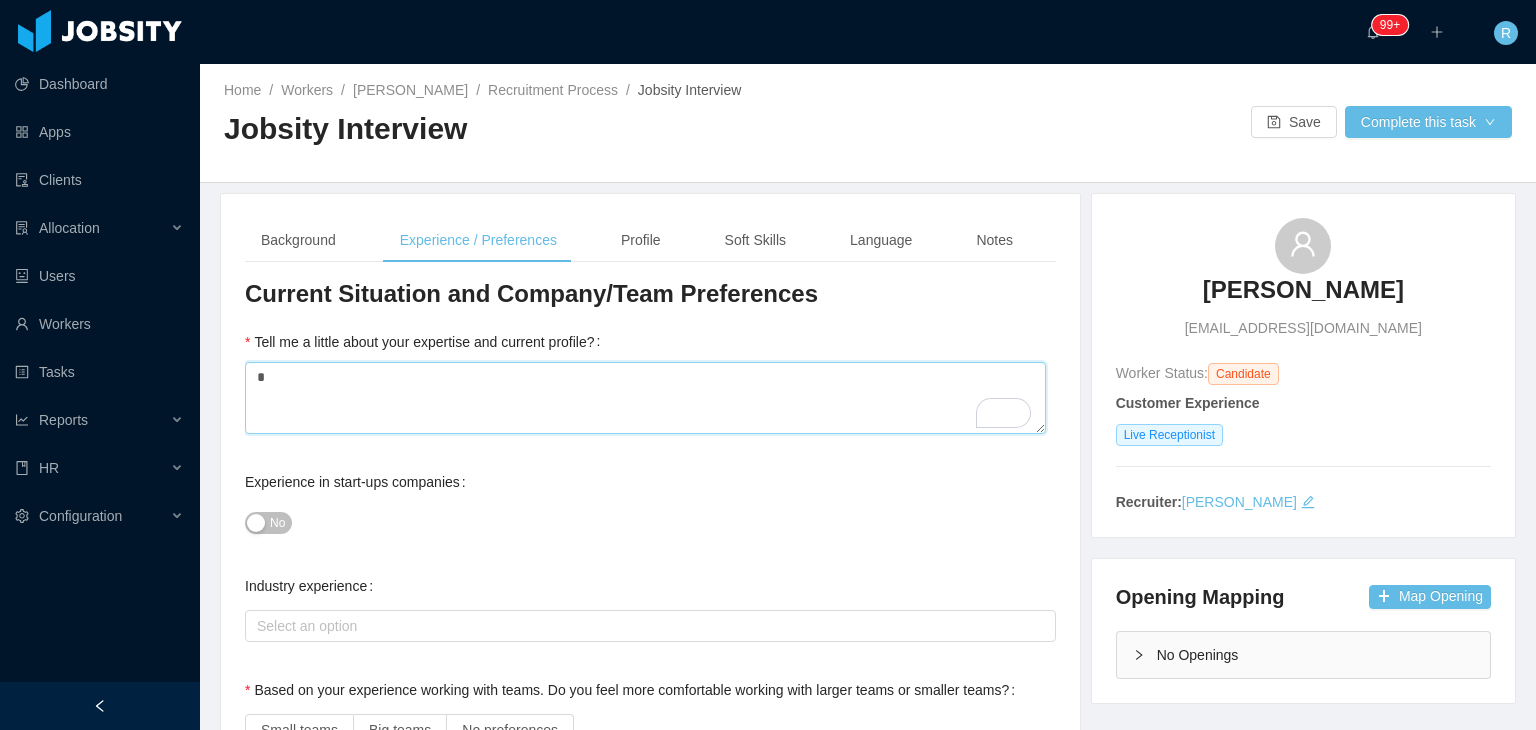 type 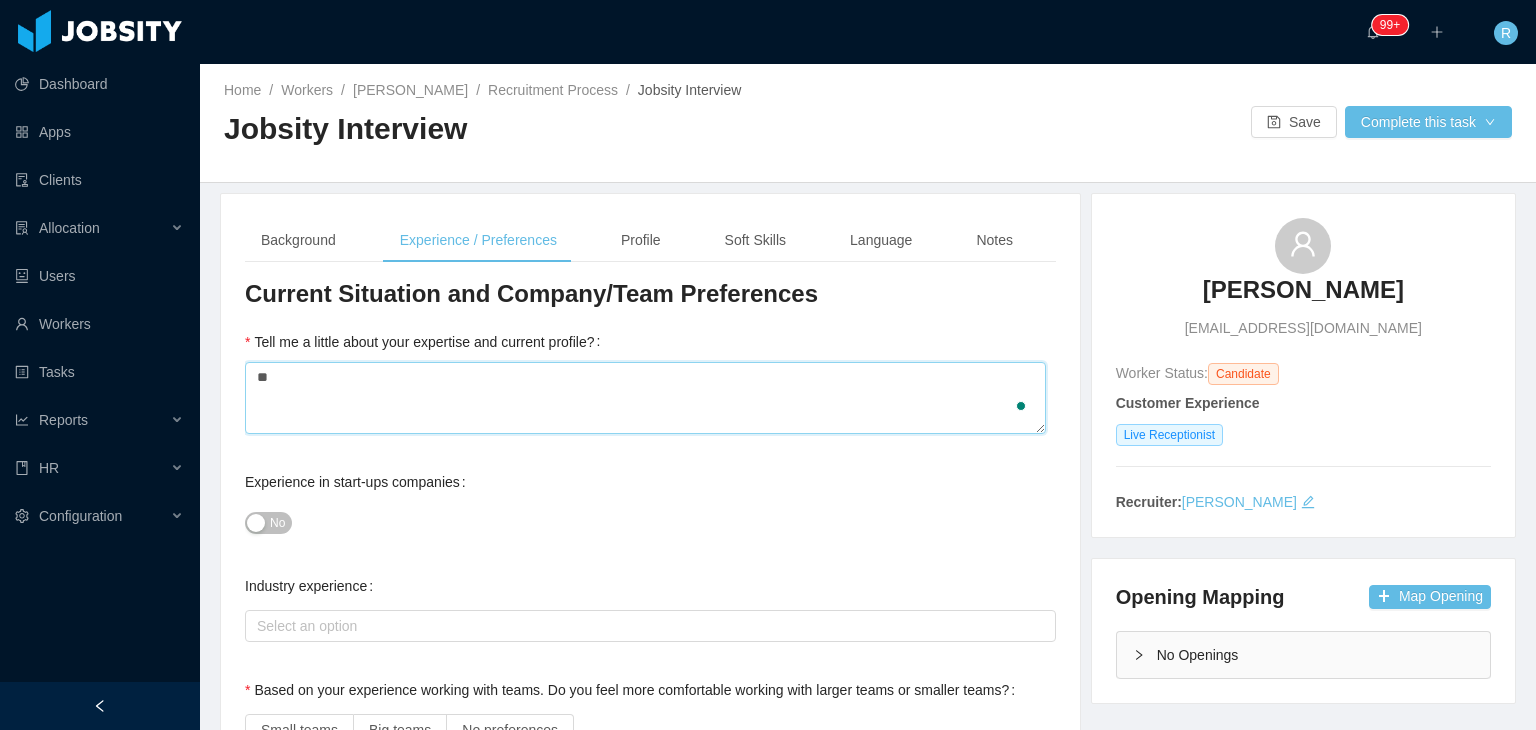 type 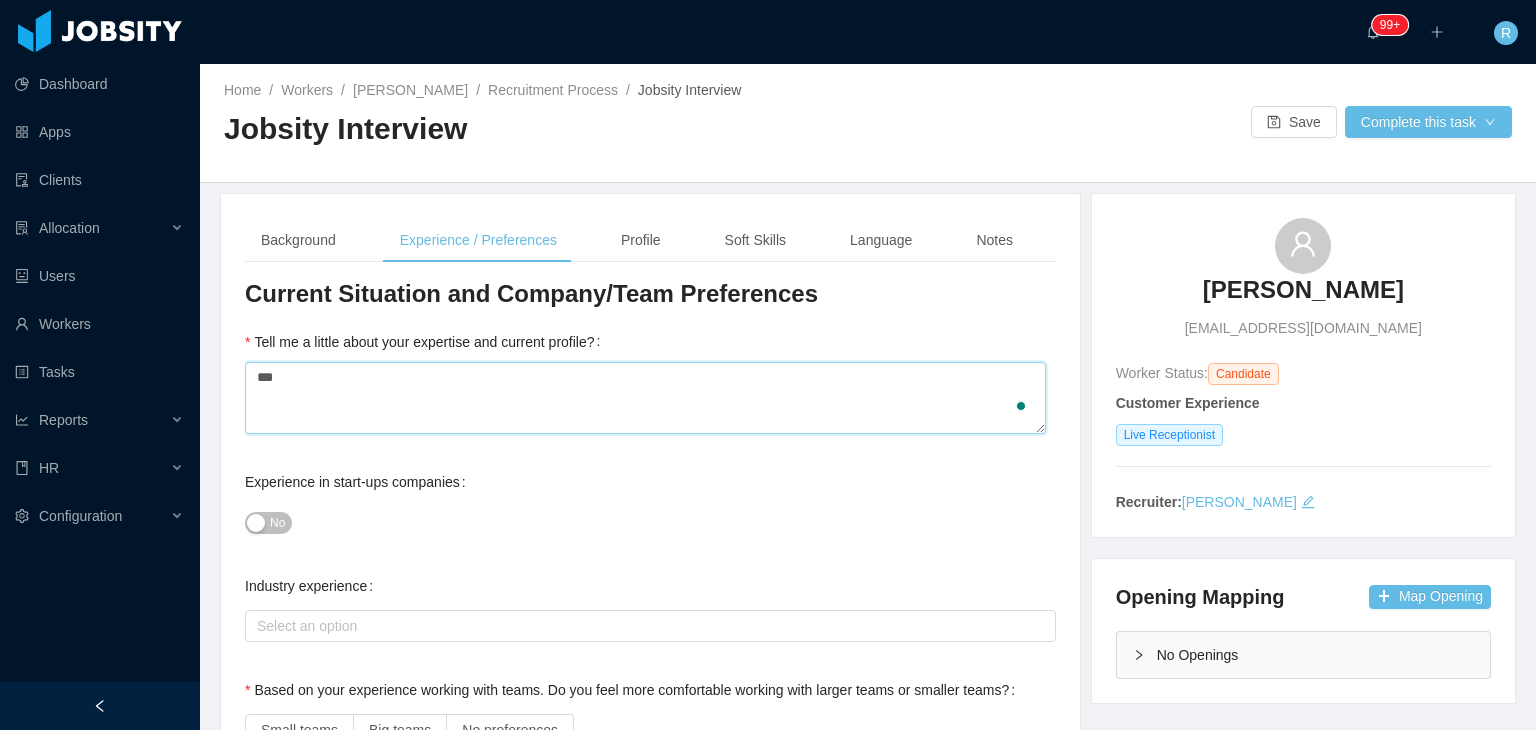 type 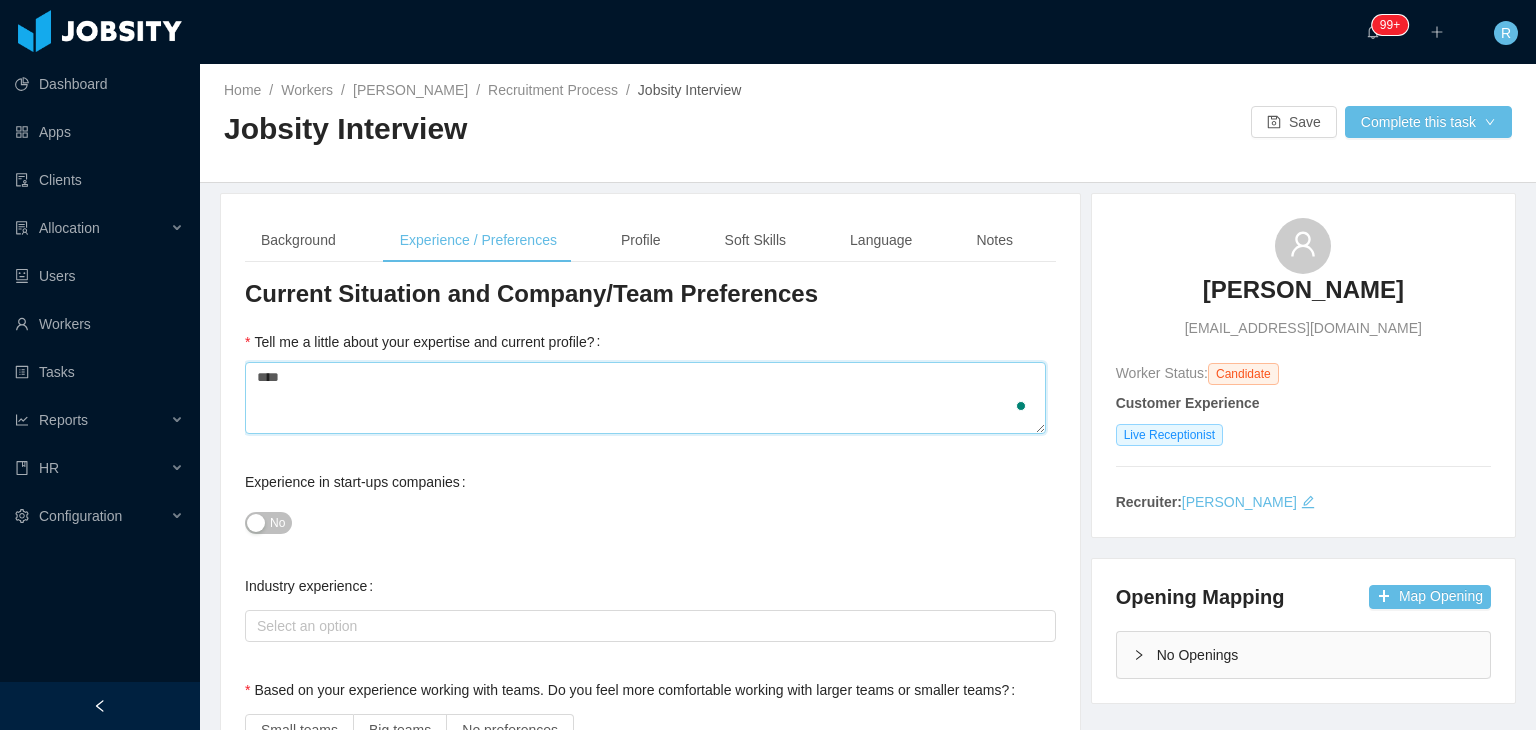 type 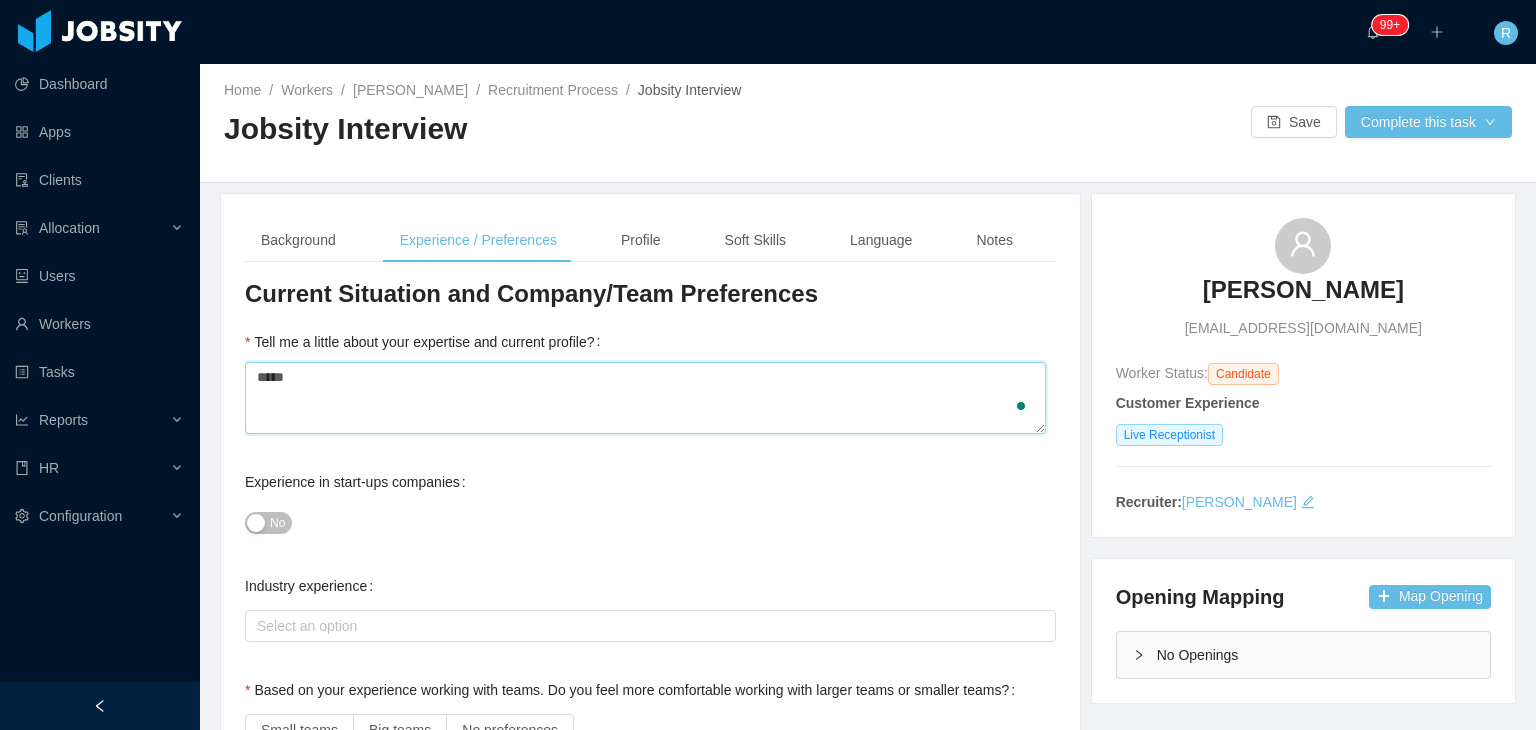 type 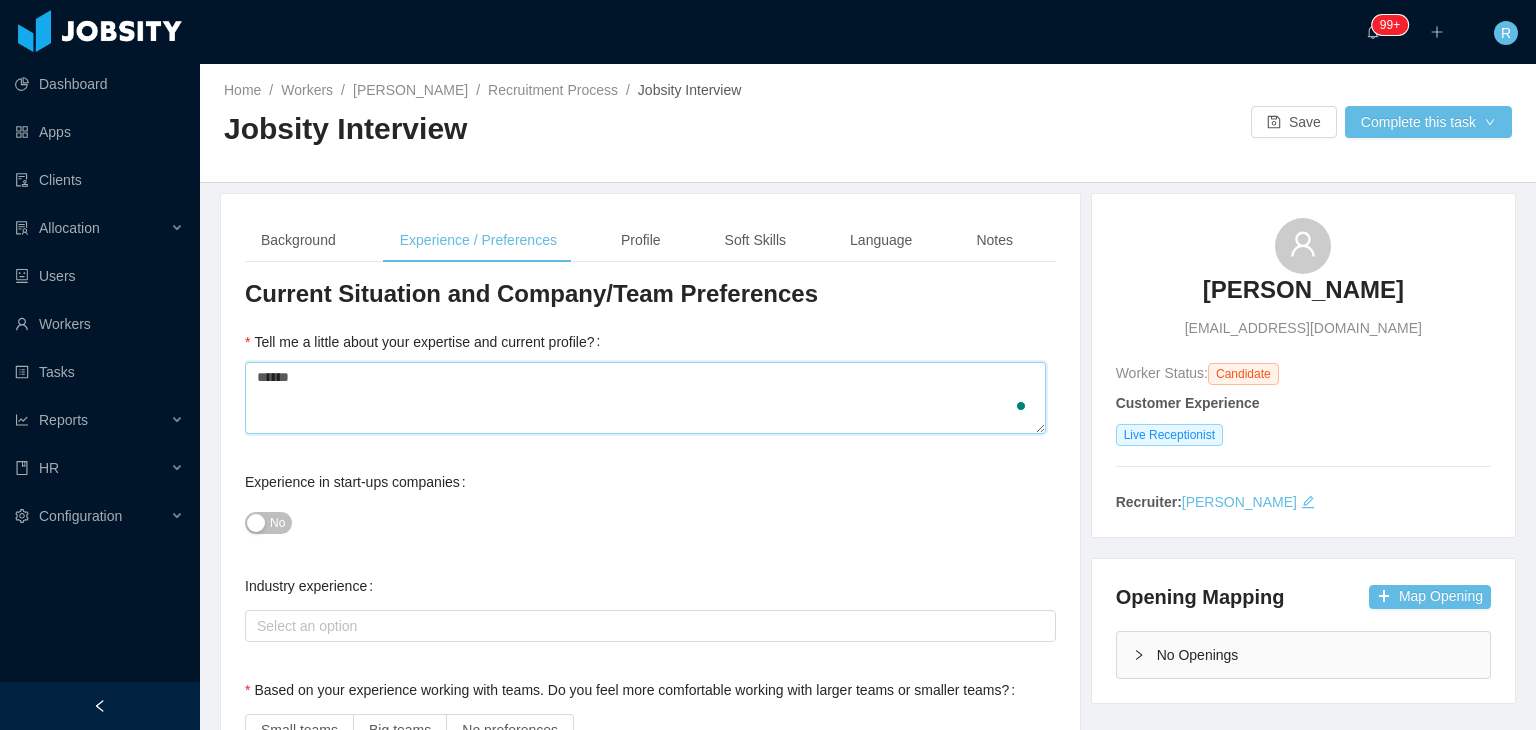 type 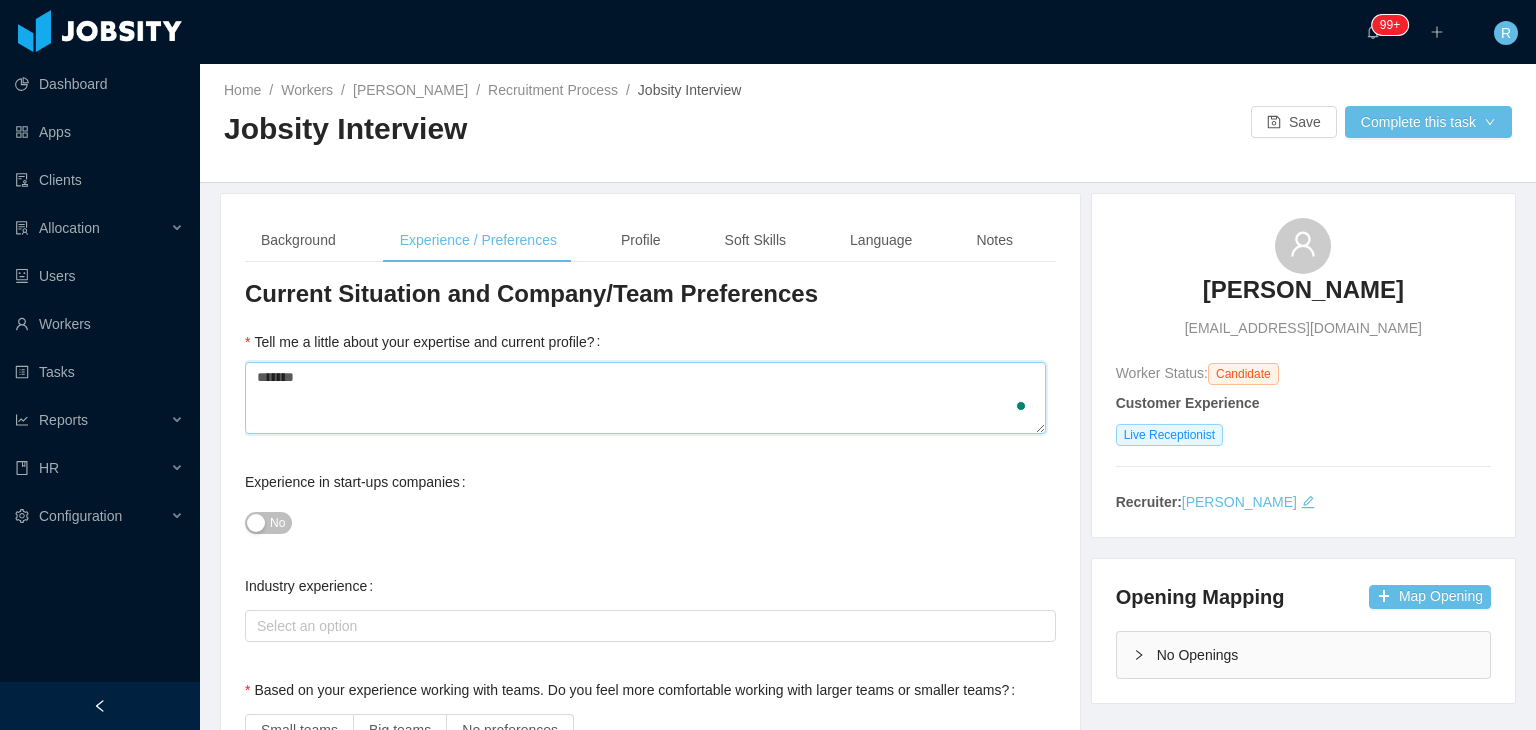 type 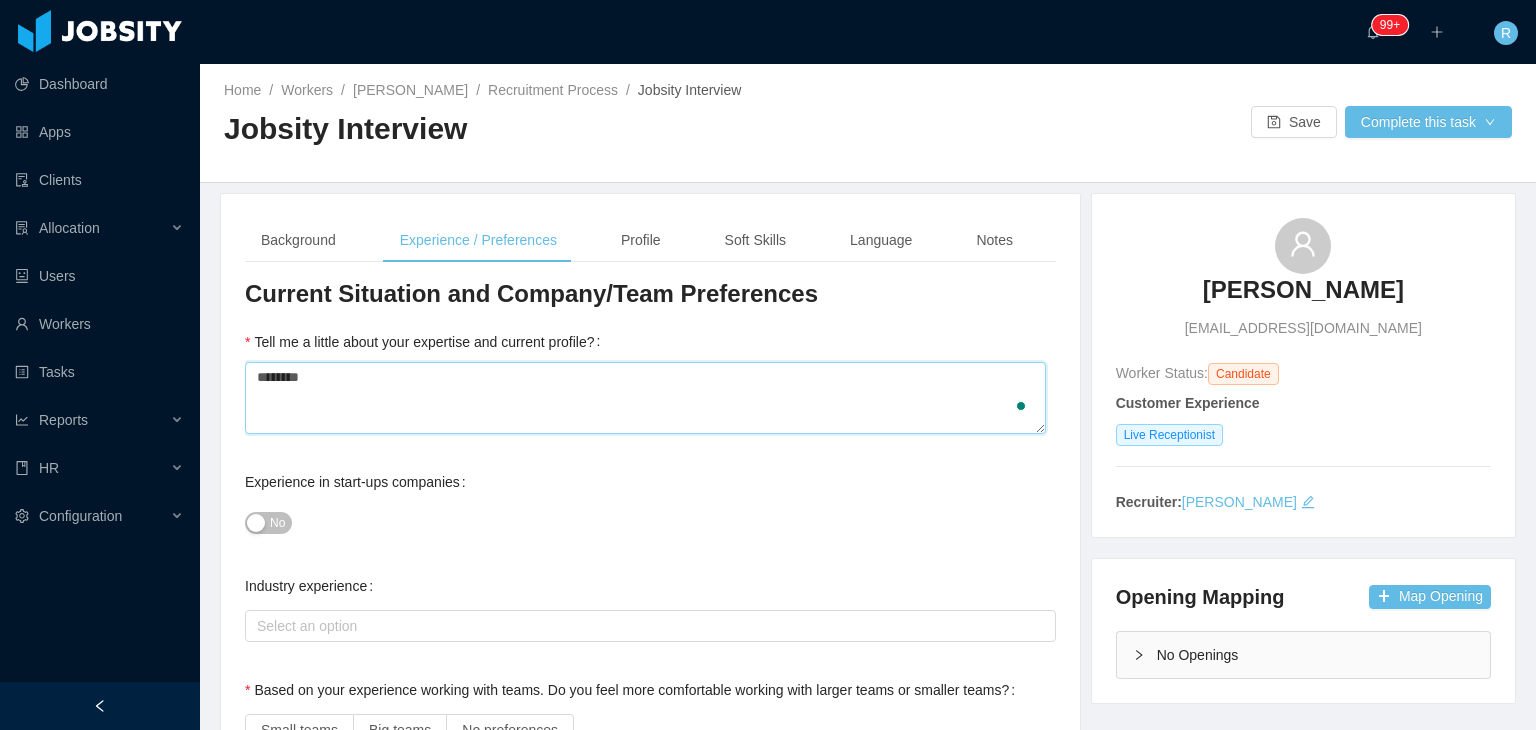 type 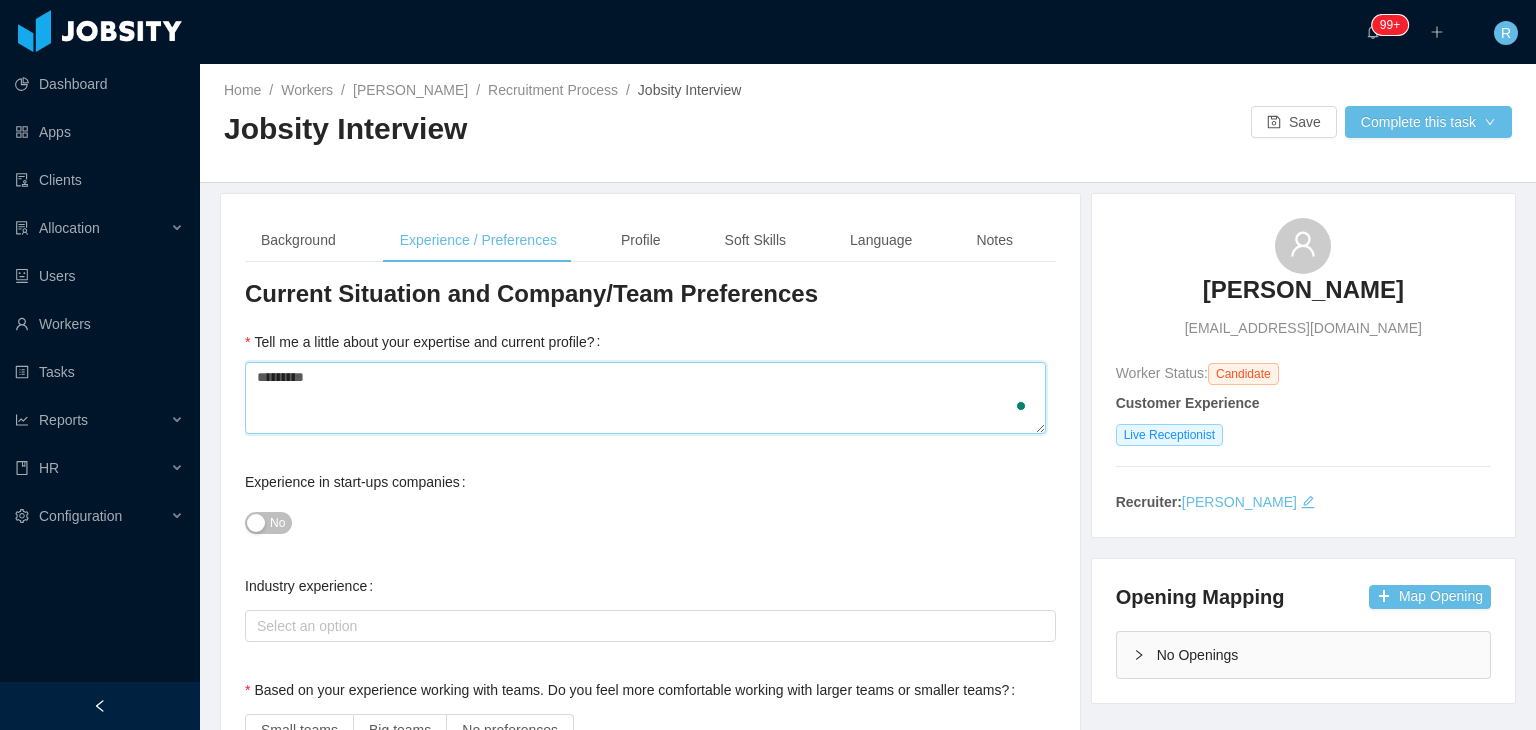type 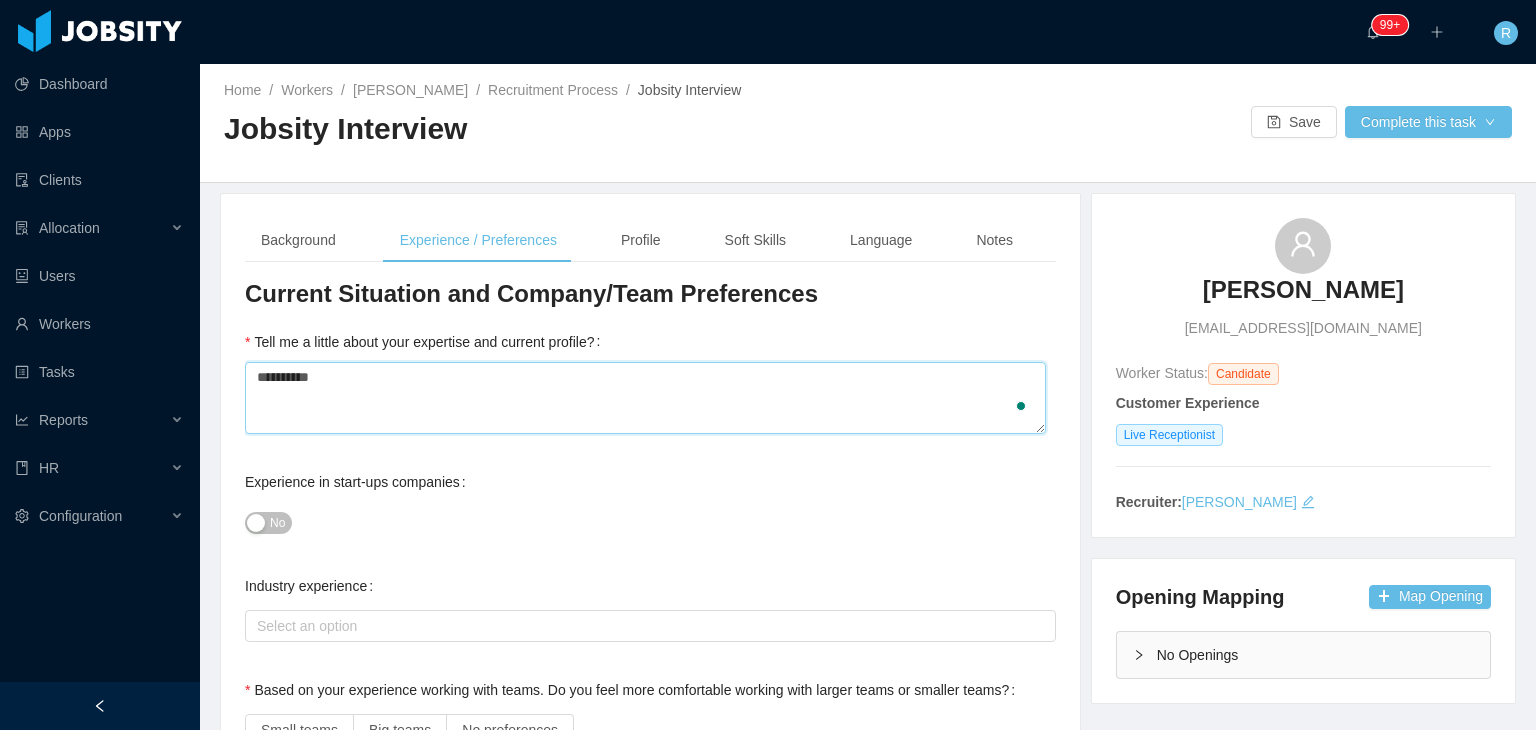 type on "**********" 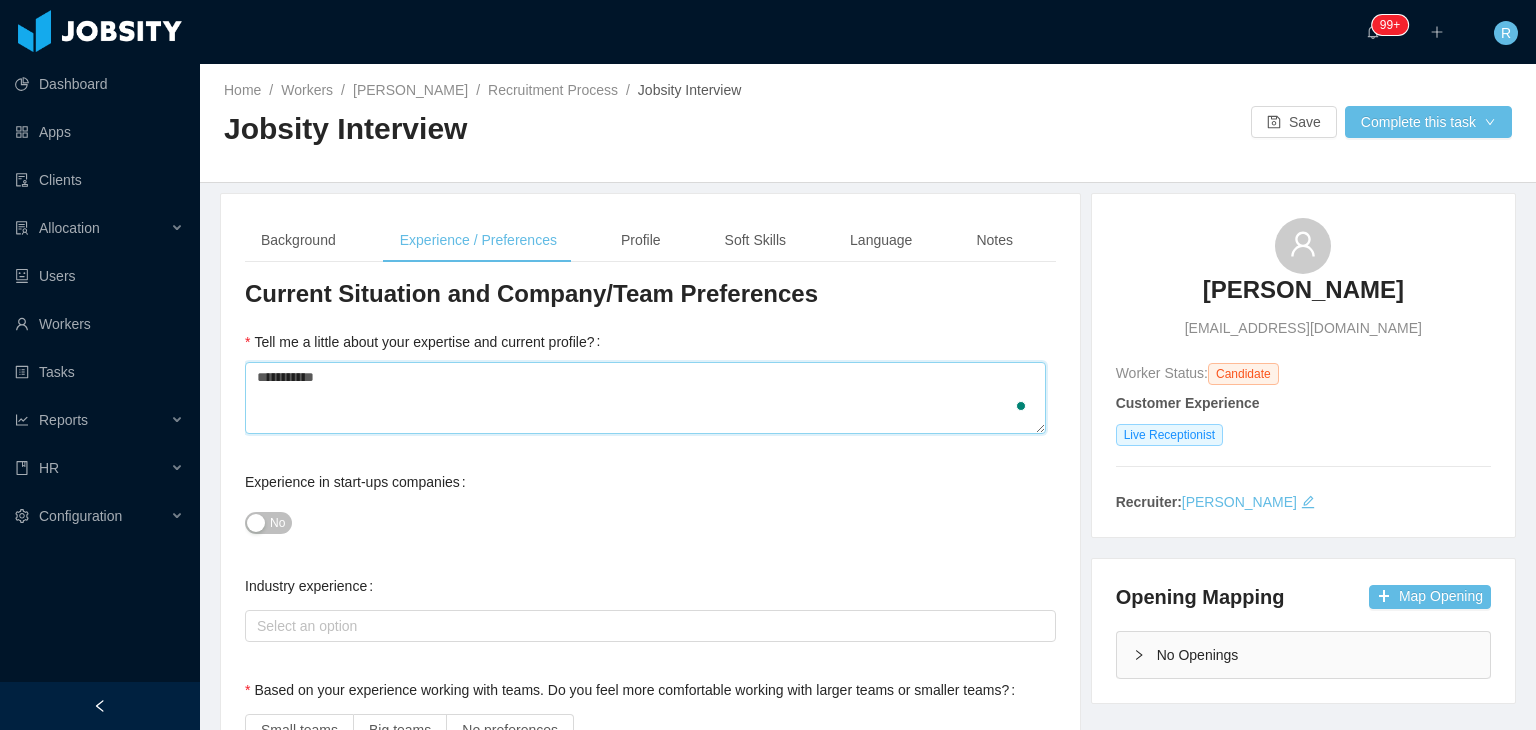 type 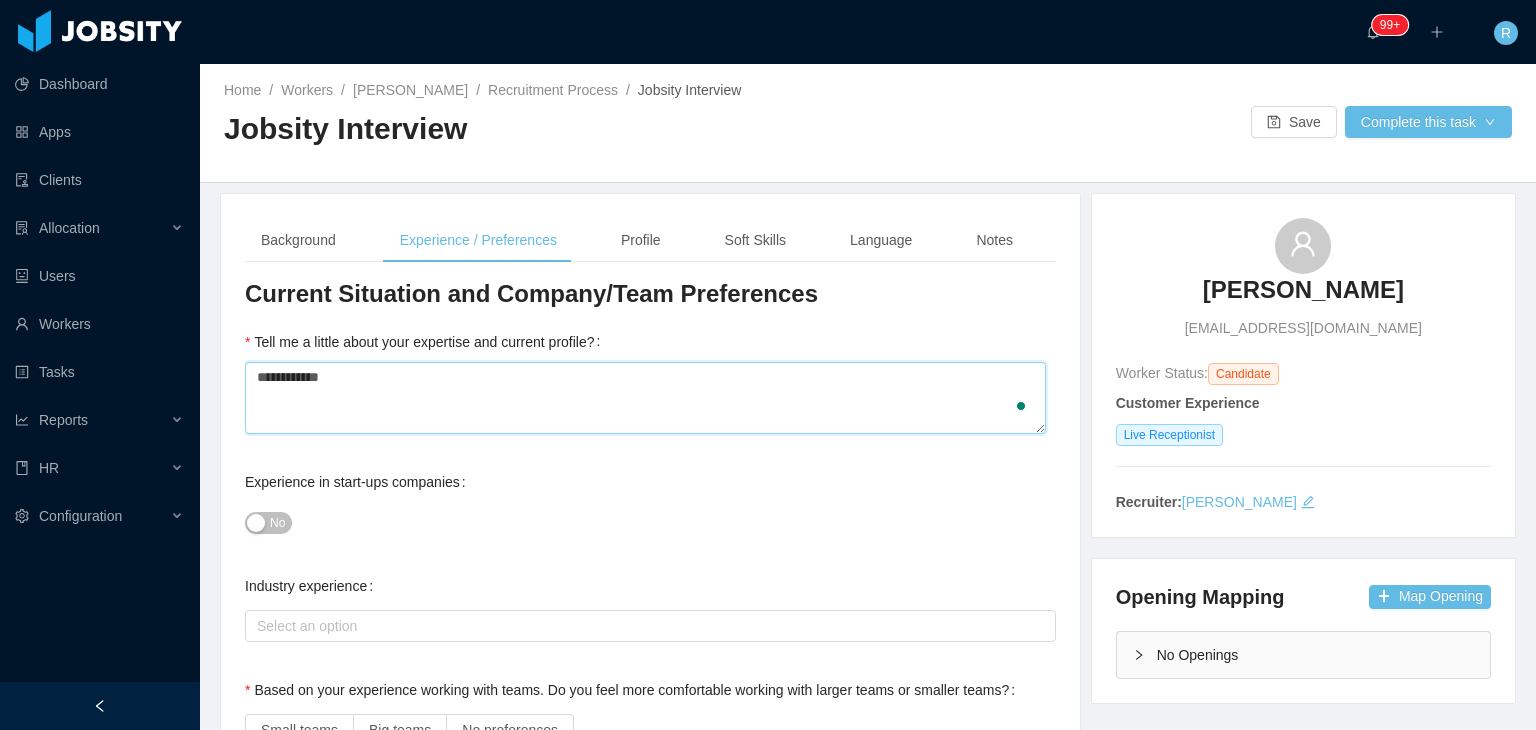 type 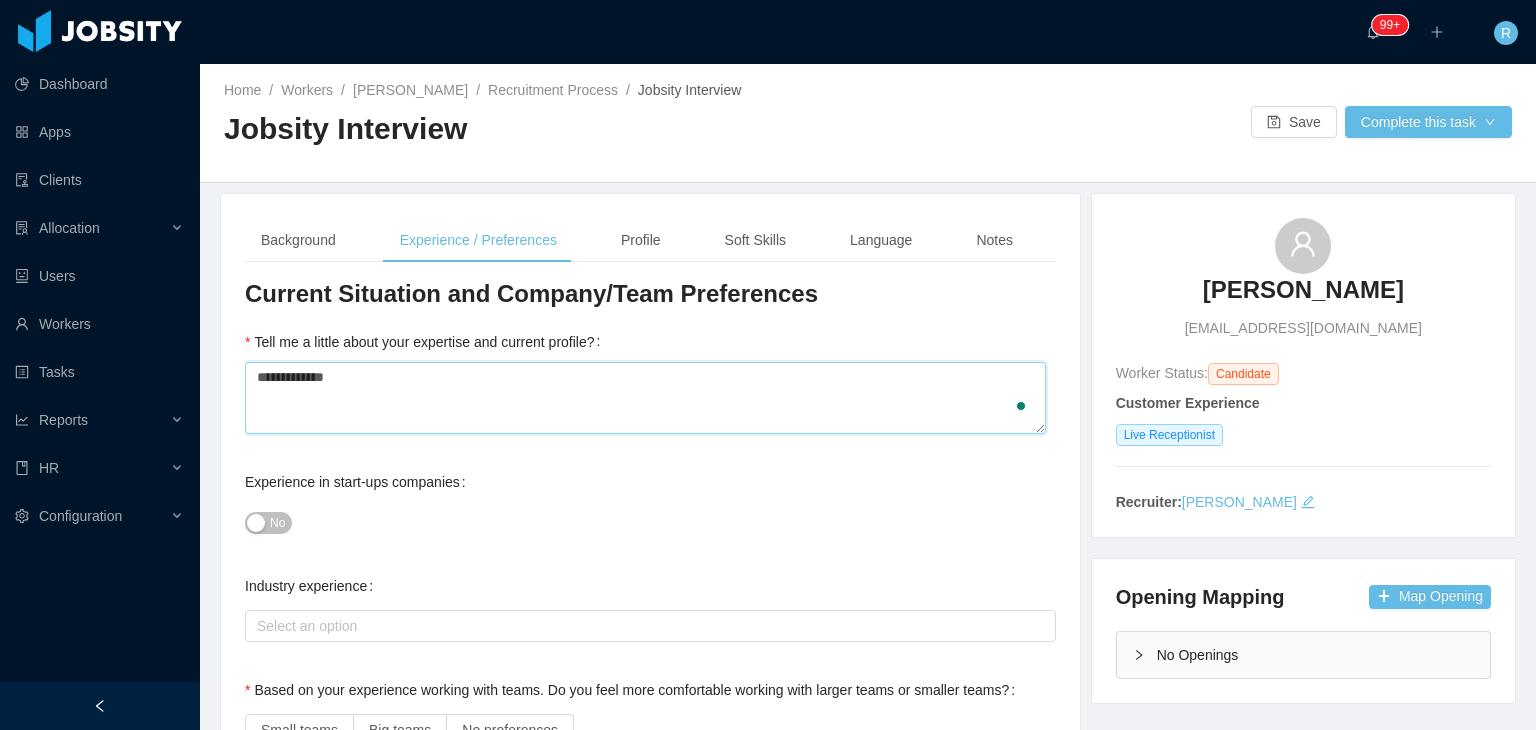 type 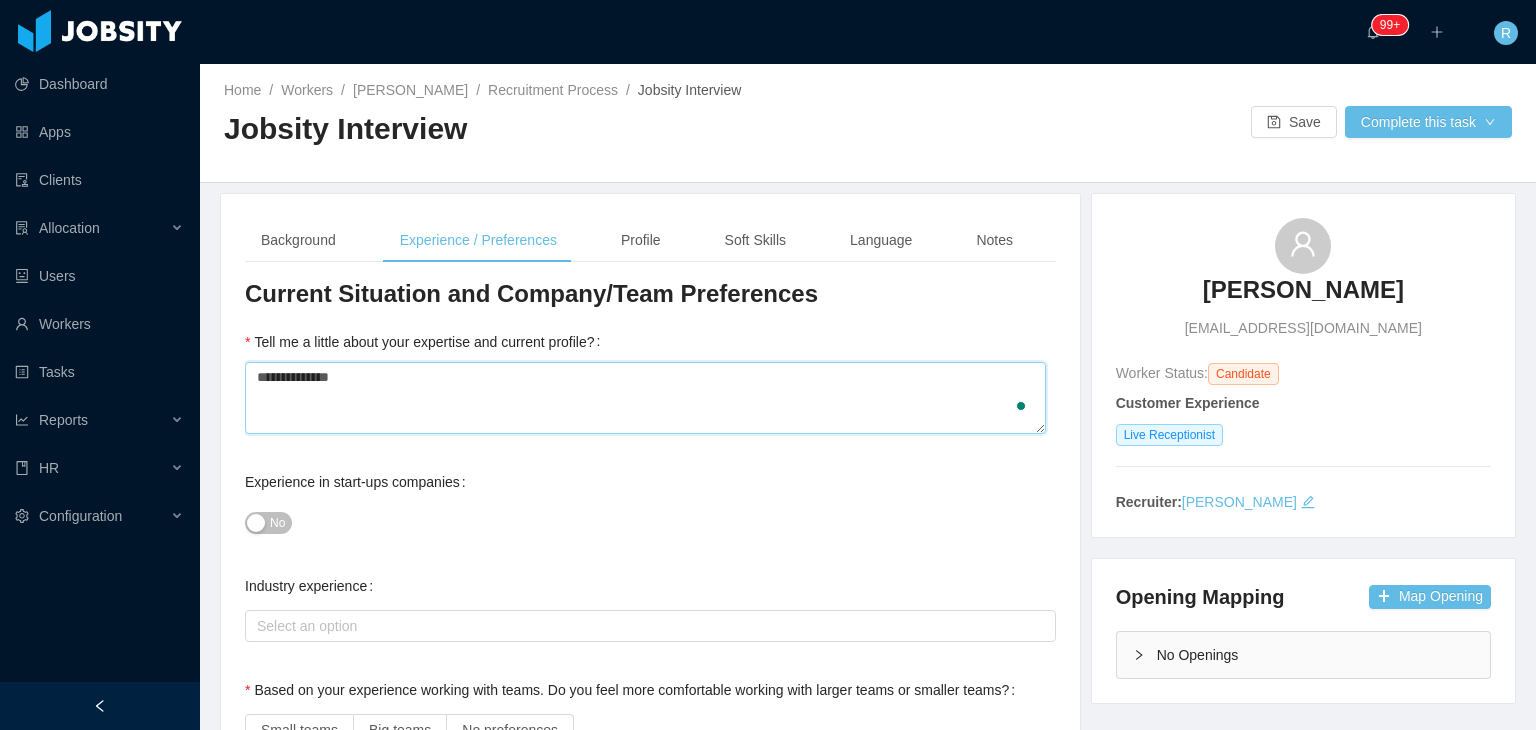 type 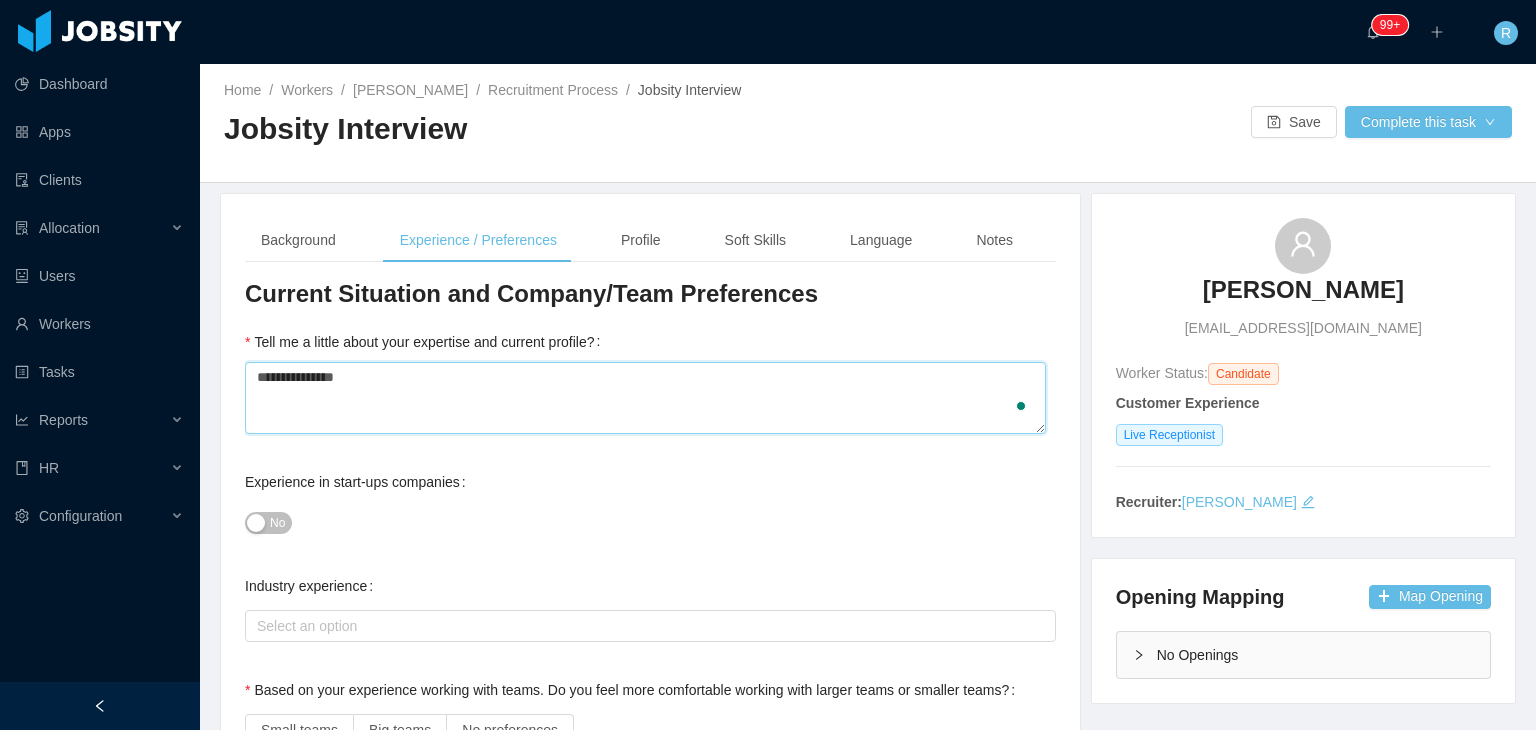type 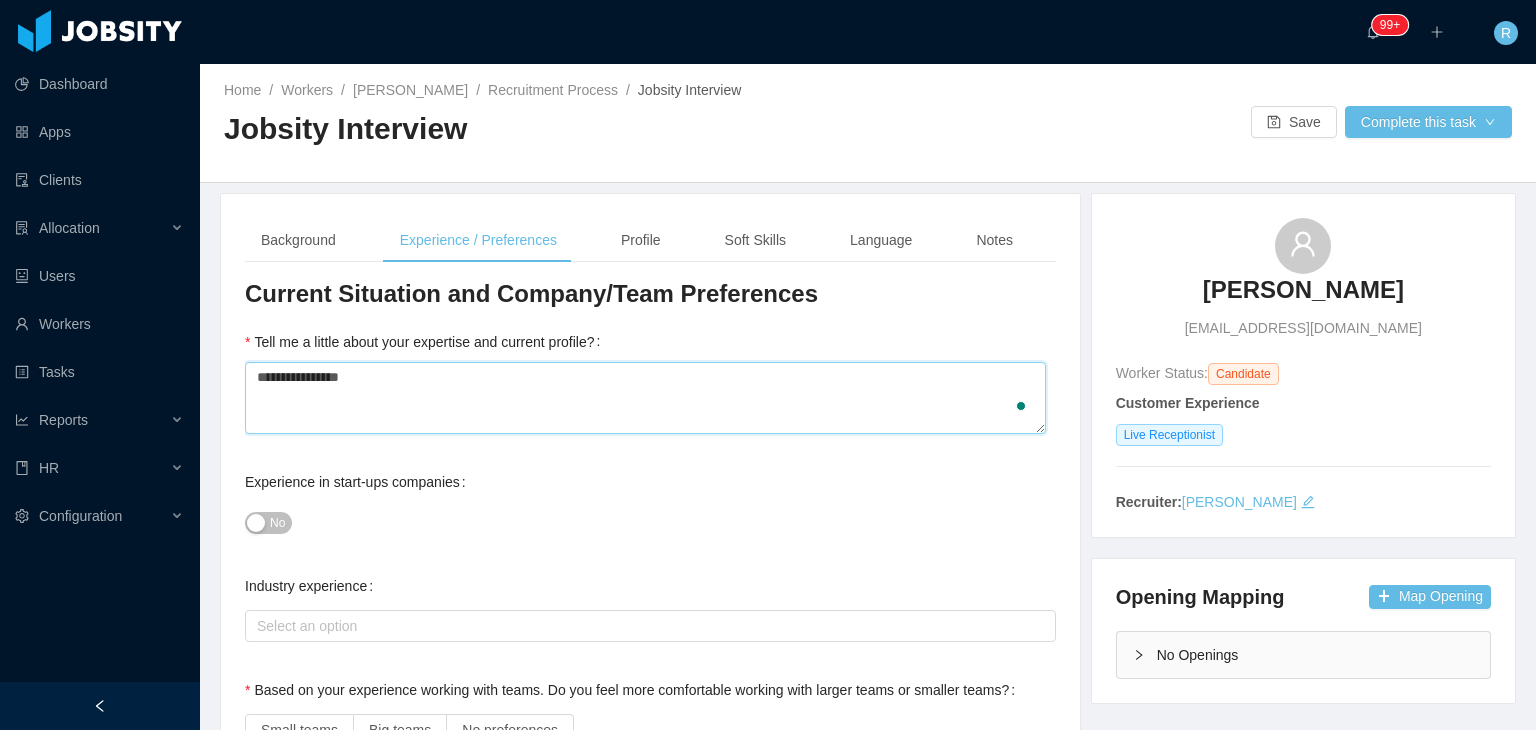 type 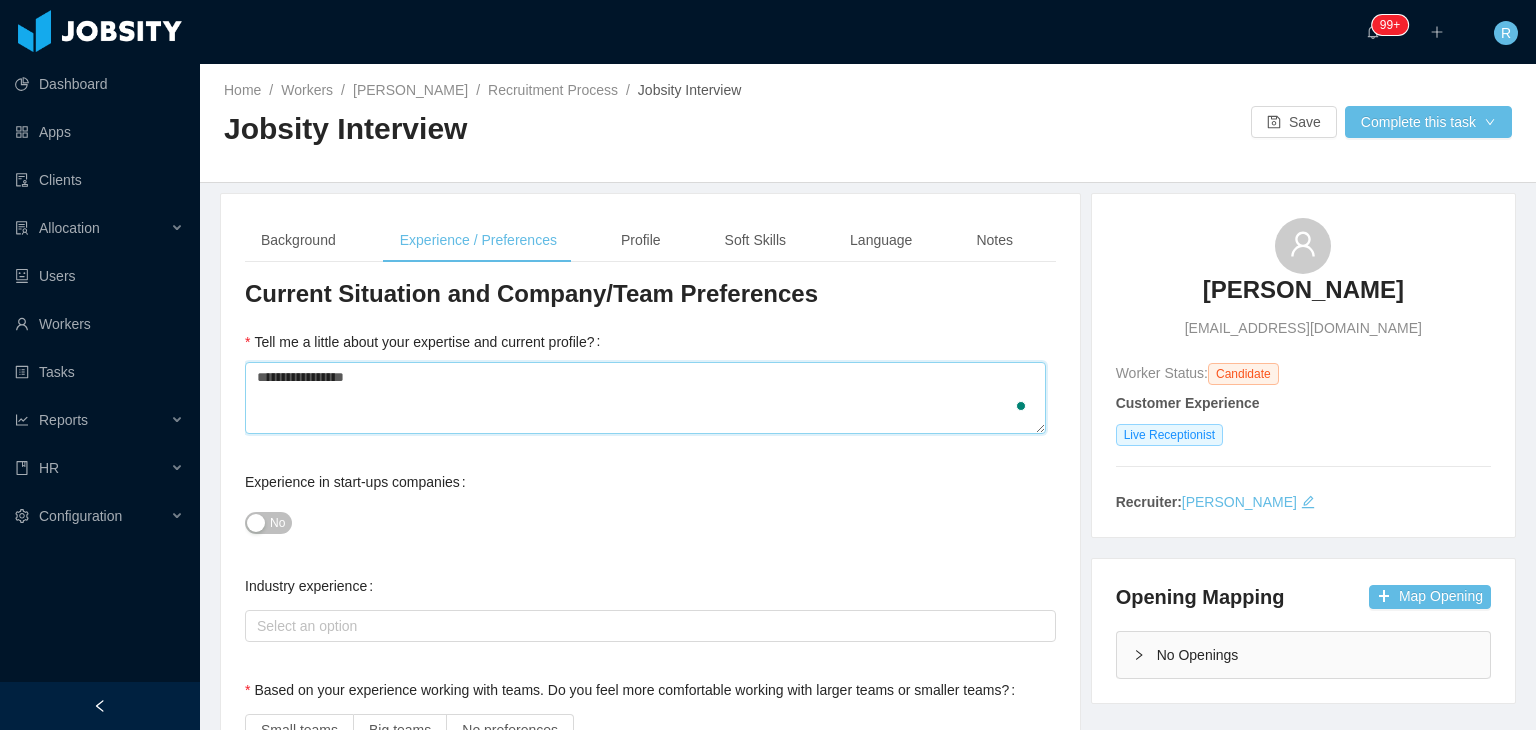 type on "**********" 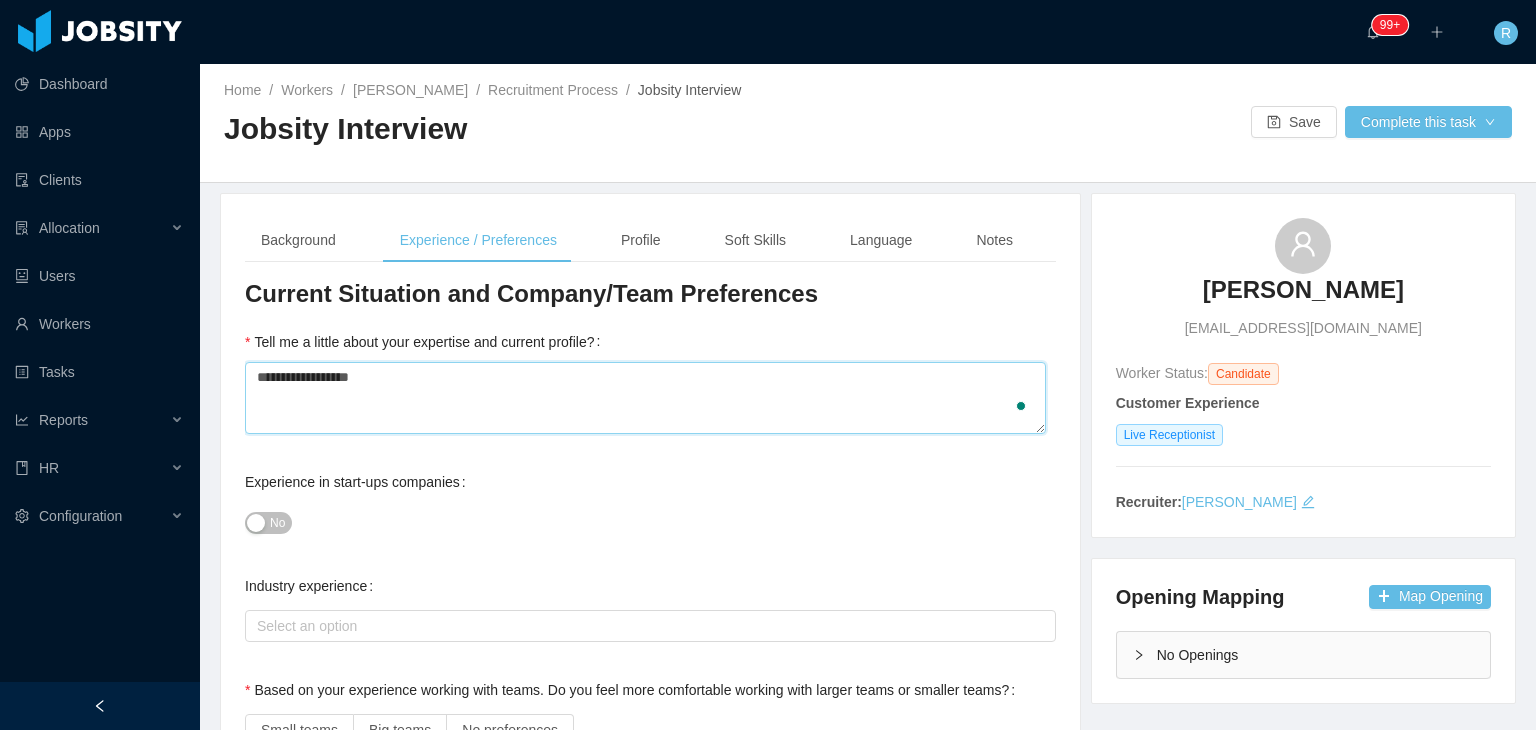 type 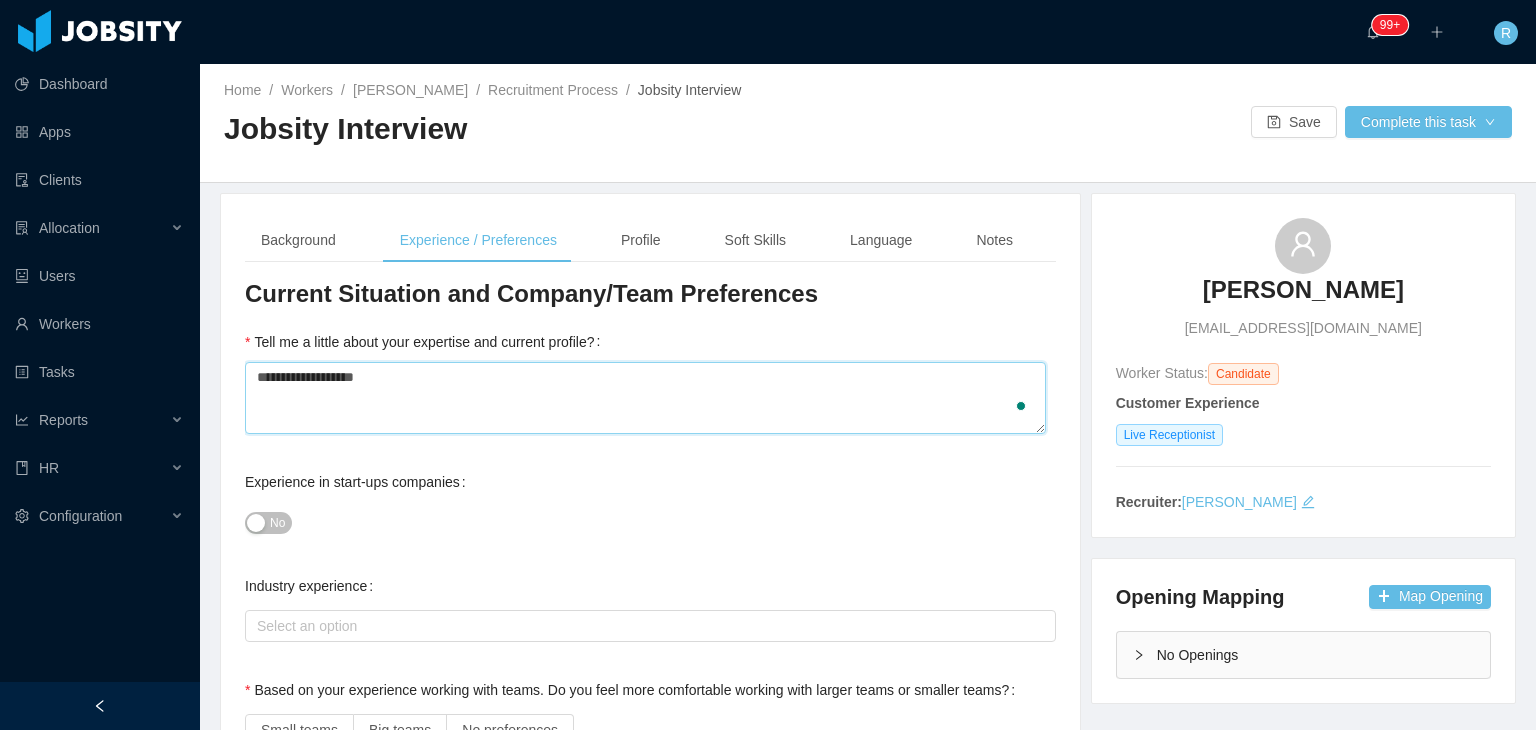 type 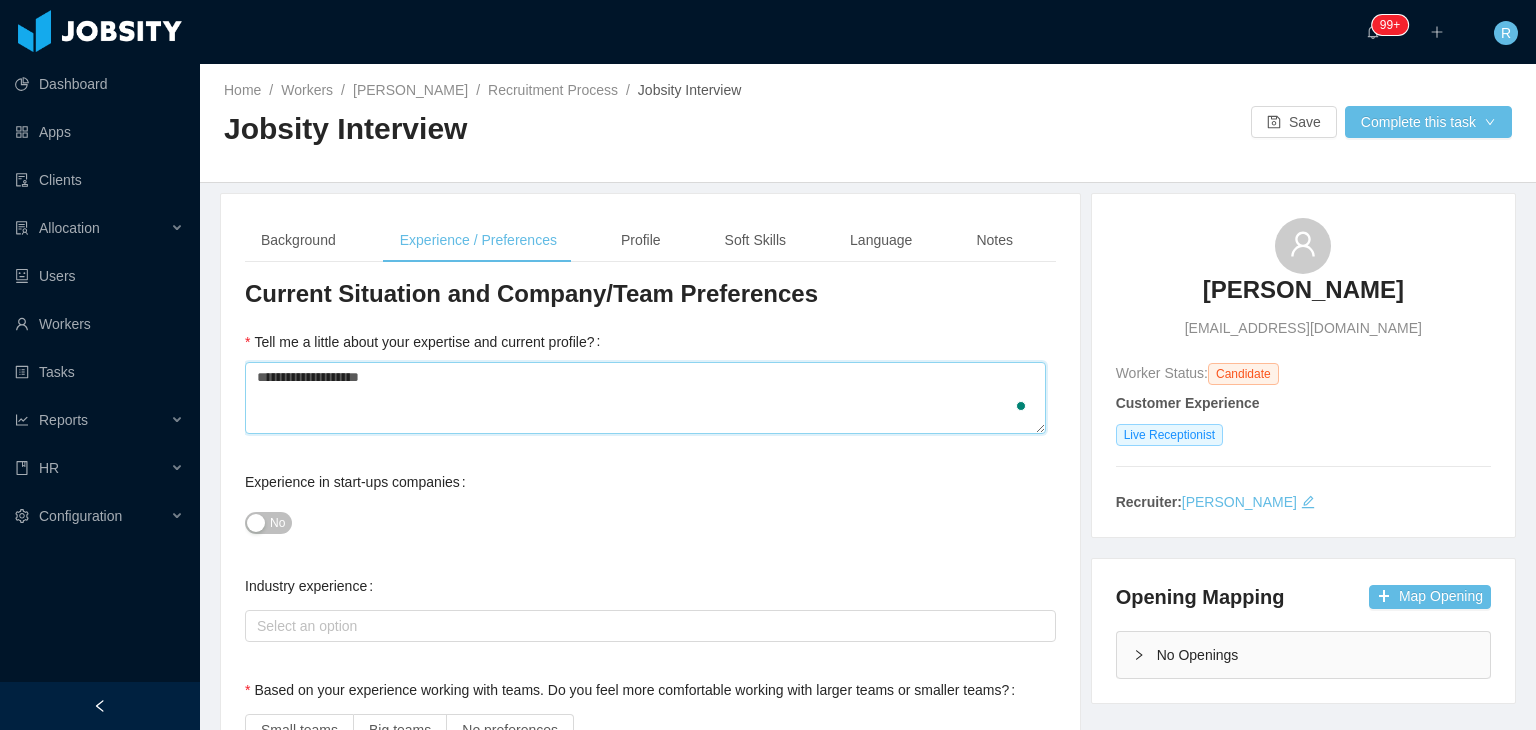 type 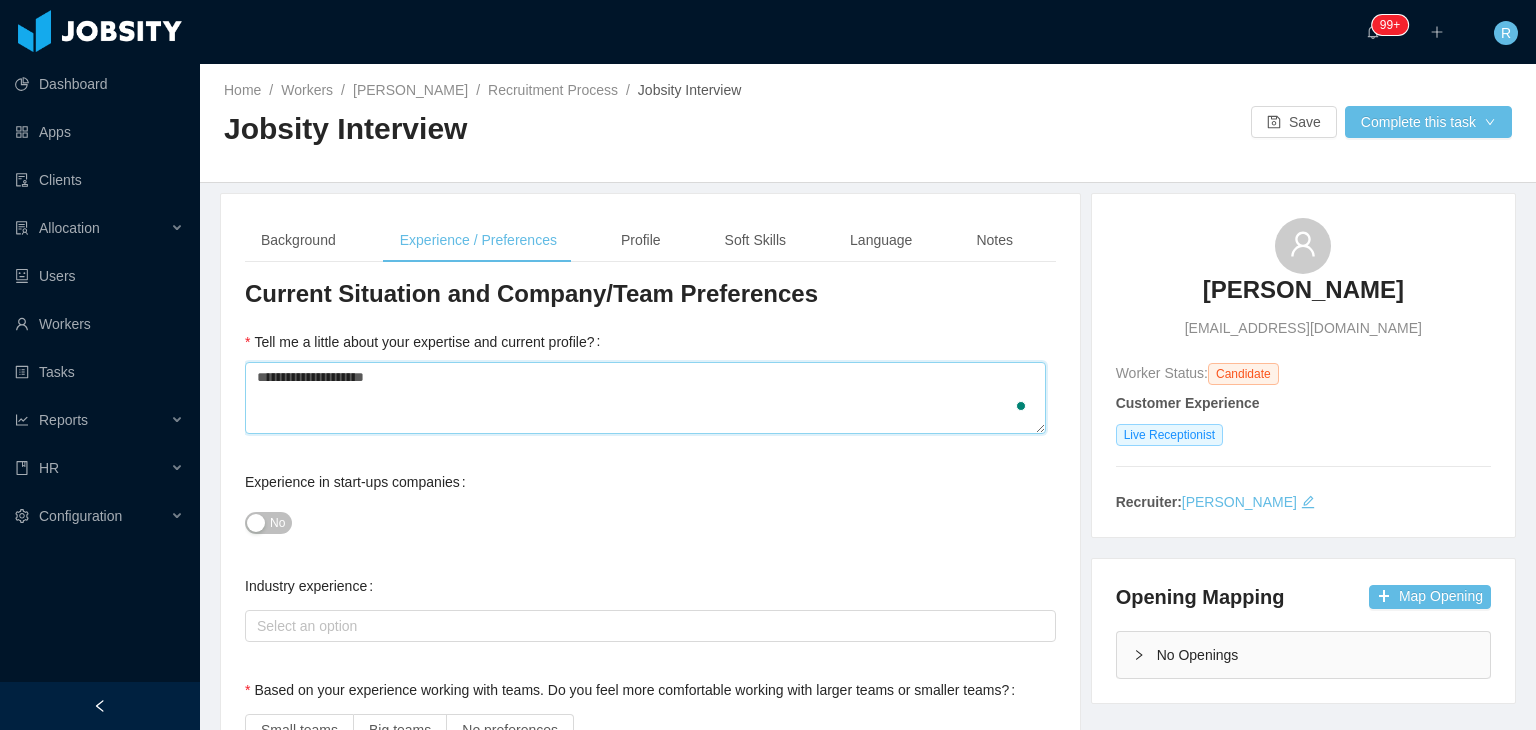 type 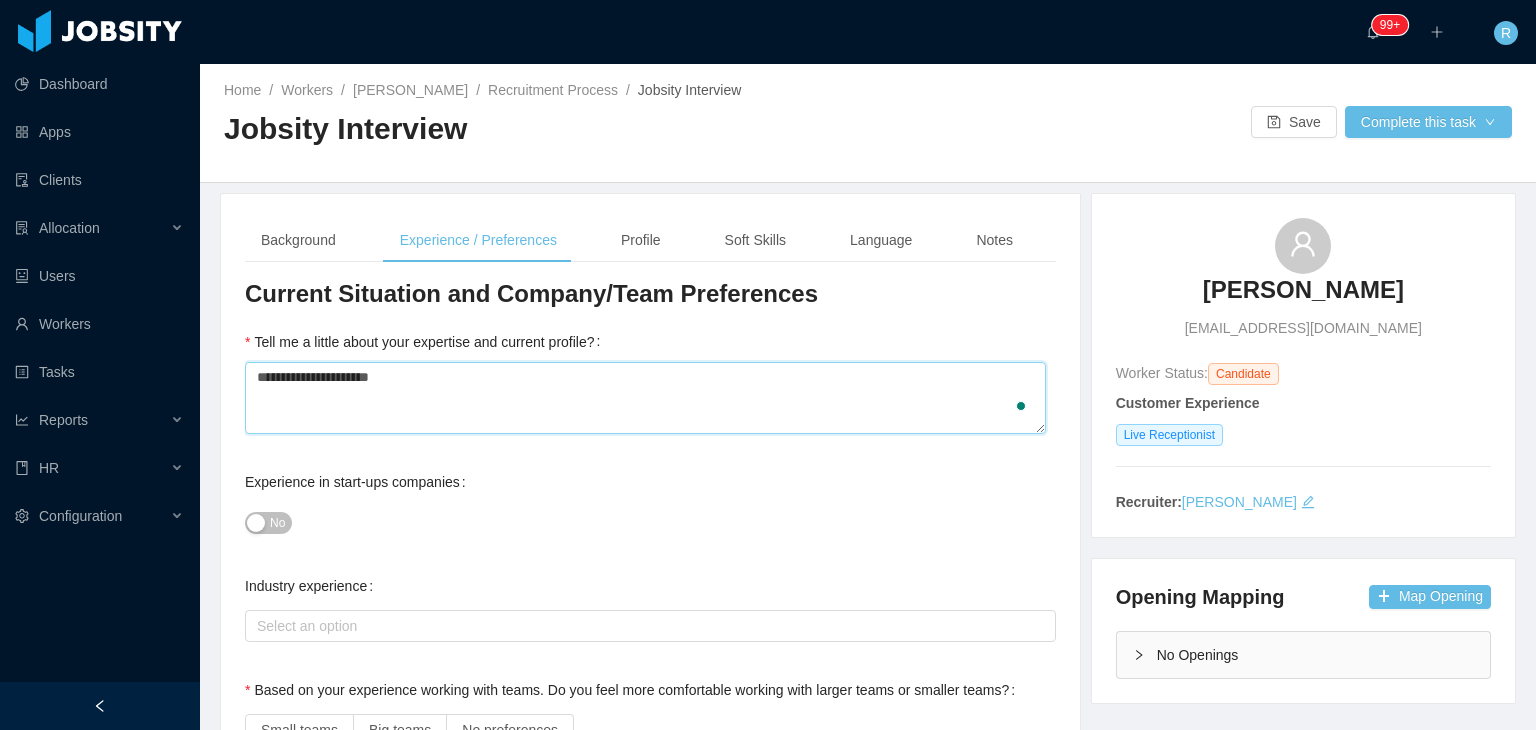 type 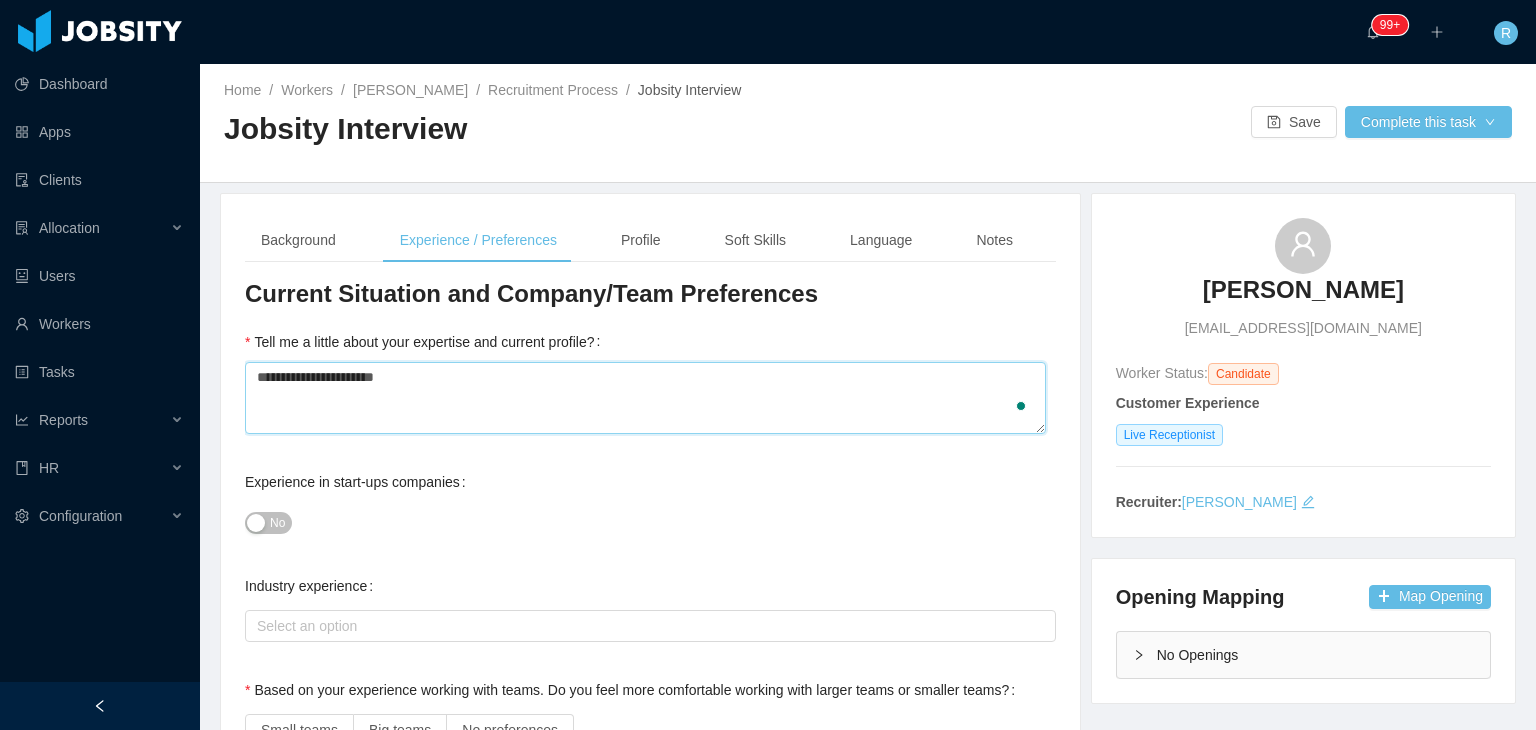 type 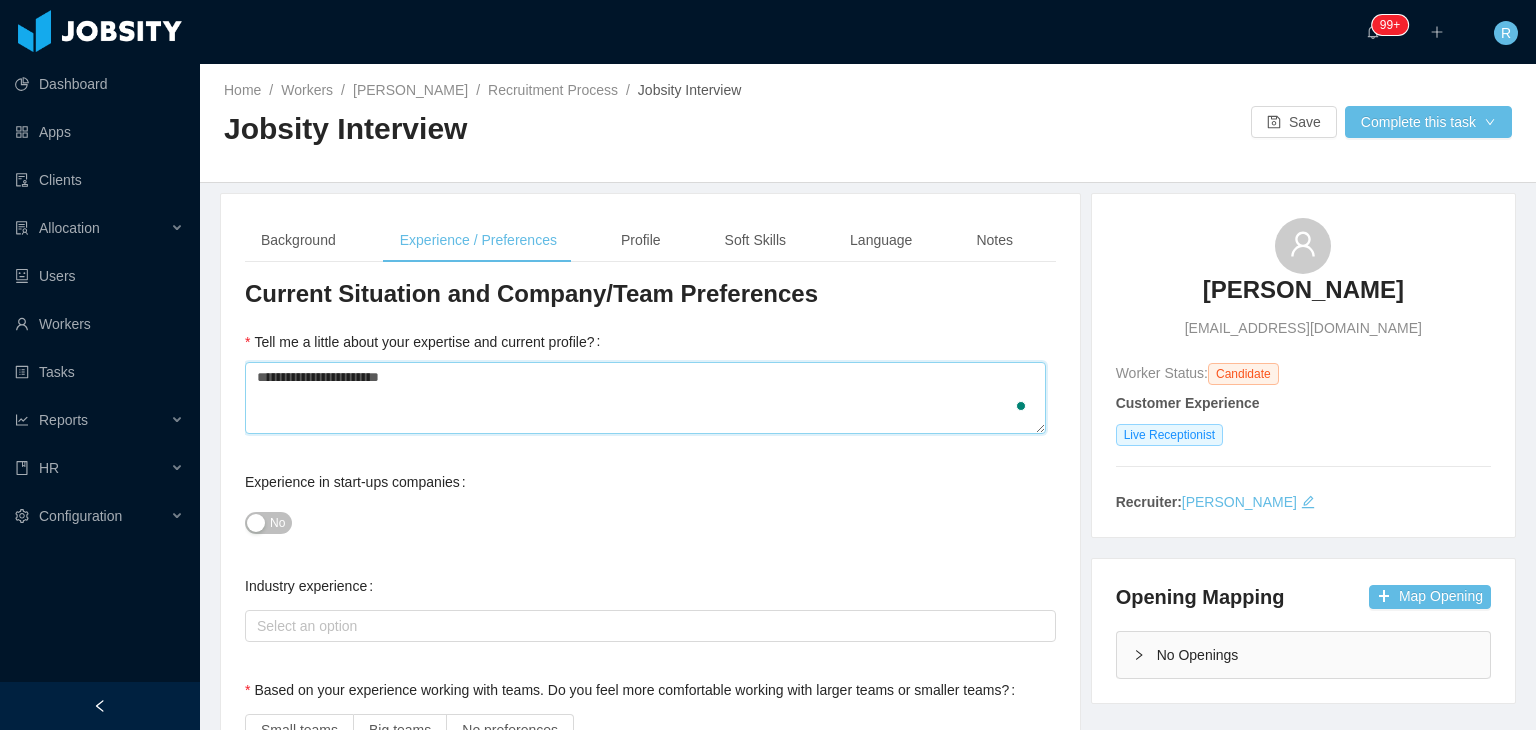 type 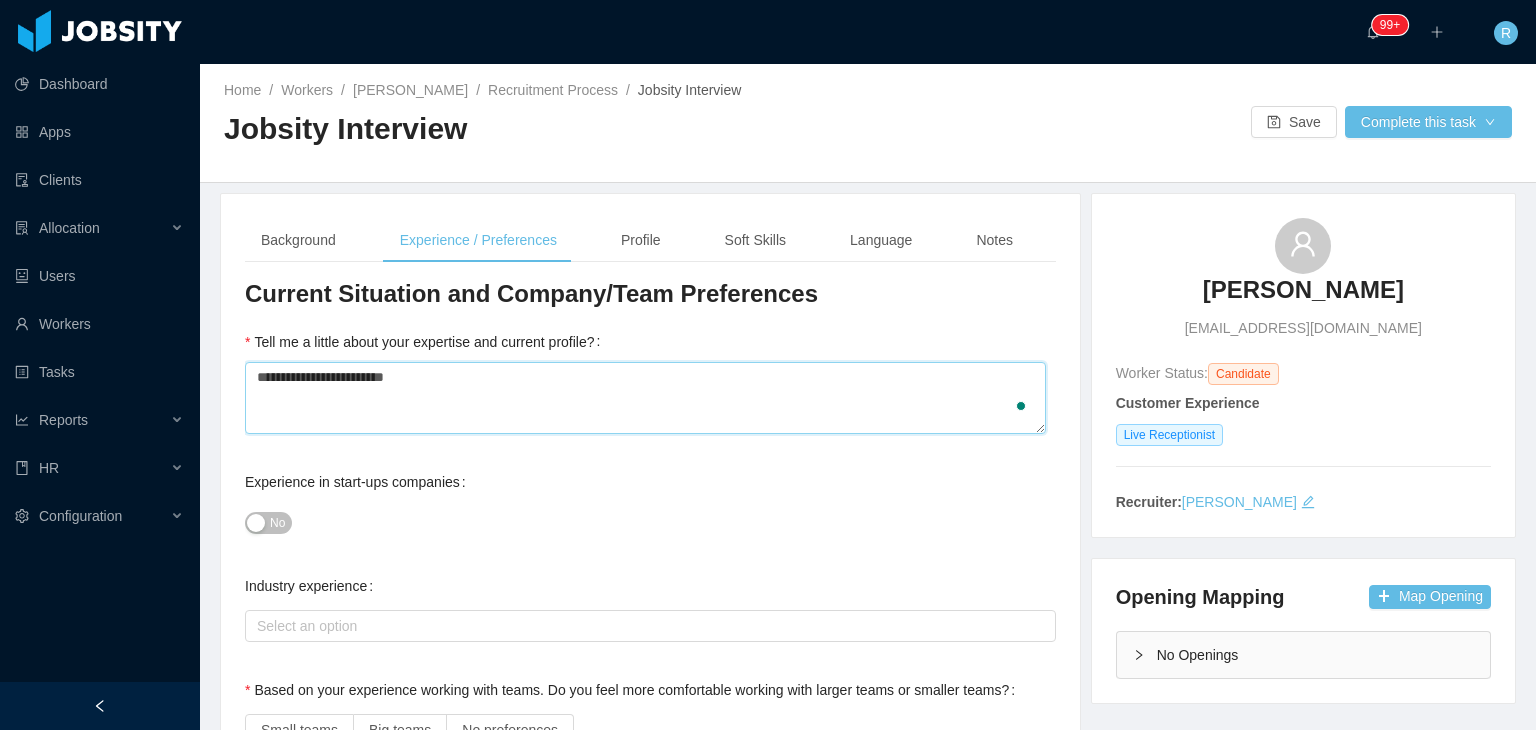 type 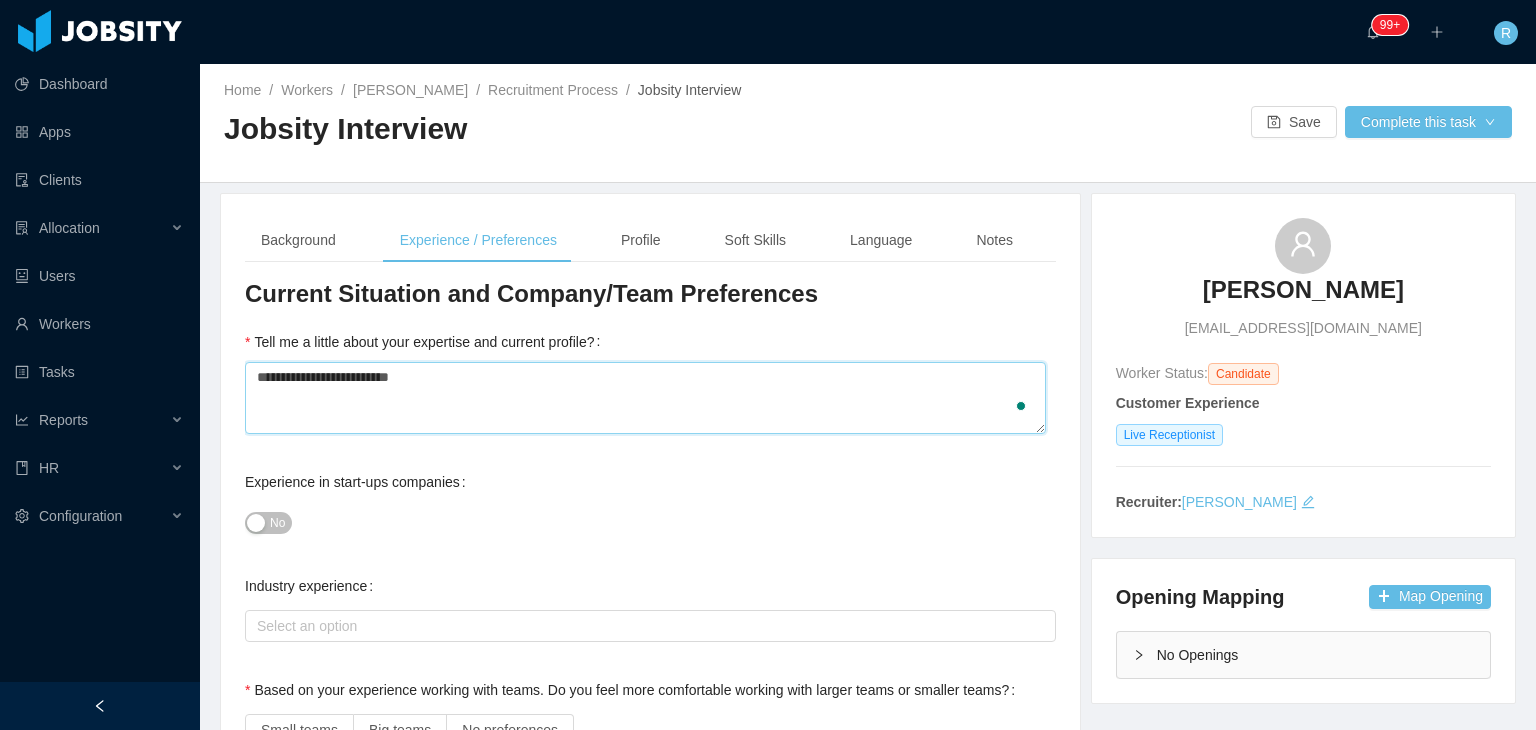 type 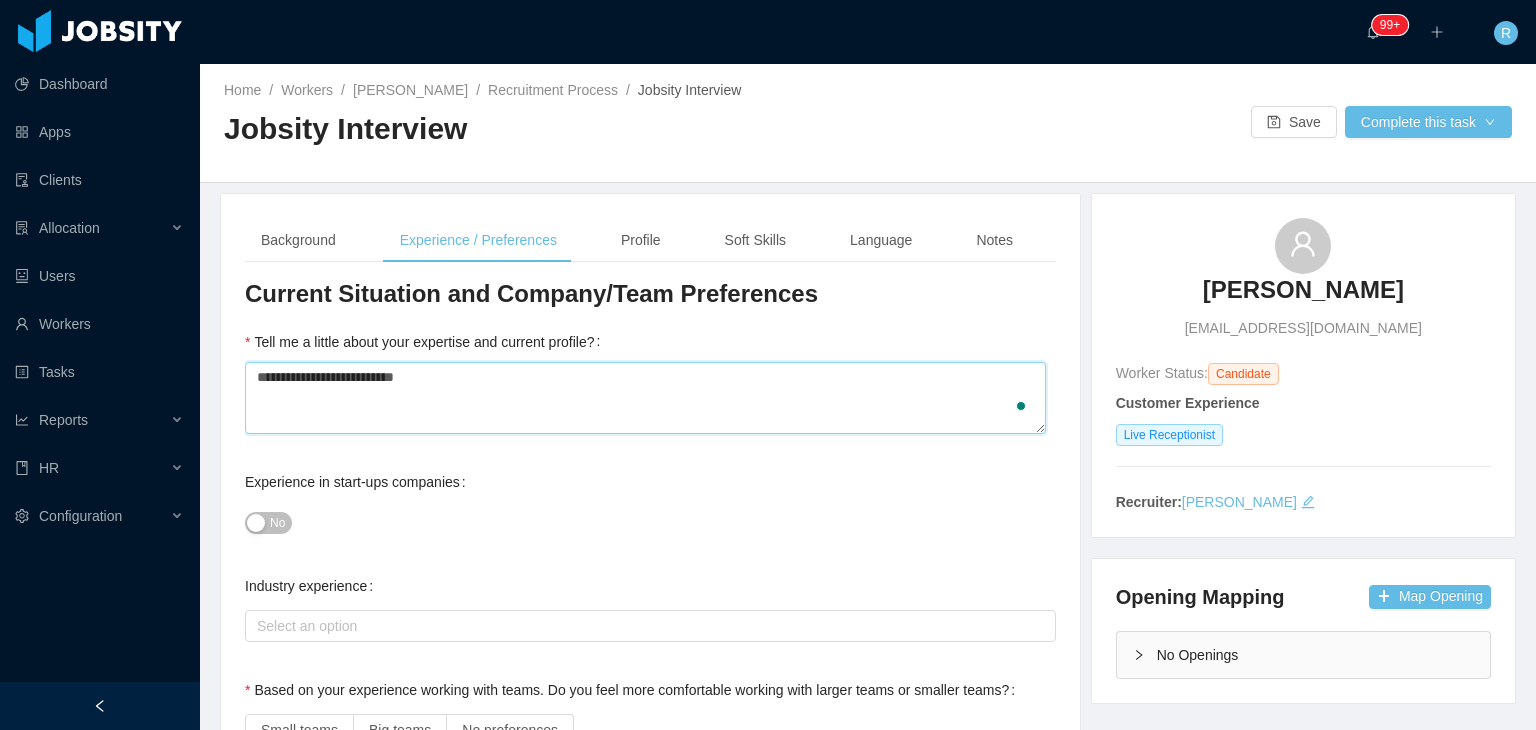 type 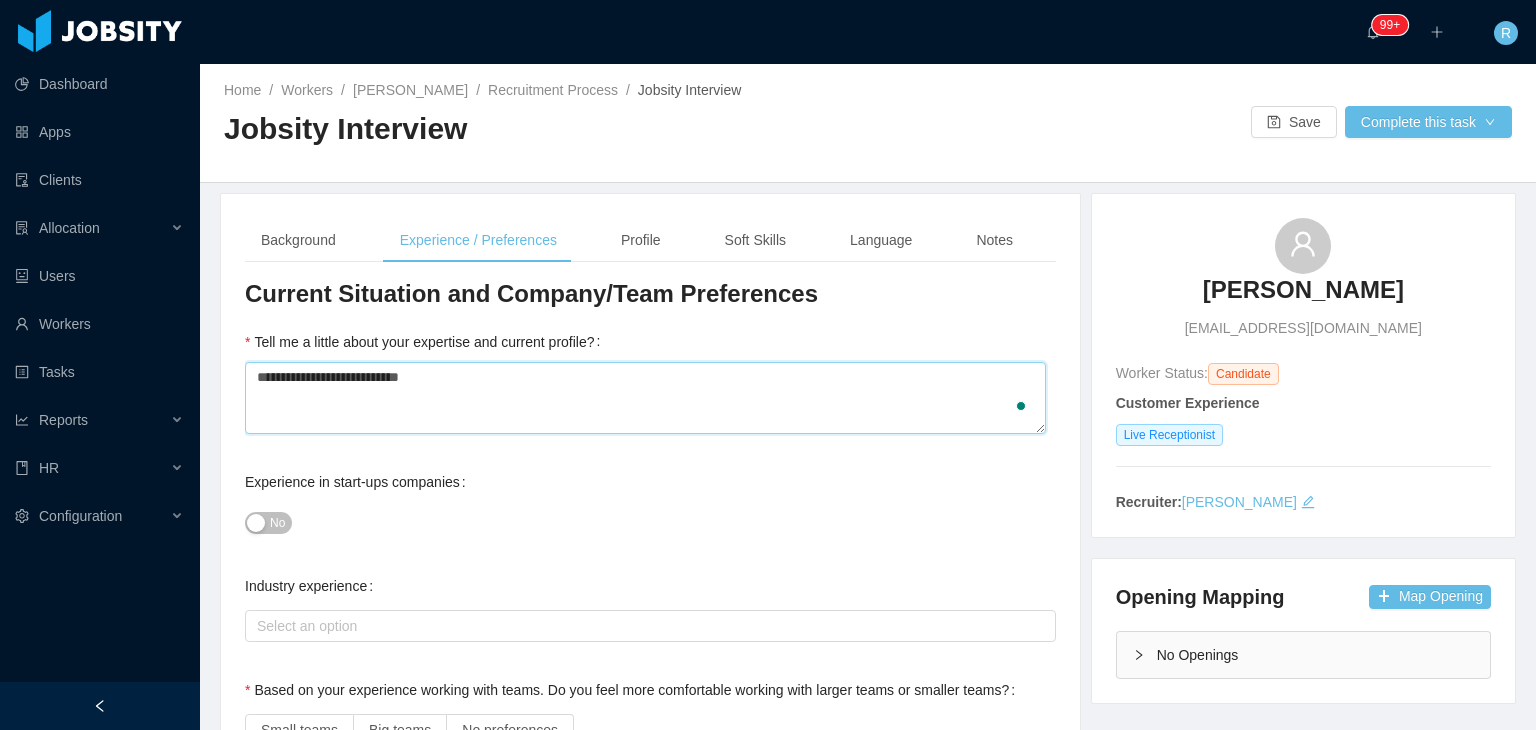 type on "**********" 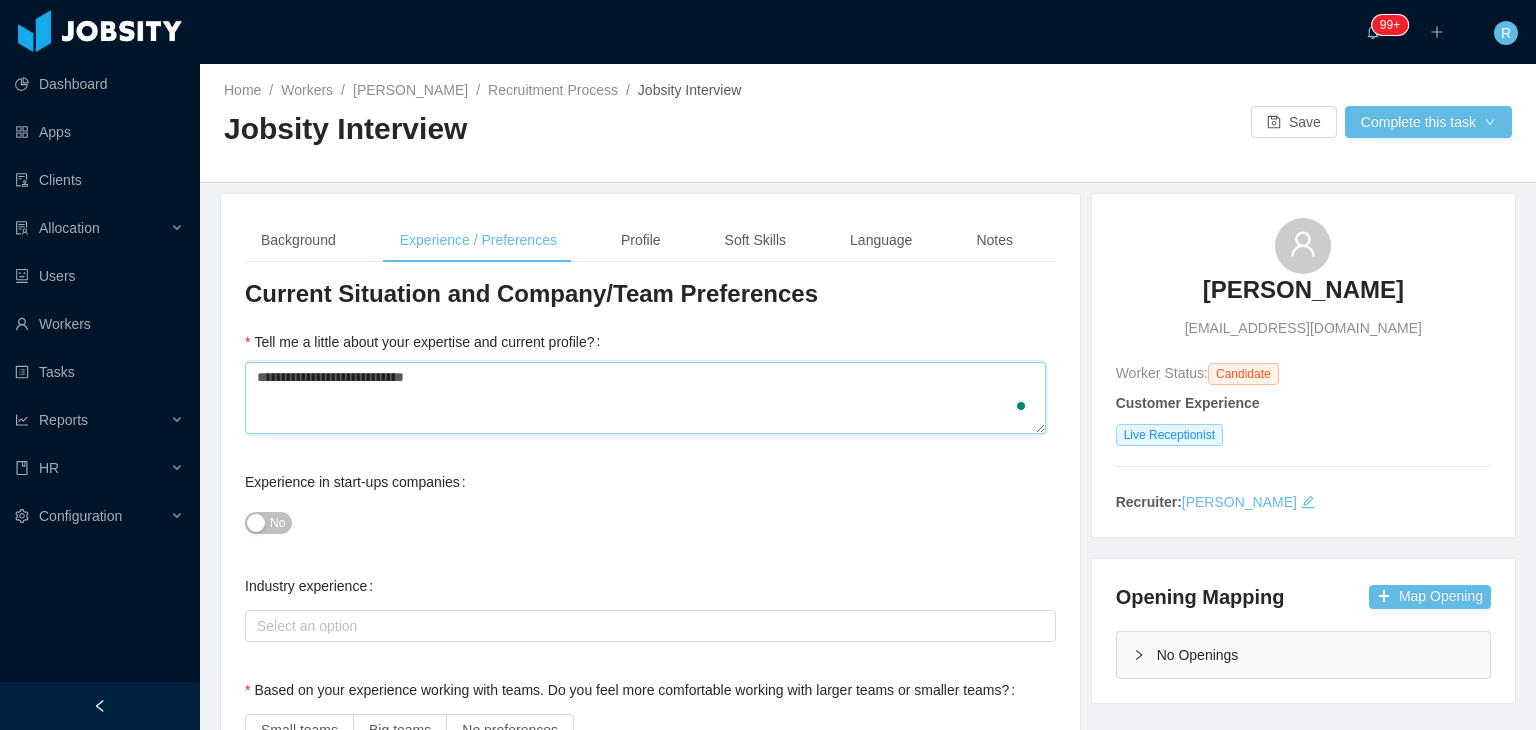 type 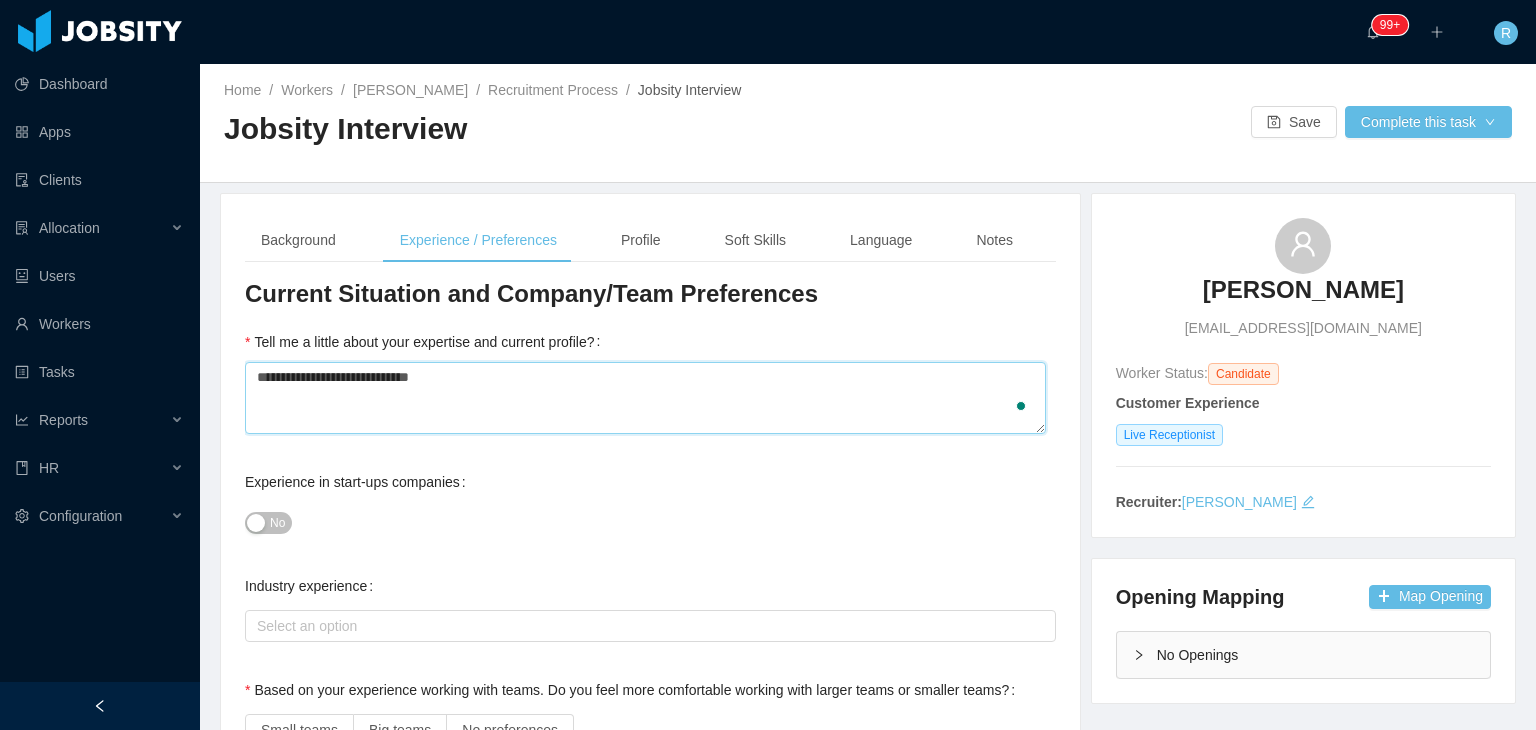 type 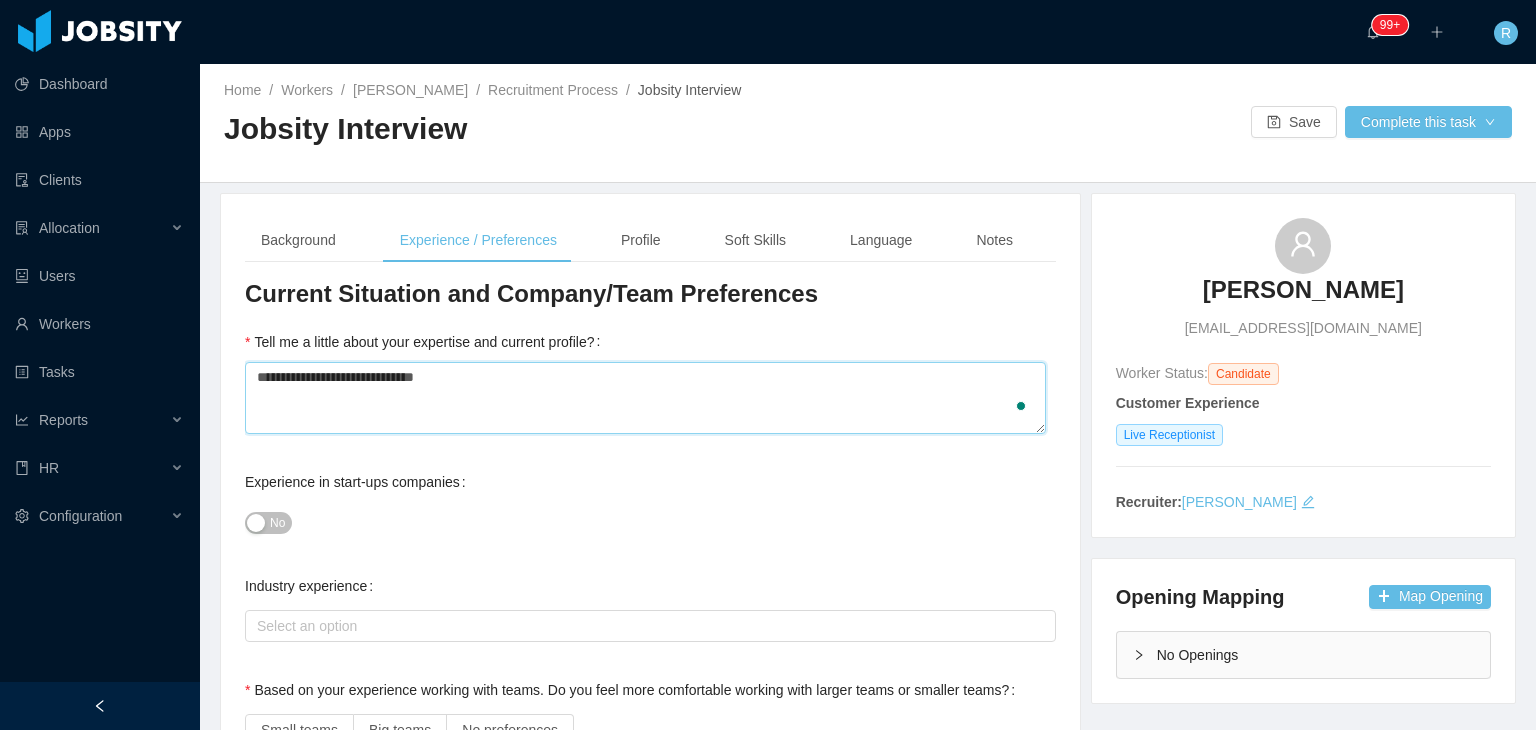 type 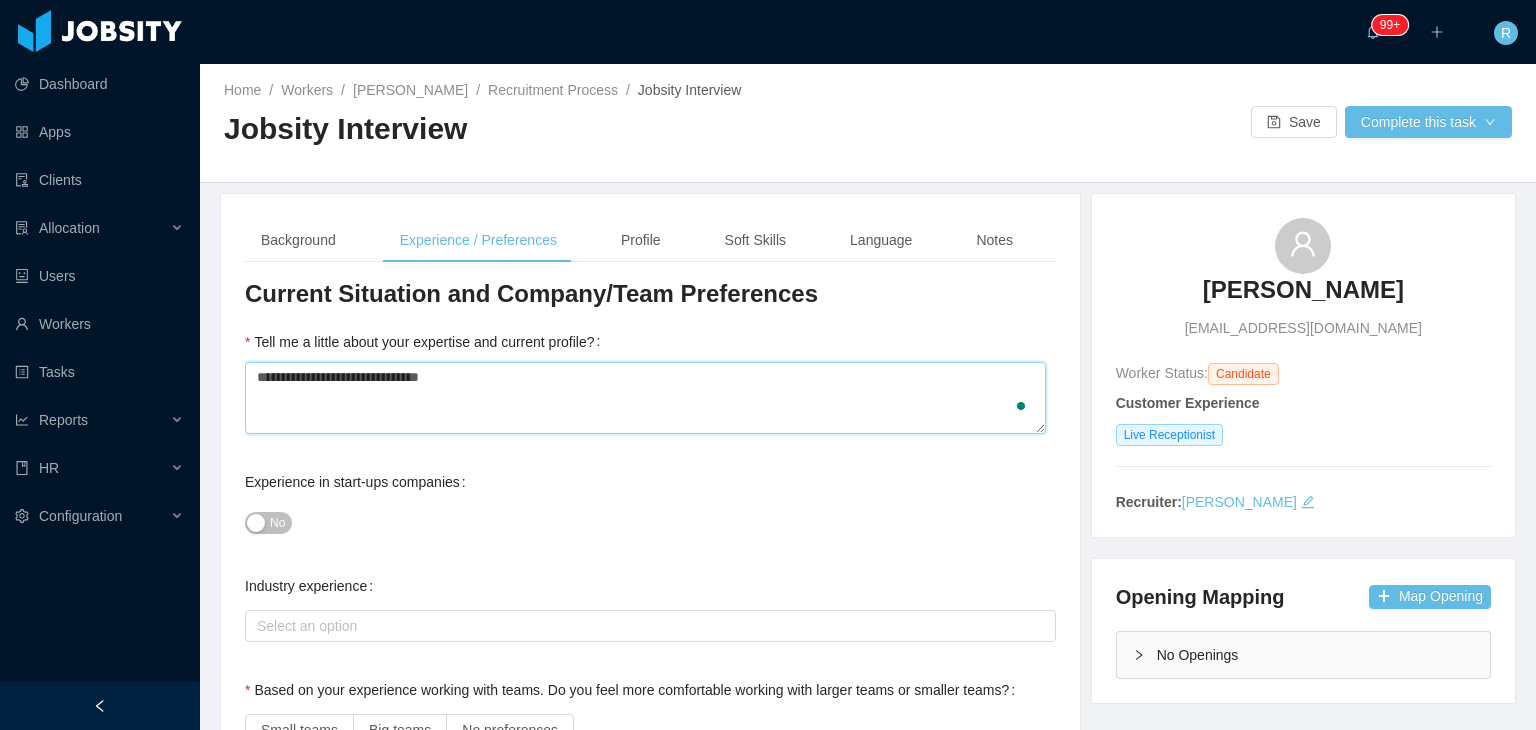 type 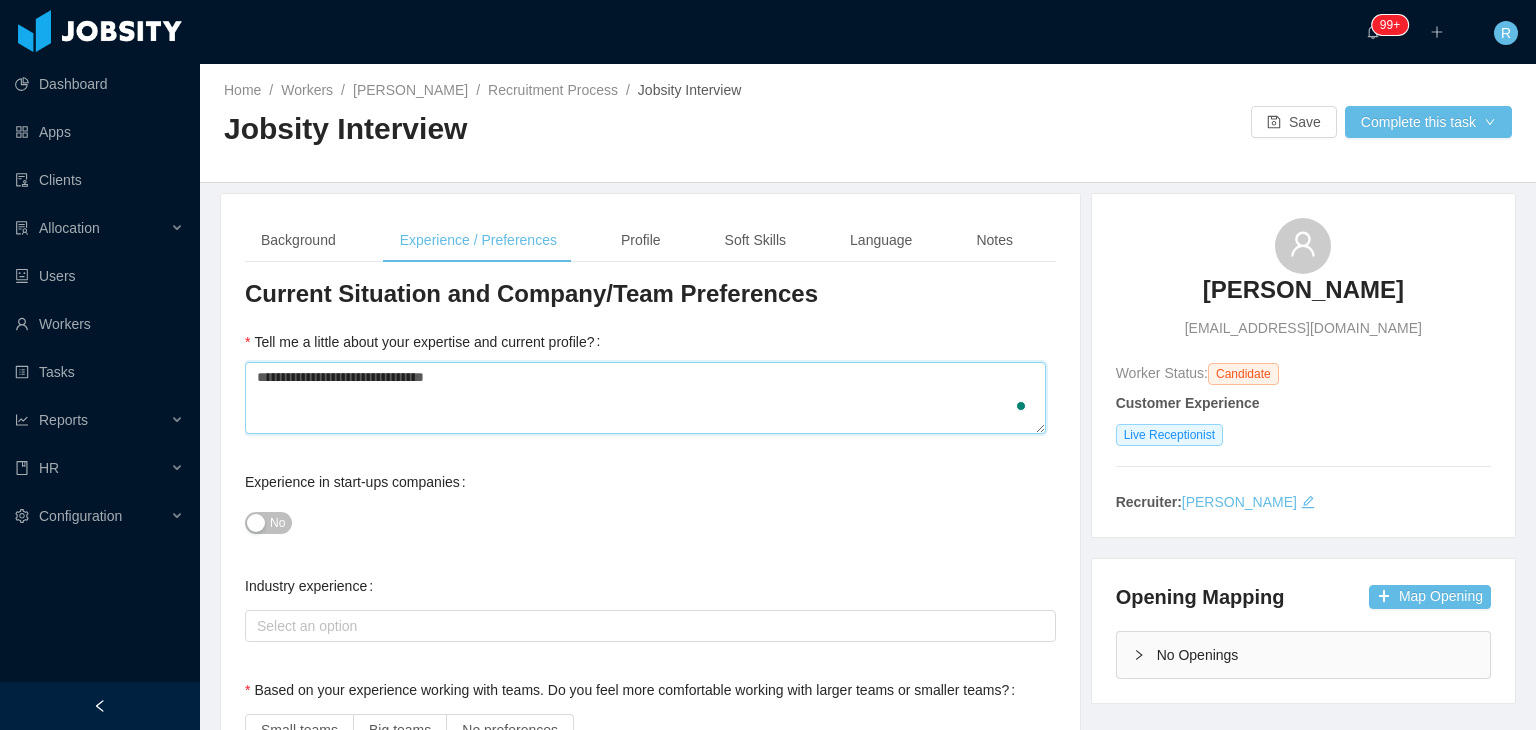 type 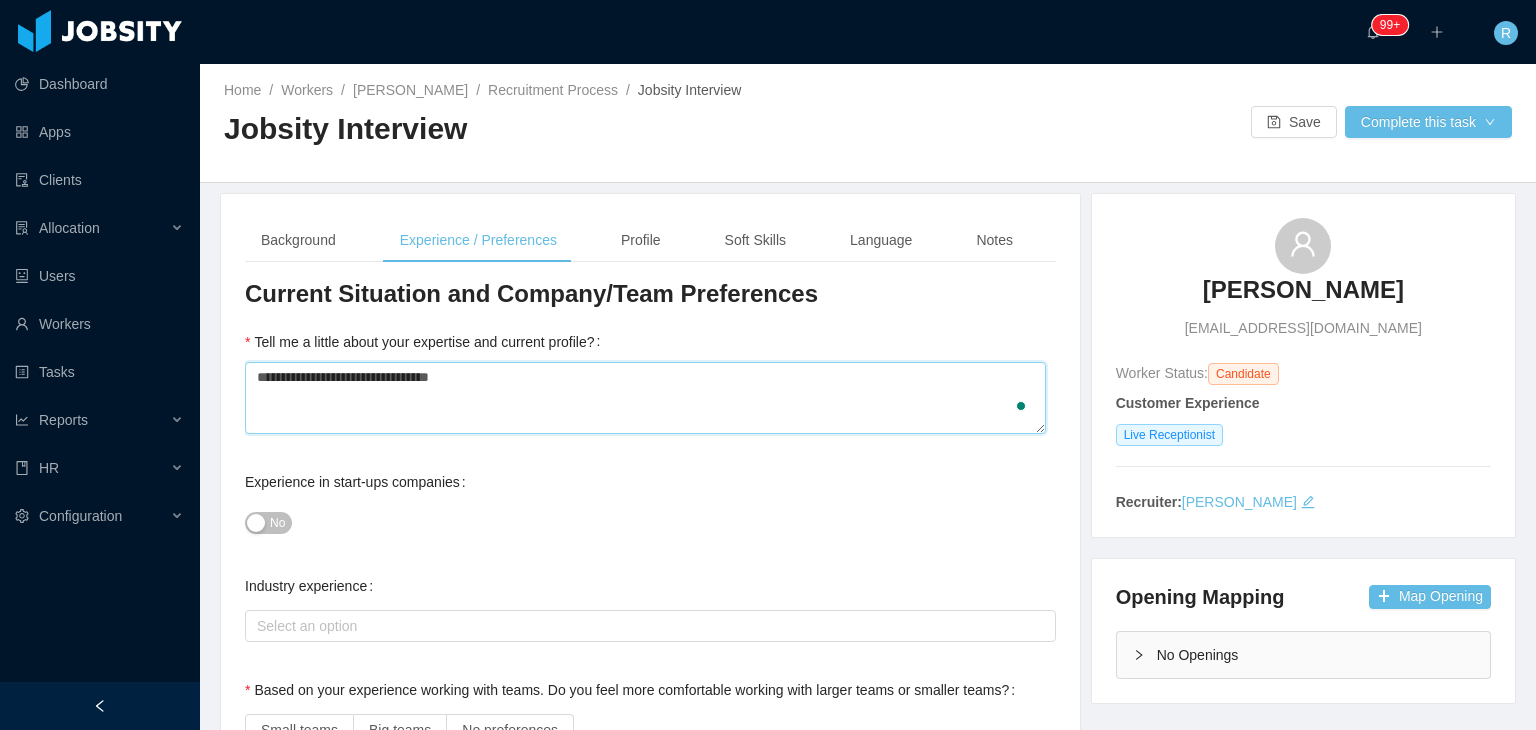 type 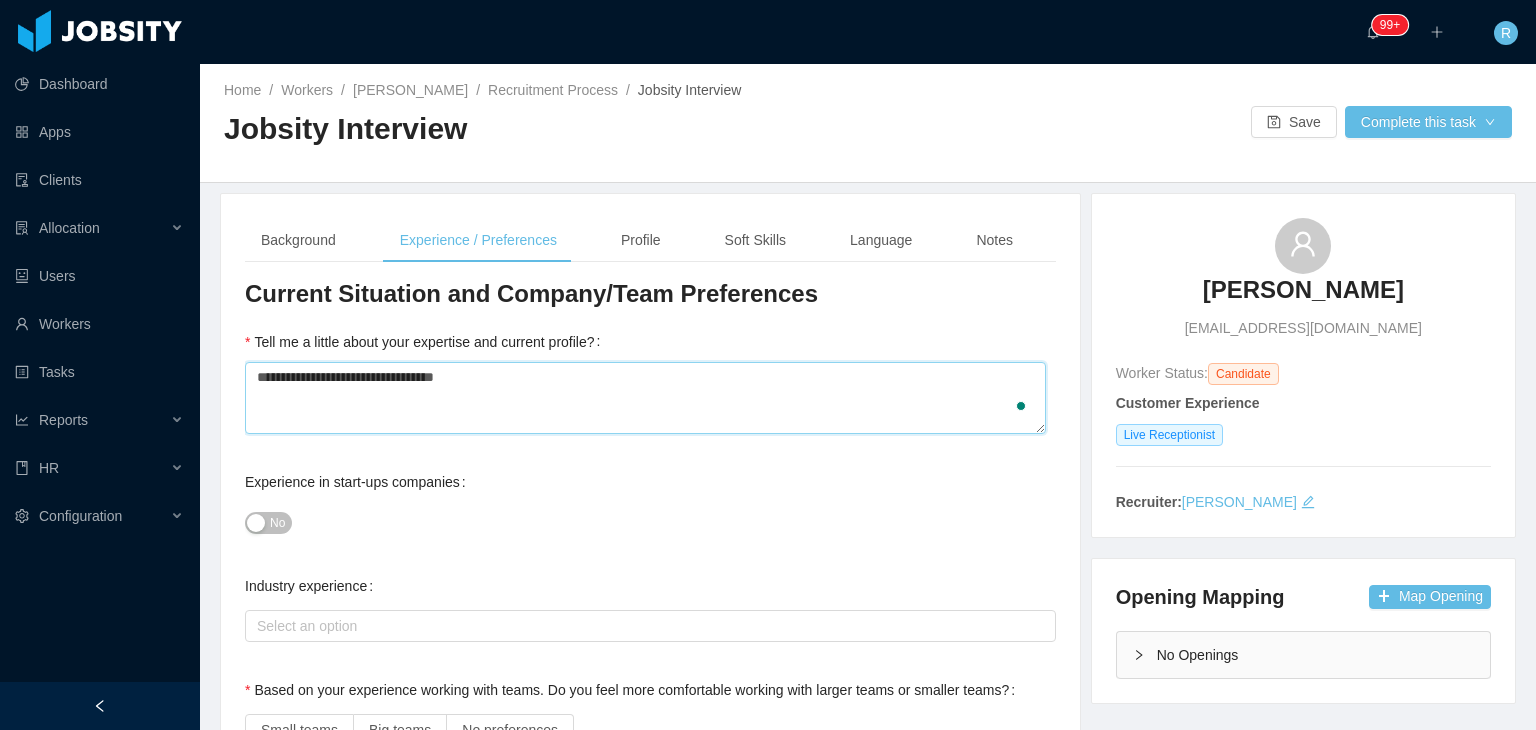 type 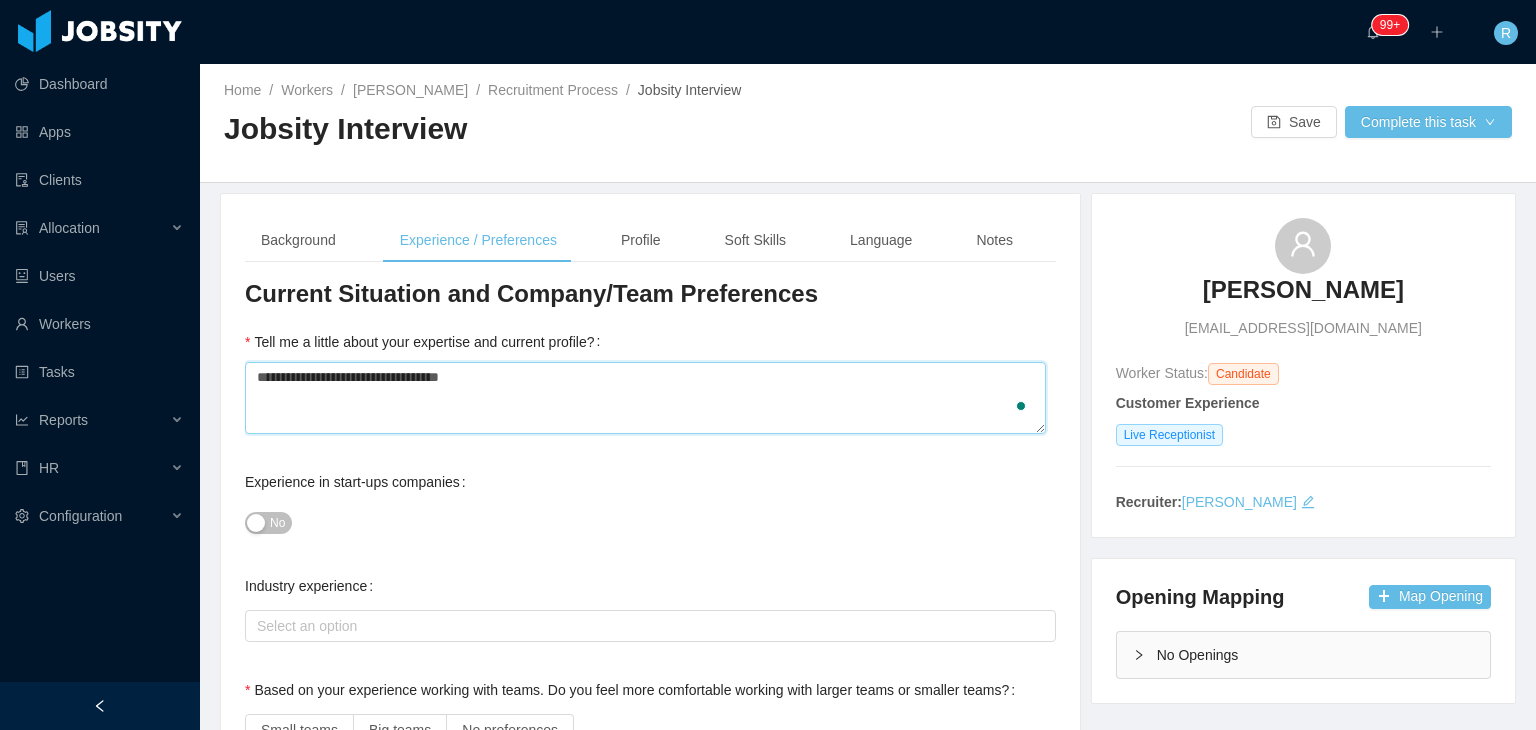type 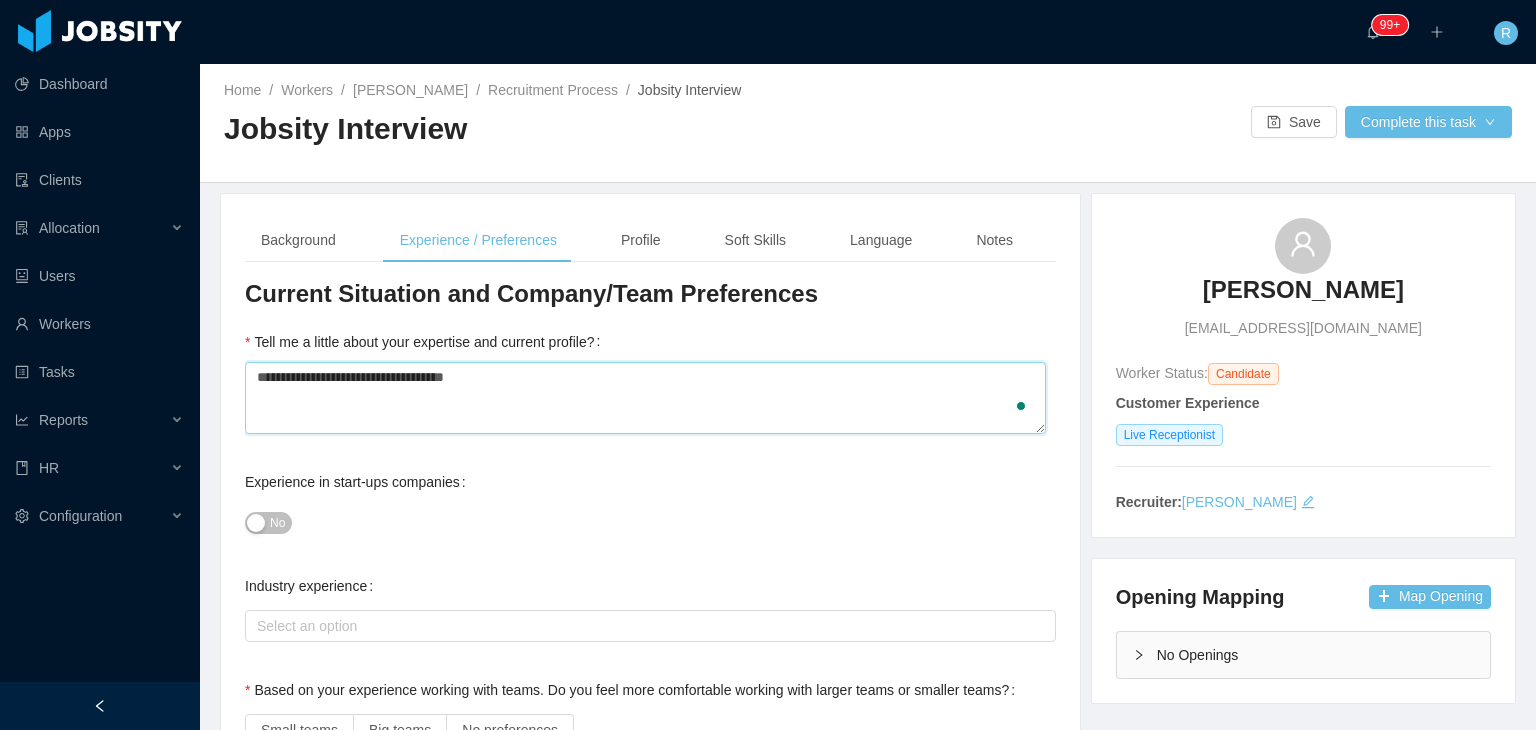 type 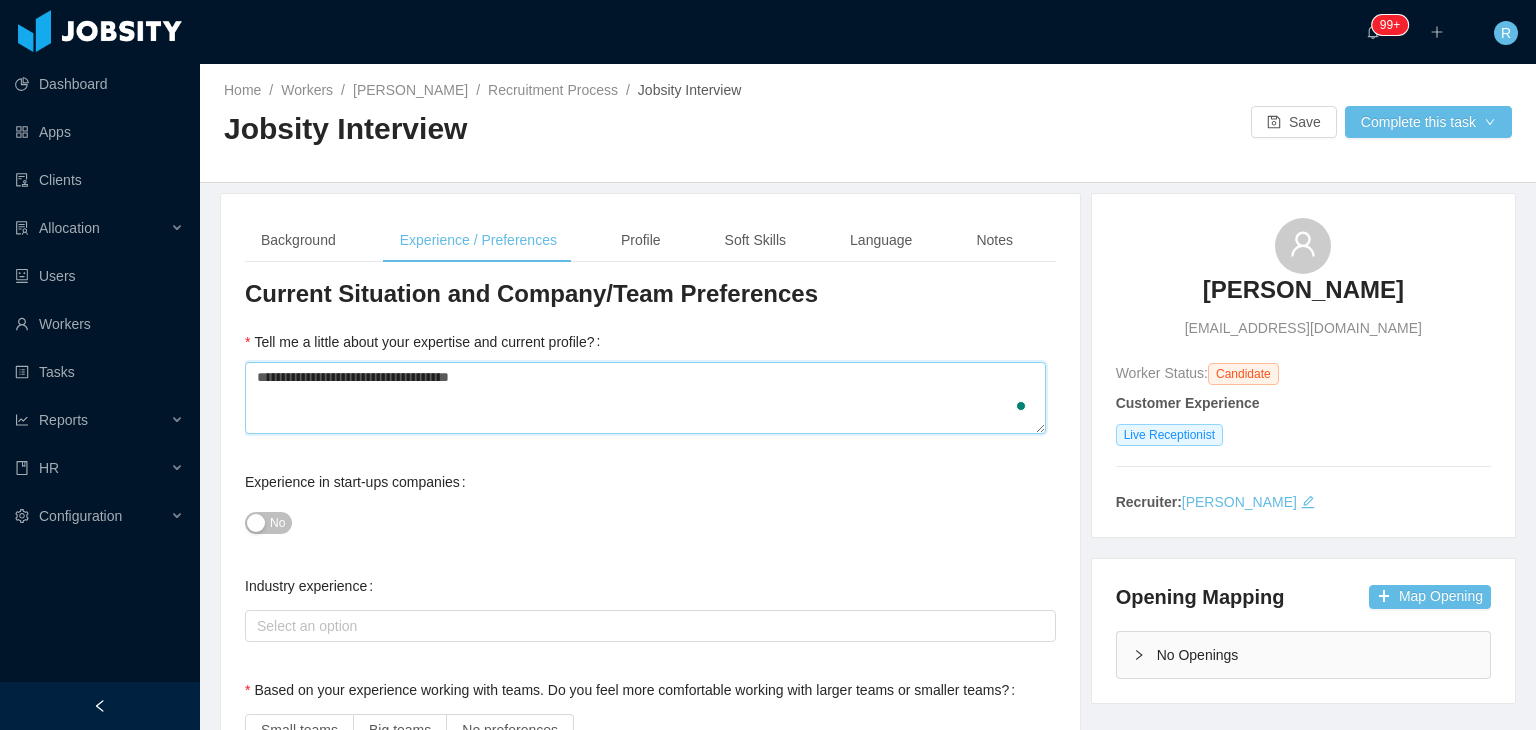 type 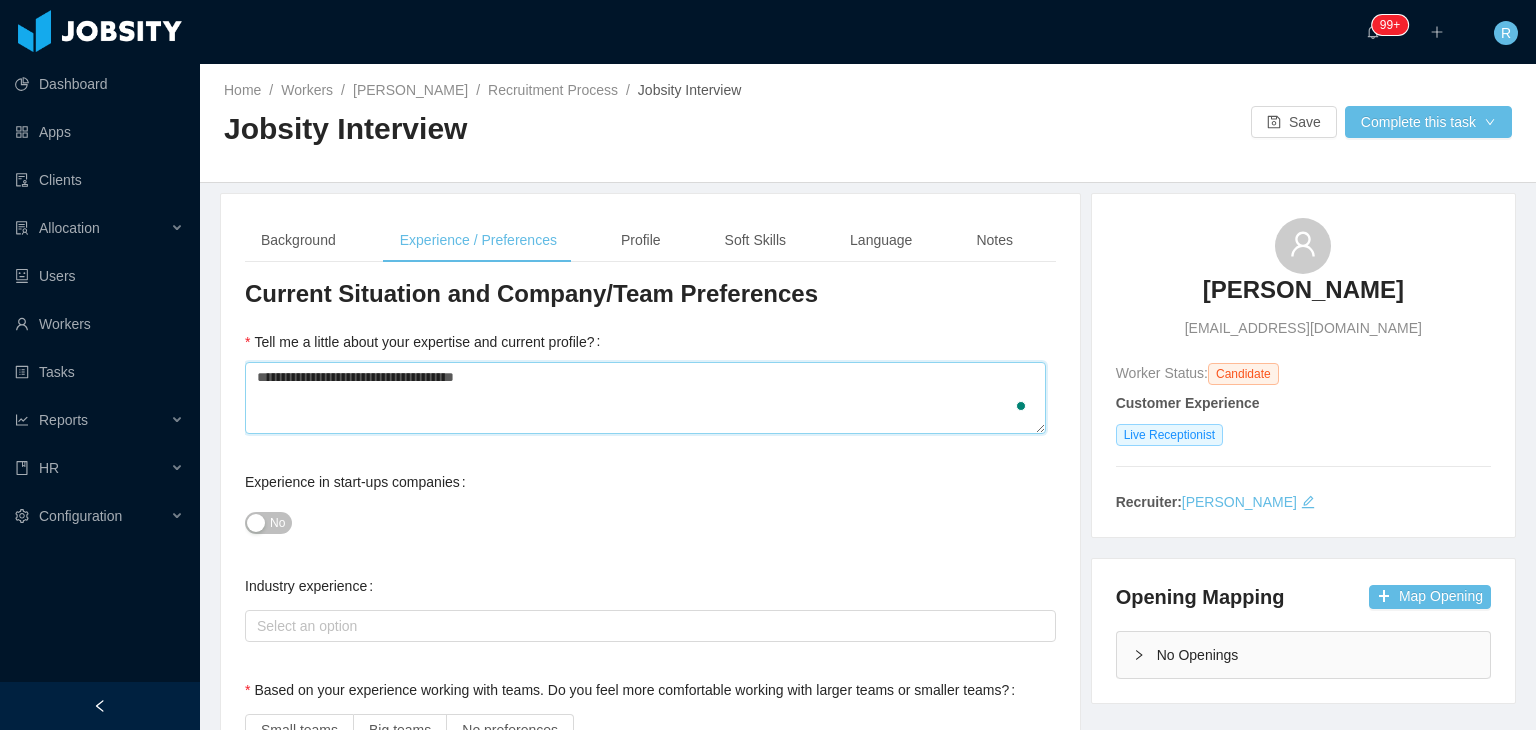 type 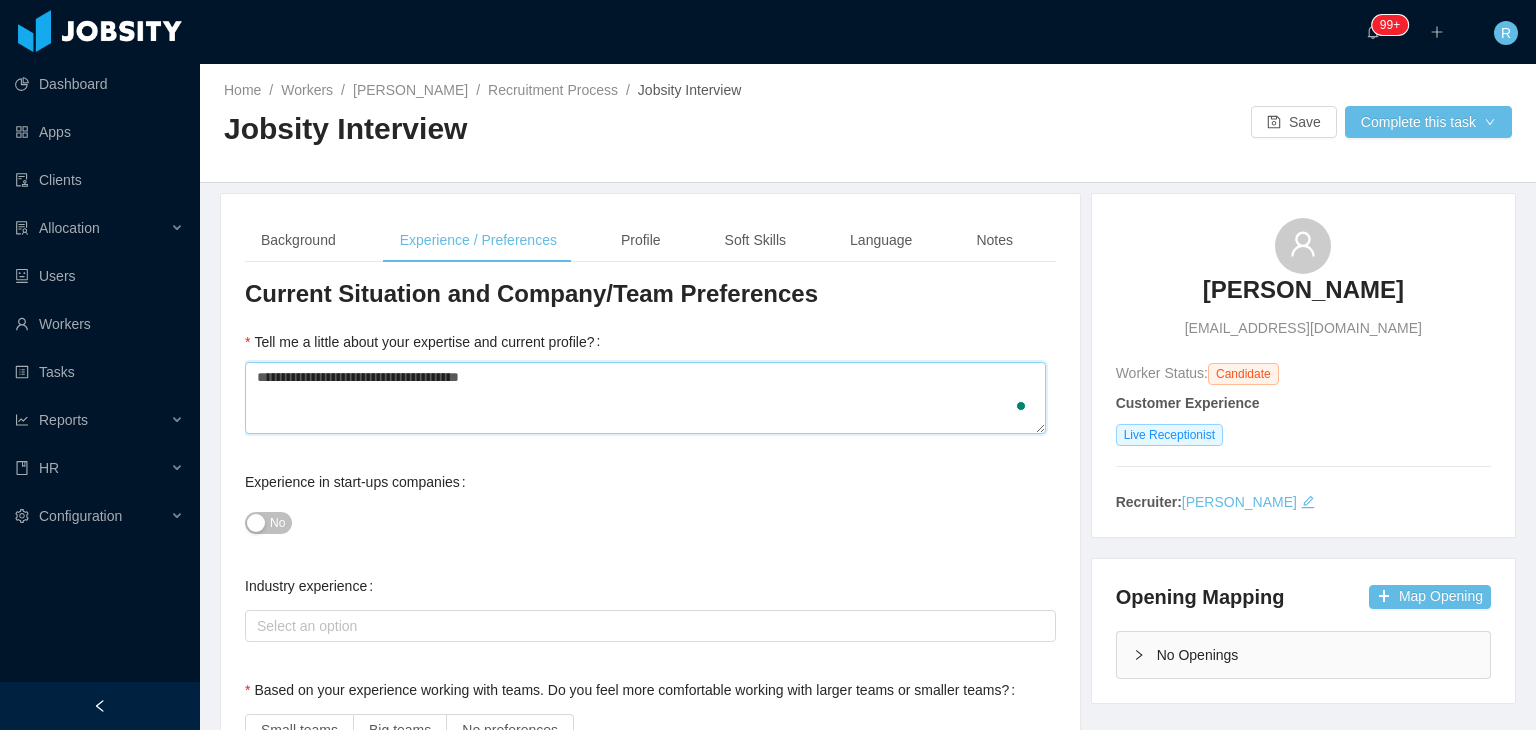 type 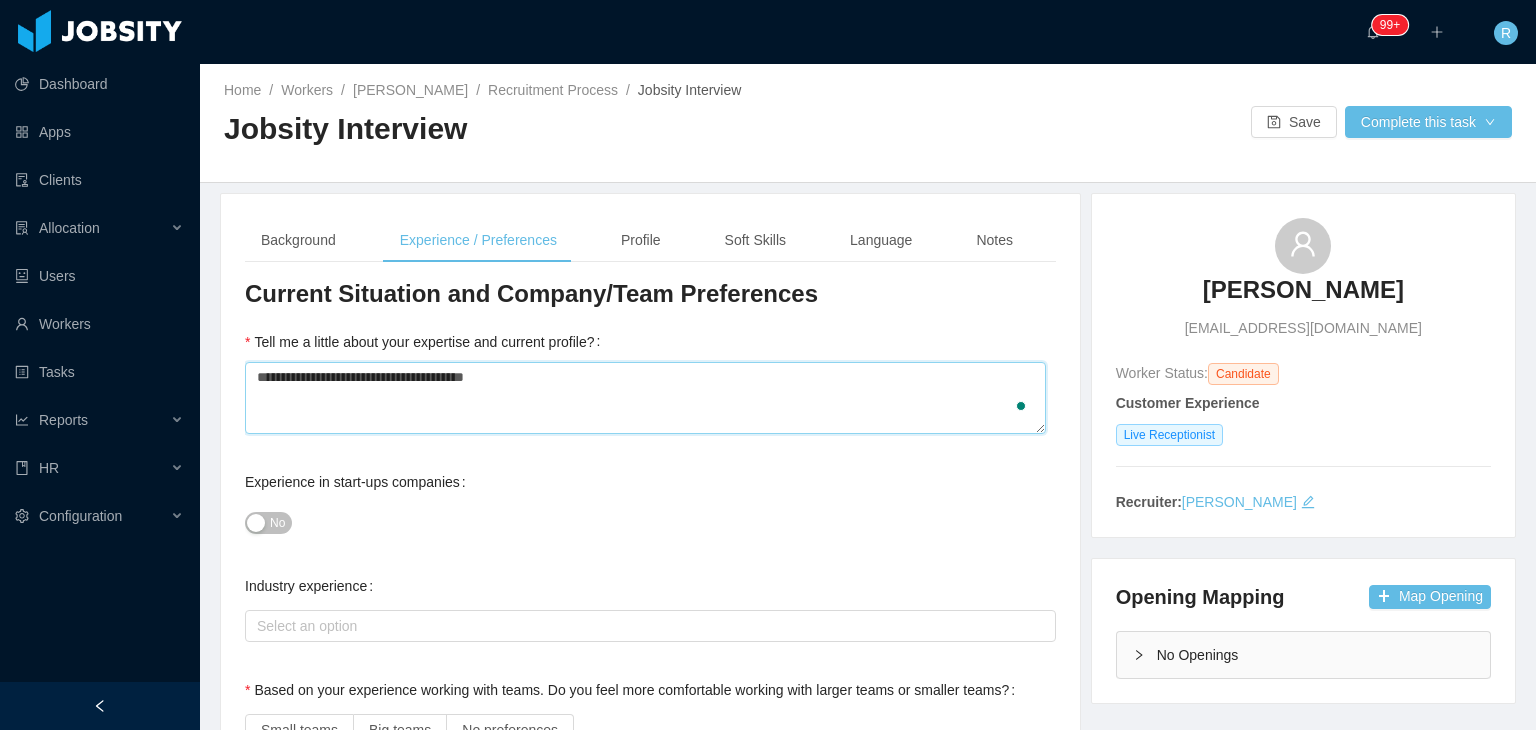 type on "**********" 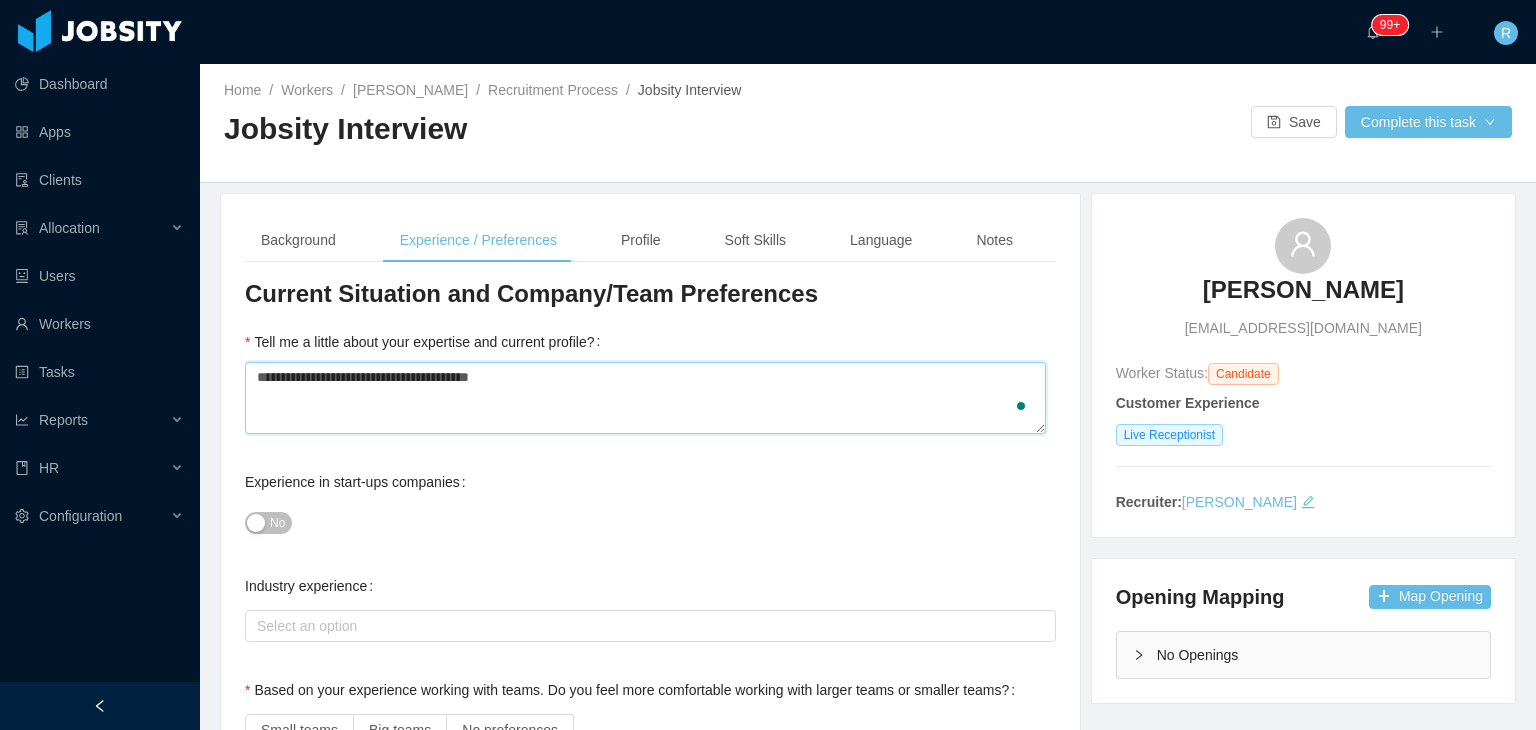 type 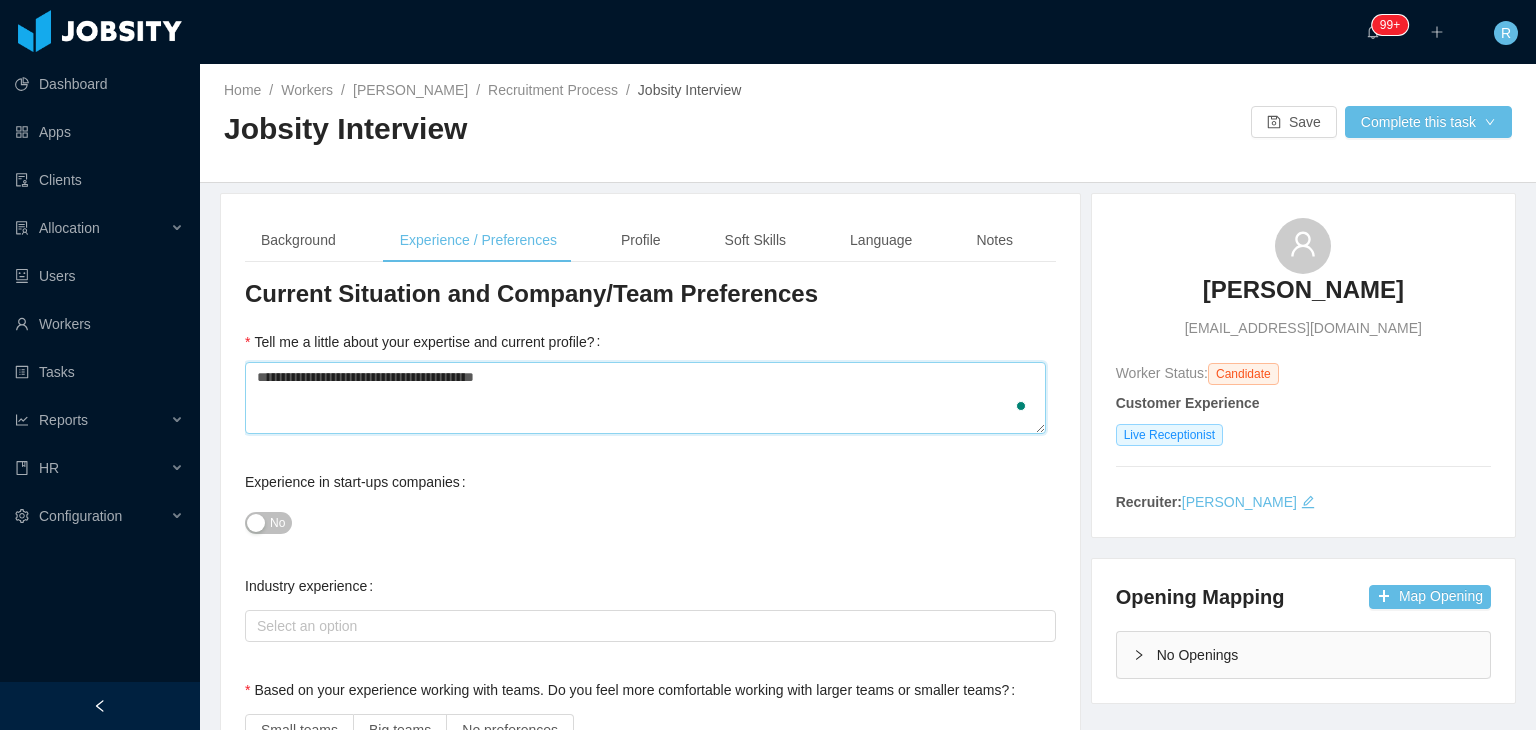 type 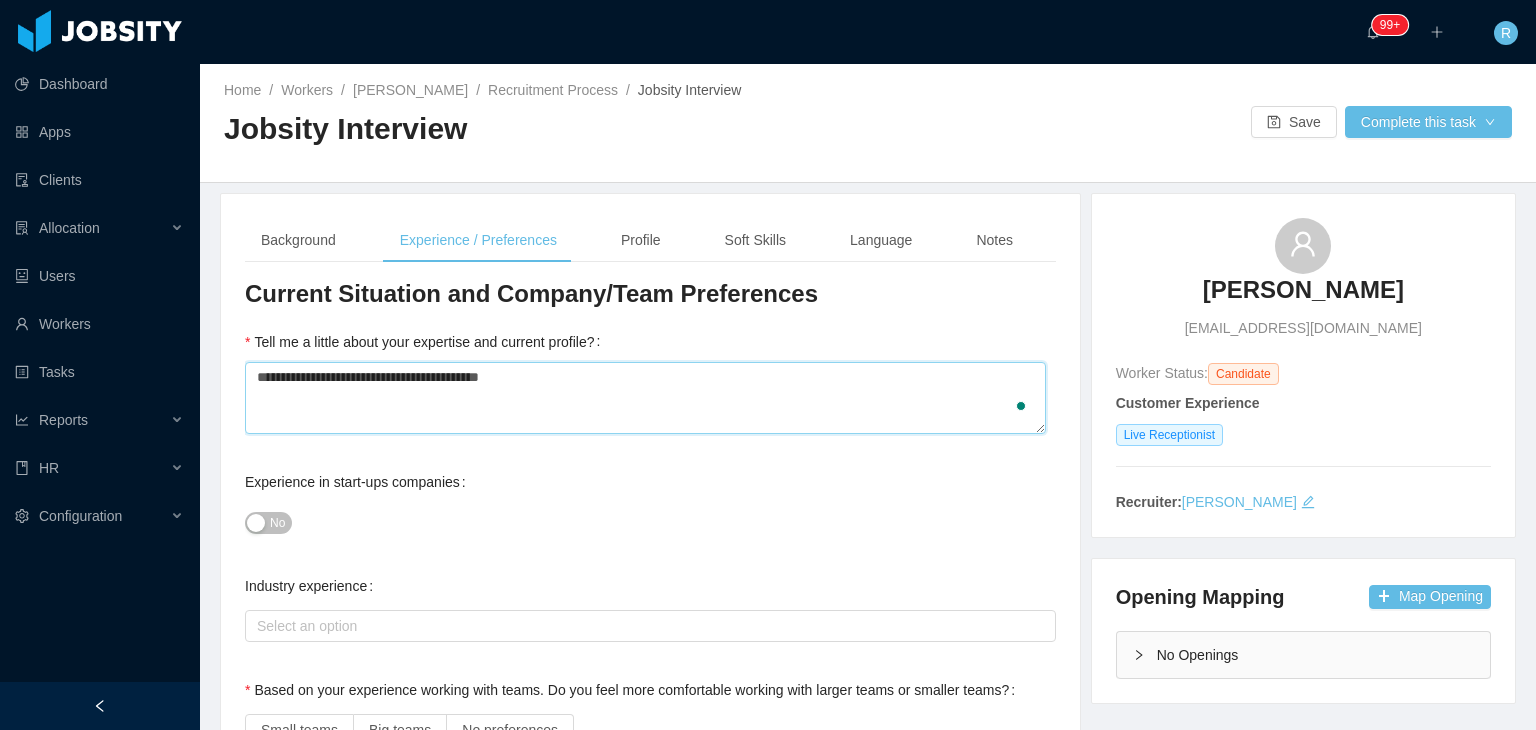 type on "**********" 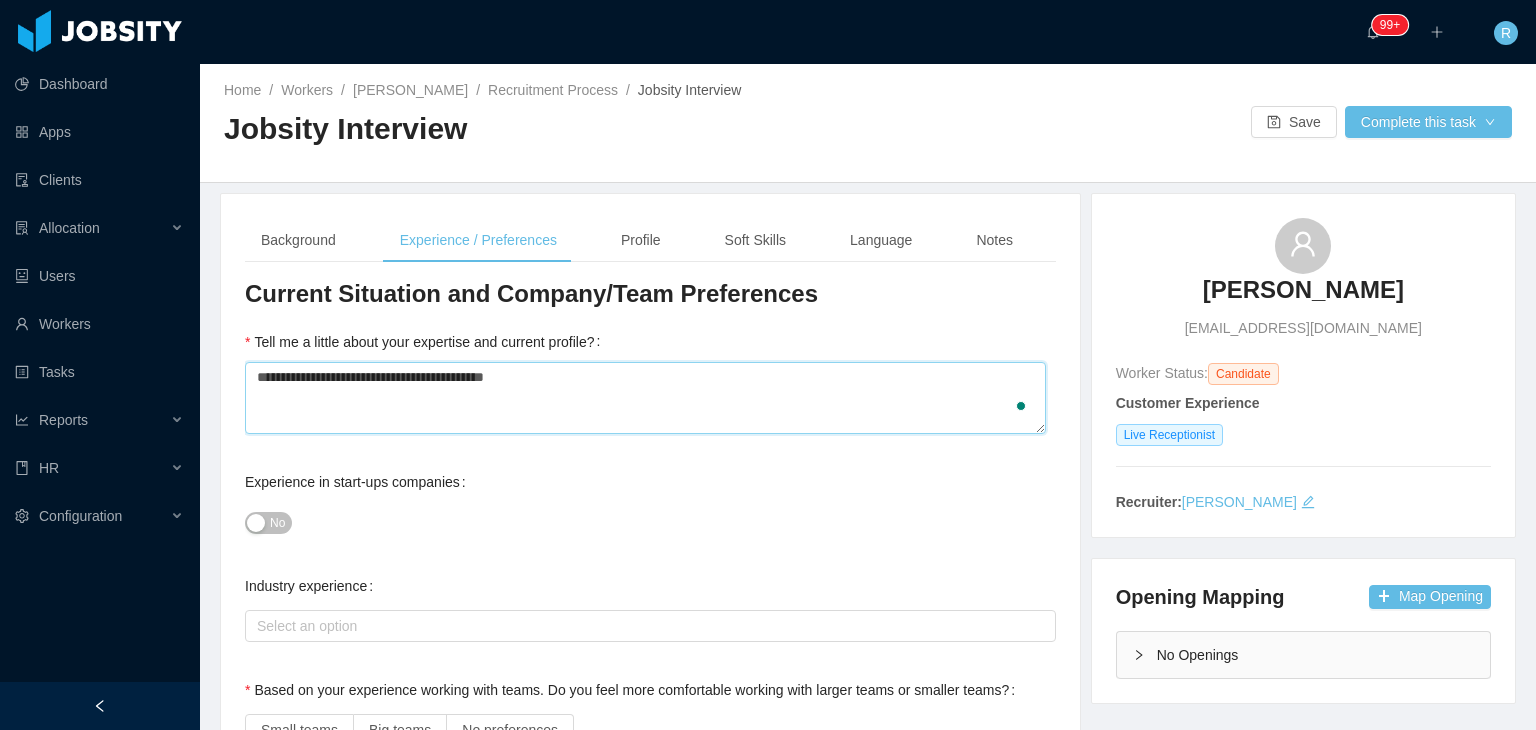 type 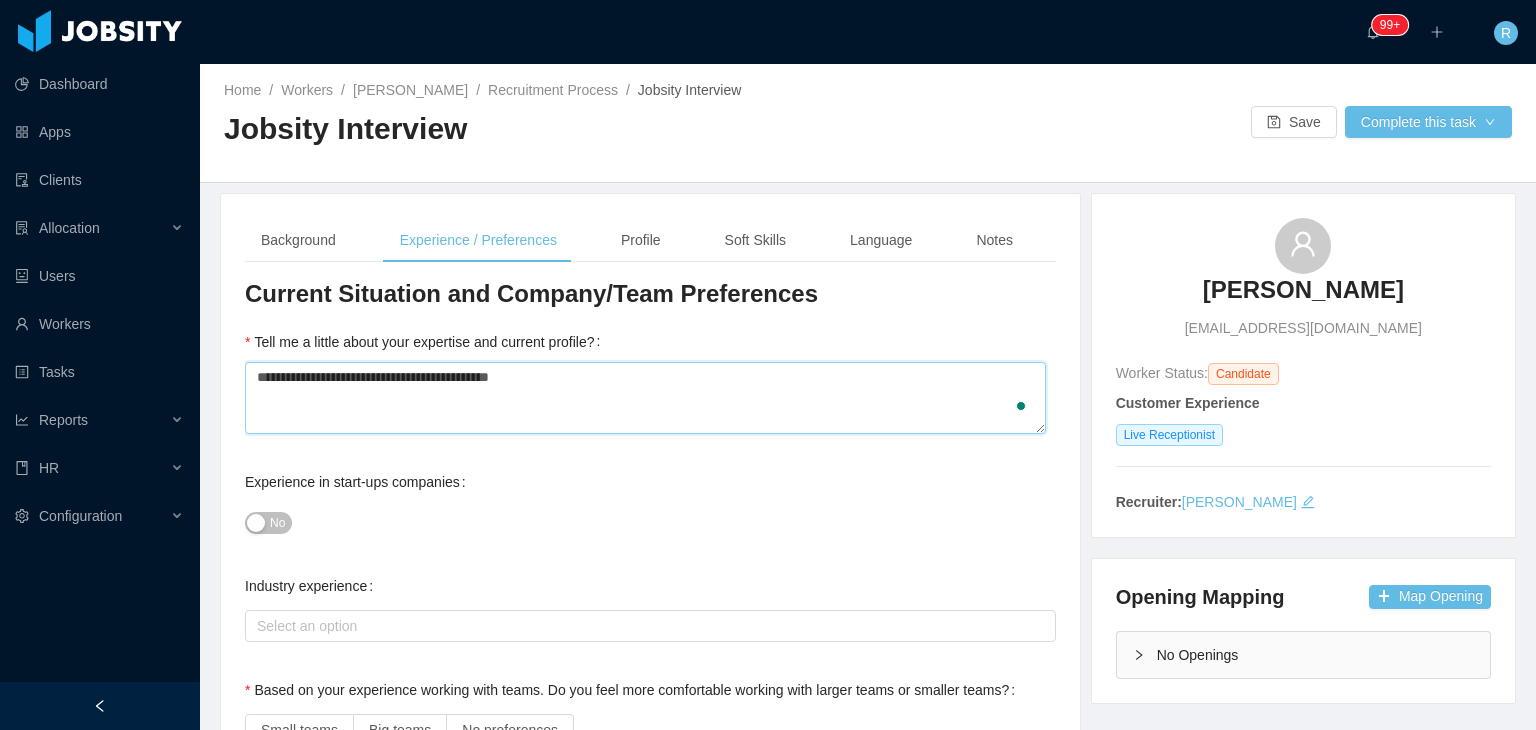 type 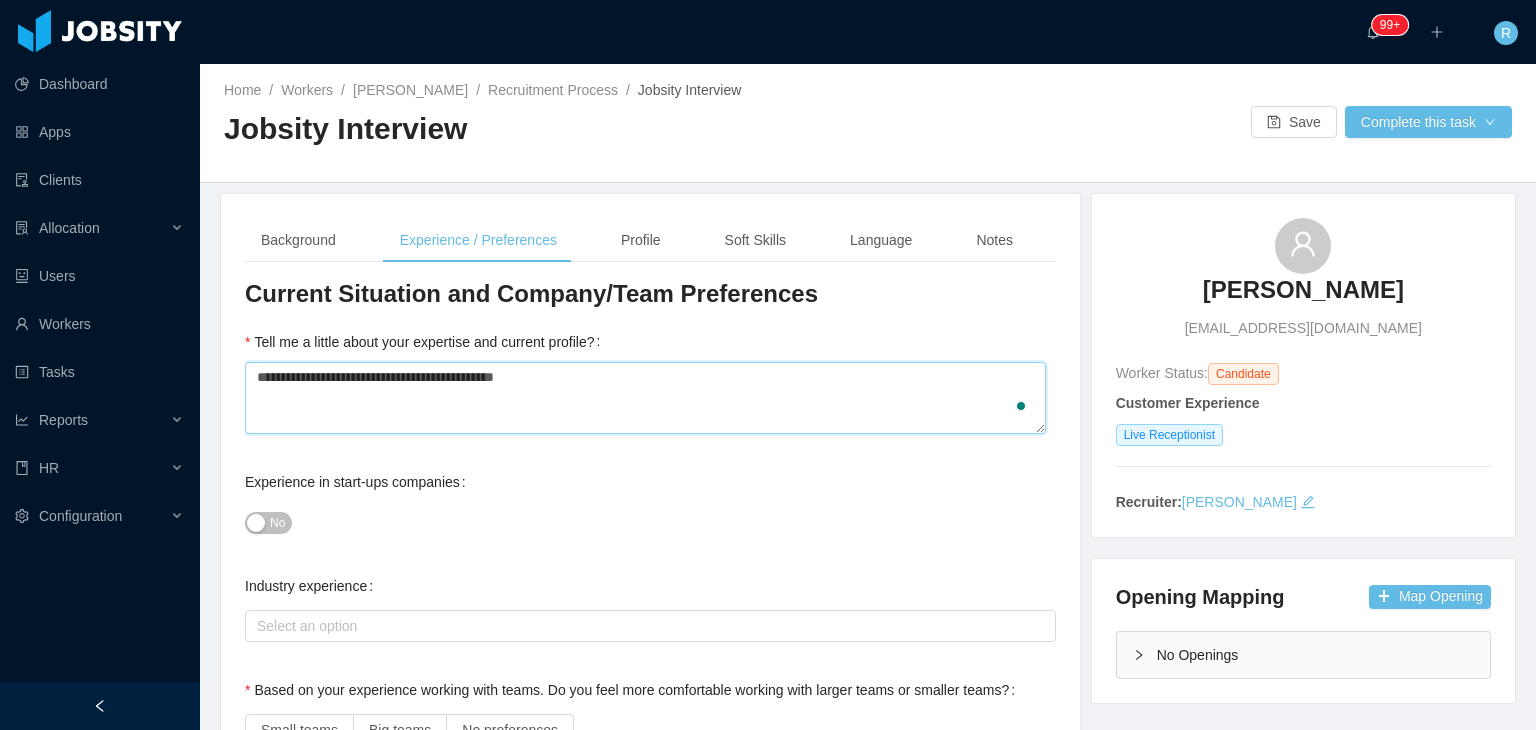 type 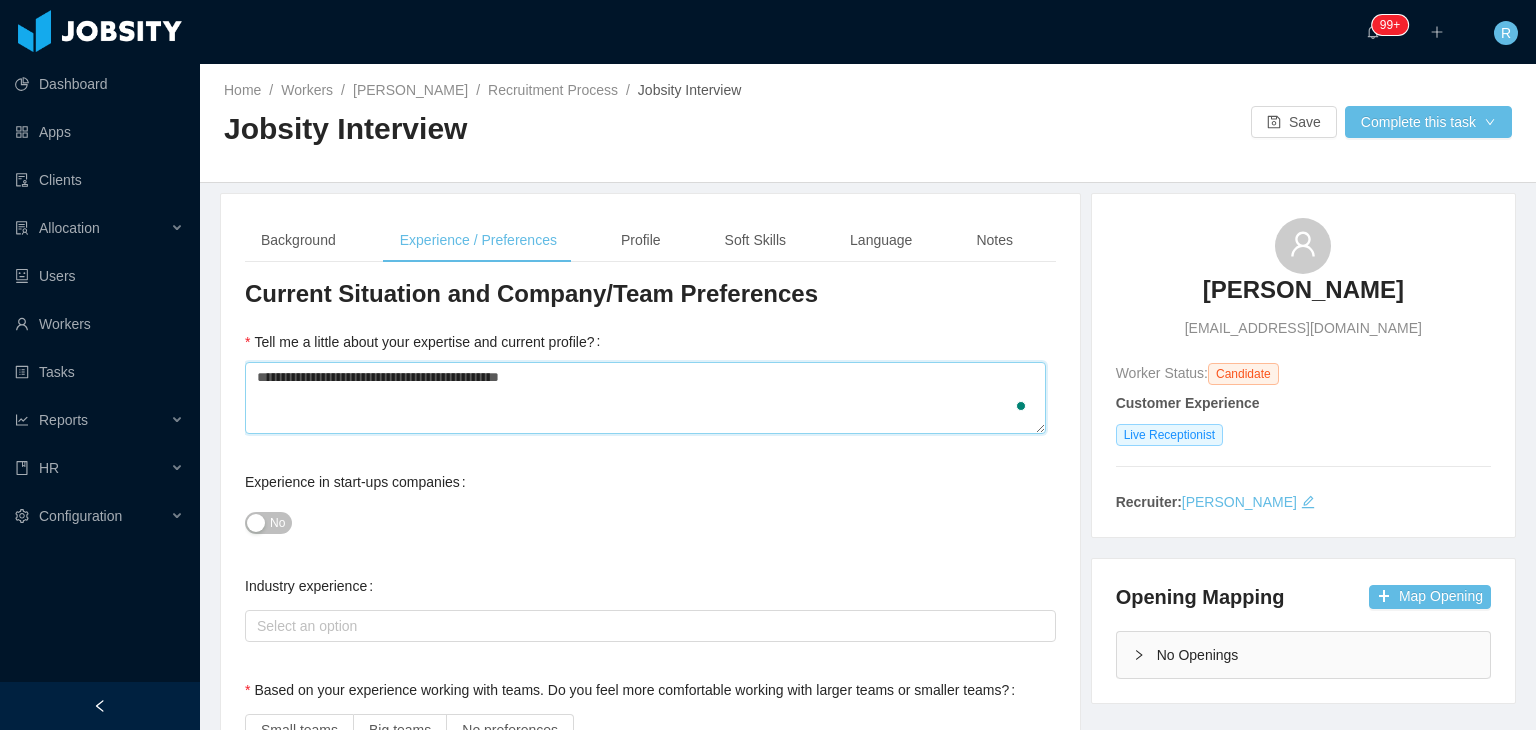 type 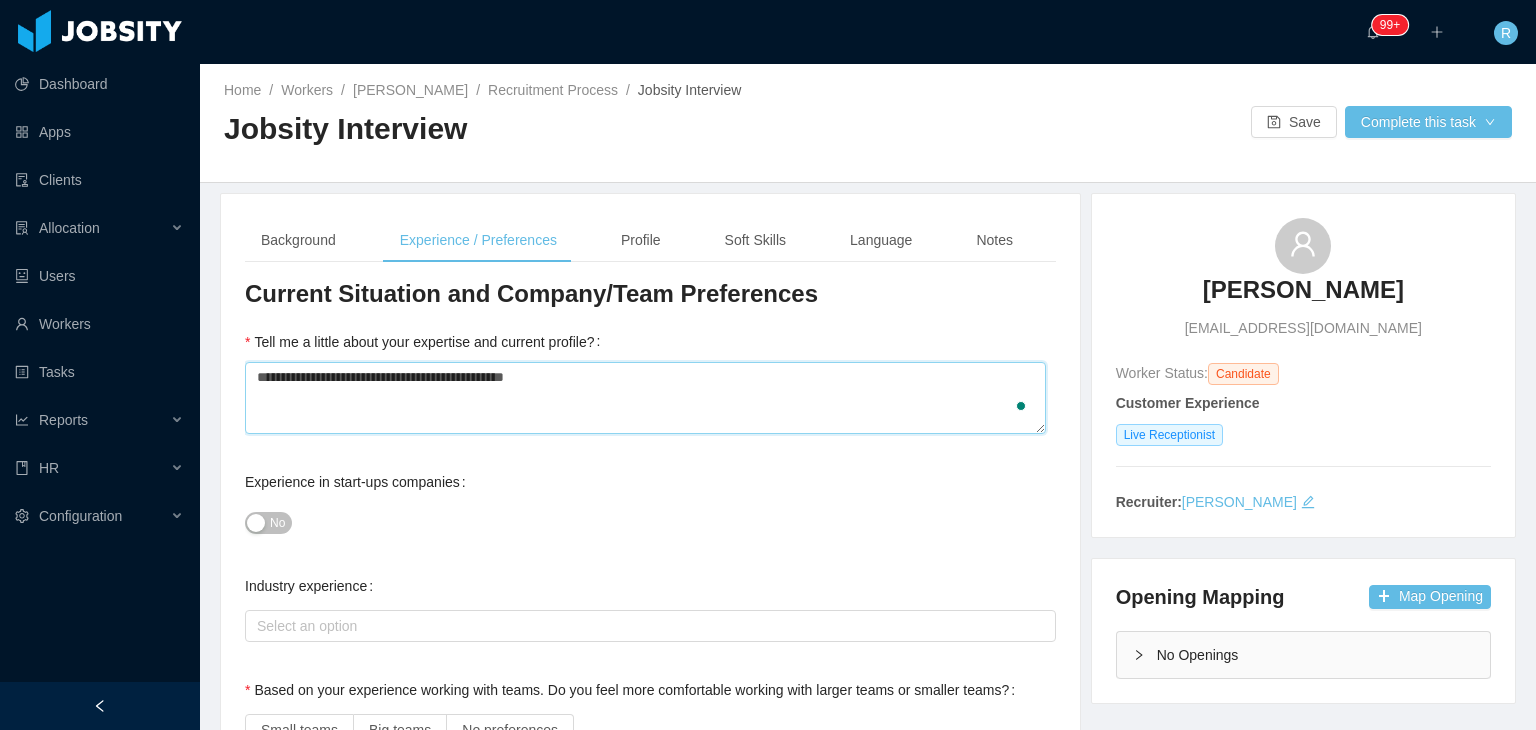 type 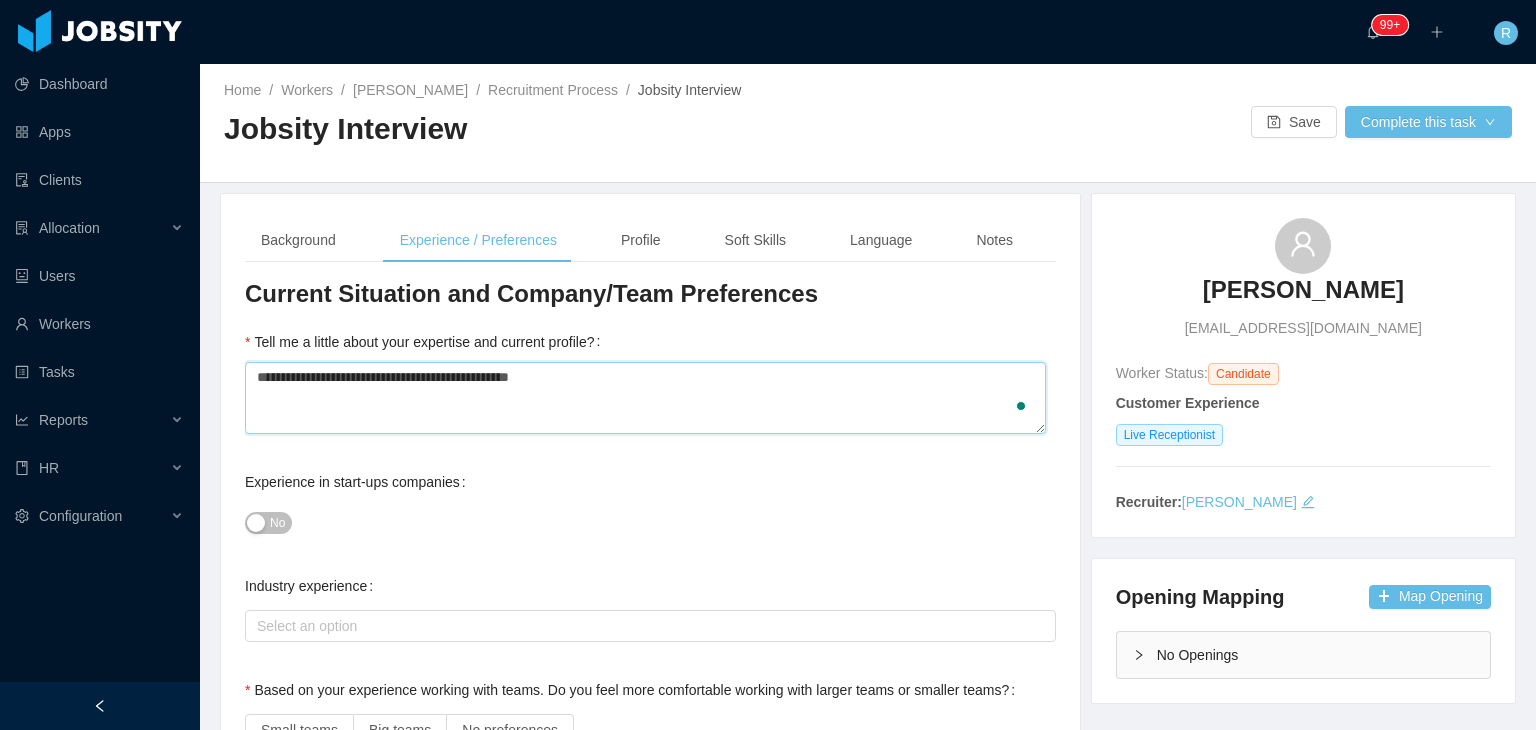 type 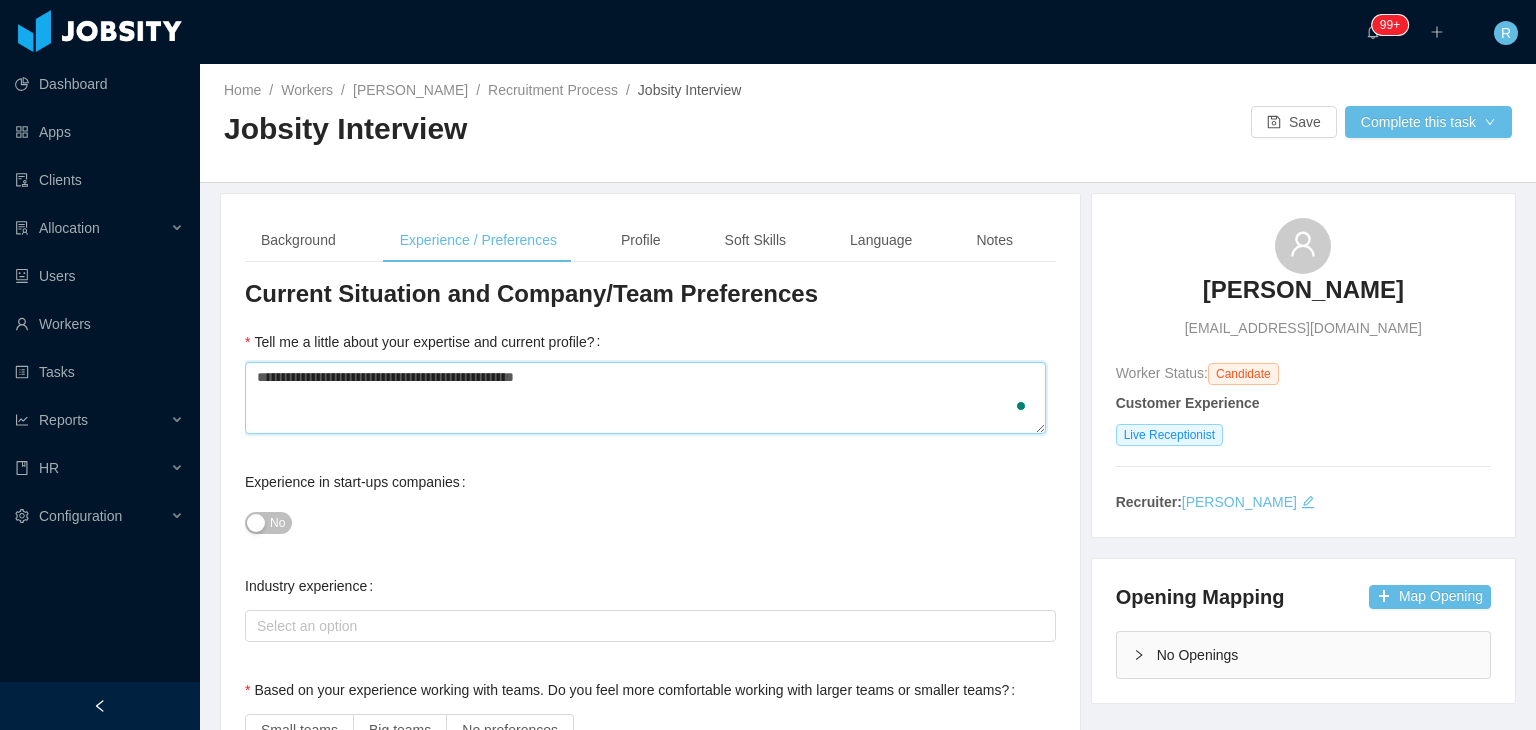 type 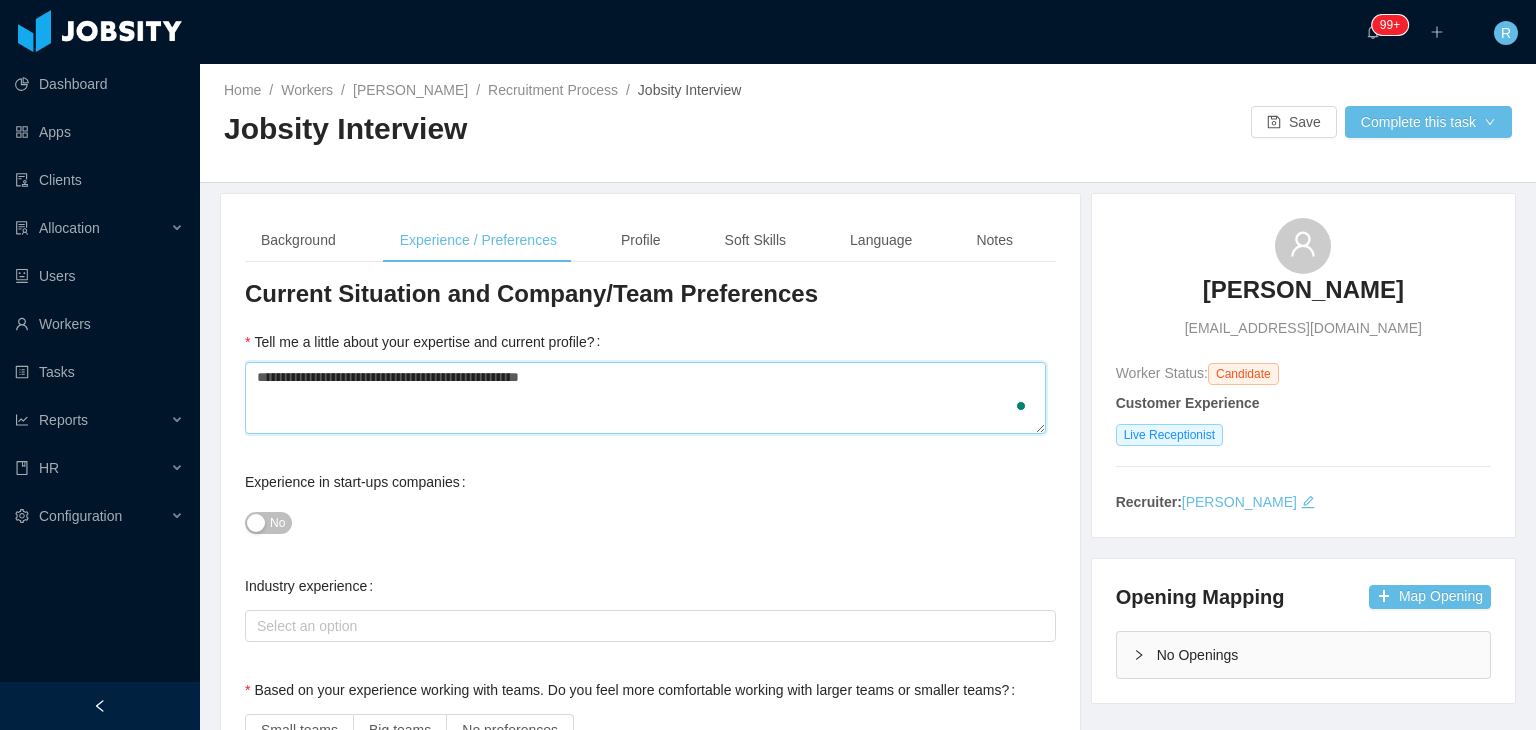 type 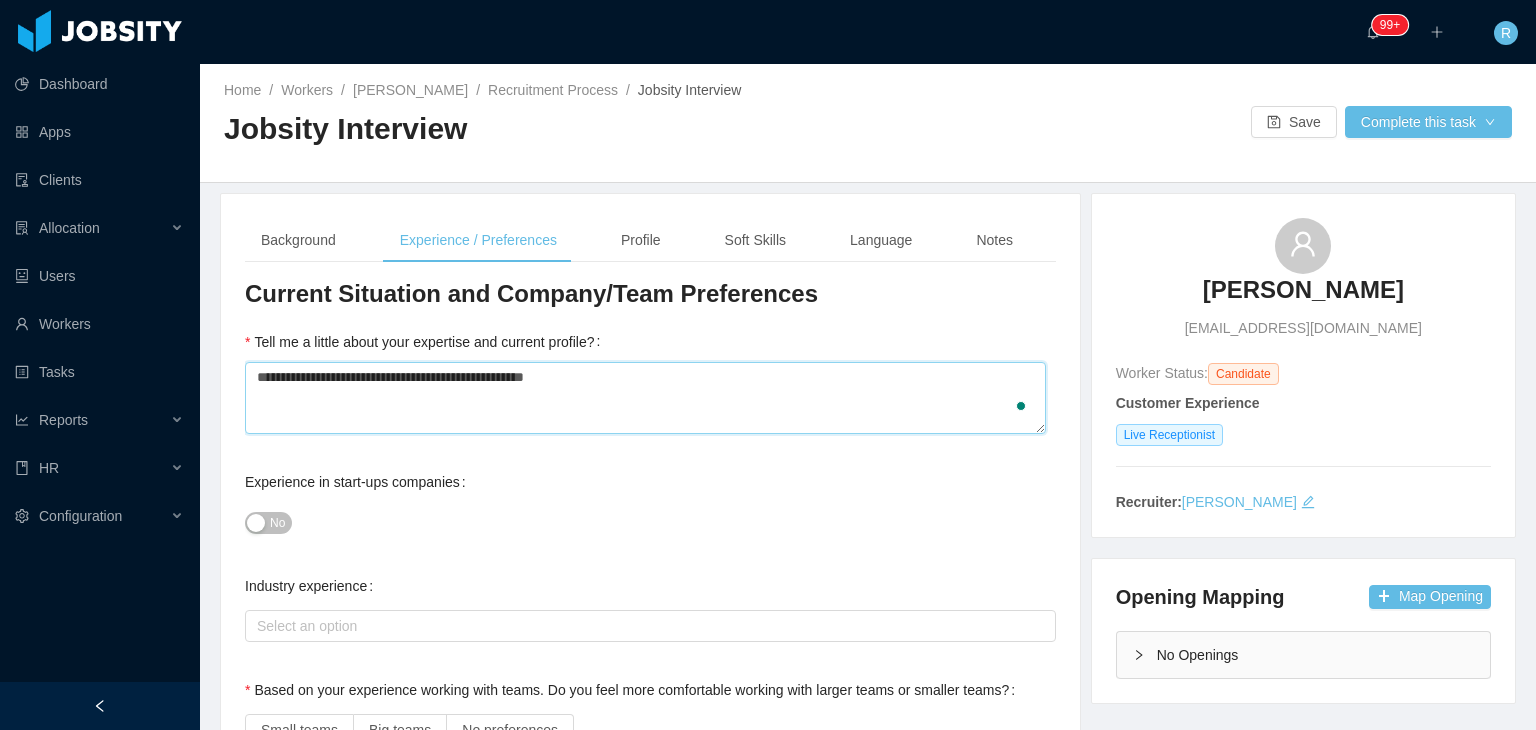 type 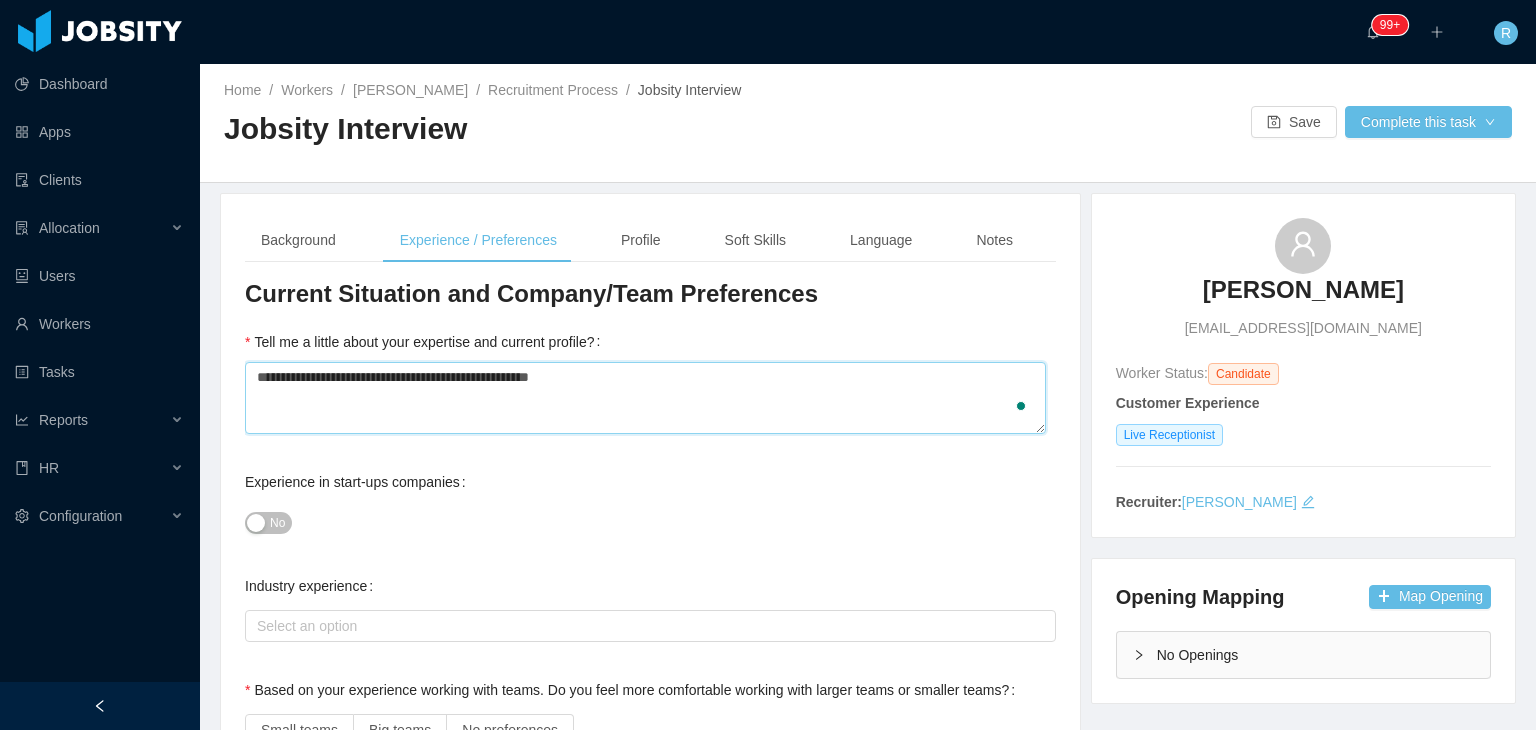 type 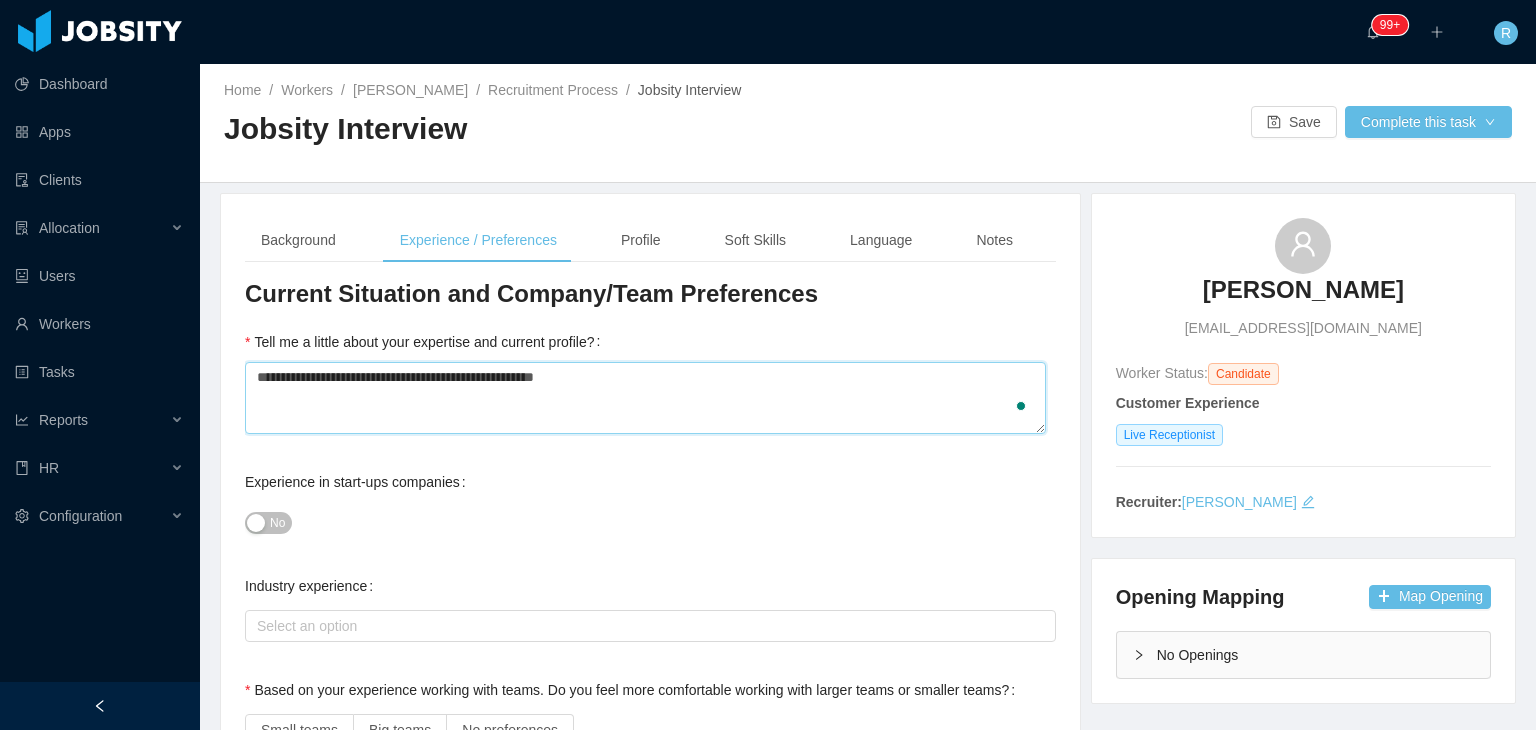 type 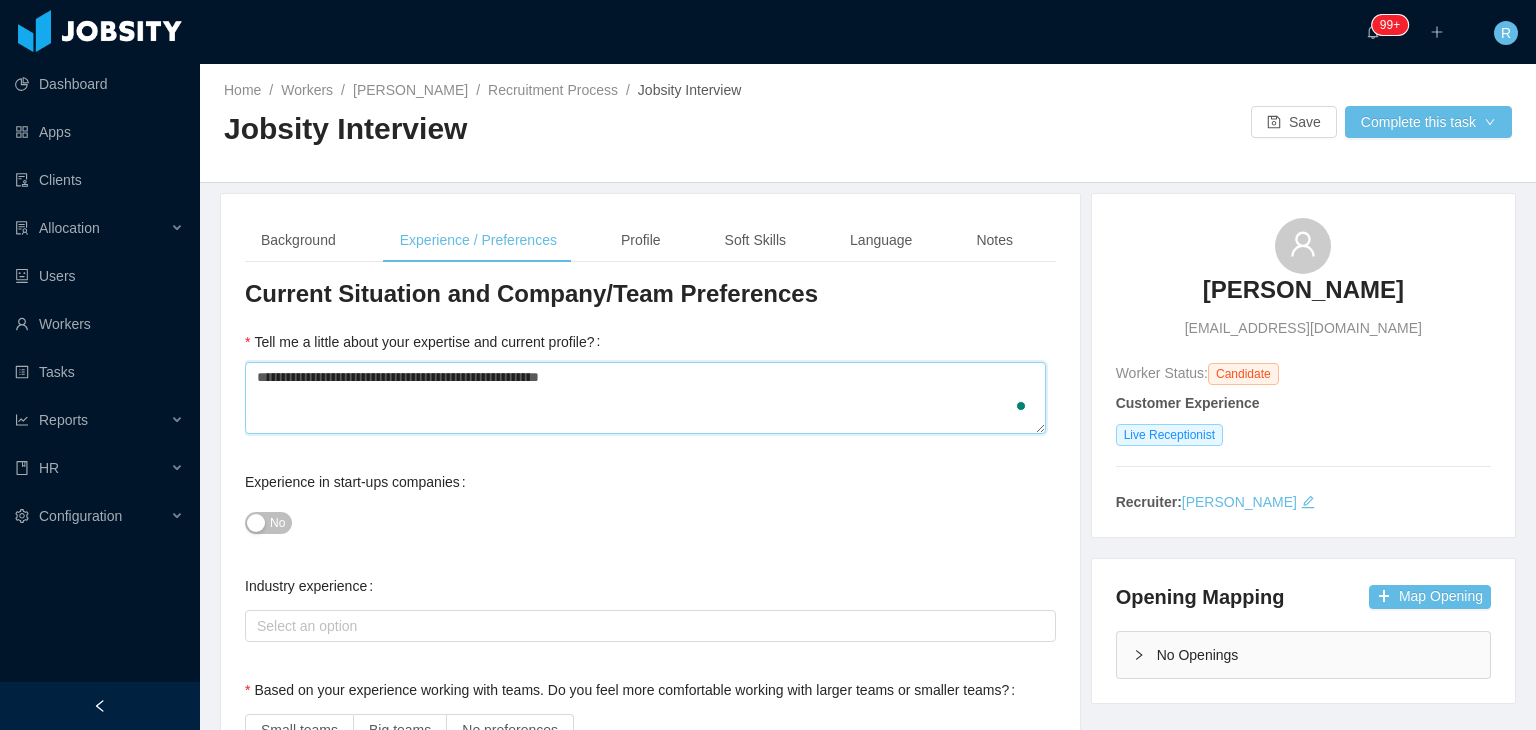 type 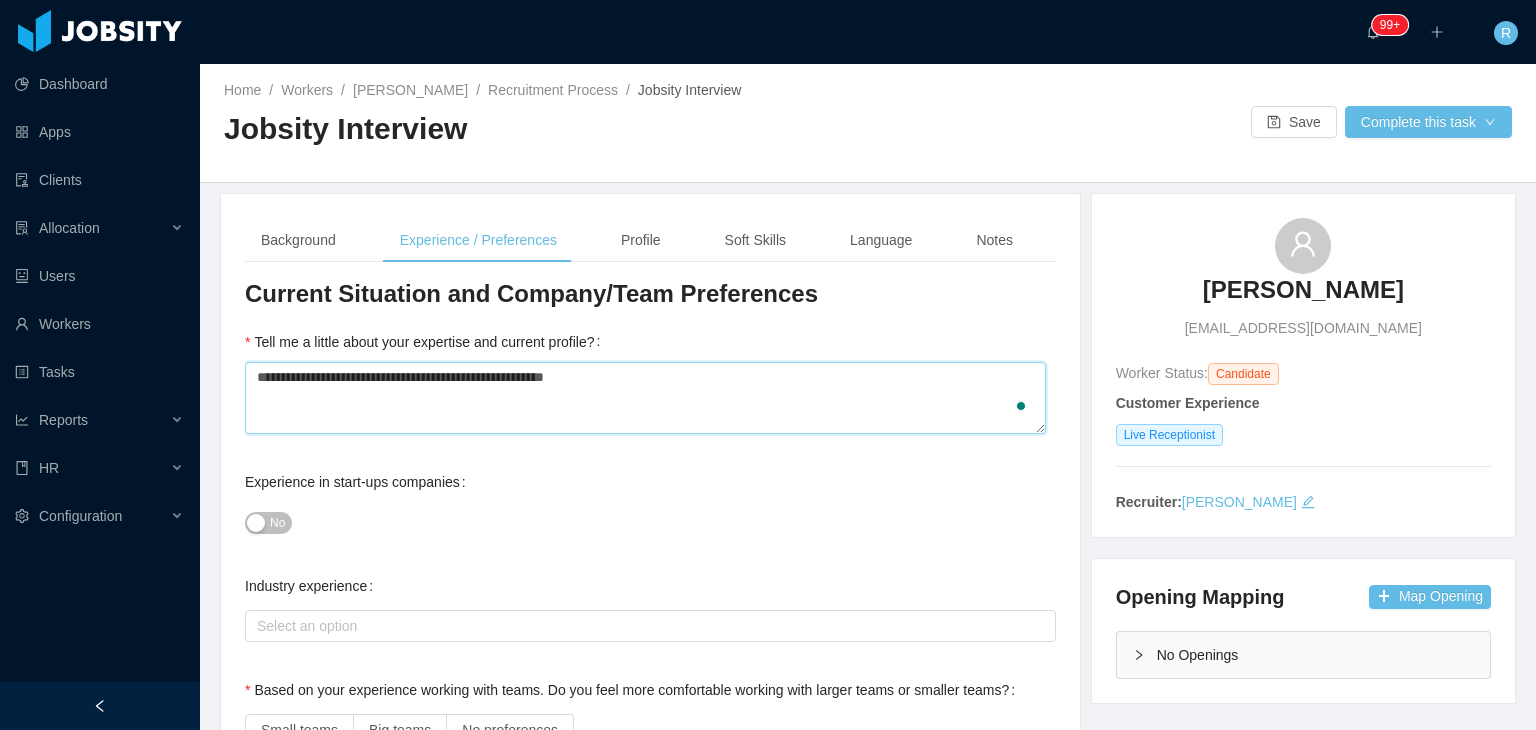 type 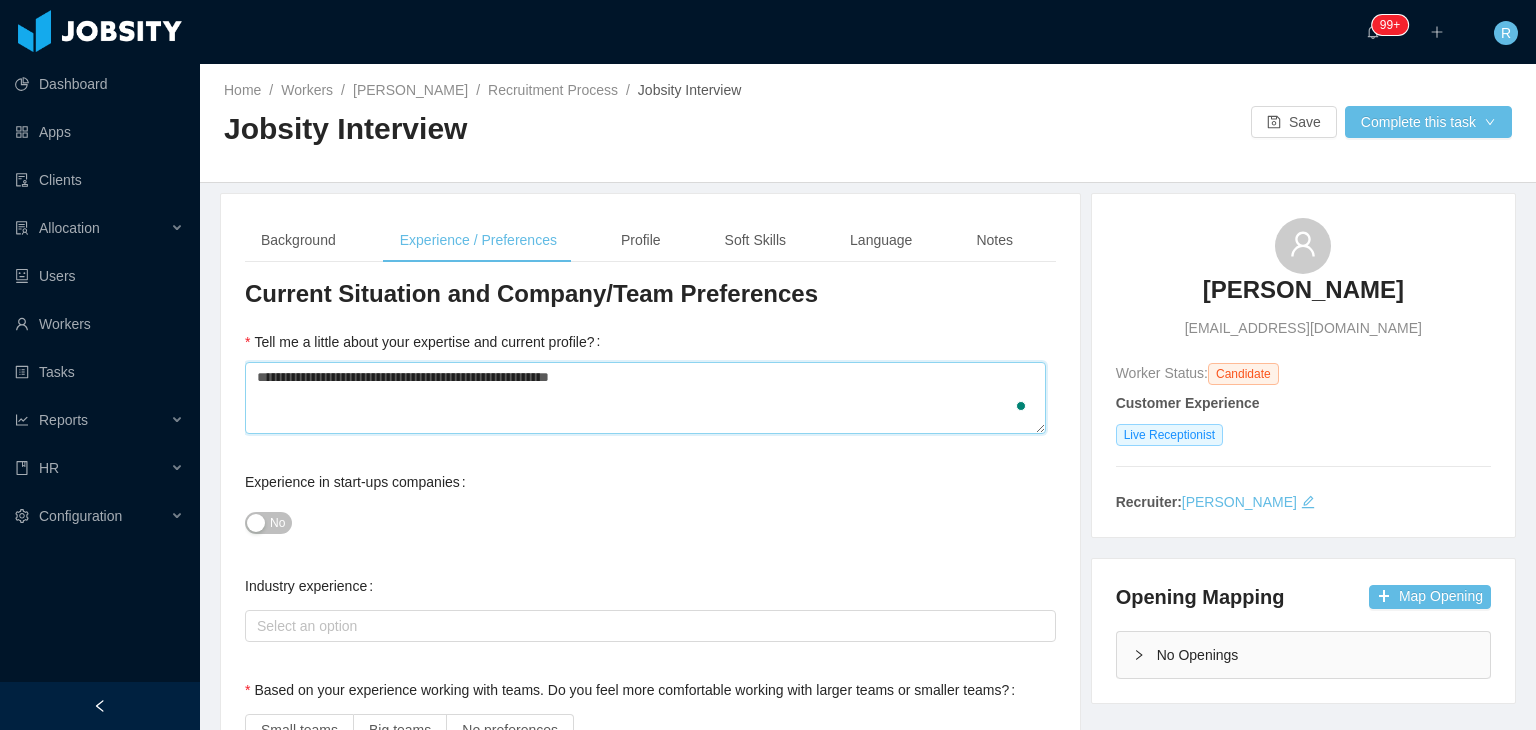 type 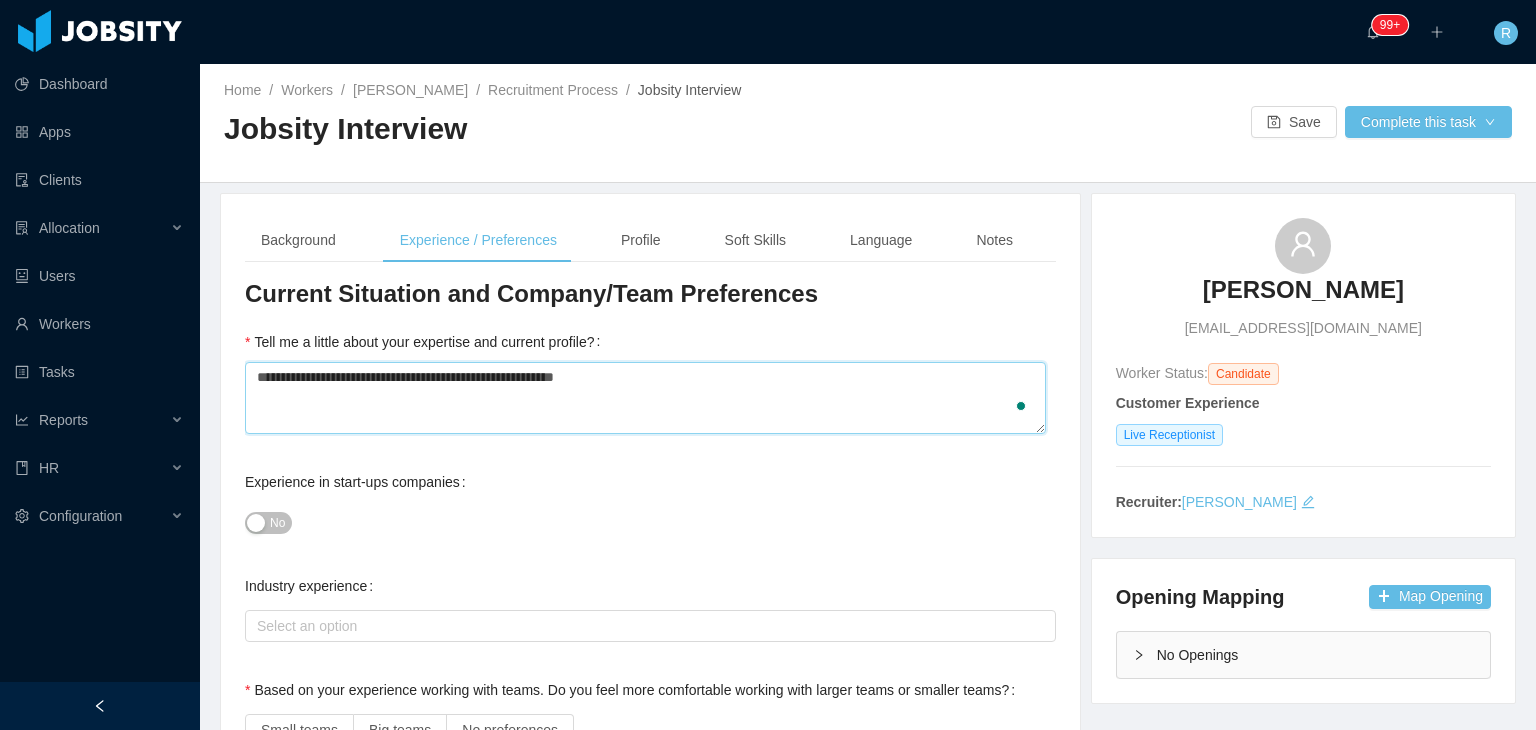 type 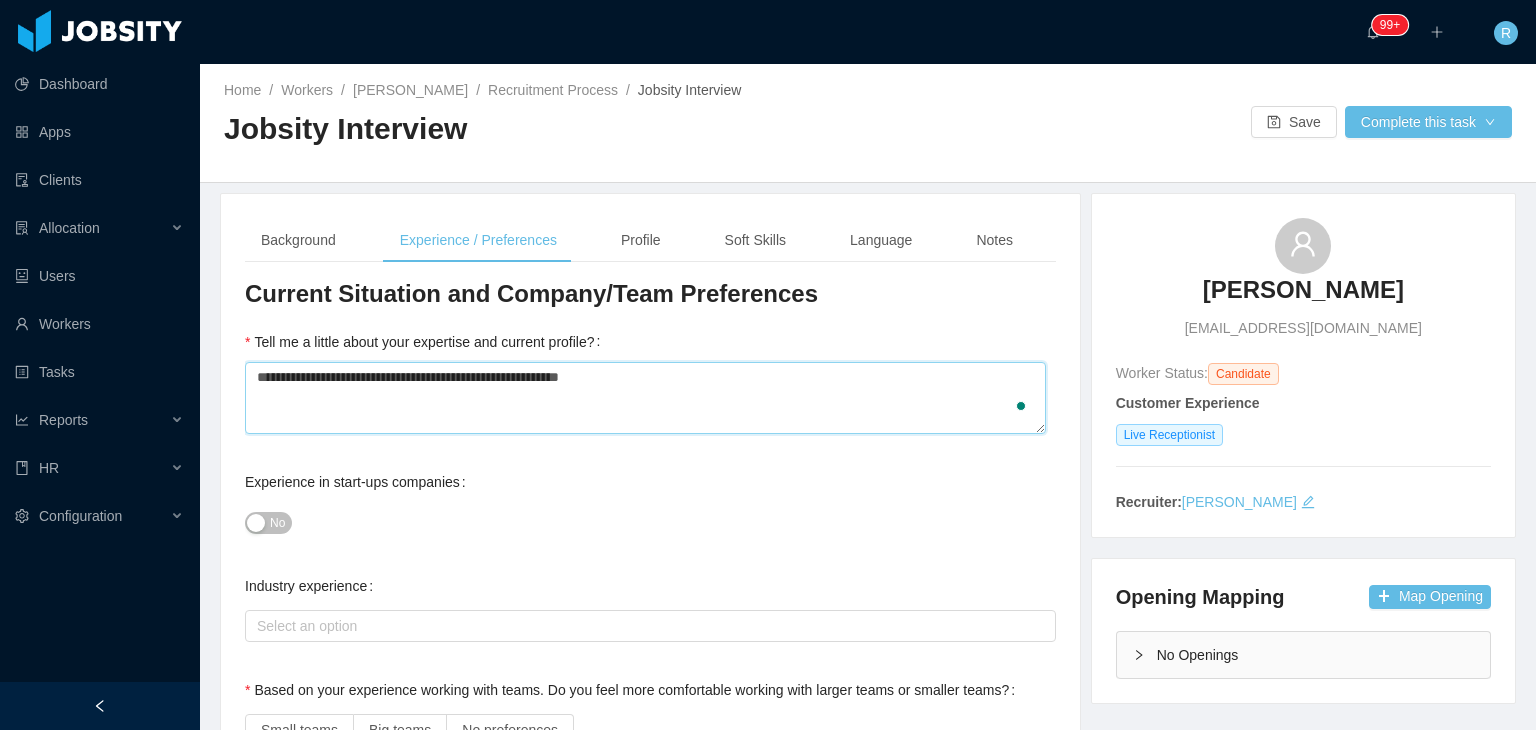 type 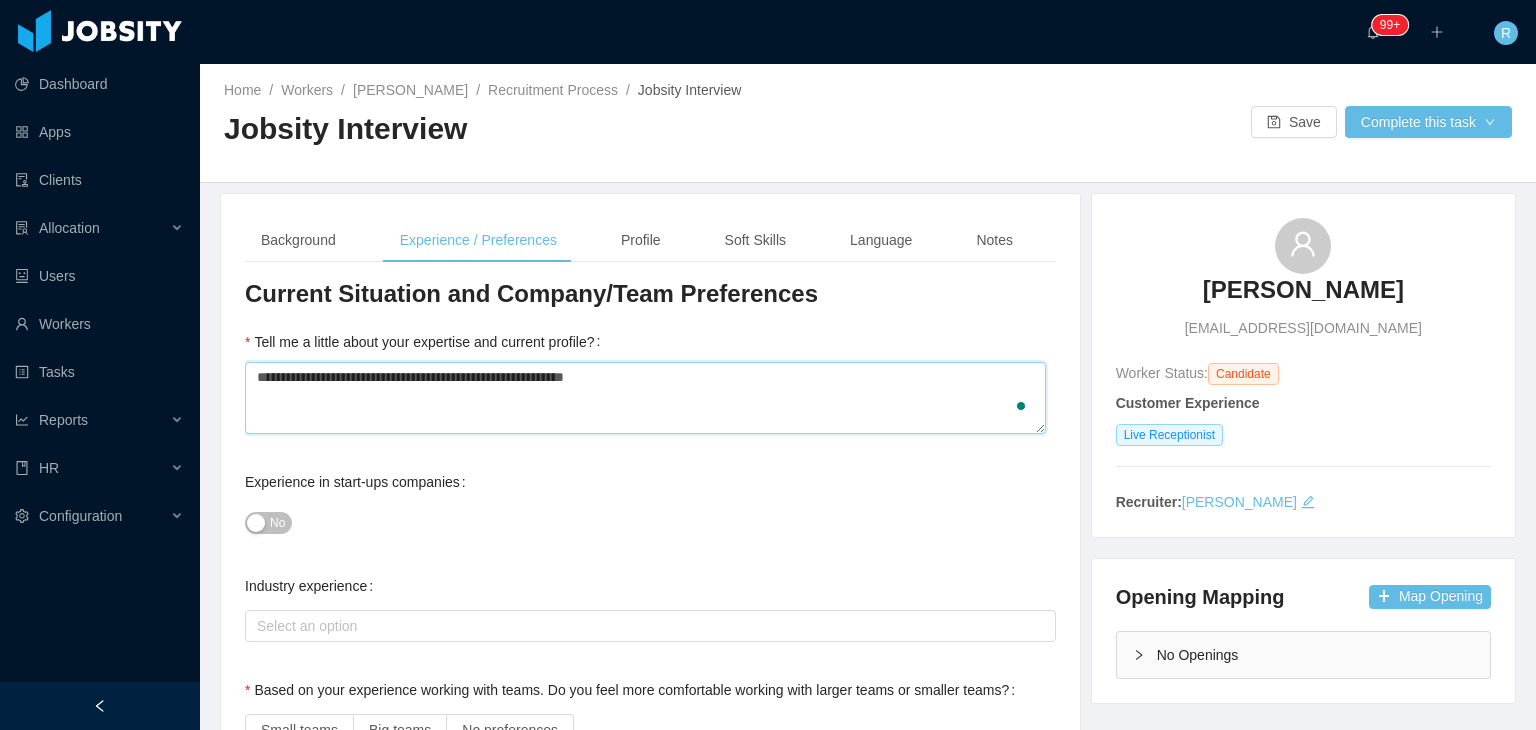 type 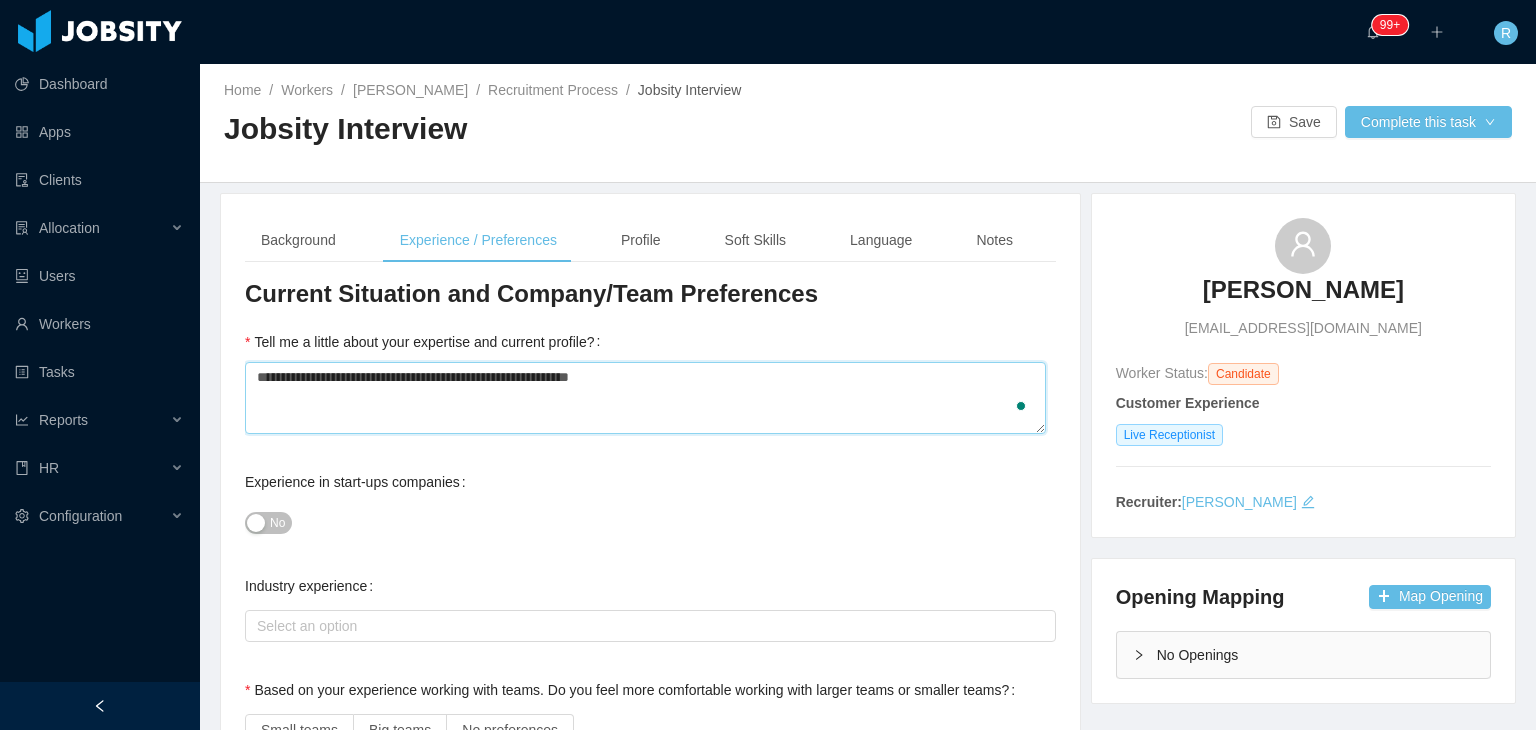 type 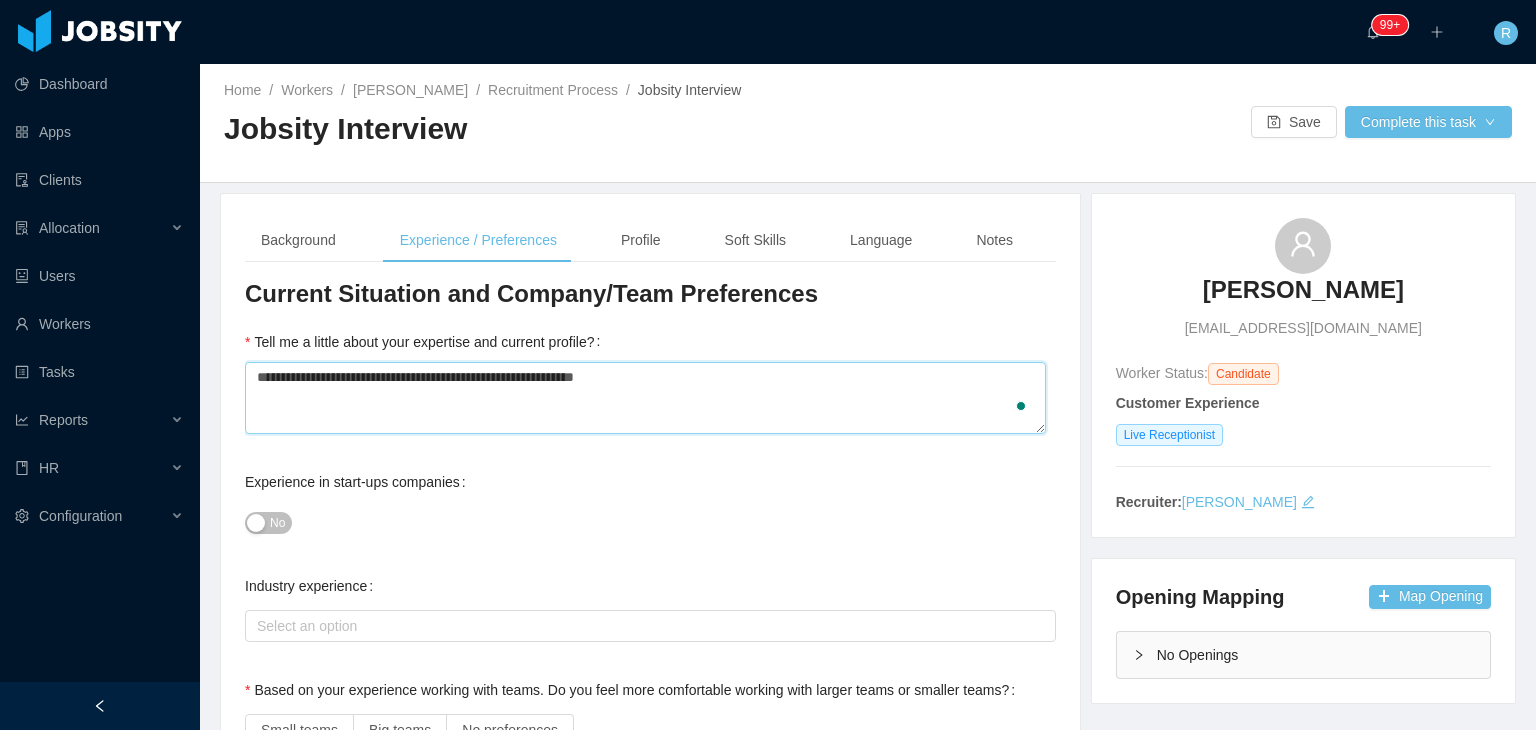 type 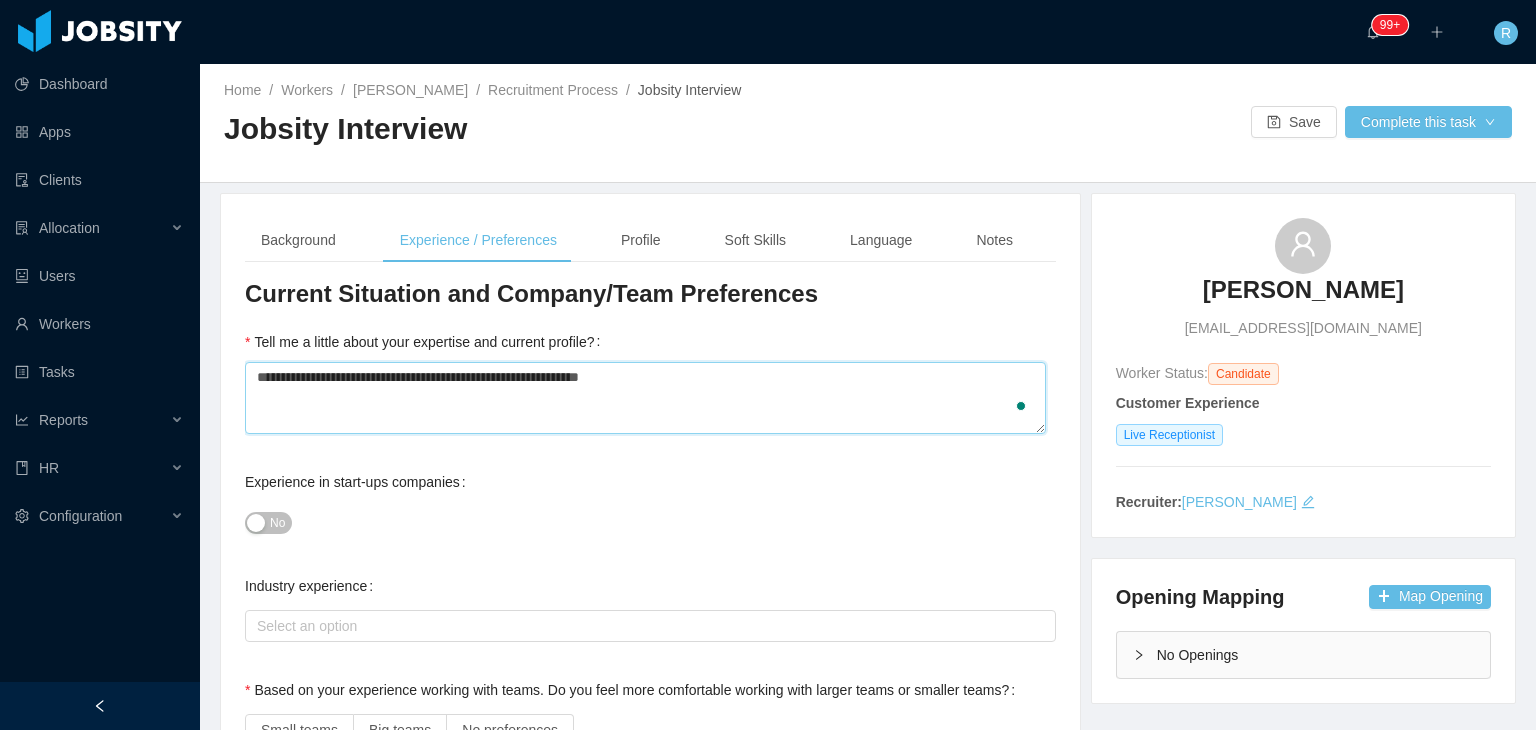 type 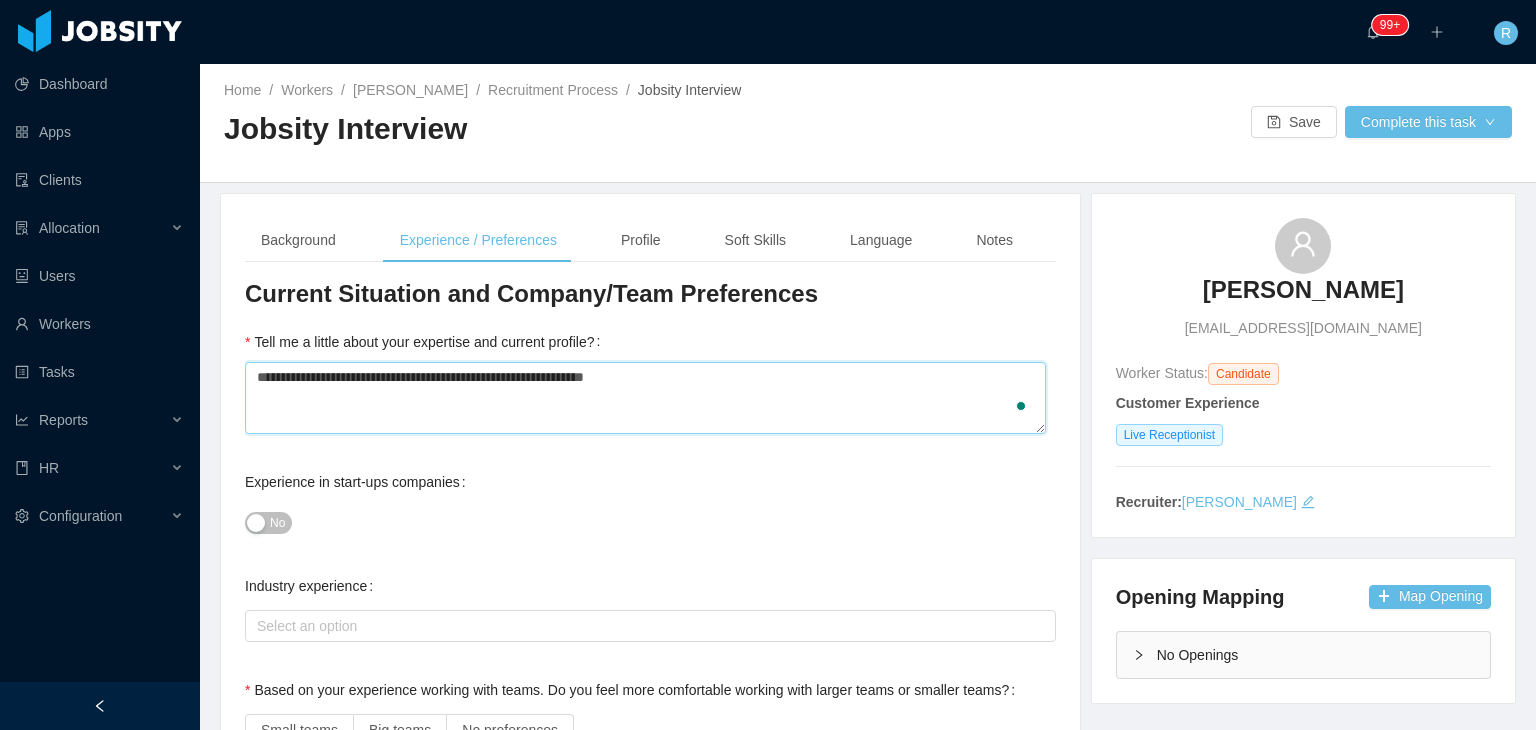 type on "**********" 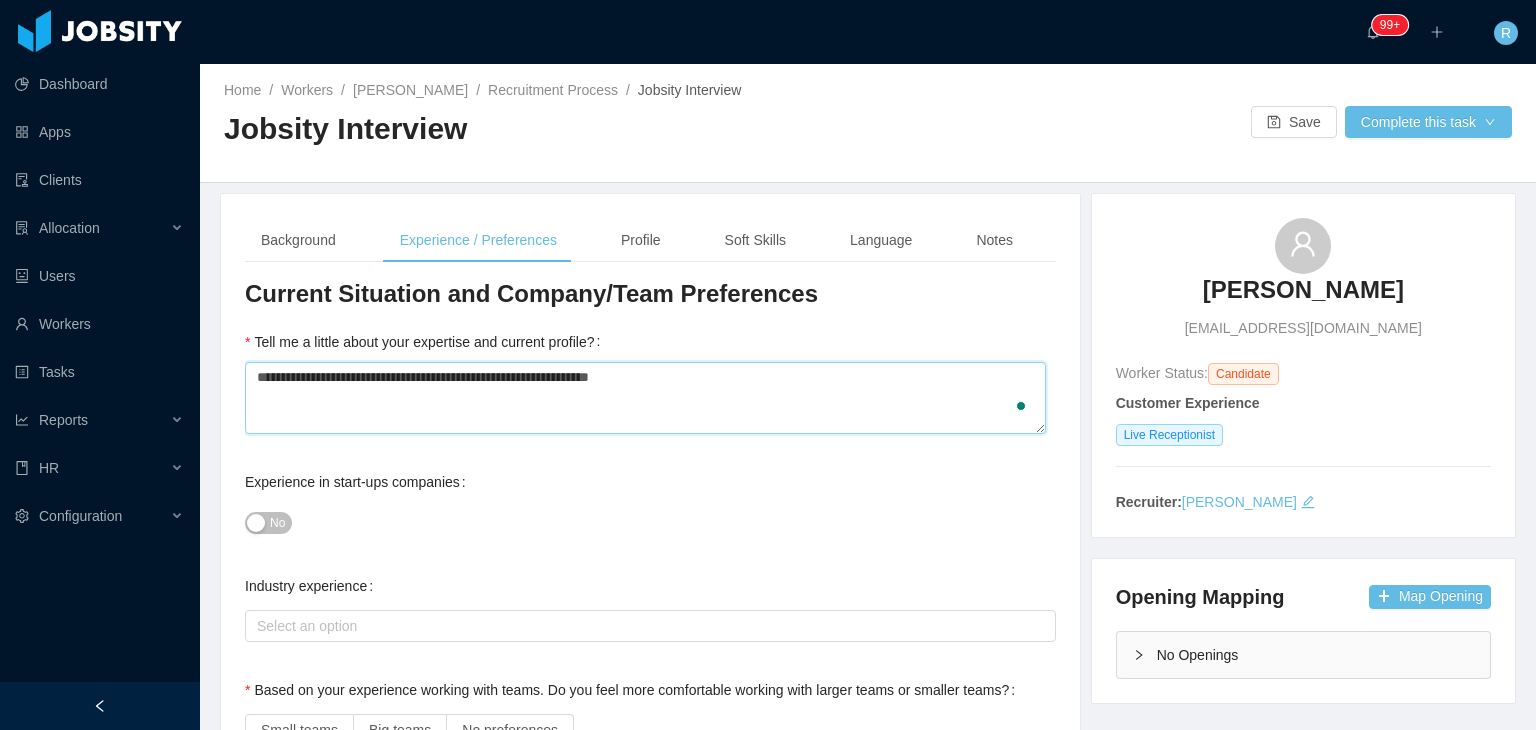type 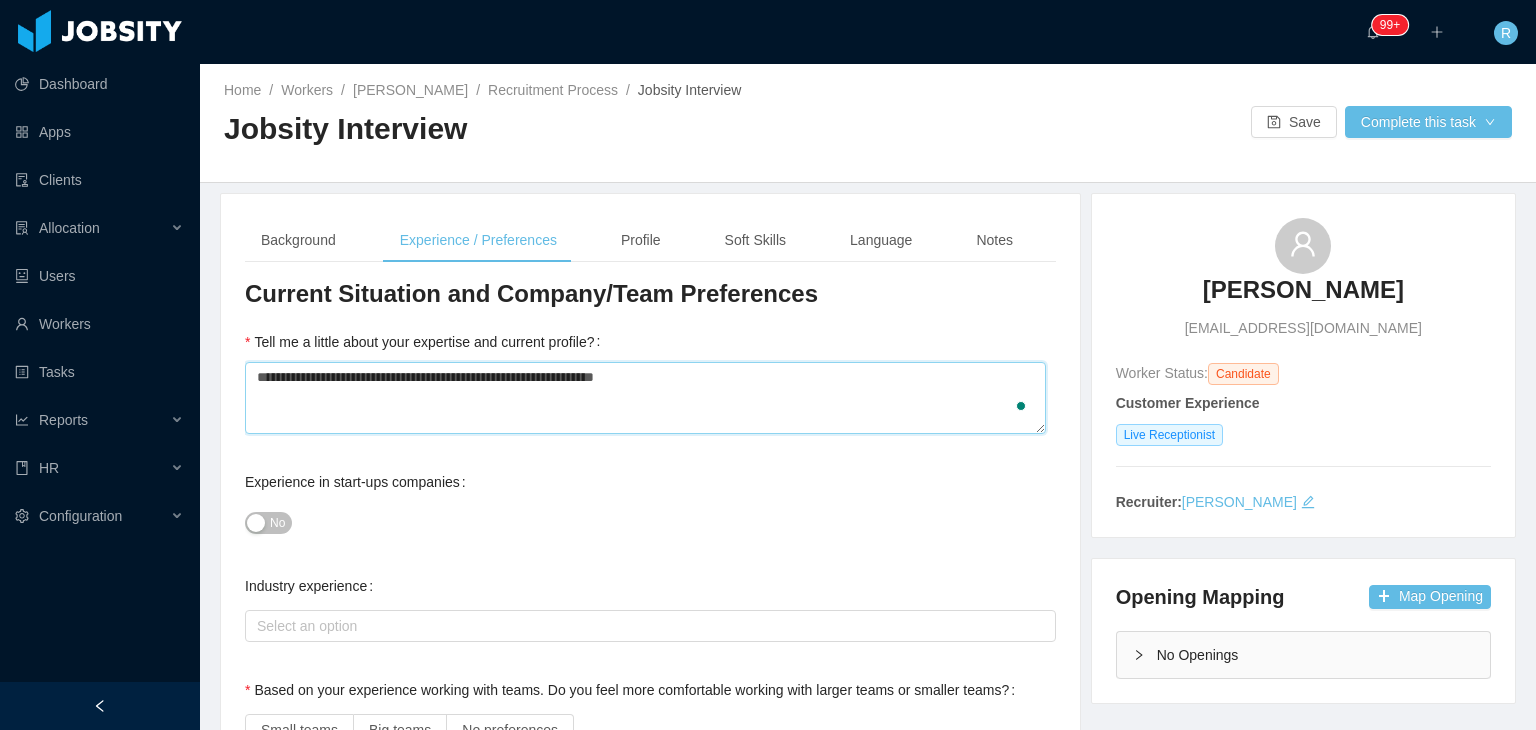 type 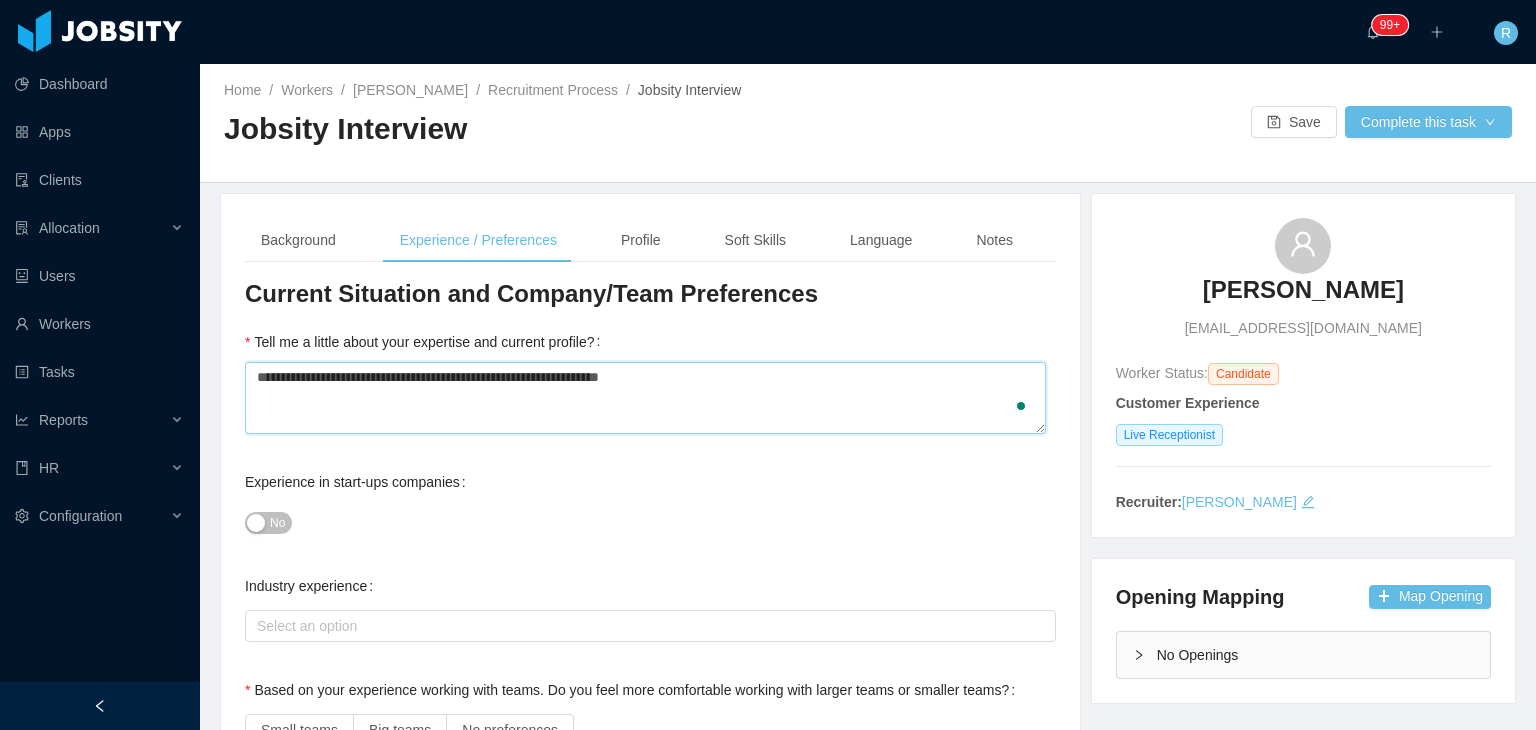 type 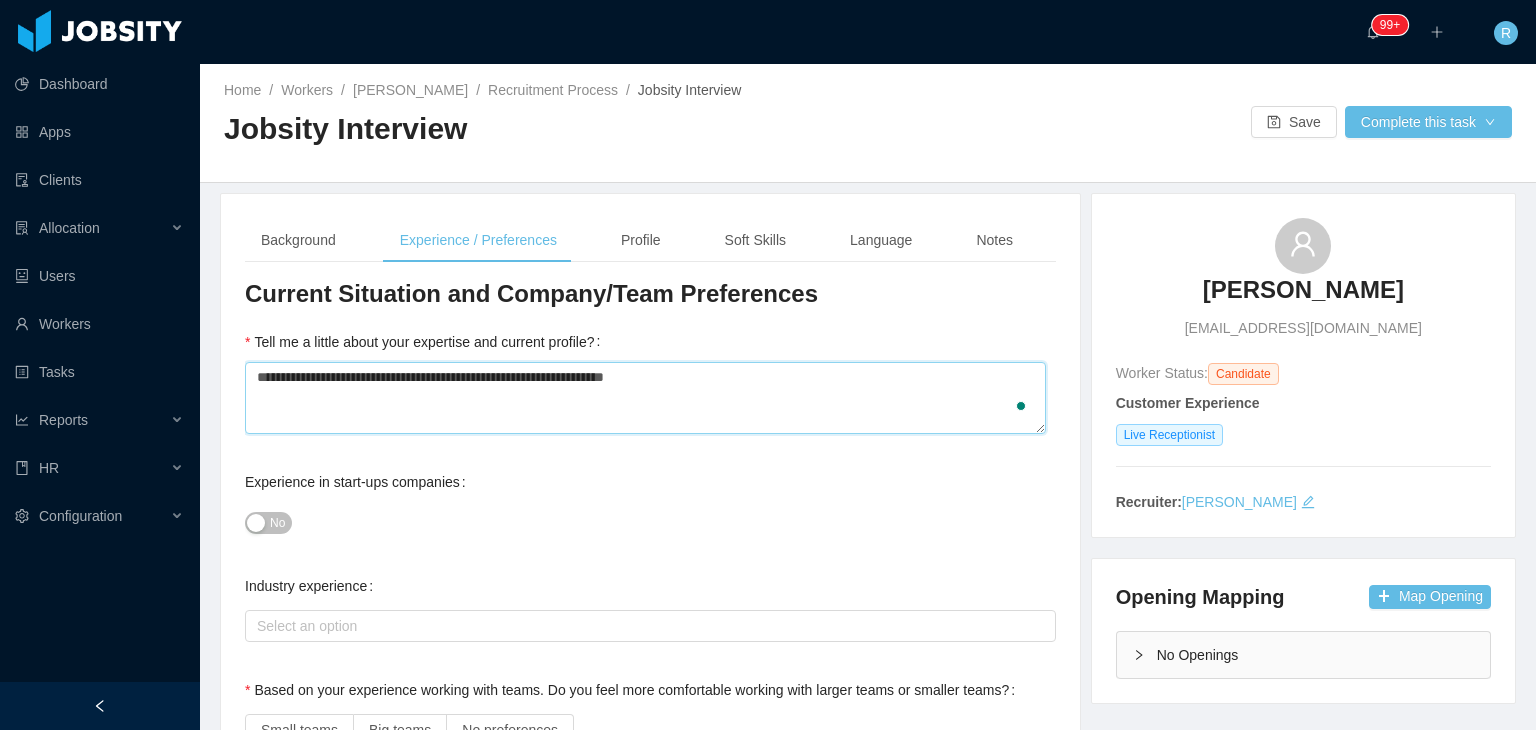 type 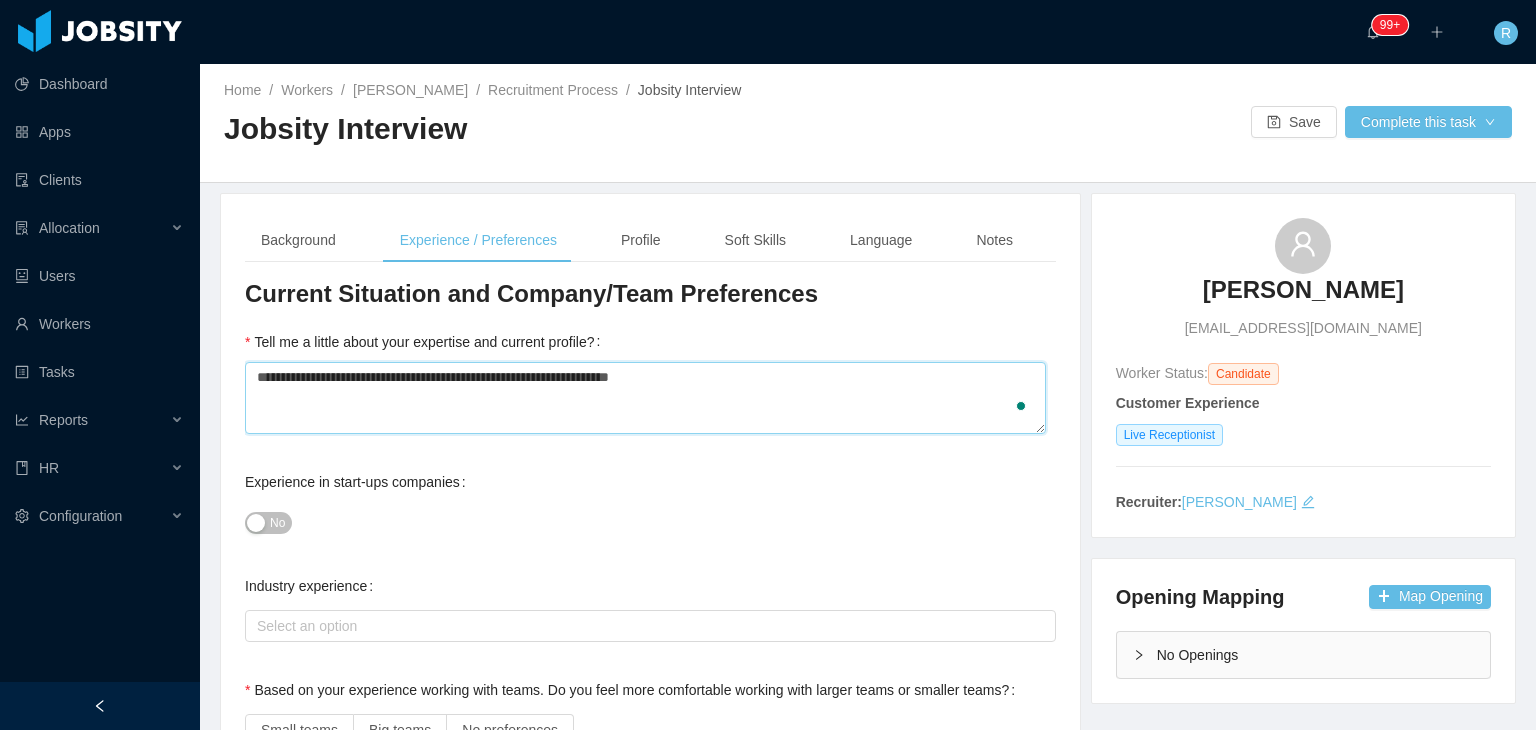 type 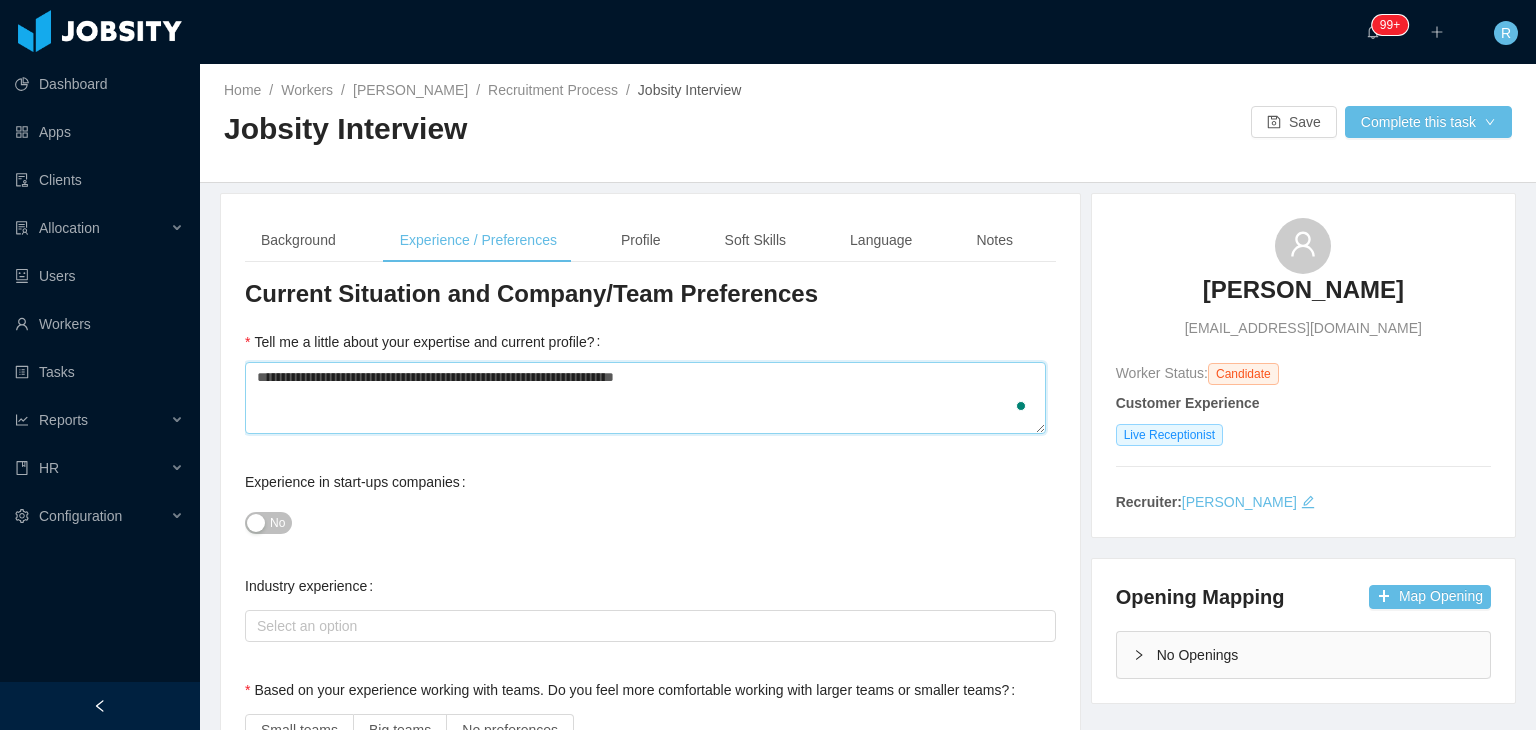 type 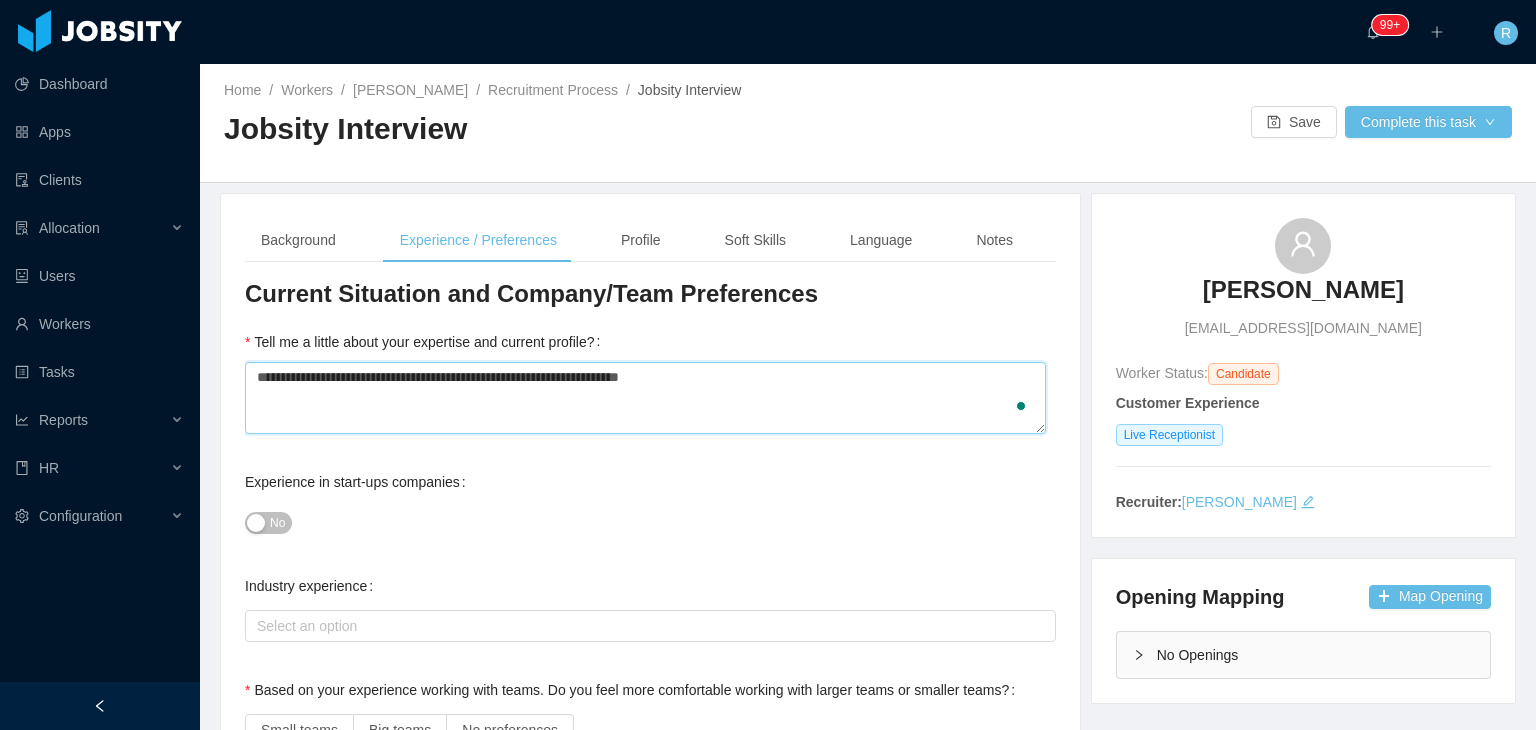 type on "**********" 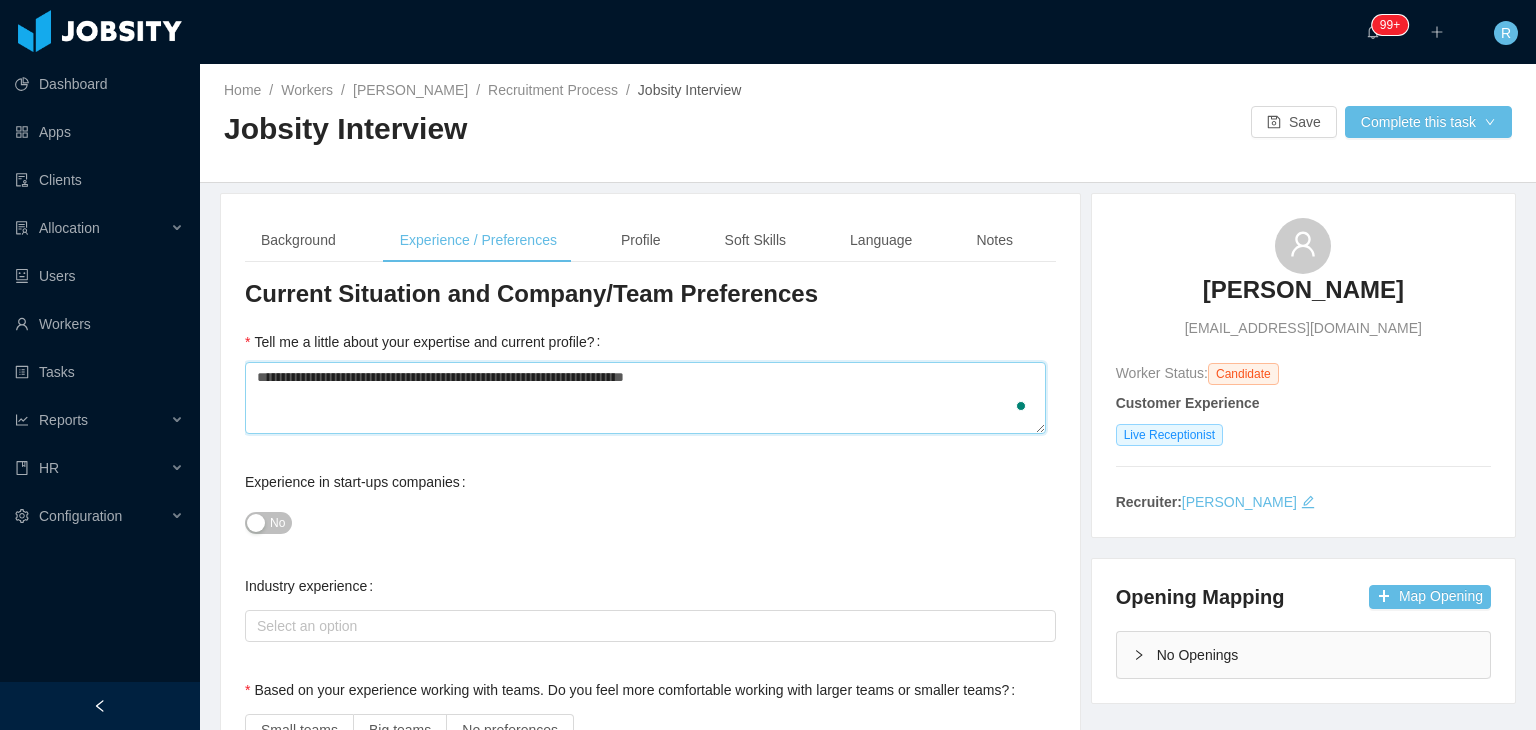type 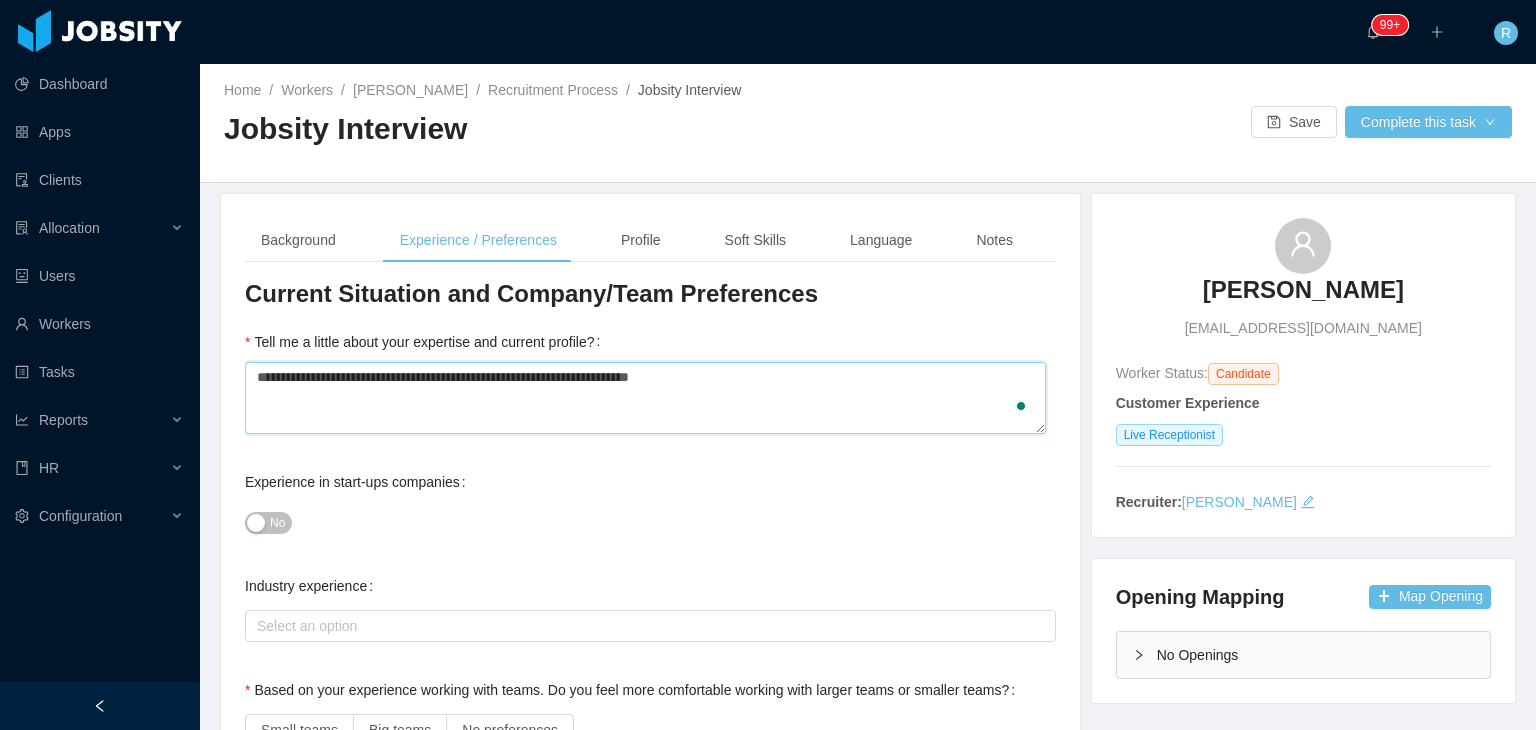 type 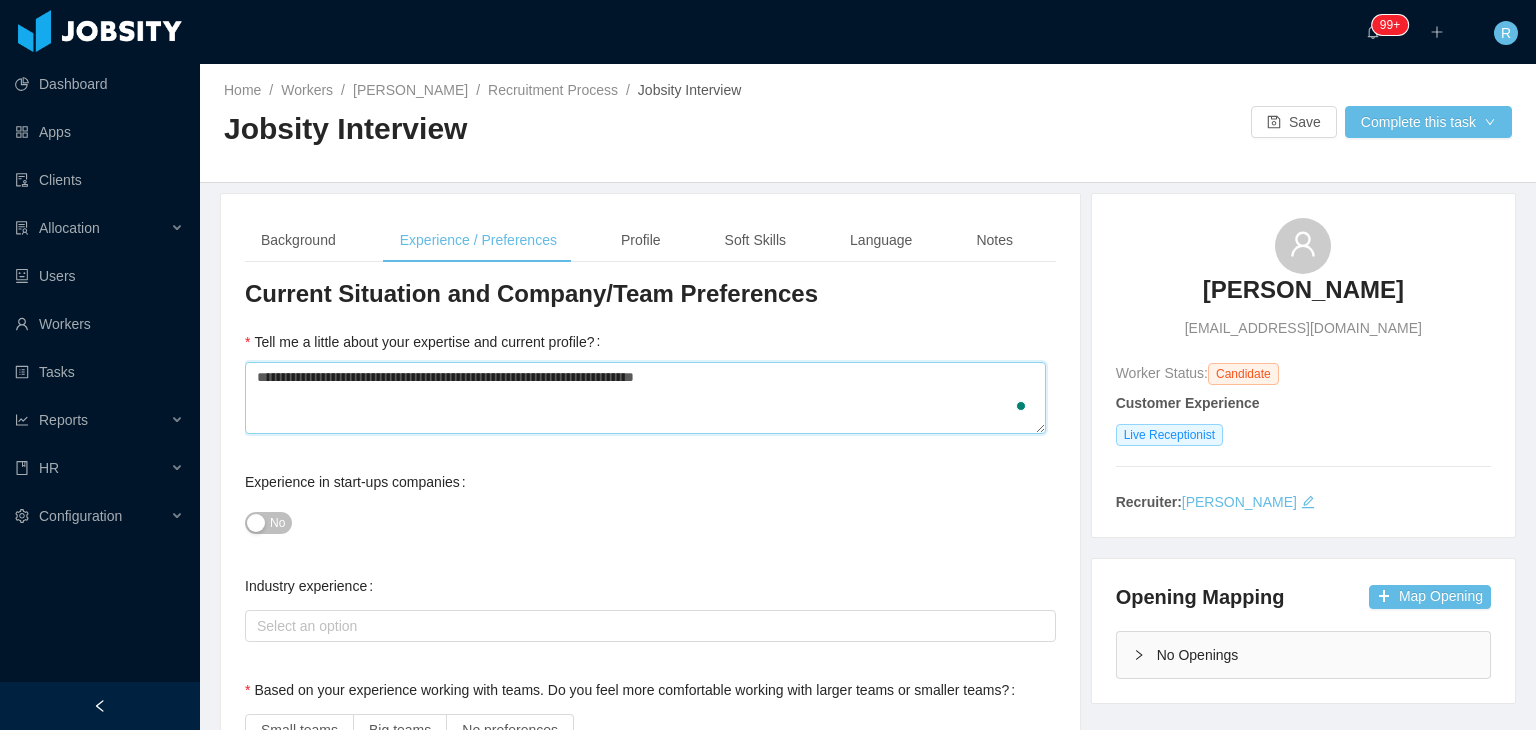type 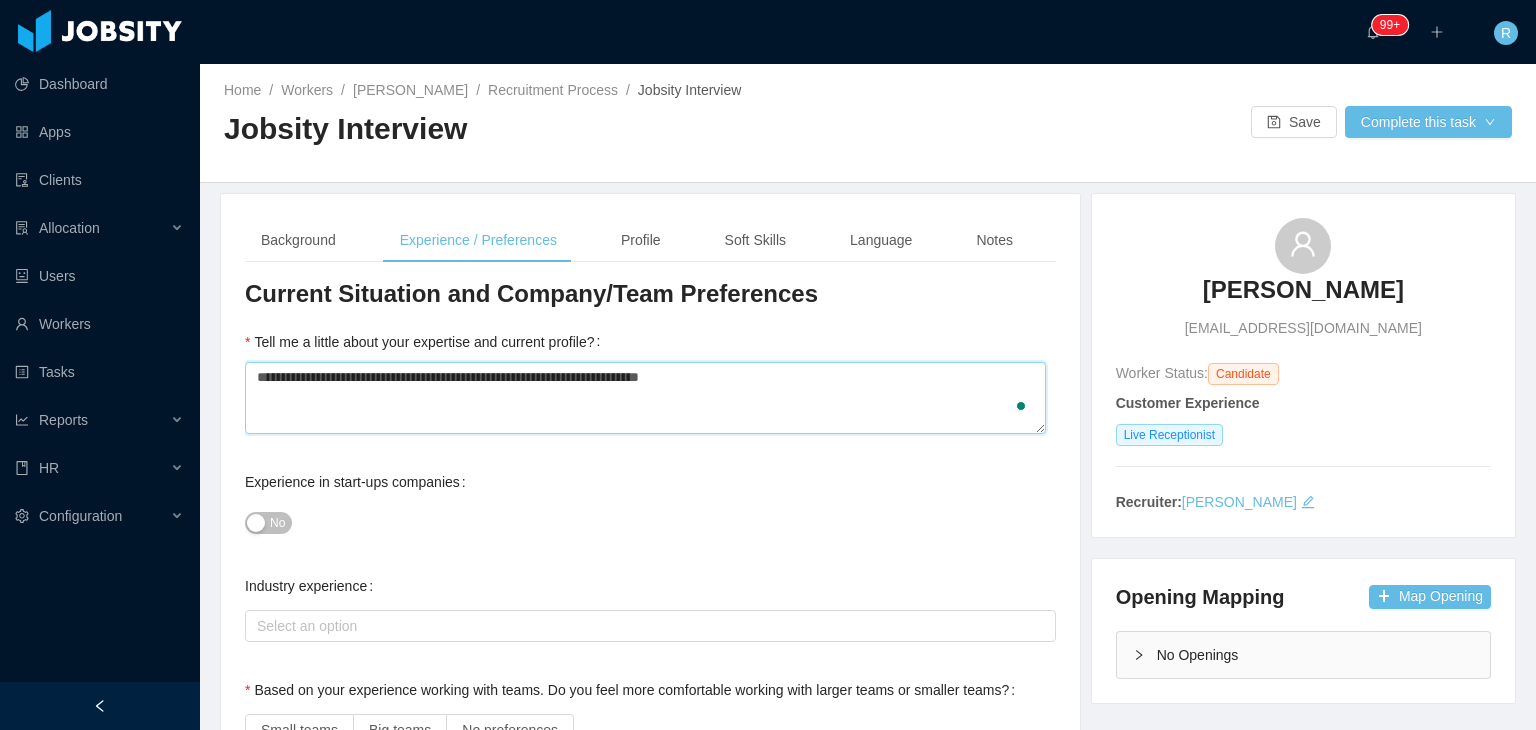 type 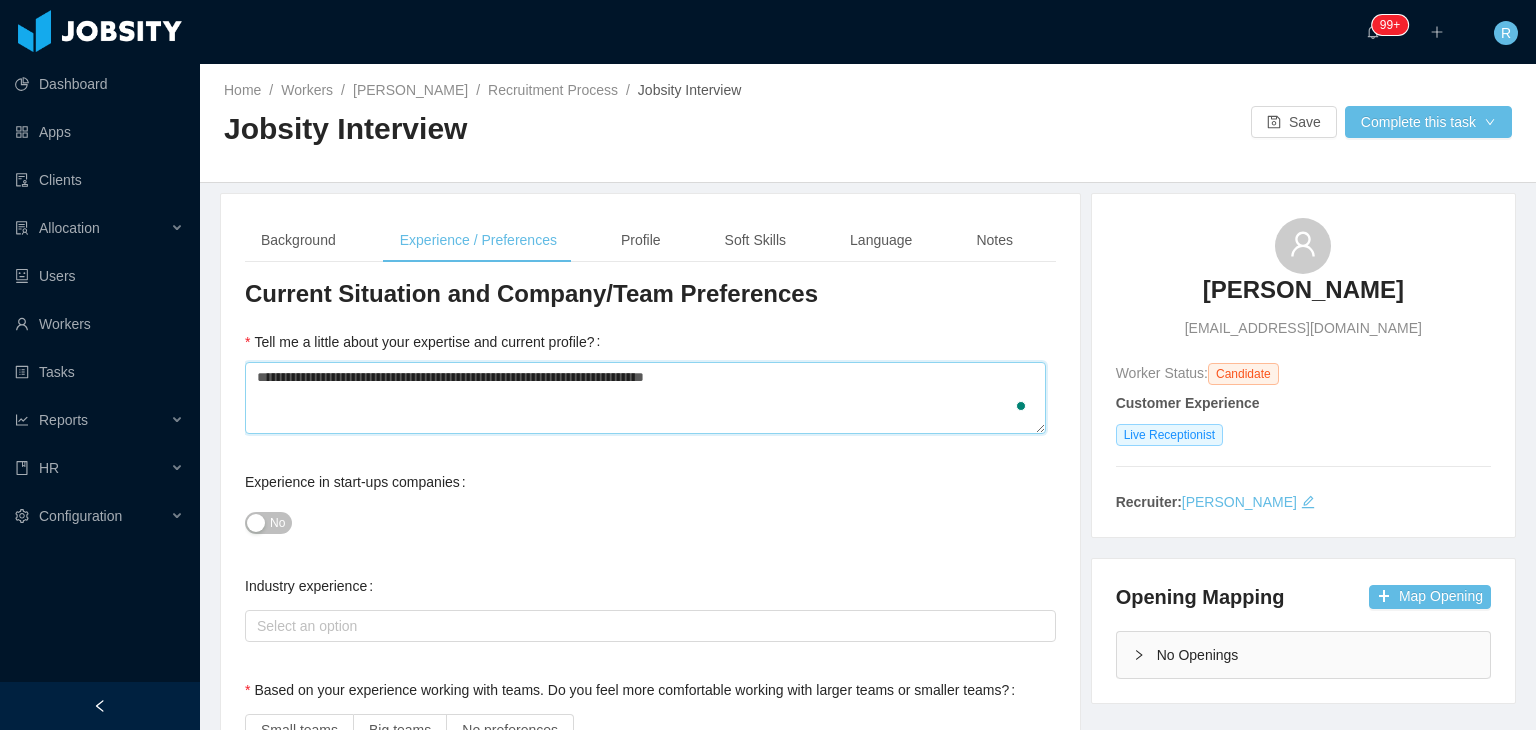 type 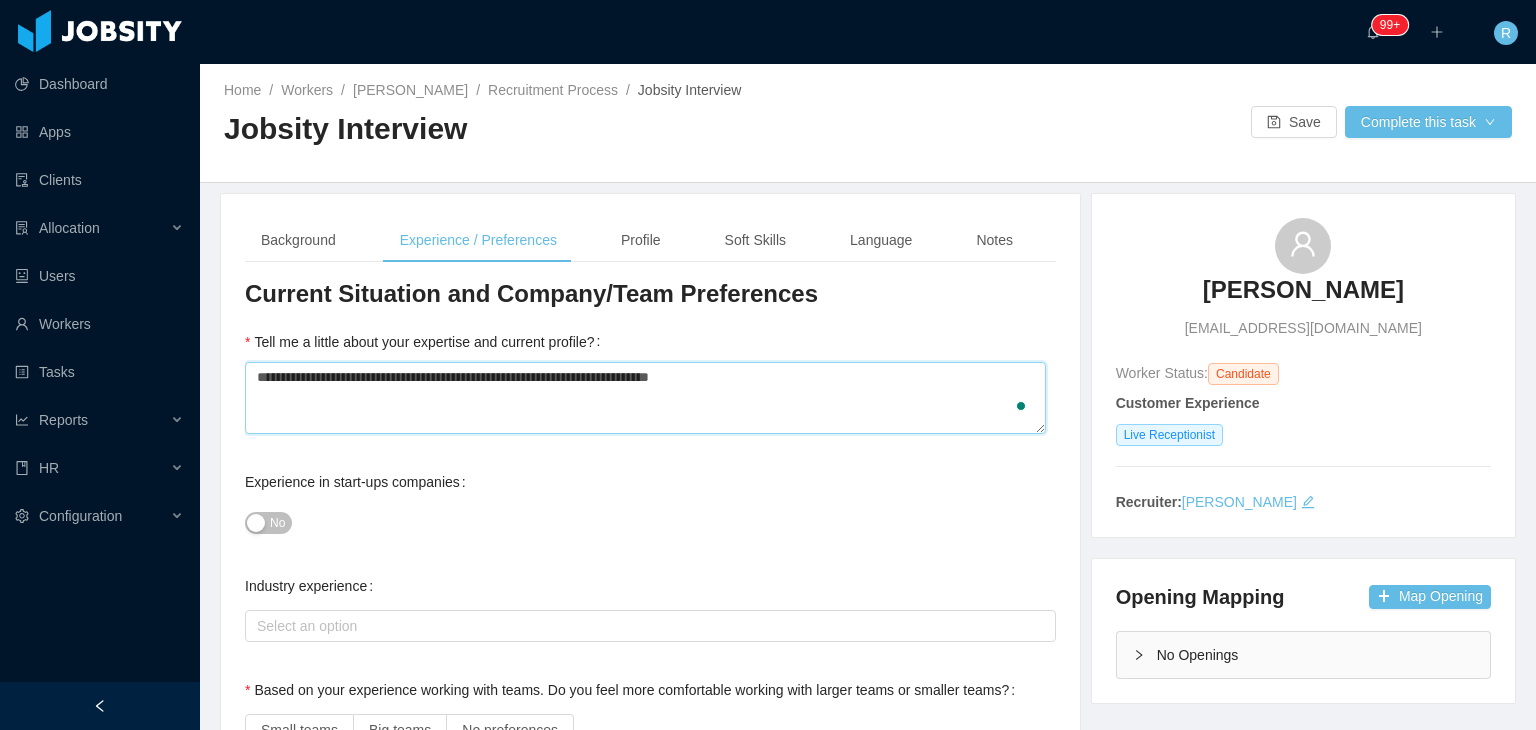 type 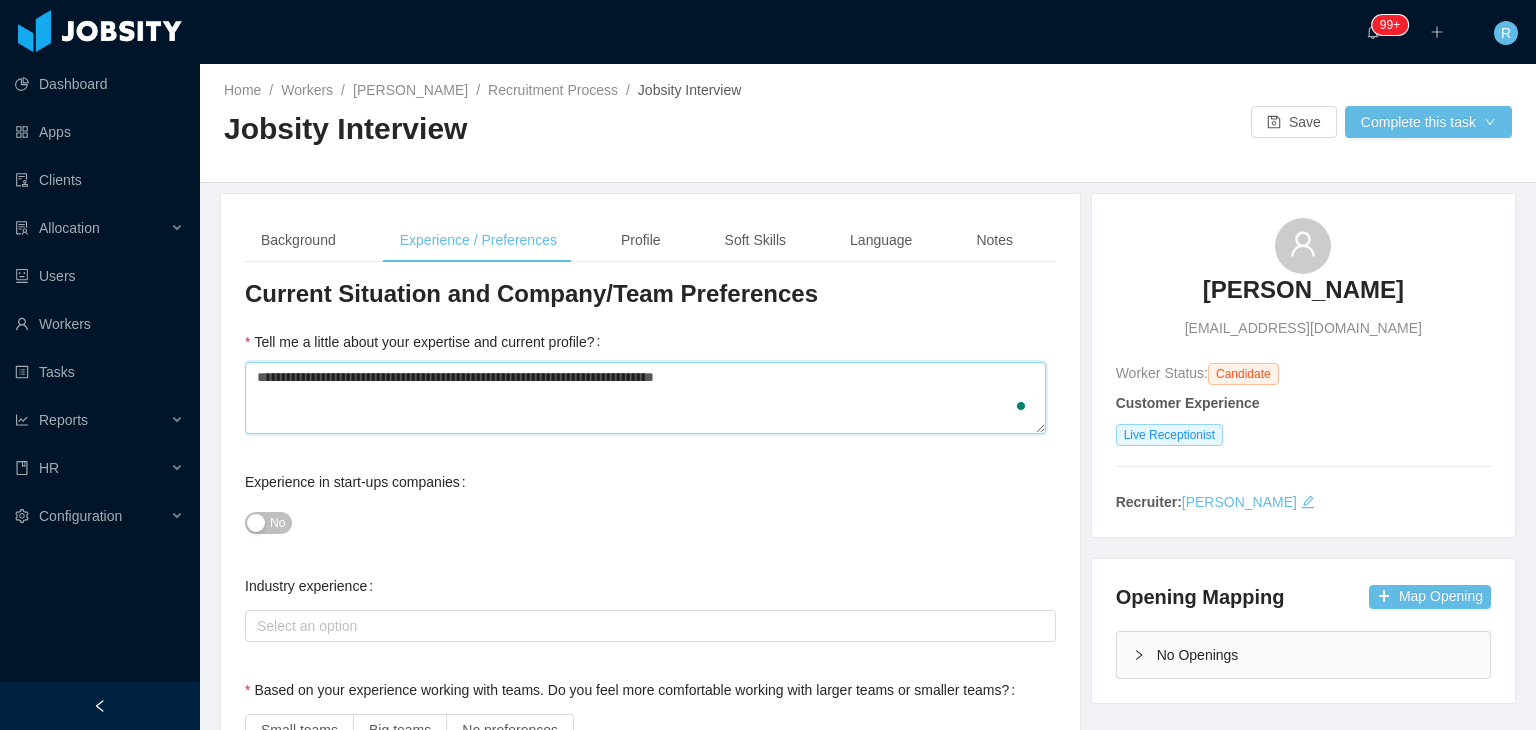 type 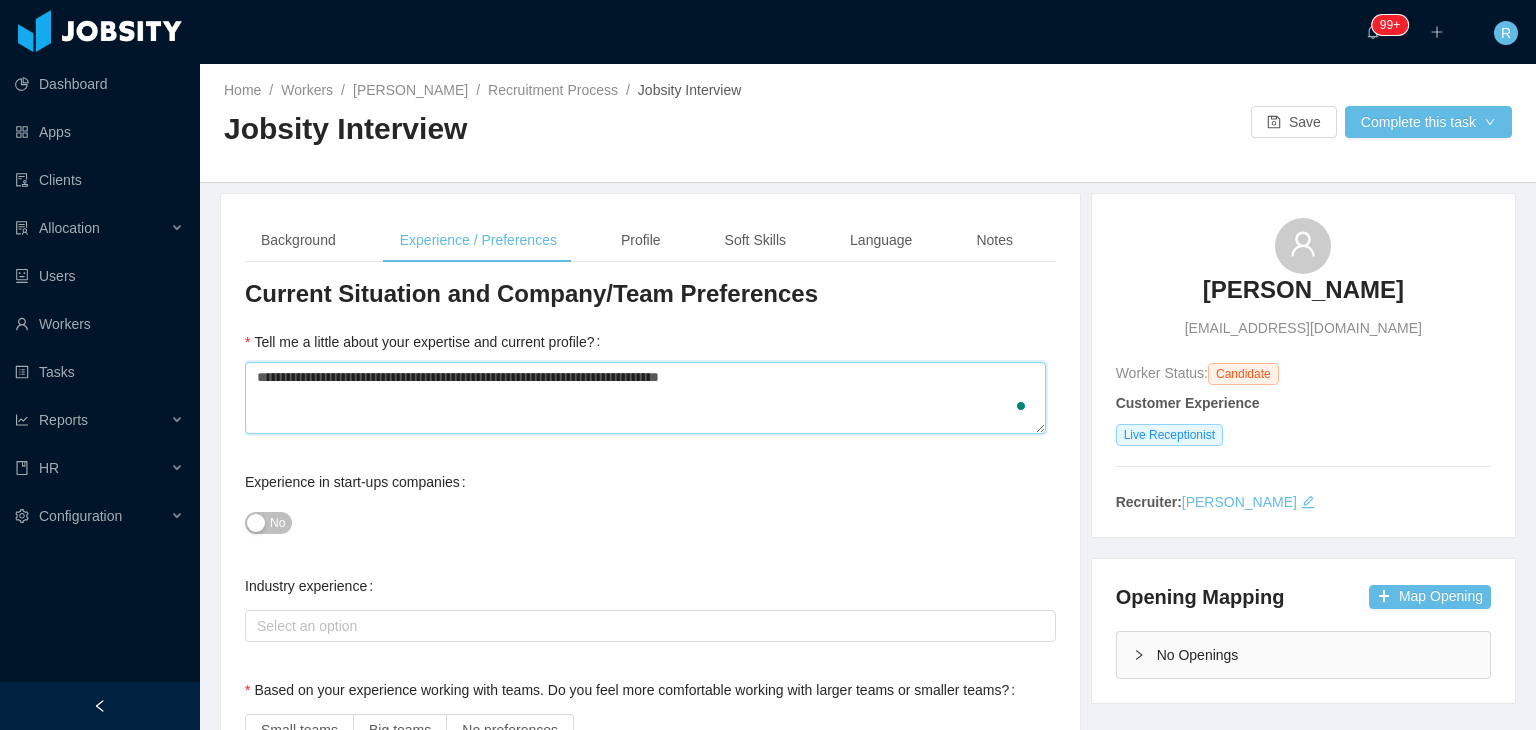 type 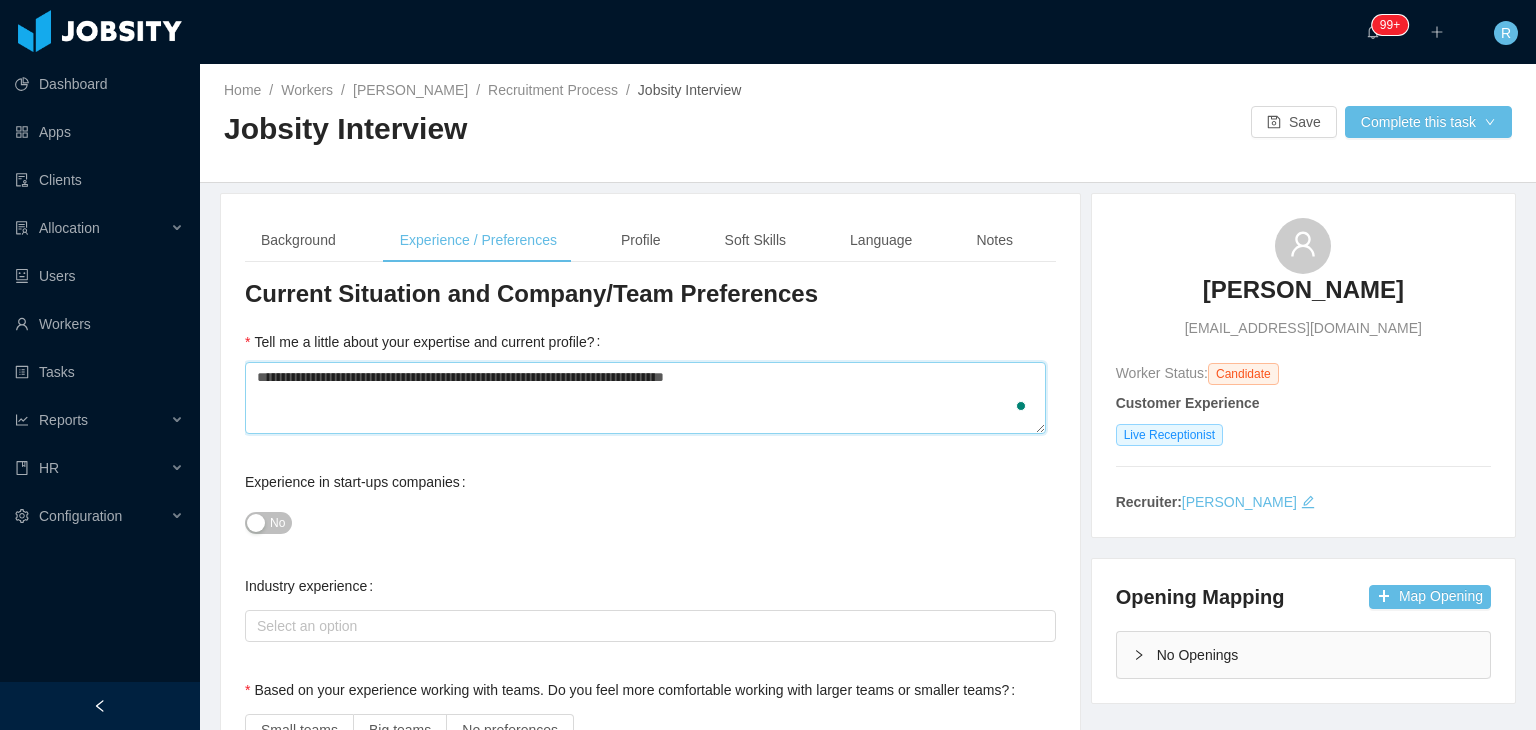 type 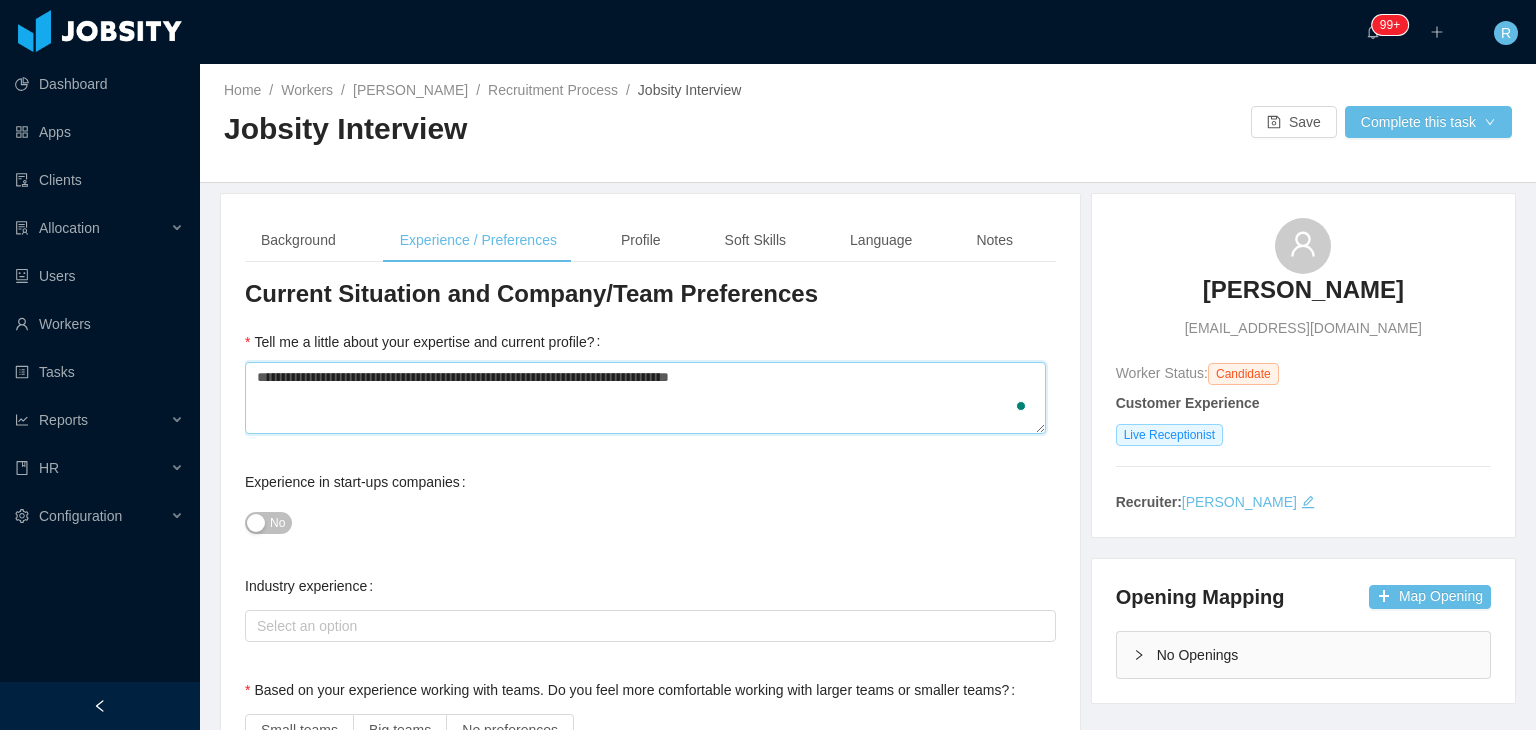 type 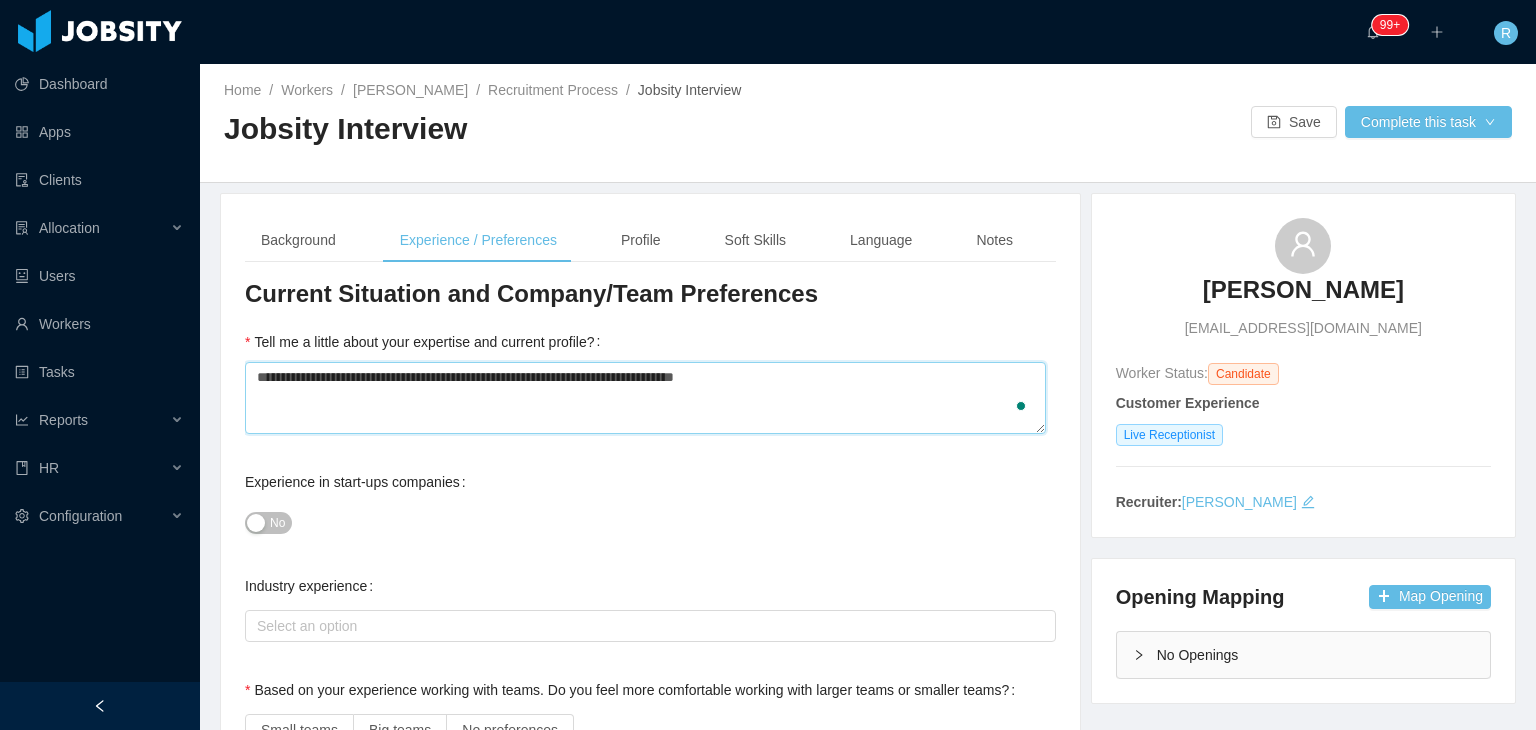 type 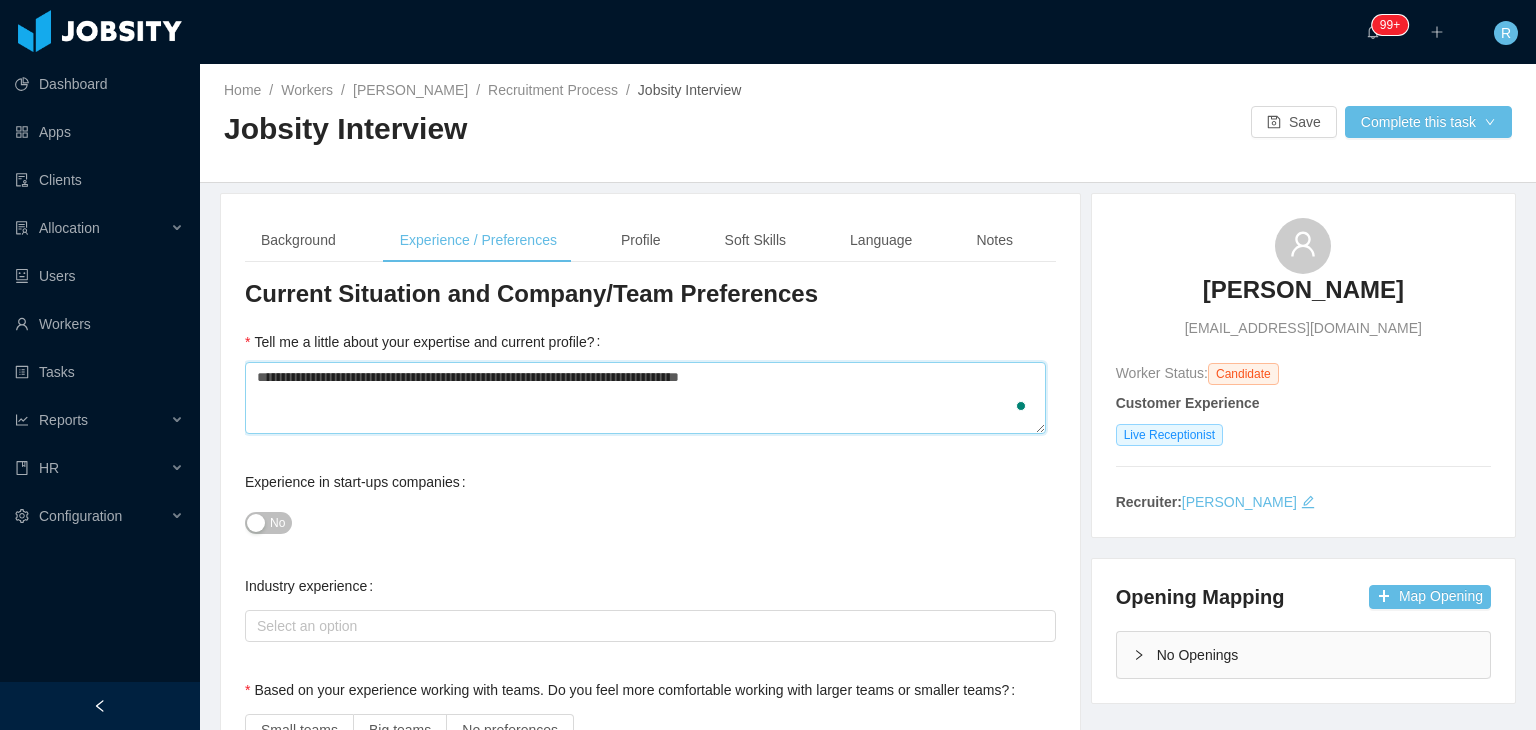 type 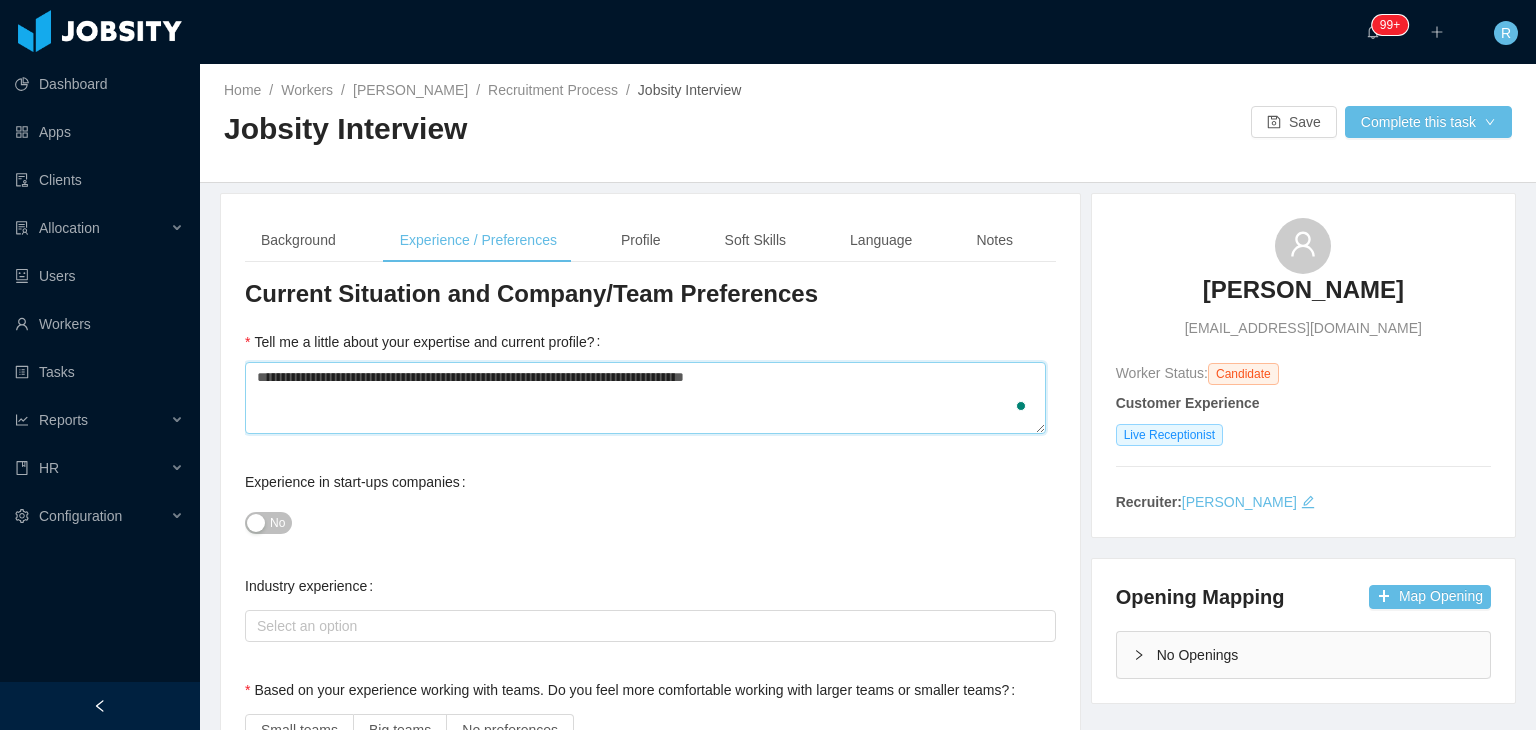 type on "**********" 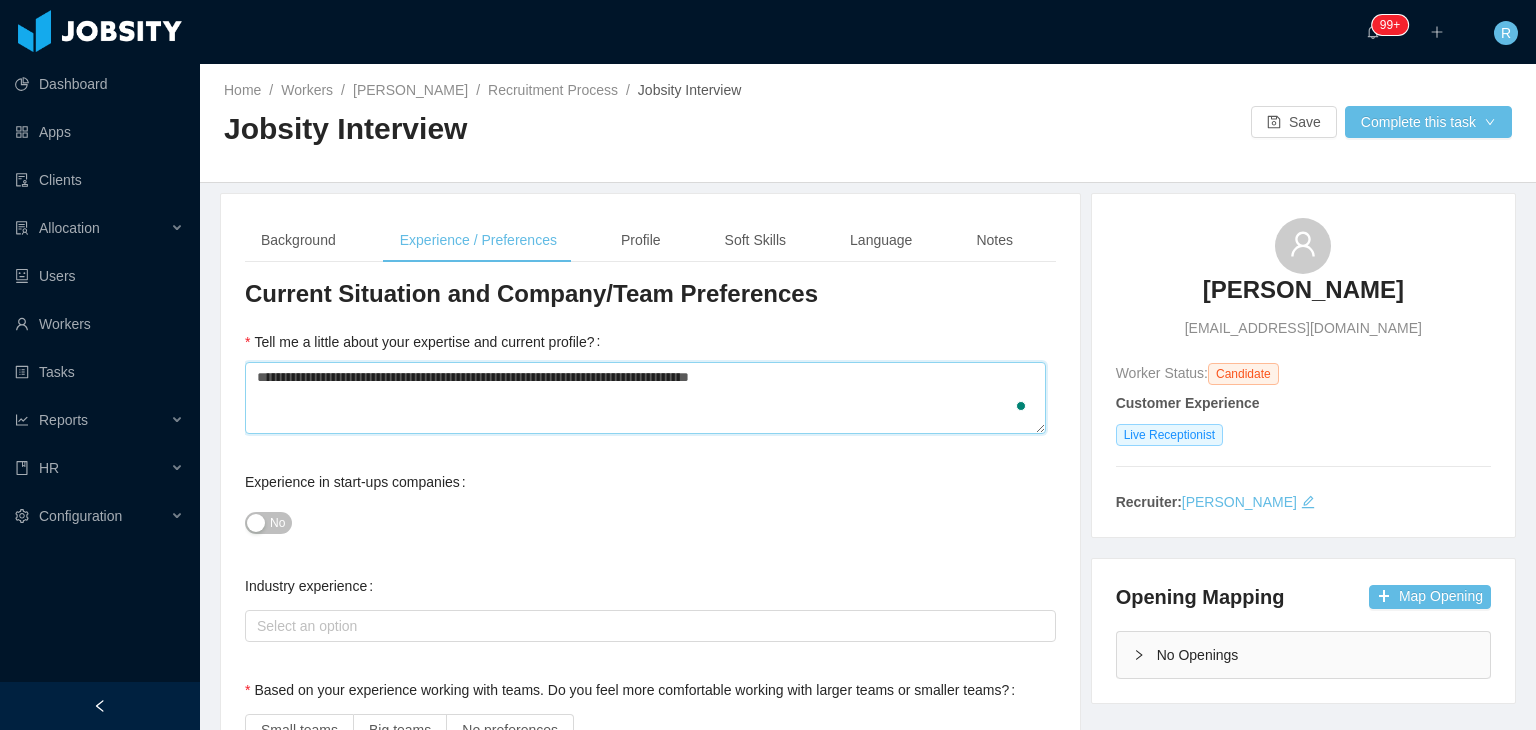 type 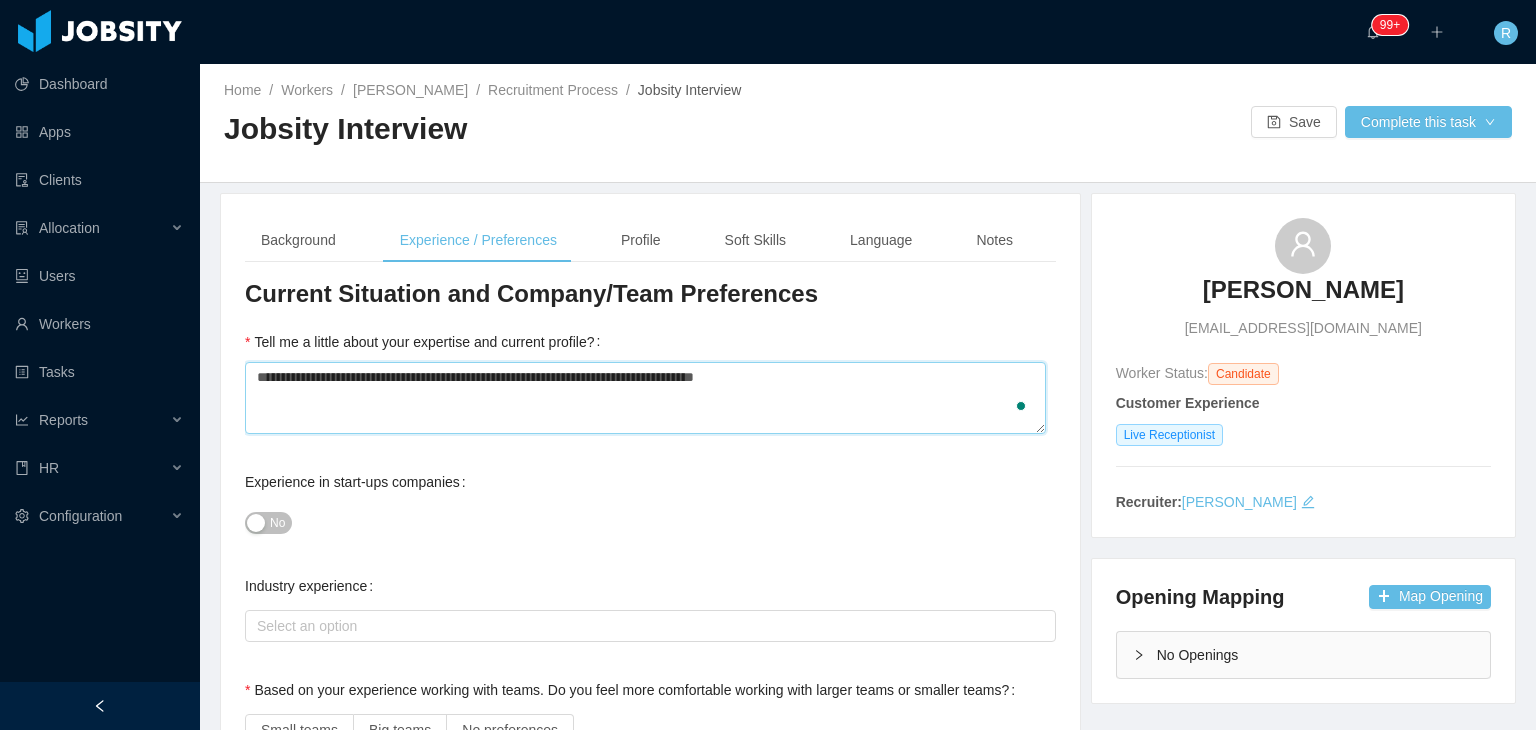 type 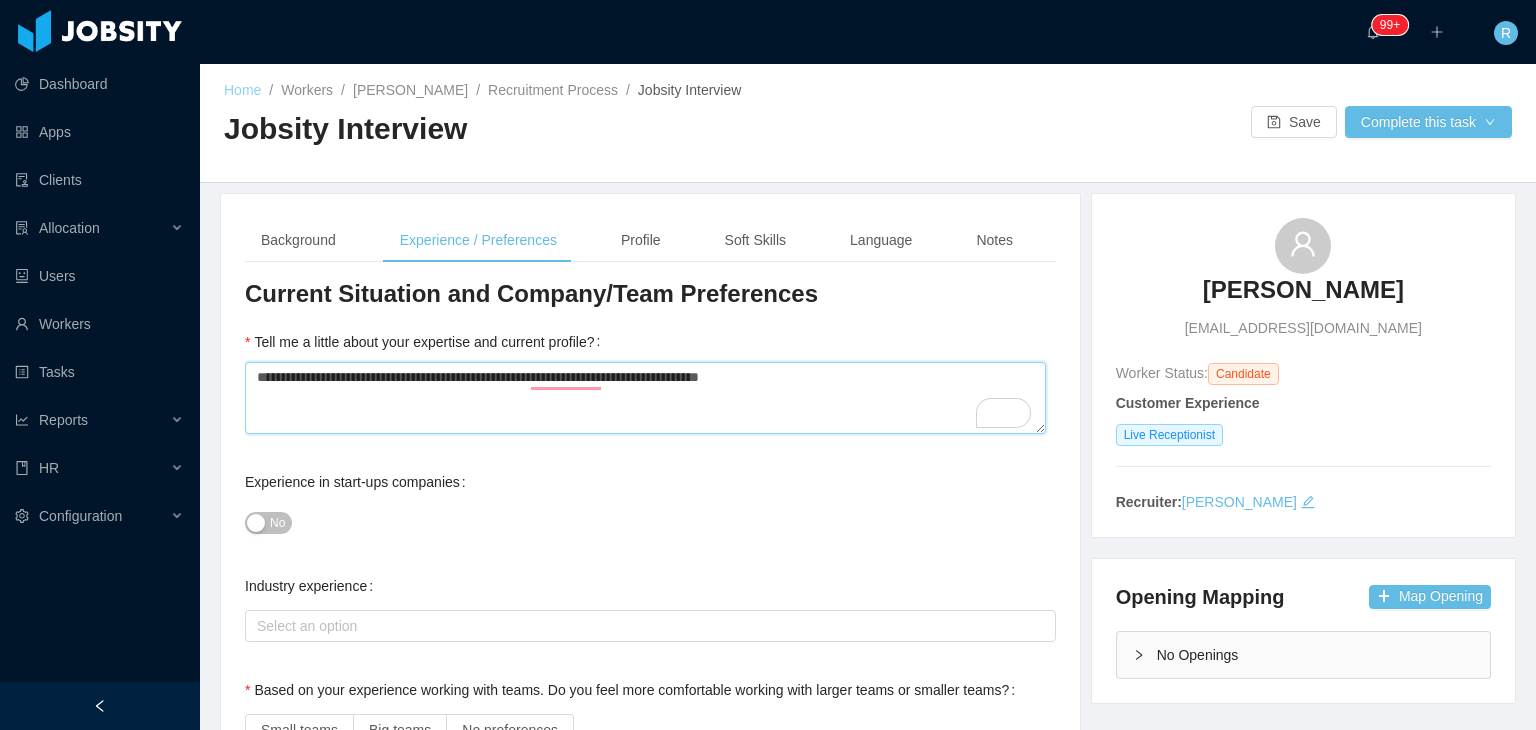 type on "**********" 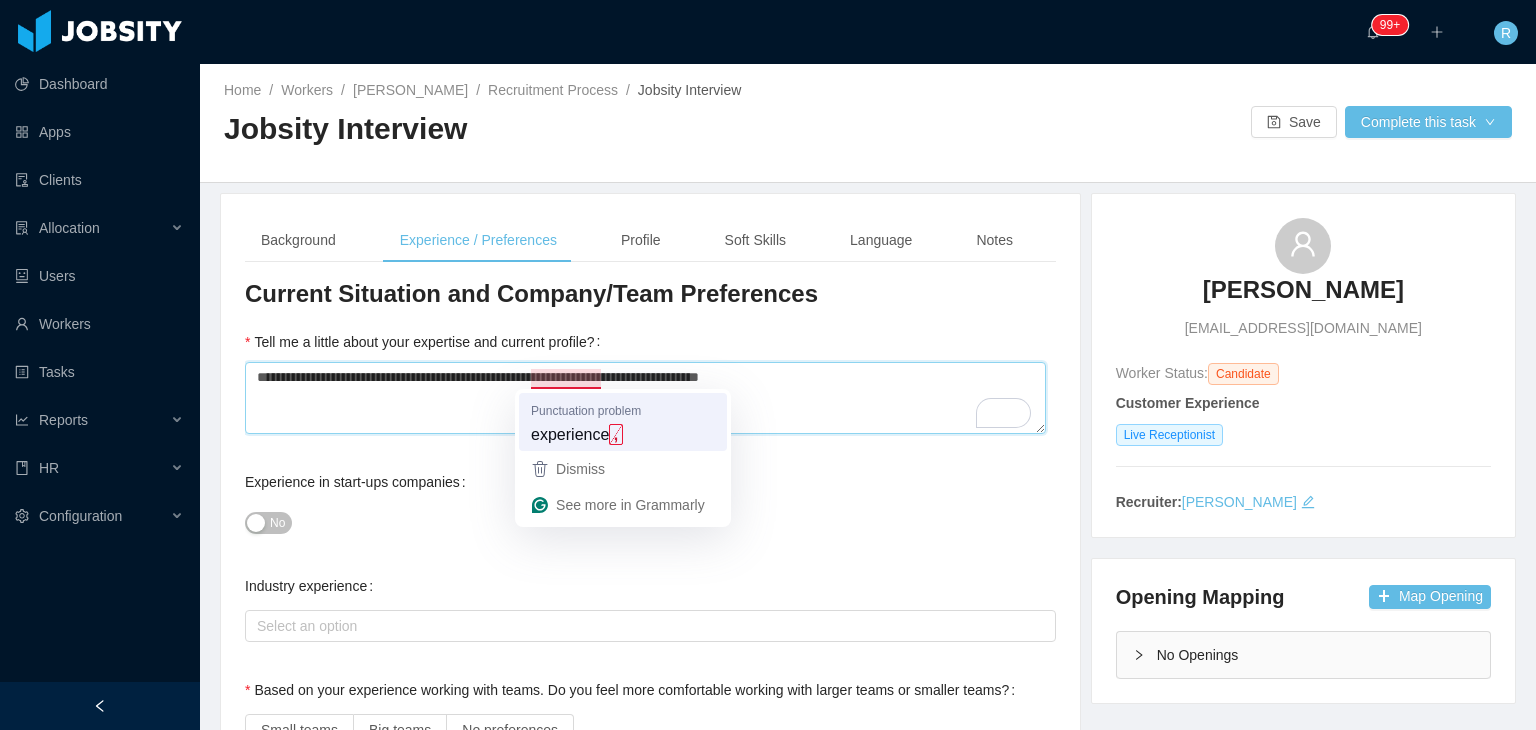 type 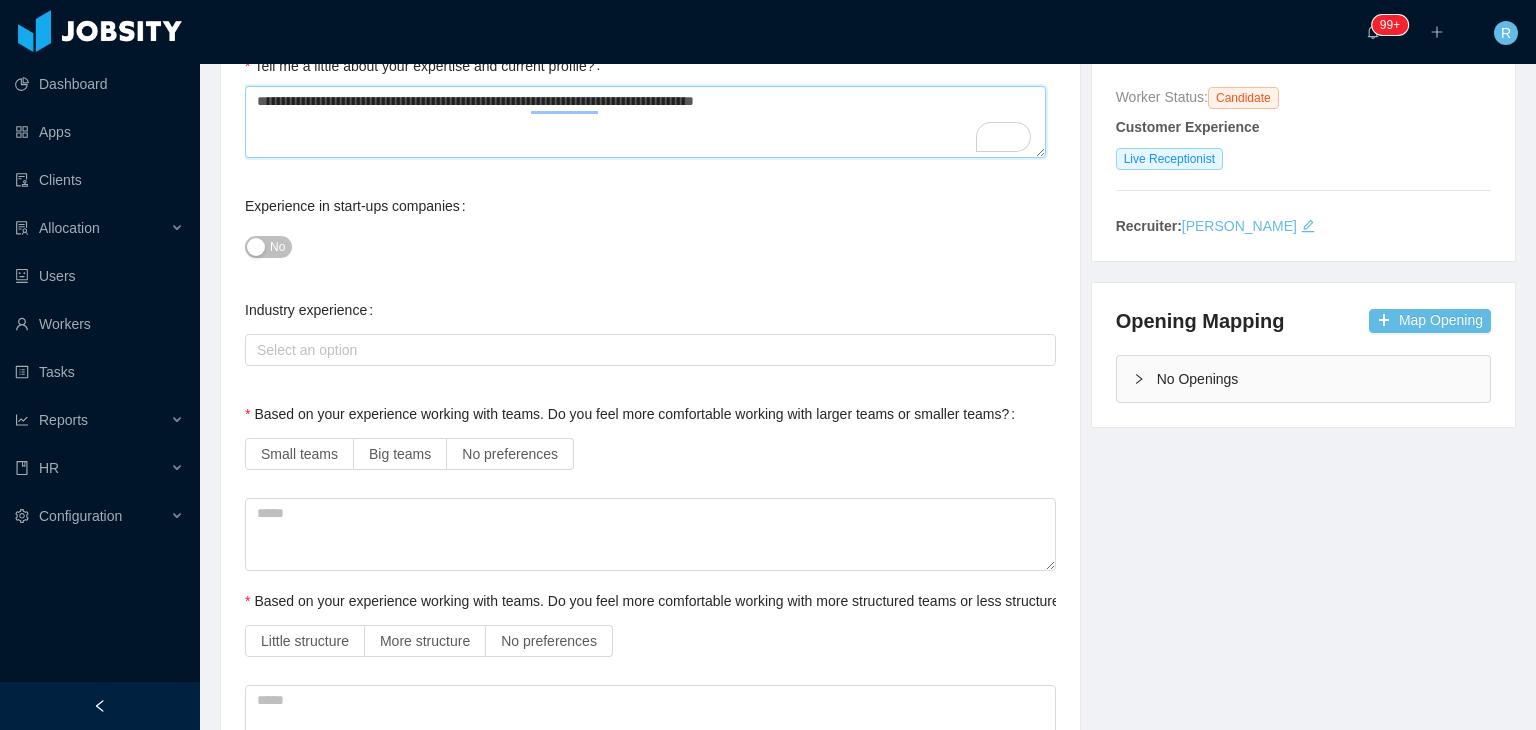 scroll, scrollTop: 318, scrollLeft: 0, axis: vertical 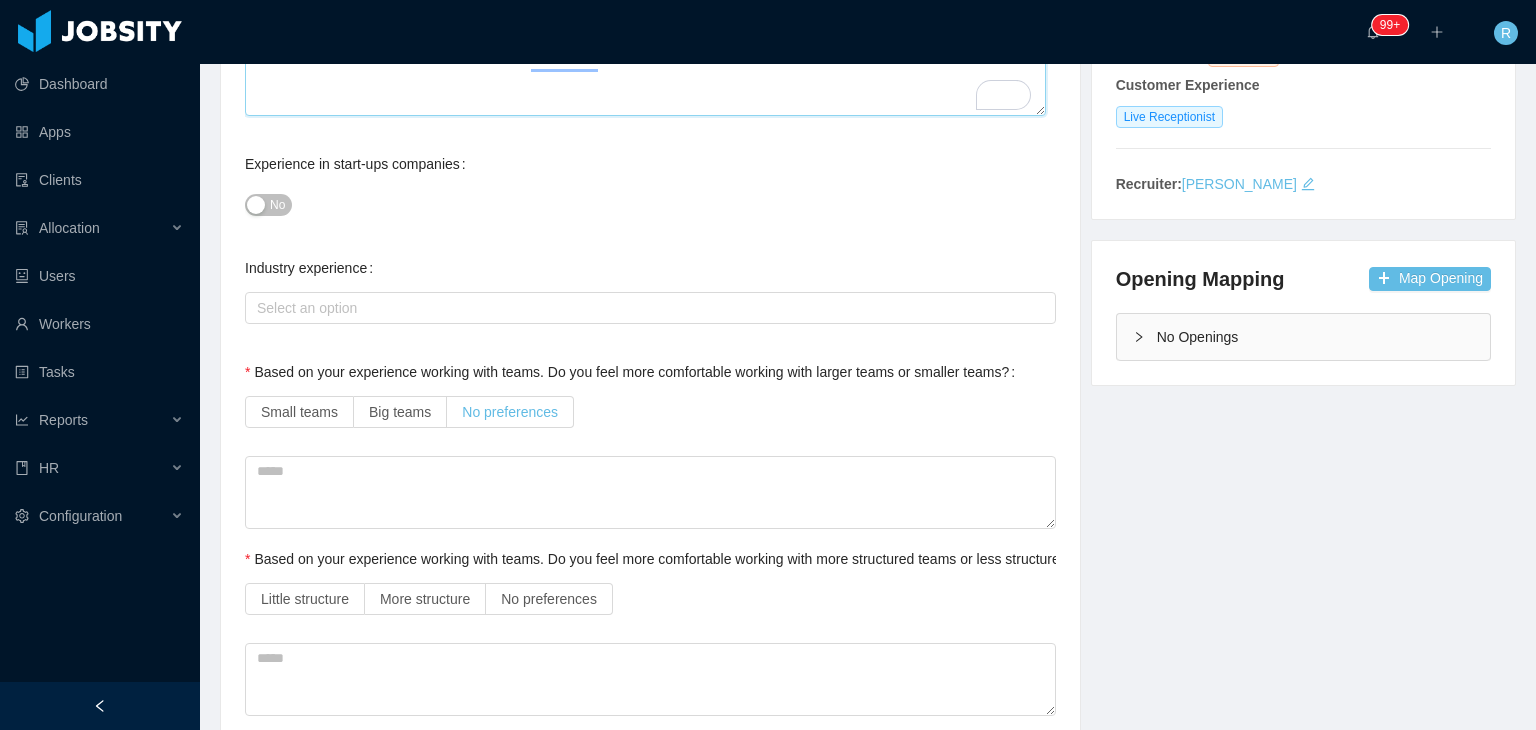 type on "**********" 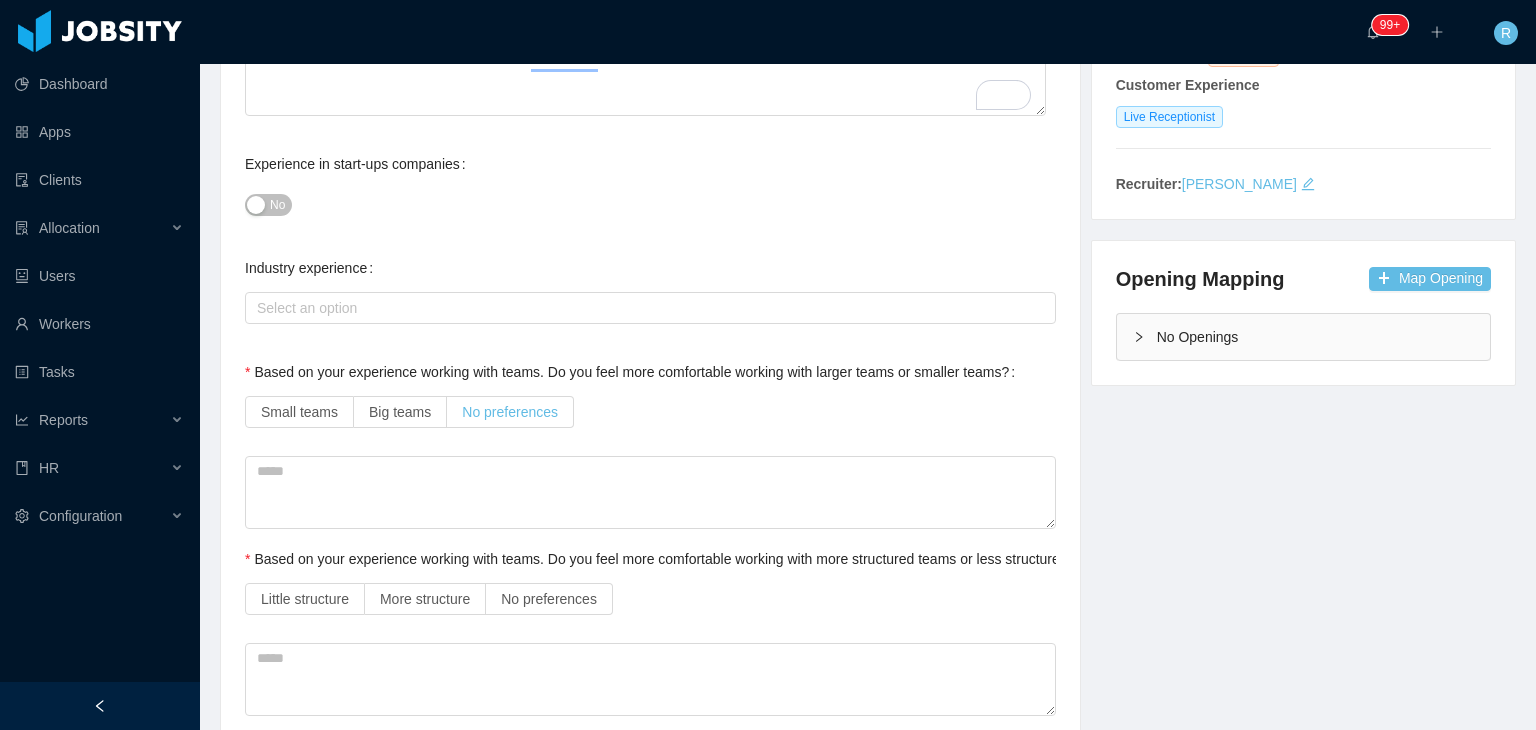 click on "No preferences" at bounding box center [510, 412] 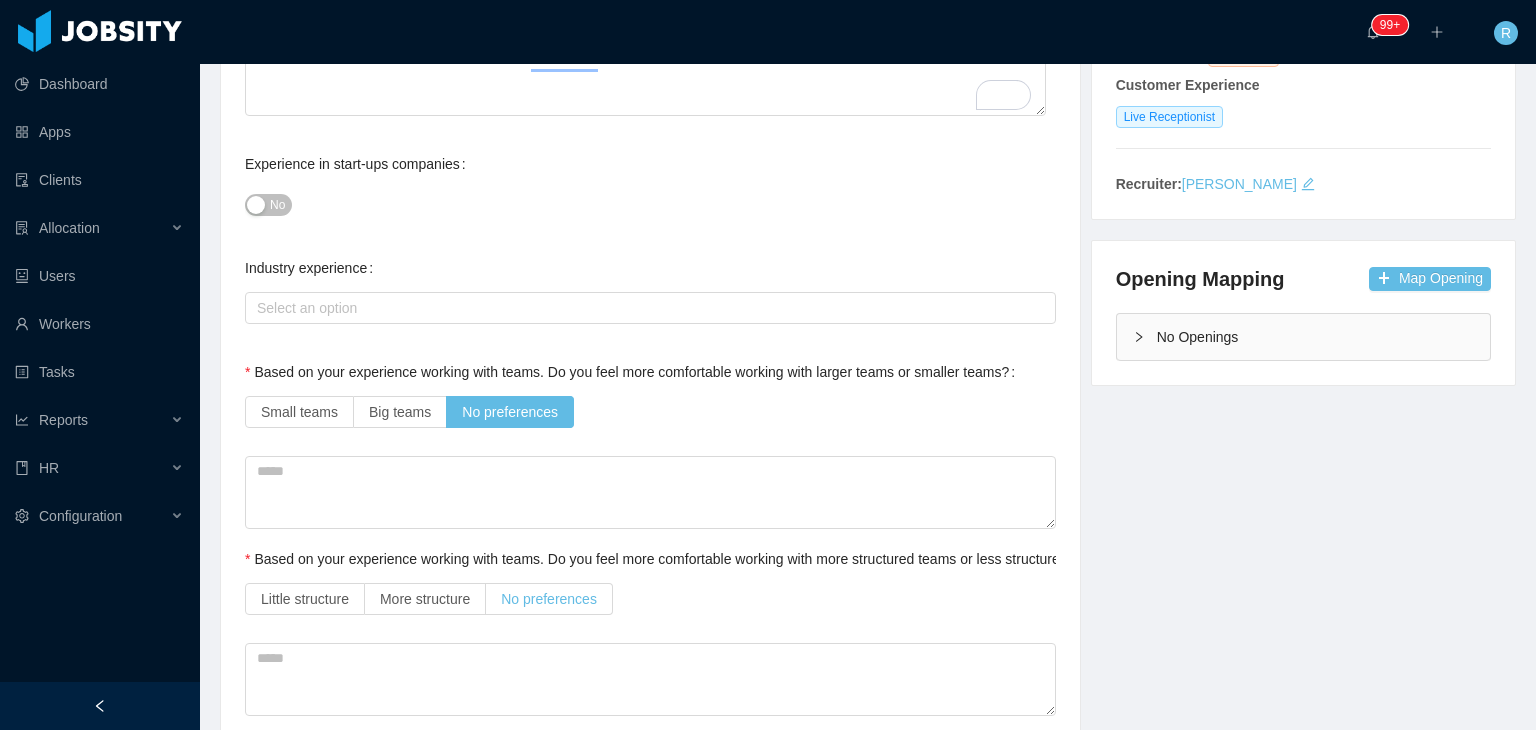 click on "No preferences" at bounding box center [549, 599] 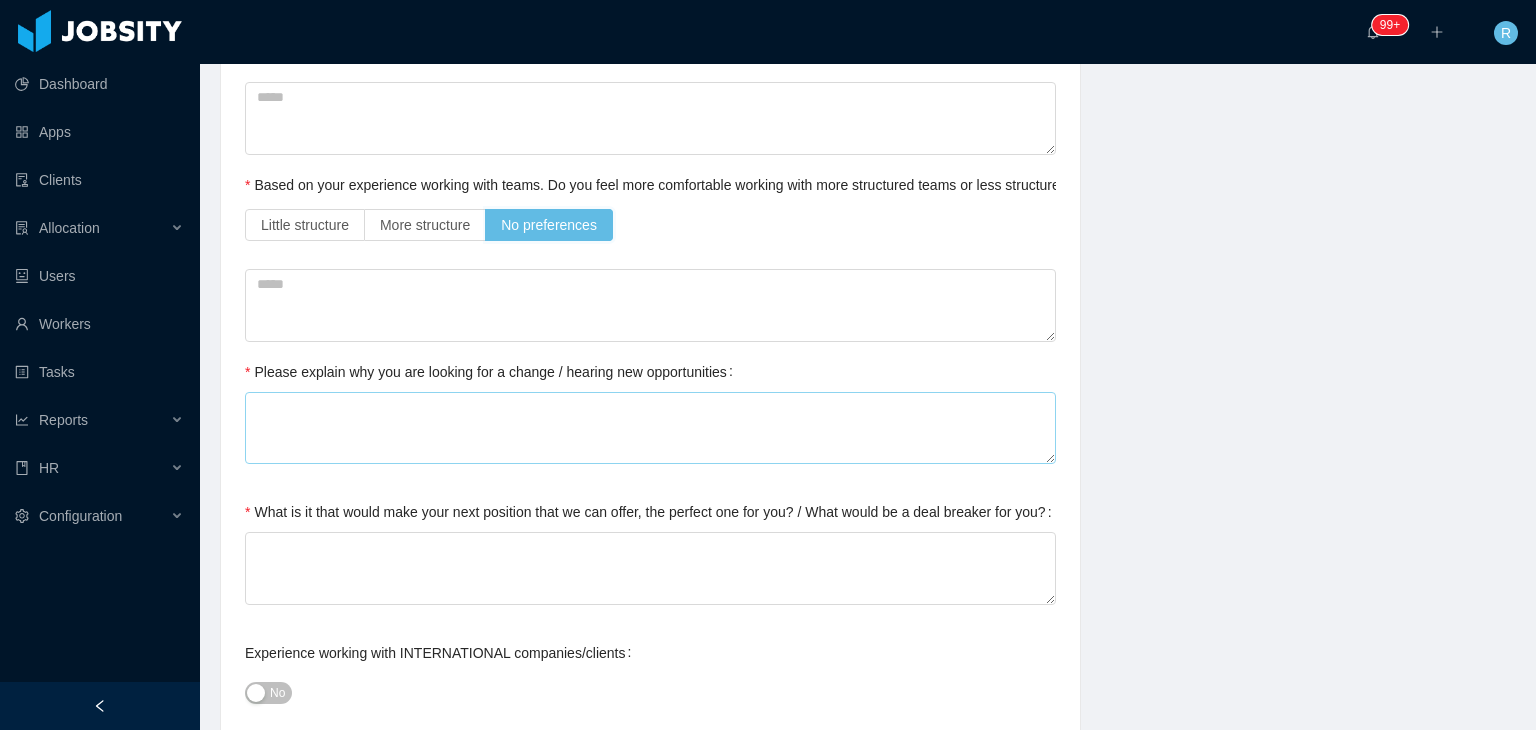 scroll, scrollTop: 703, scrollLeft: 0, axis: vertical 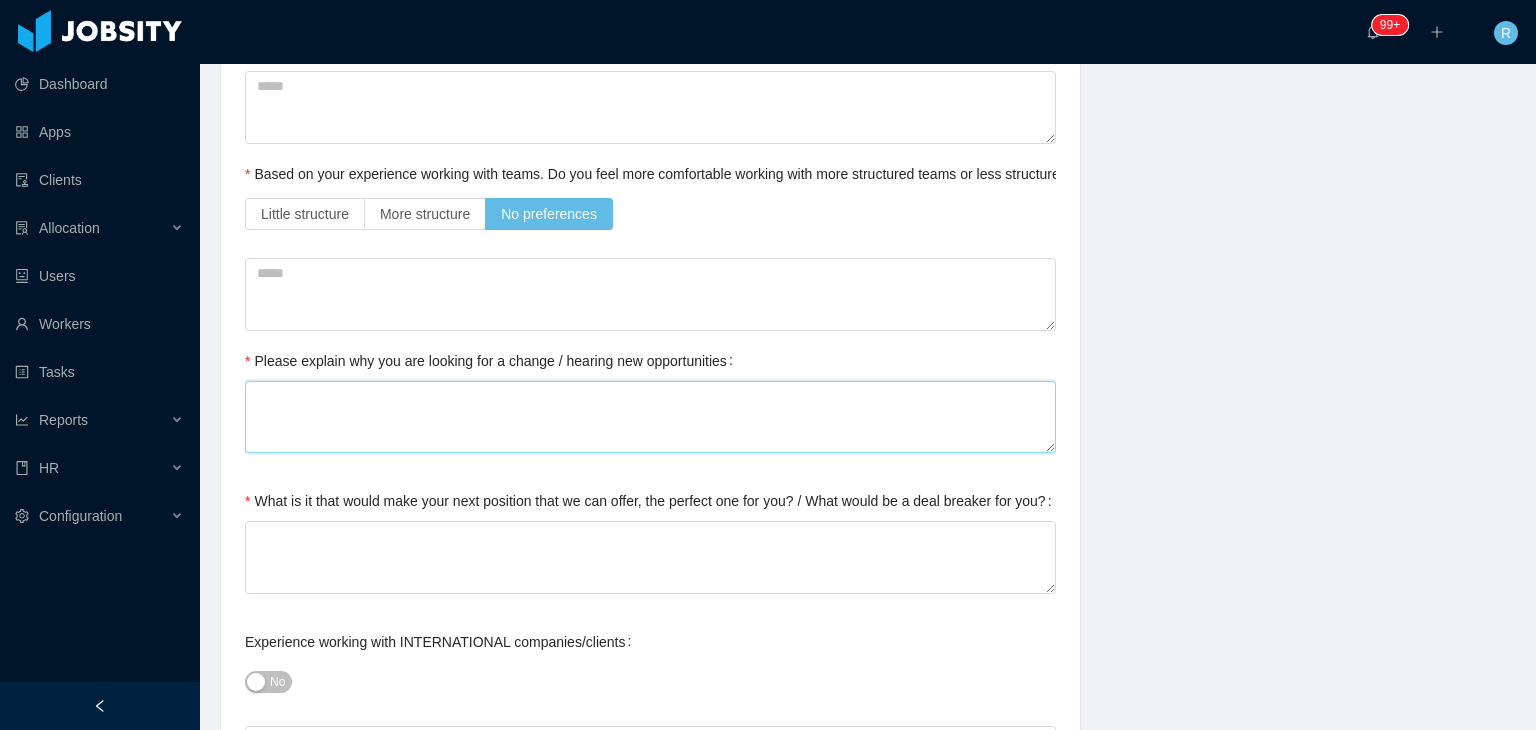 click on "Please explain why you are looking for a change / hearing new opportunities" at bounding box center (650, 417) 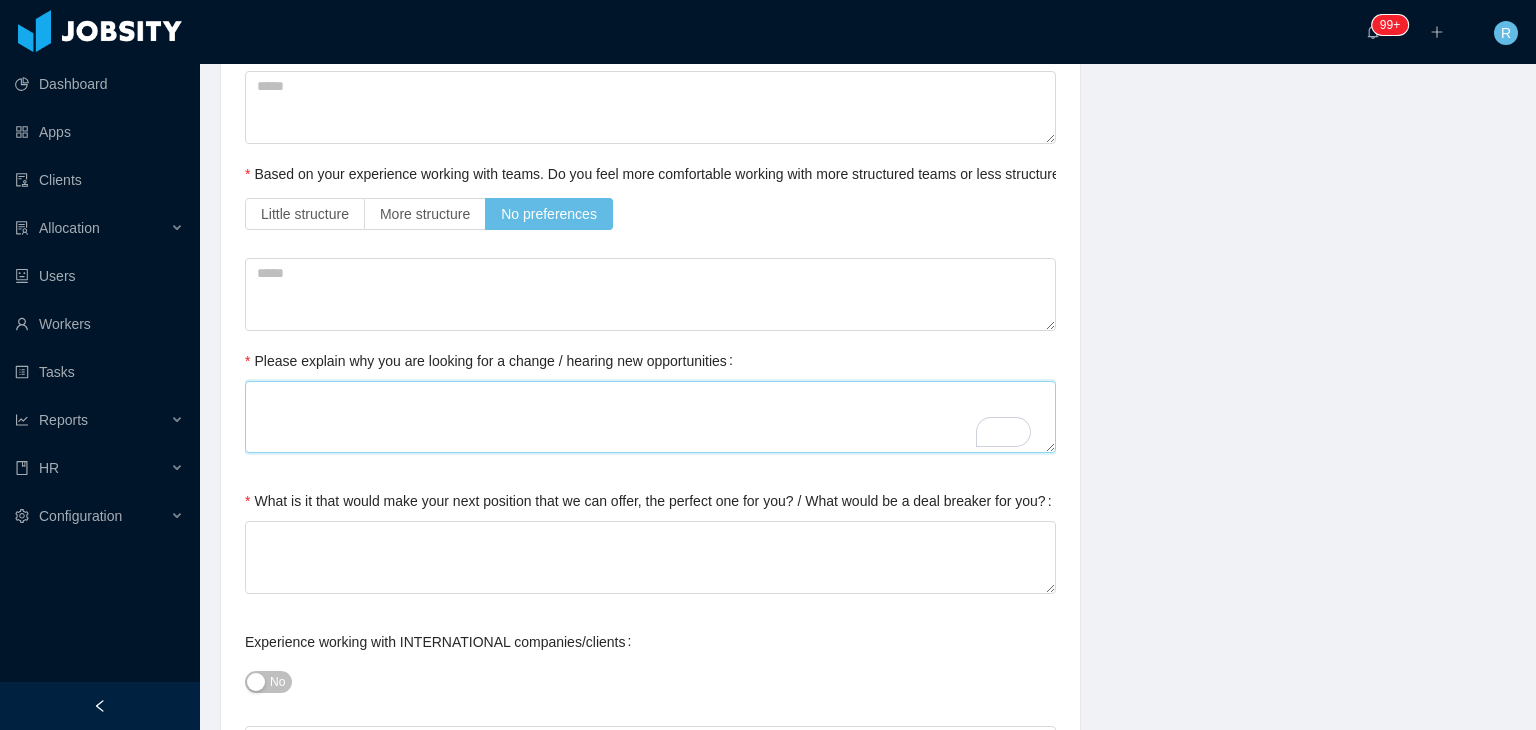 type 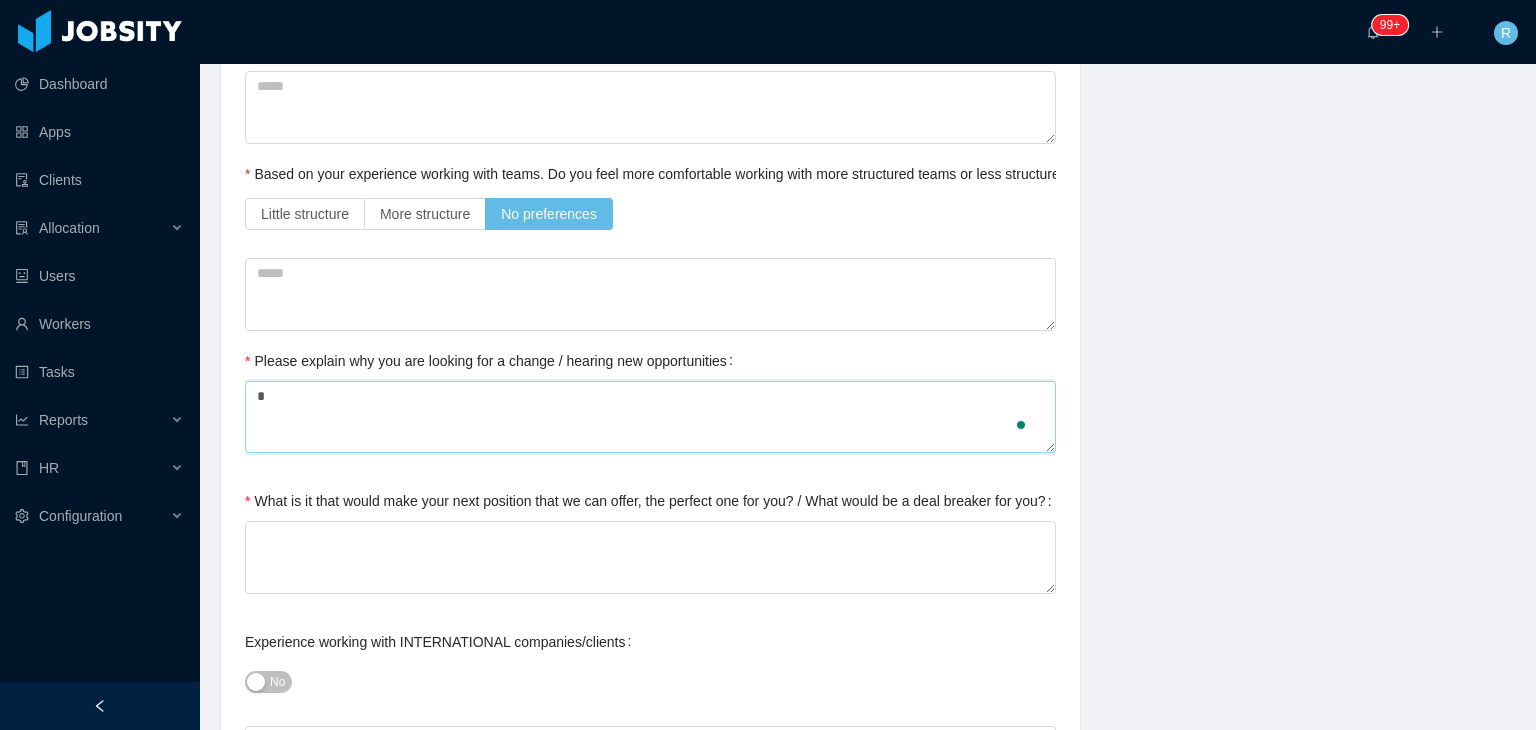 type 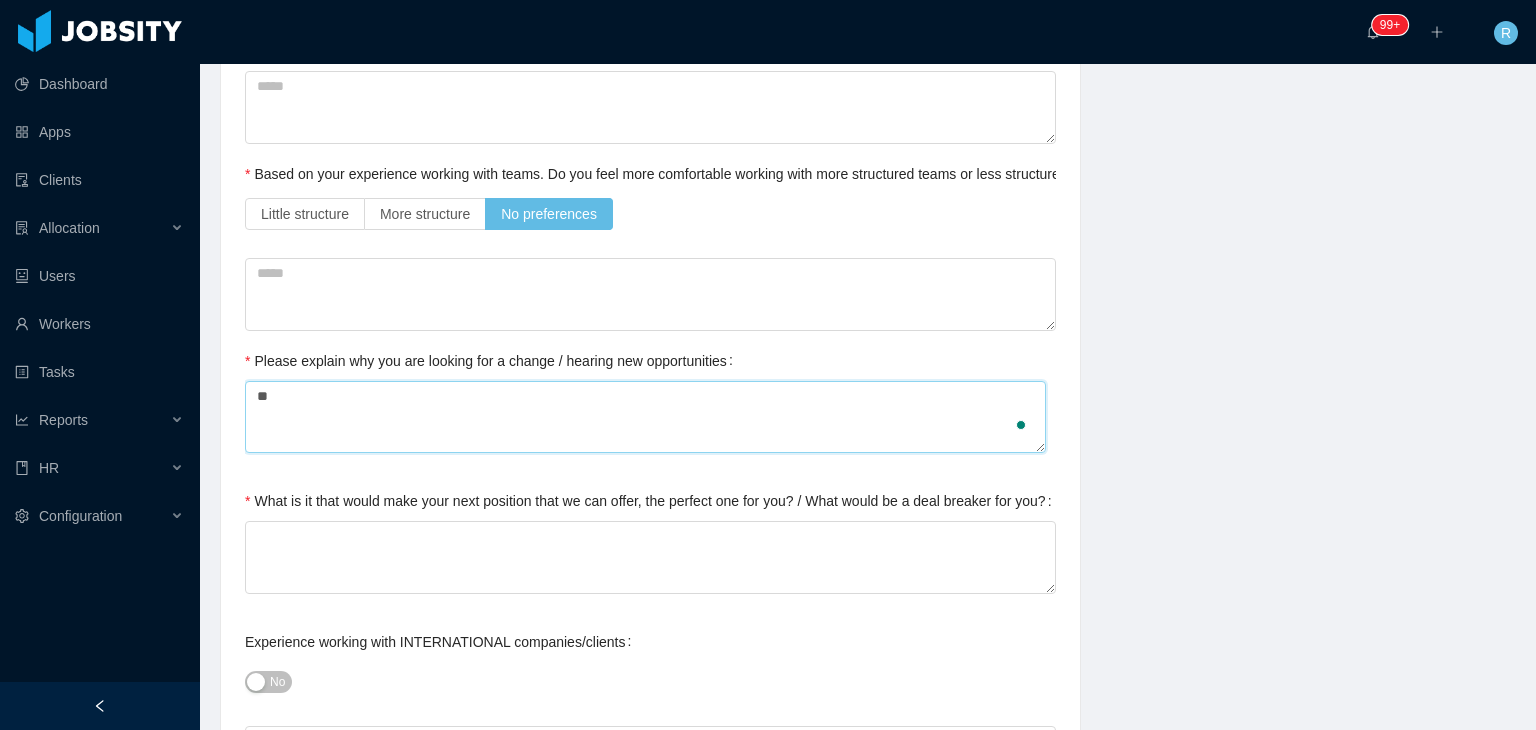 type 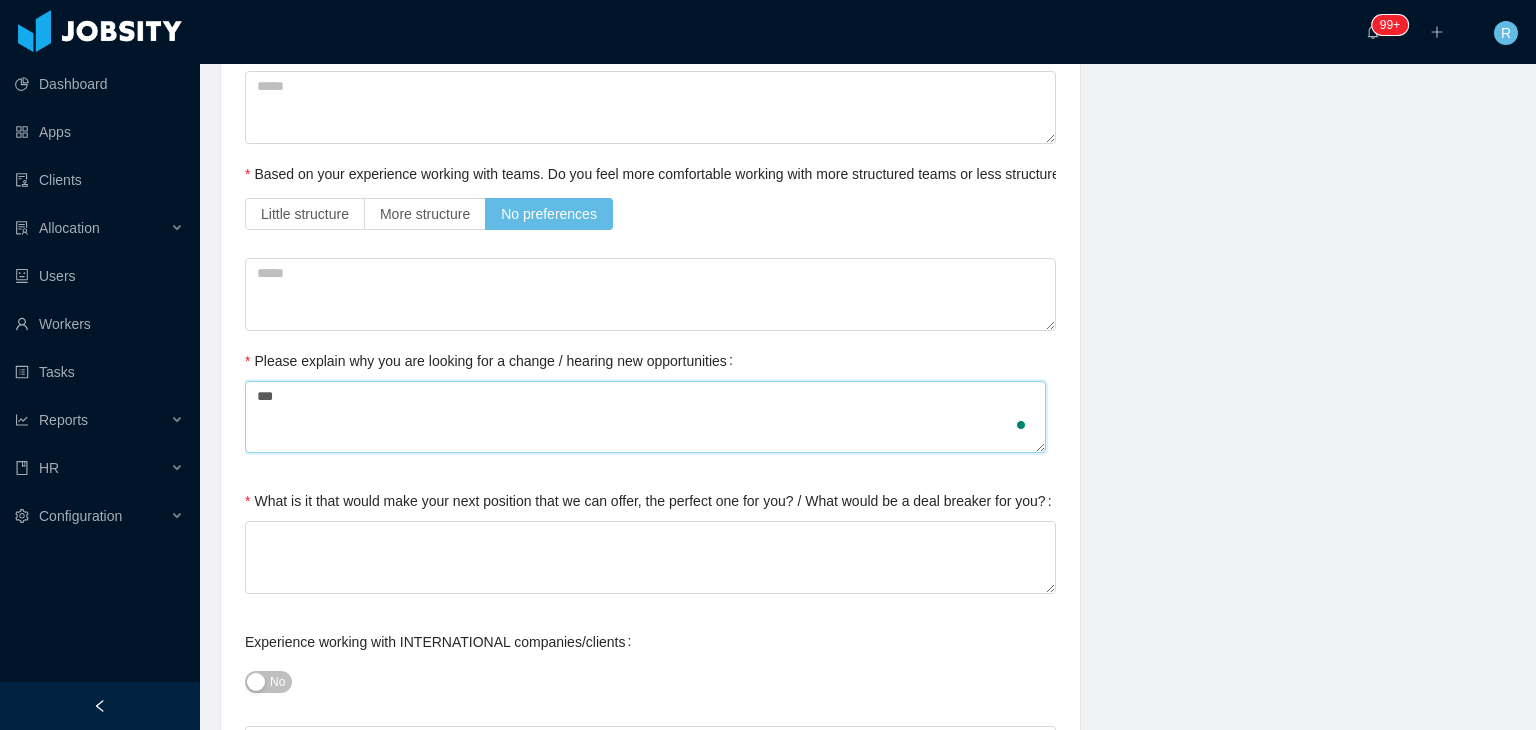 type 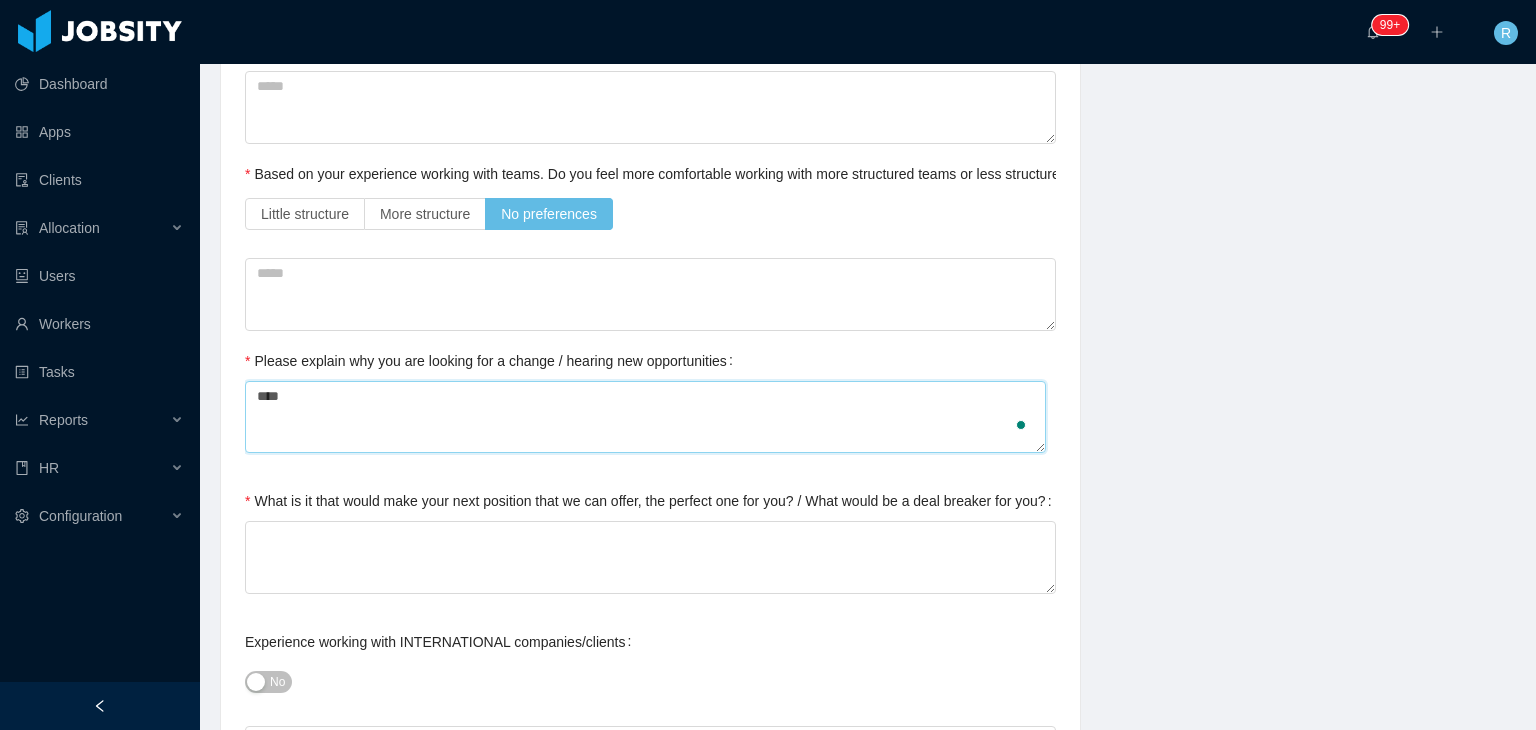 type 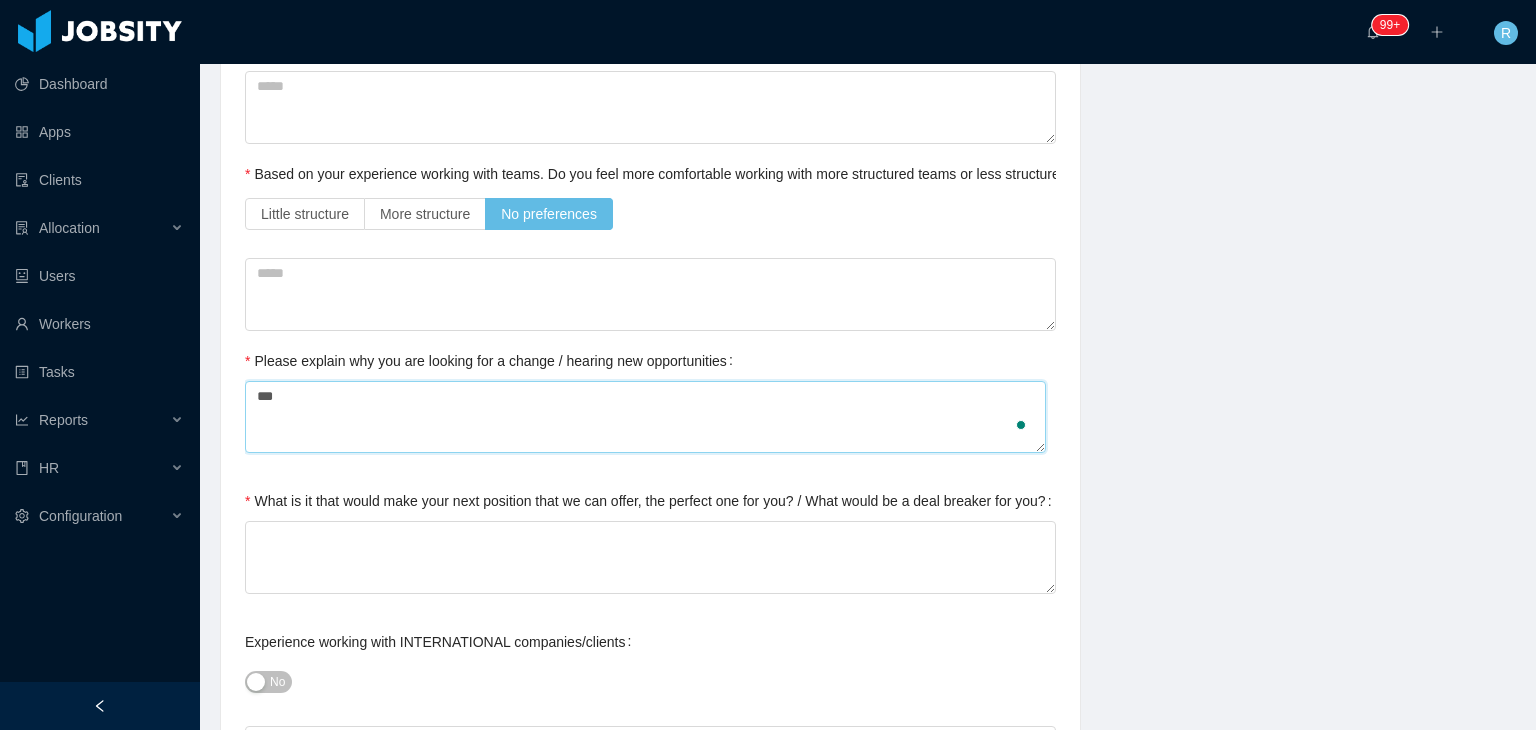 type on "****" 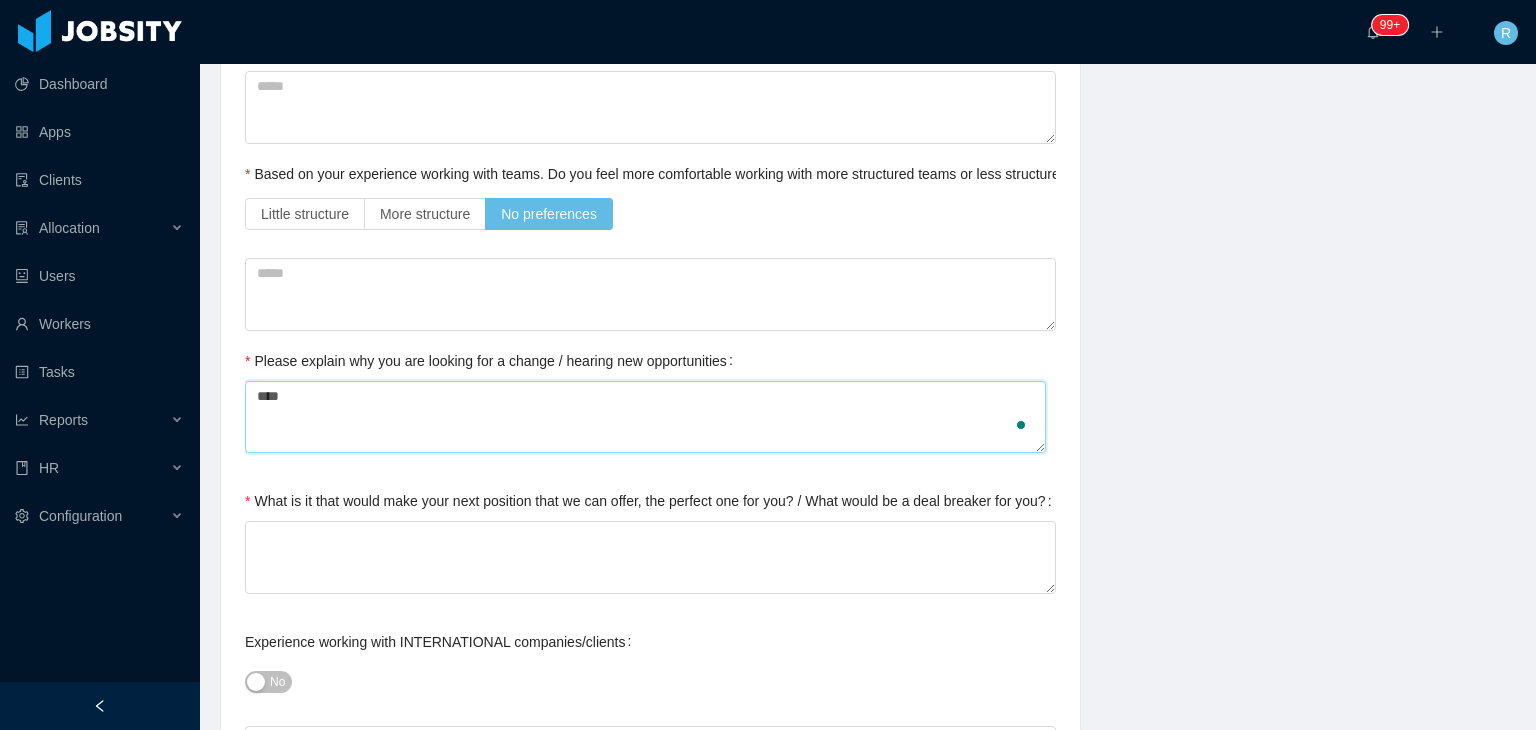 type 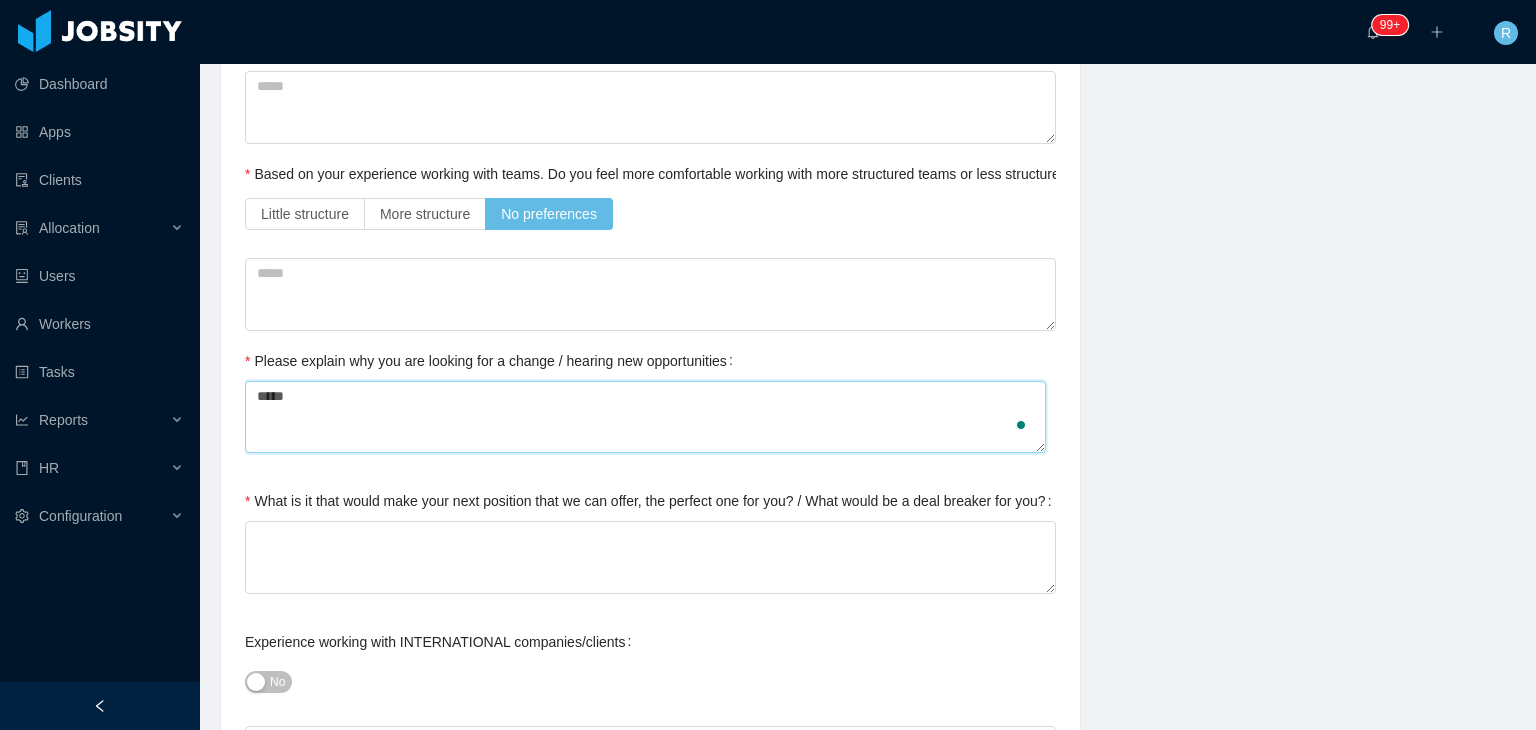 type 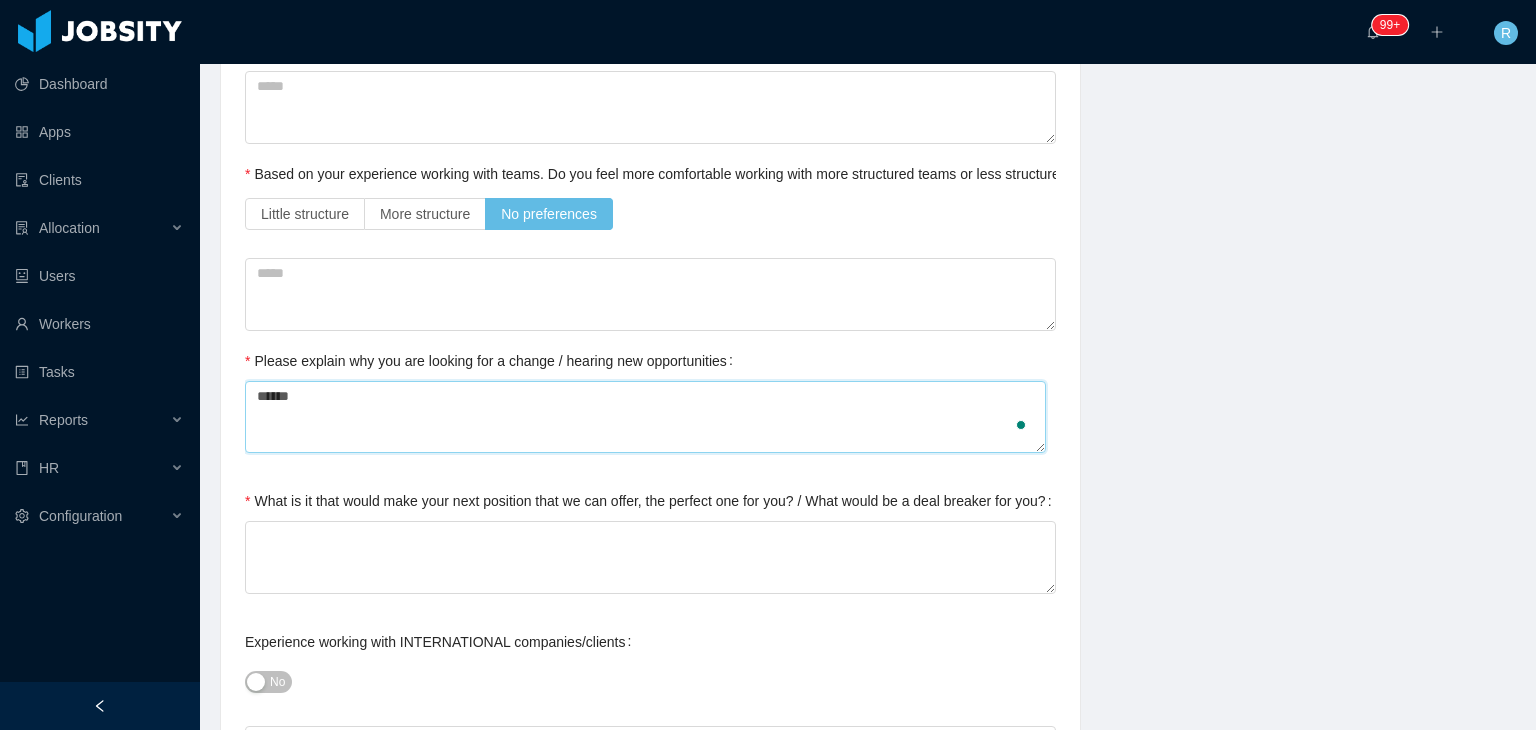 type 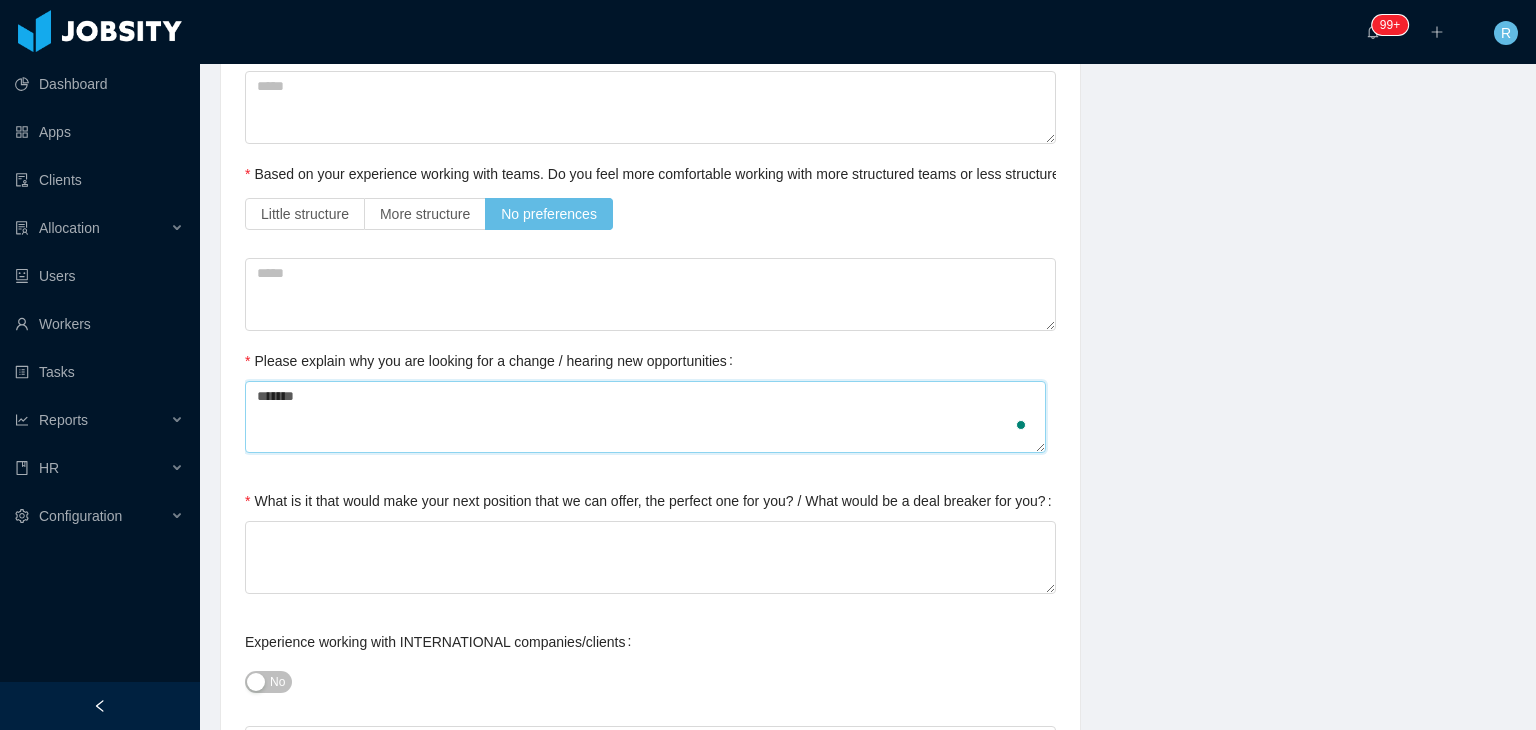 type 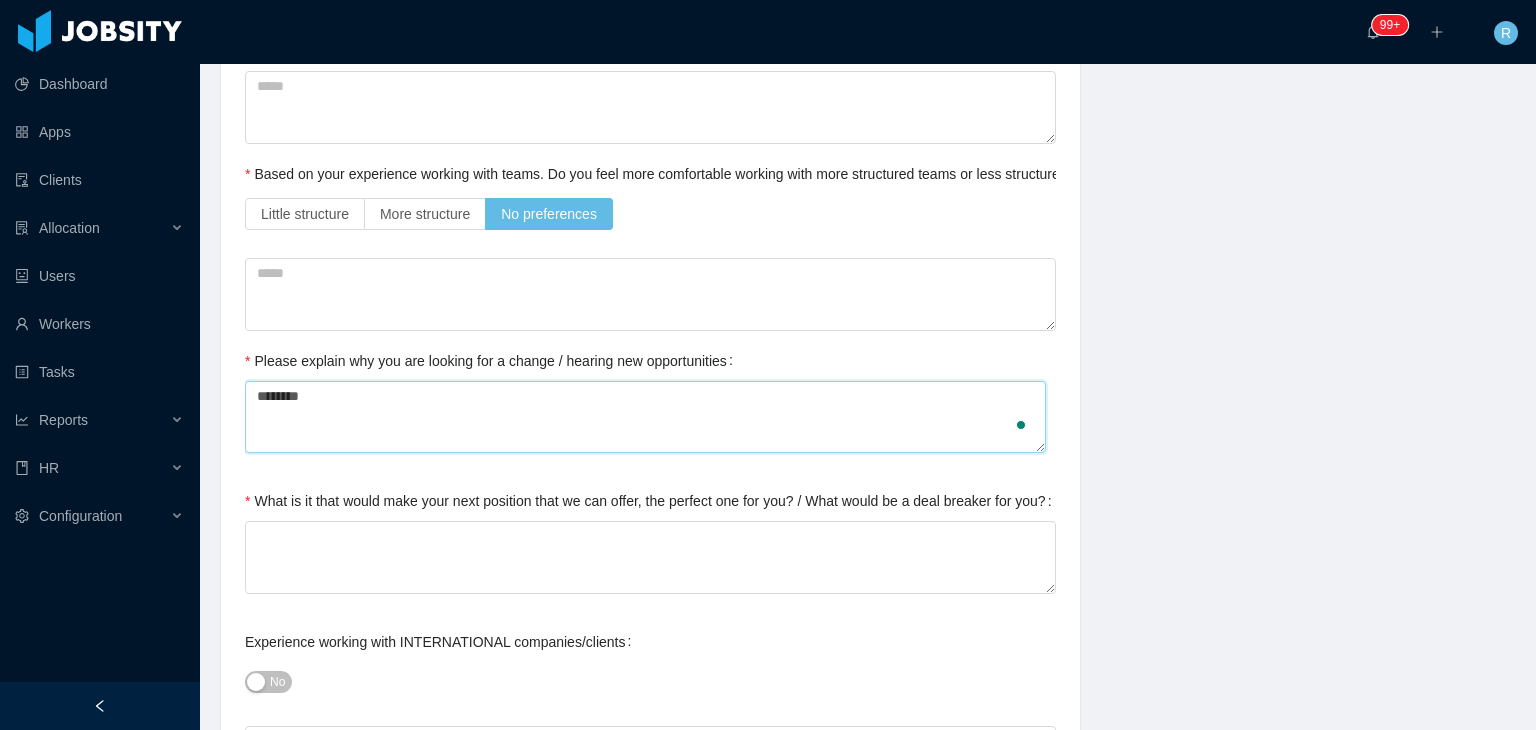 type 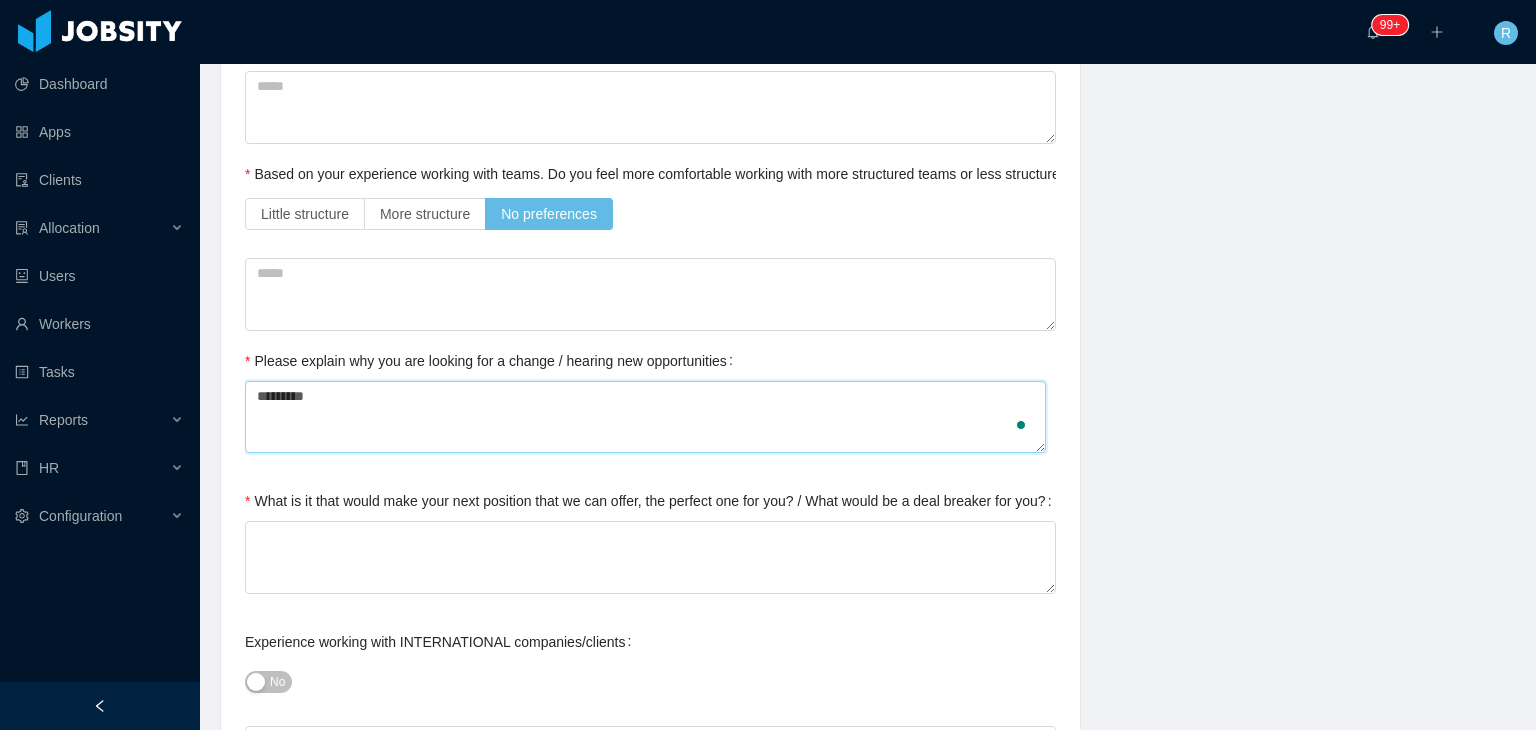 type 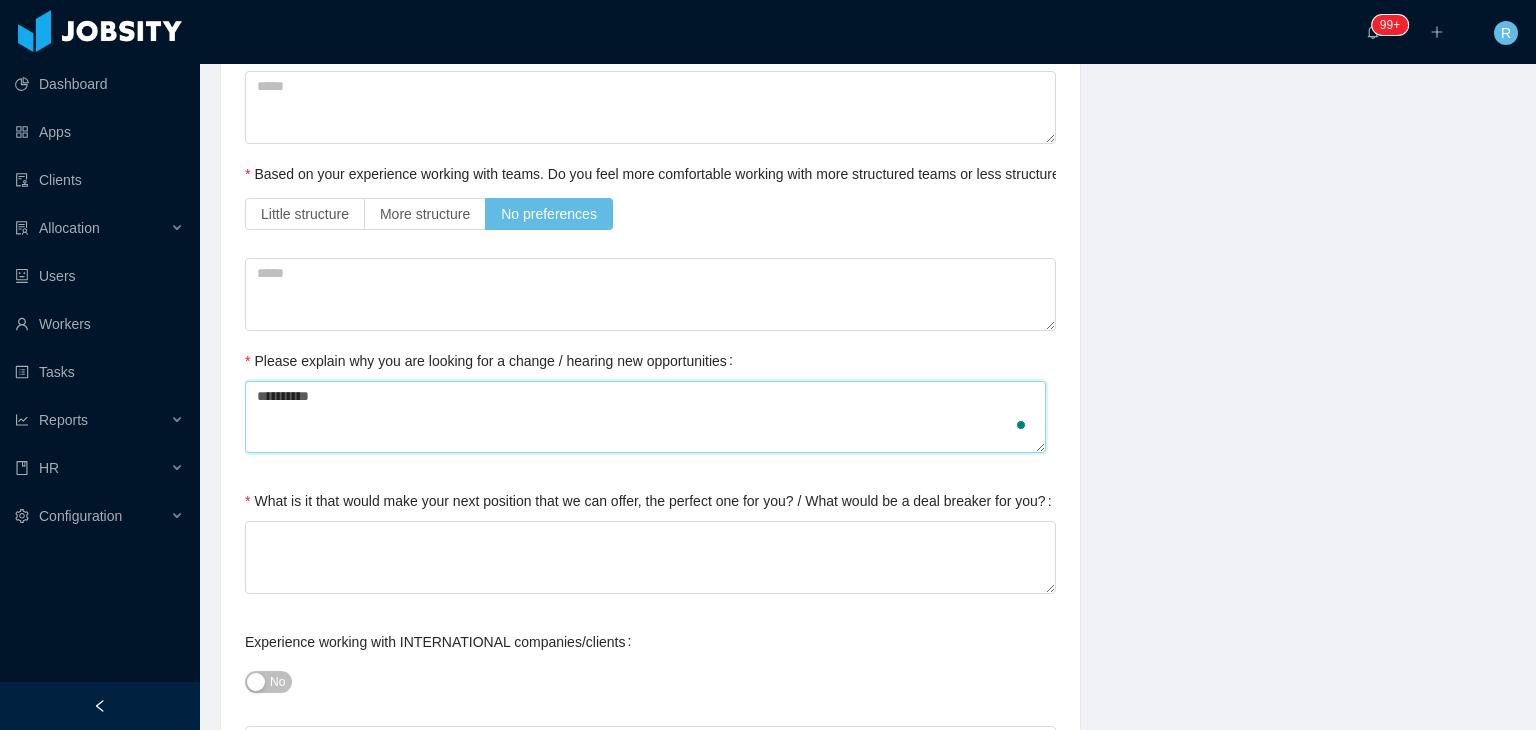 type 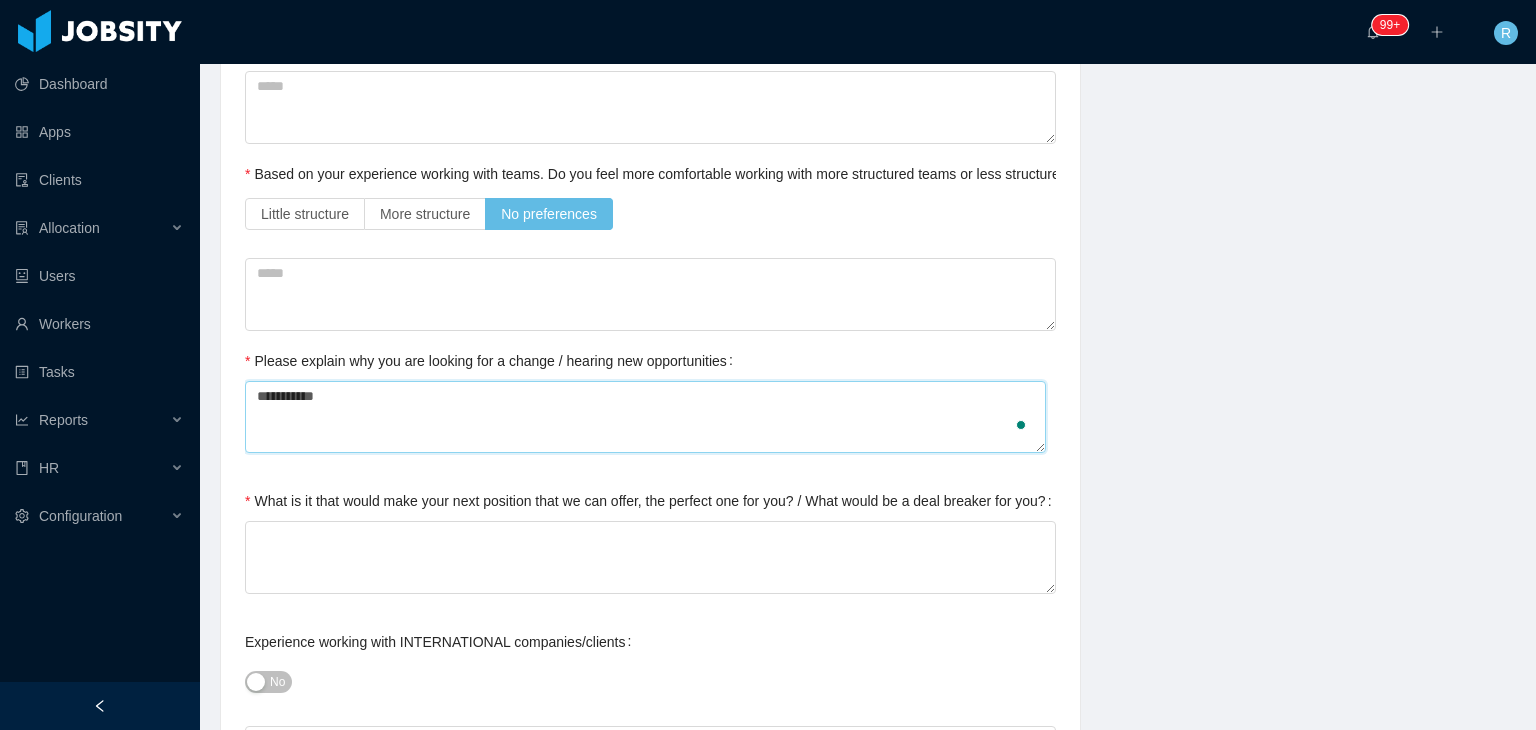 type on "**********" 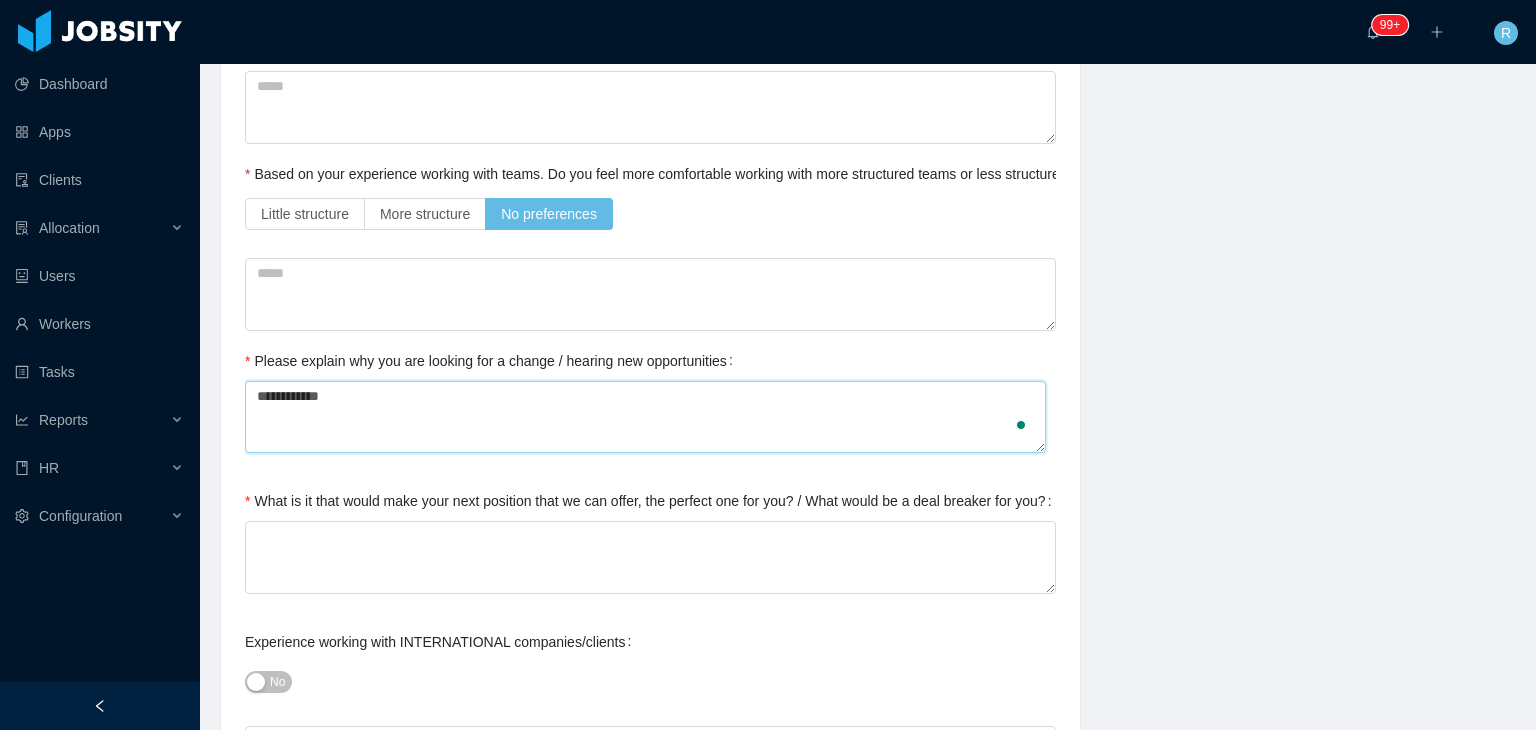 type 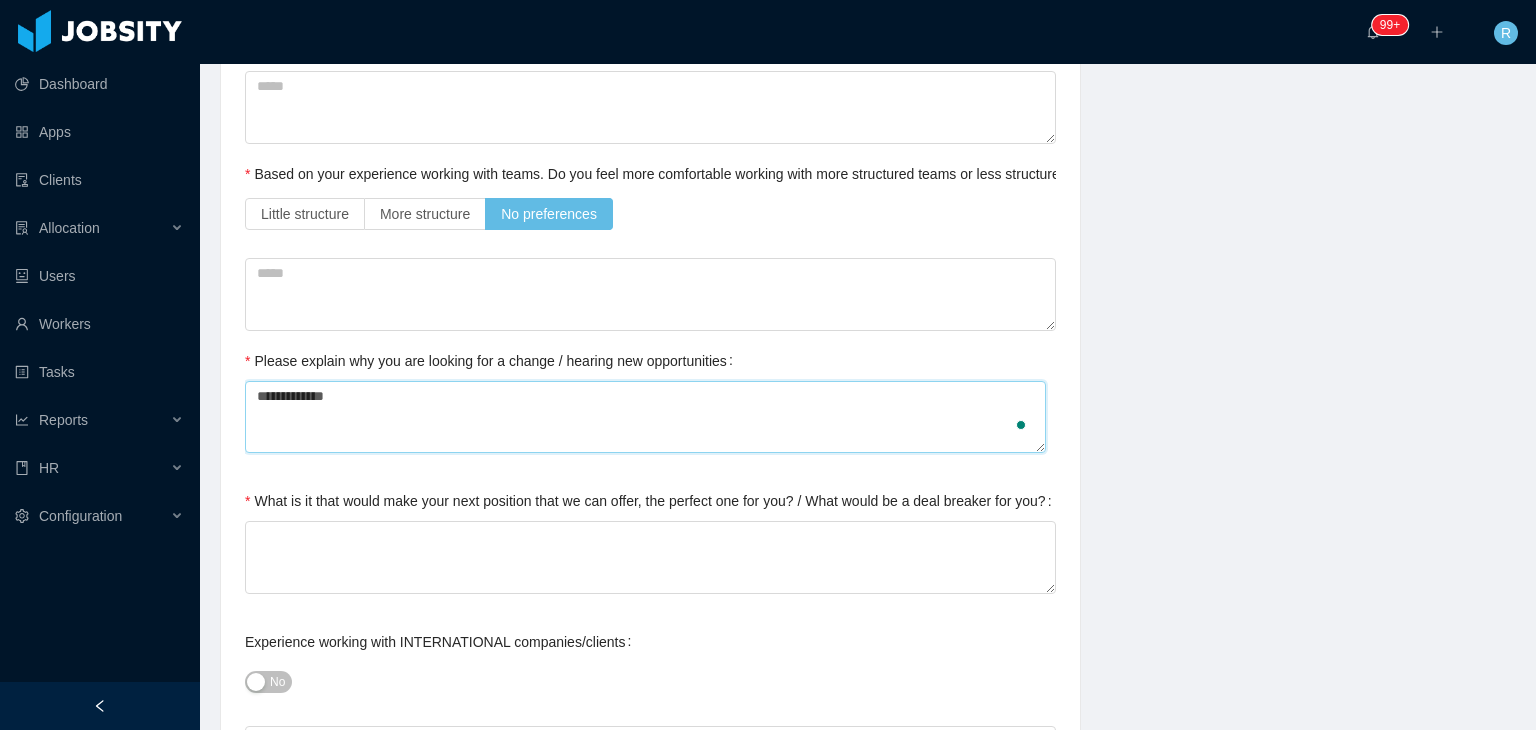 type 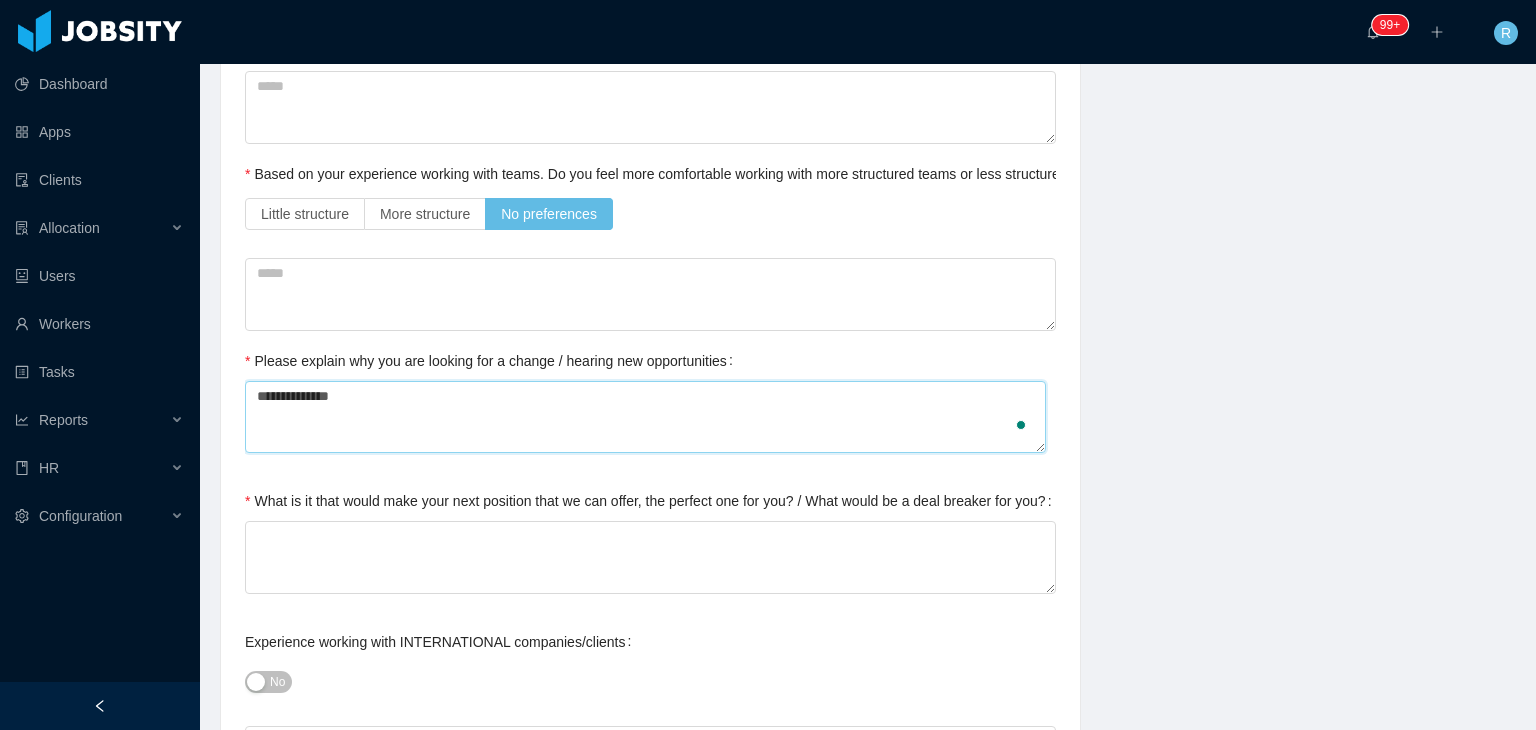 type 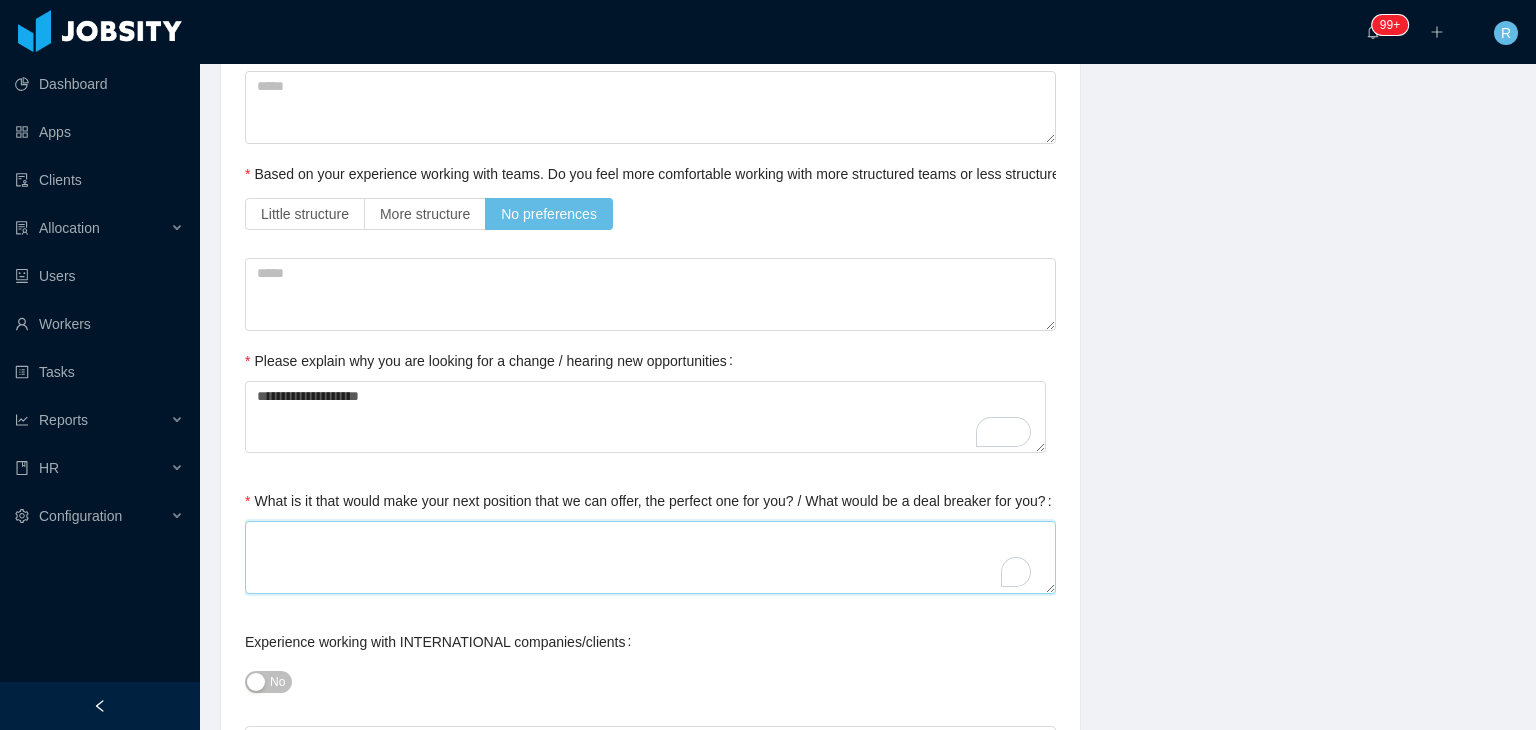 click on "What is it that would make your next position that we can offer, the perfect one for you? / What would be a deal breaker for you?" at bounding box center (650, 557) 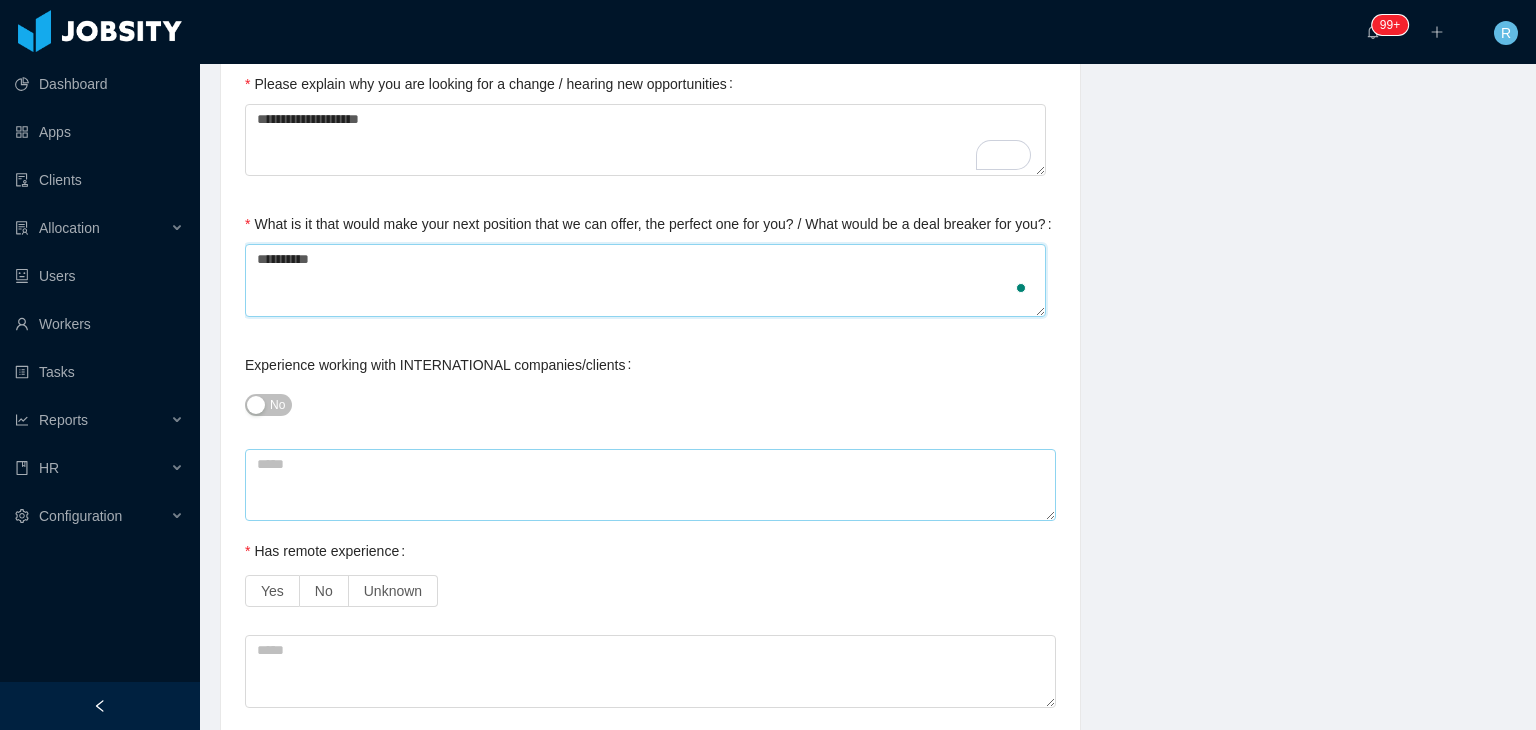 scroll, scrollTop: 984, scrollLeft: 0, axis: vertical 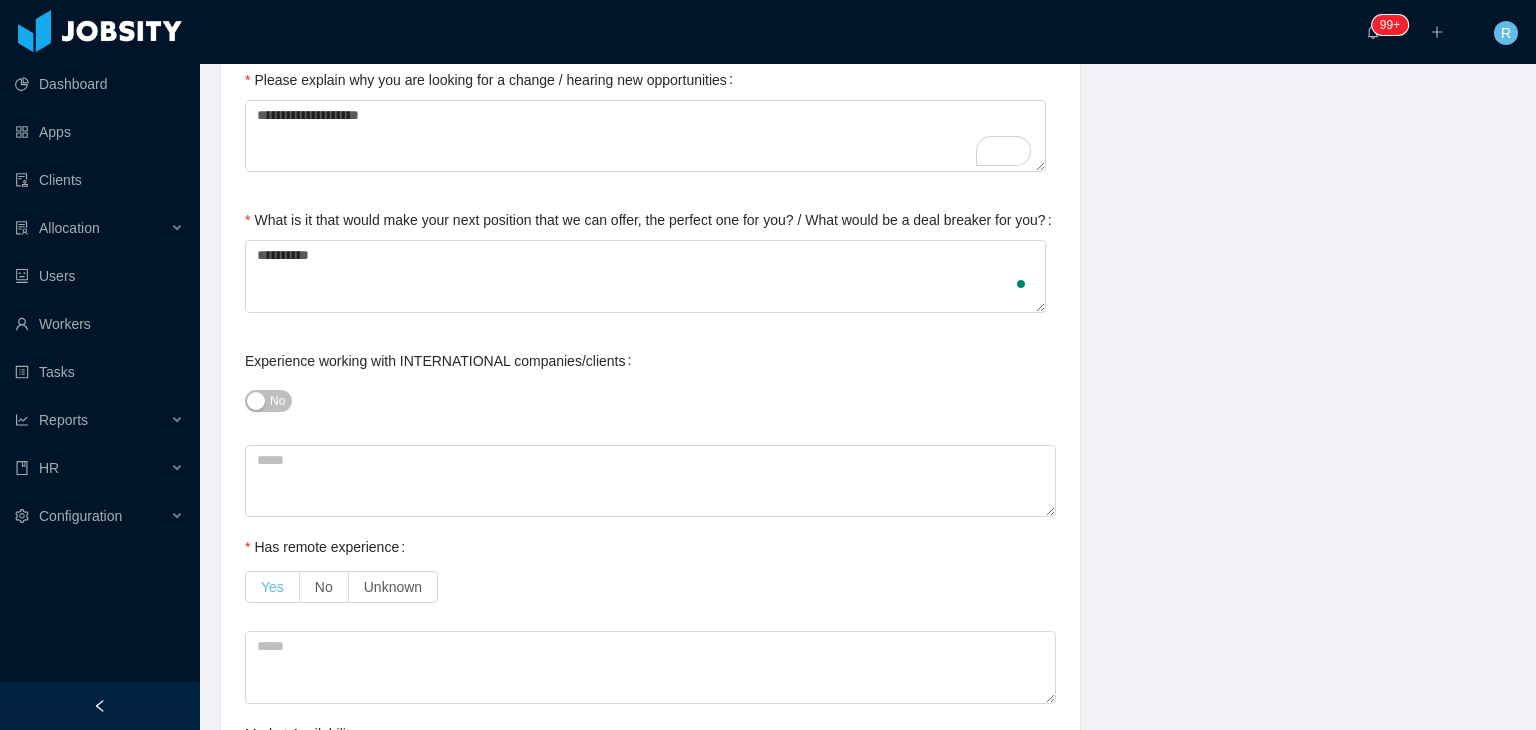 click on "Yes" at bounding box center (272, 587) 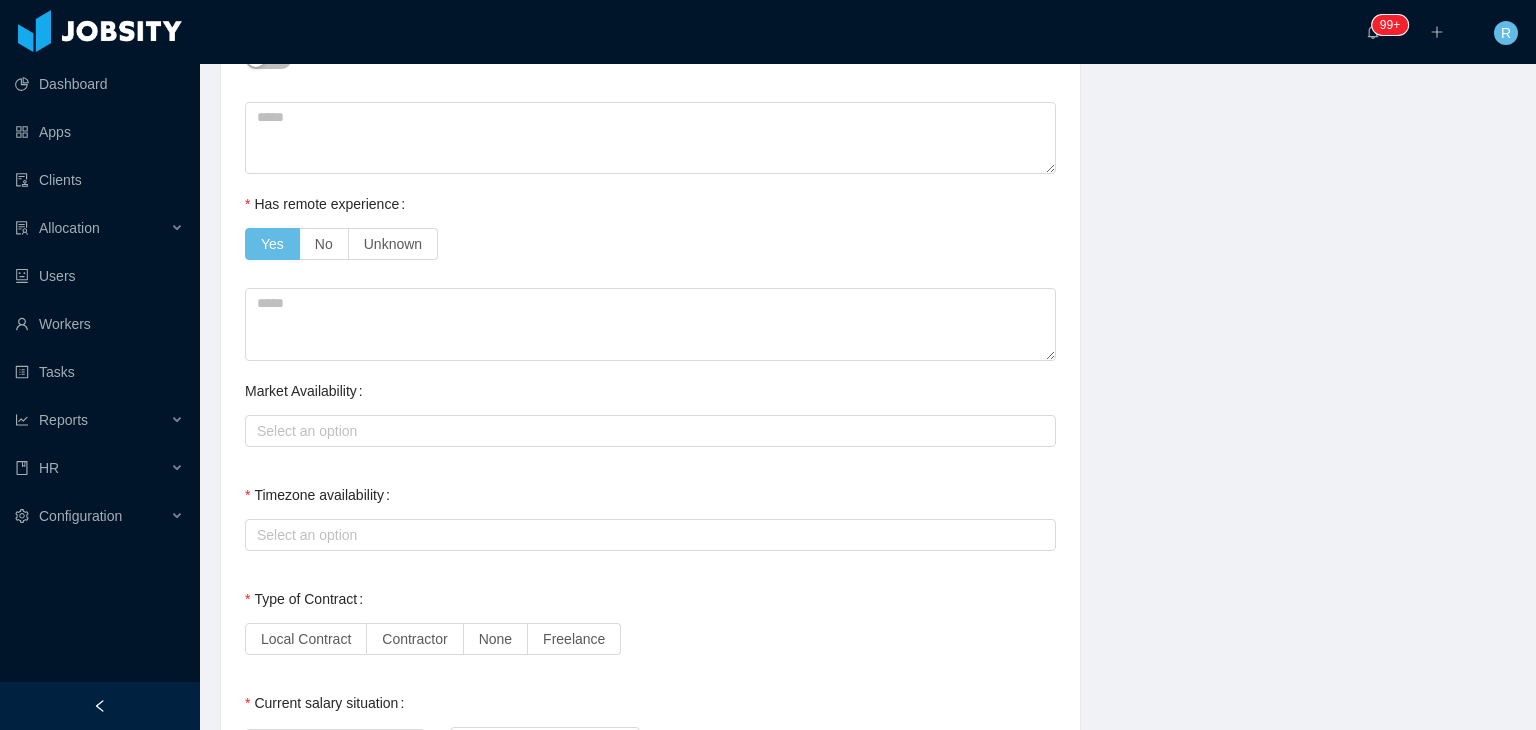 scroll, scrollTop: 1328, scrollLeft: 0, axis: vertical 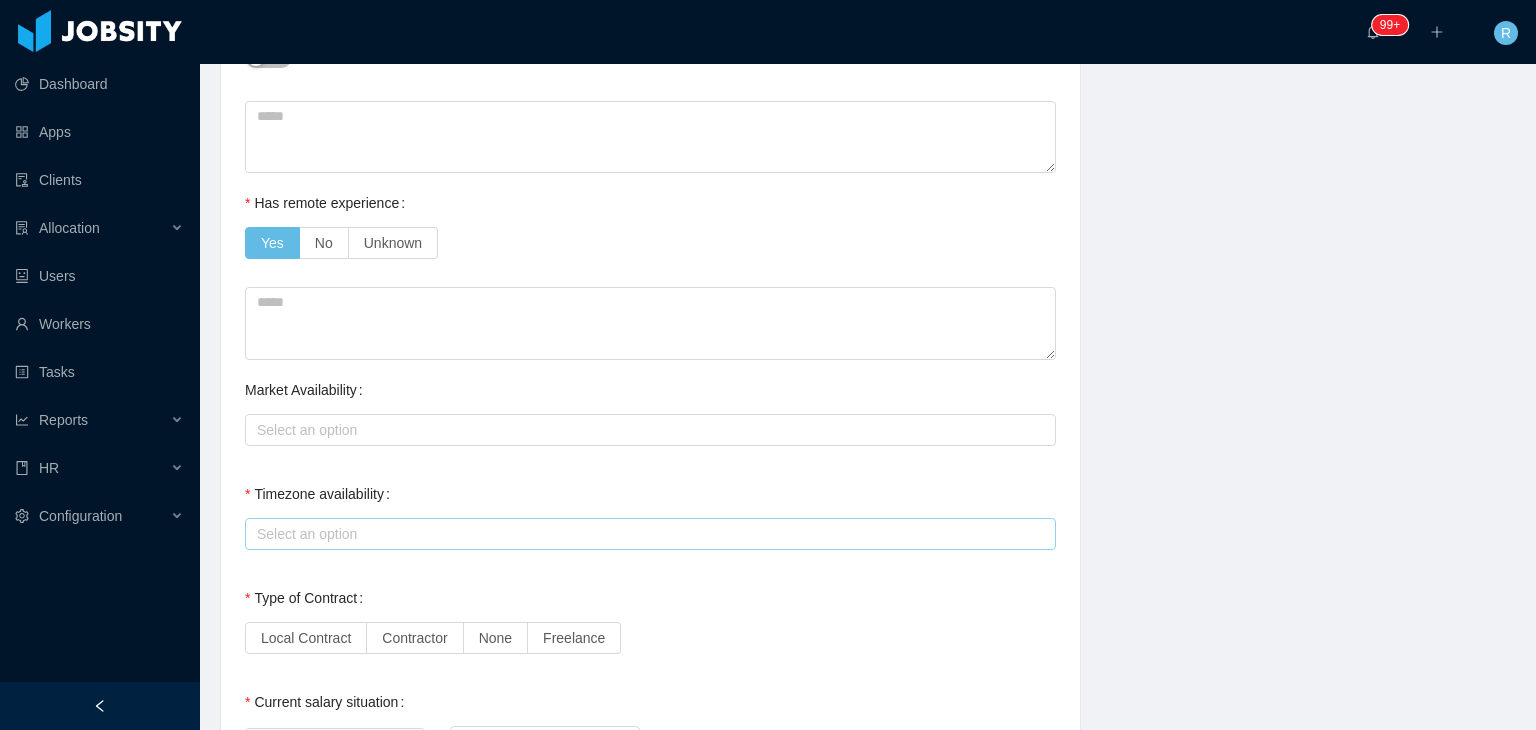 click on "Select an option" at bounding box center [647, 534] 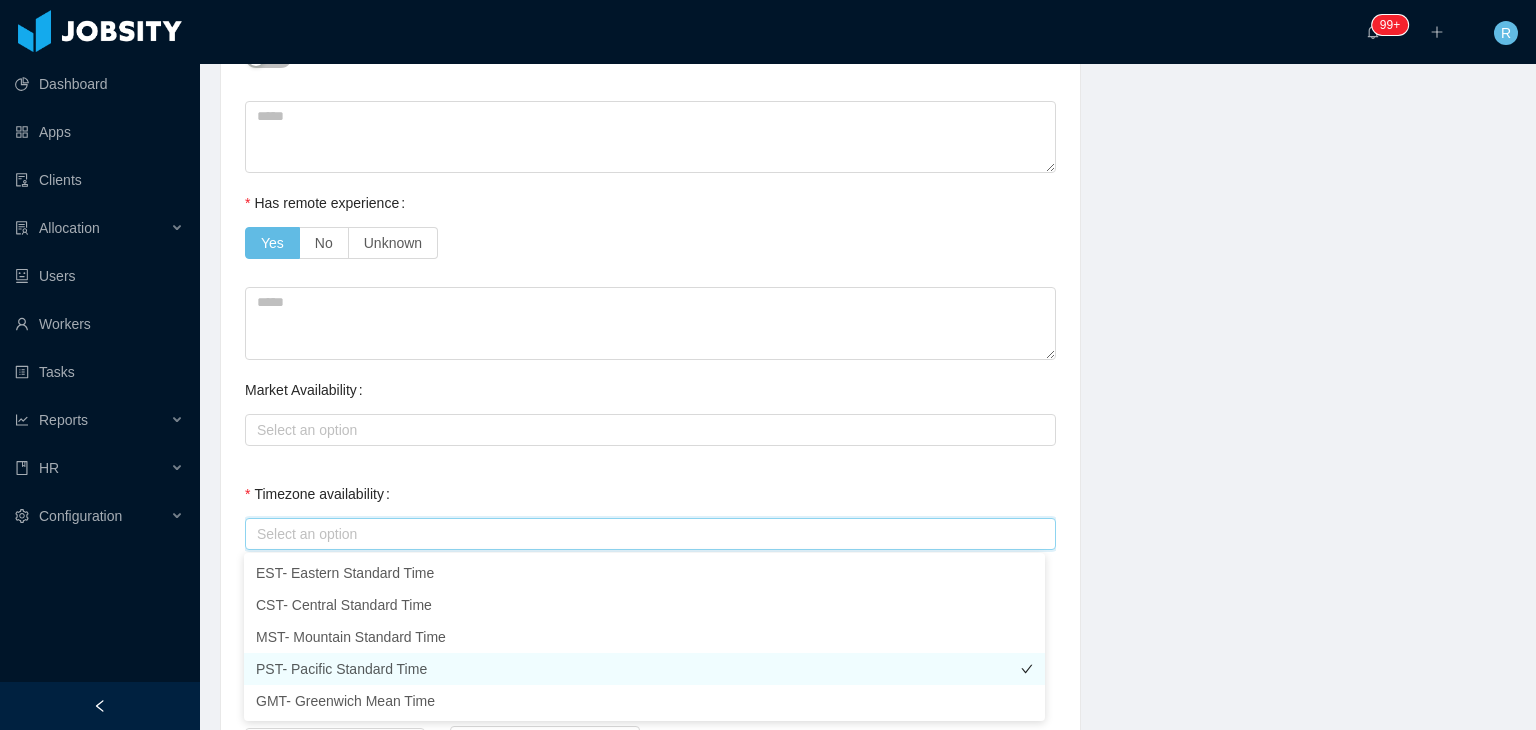 click on "PST- Pacific Standard Time" at bounding box center [644, 669] 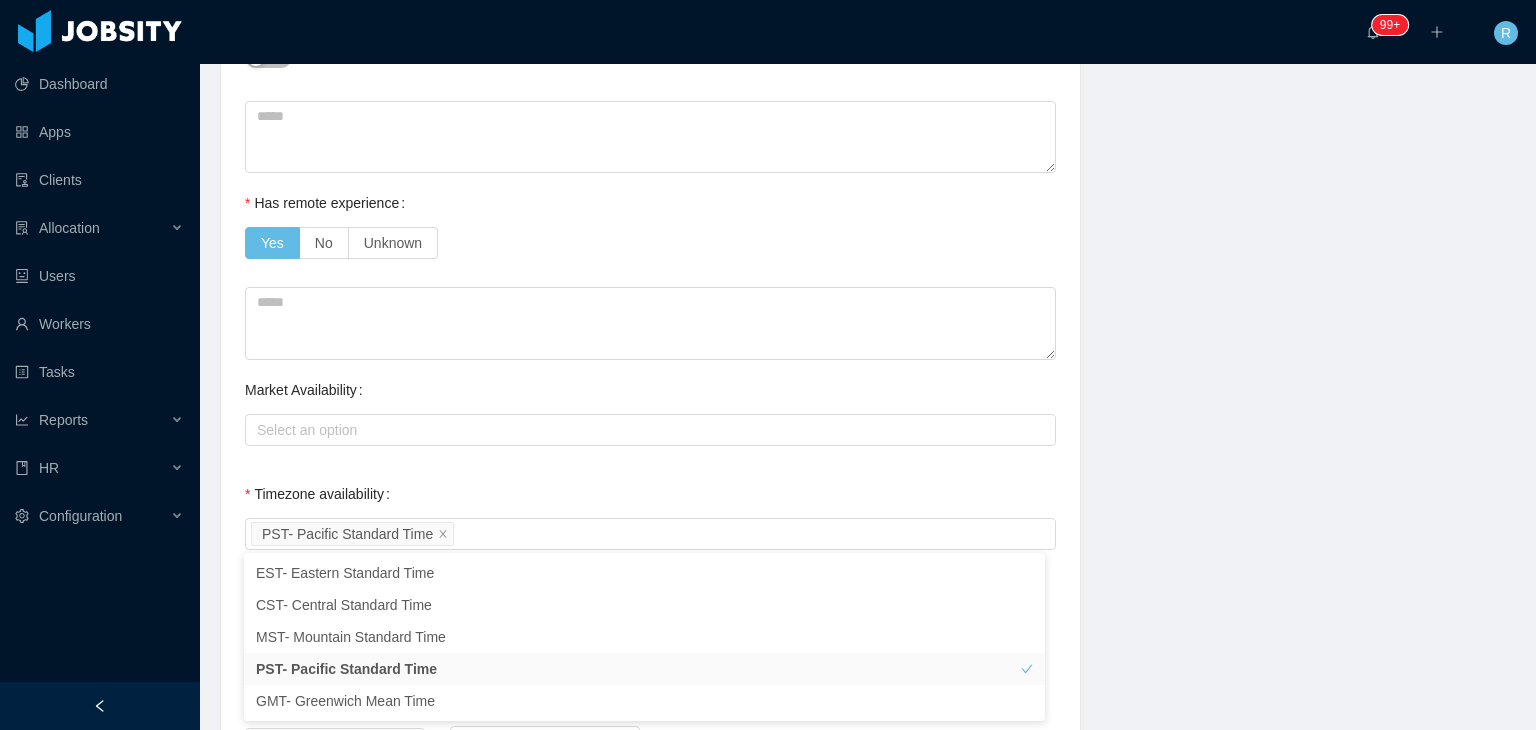 click on "Timezone availability Select an option PST- Pacific Standard Time" at bounding box center (650, 514) 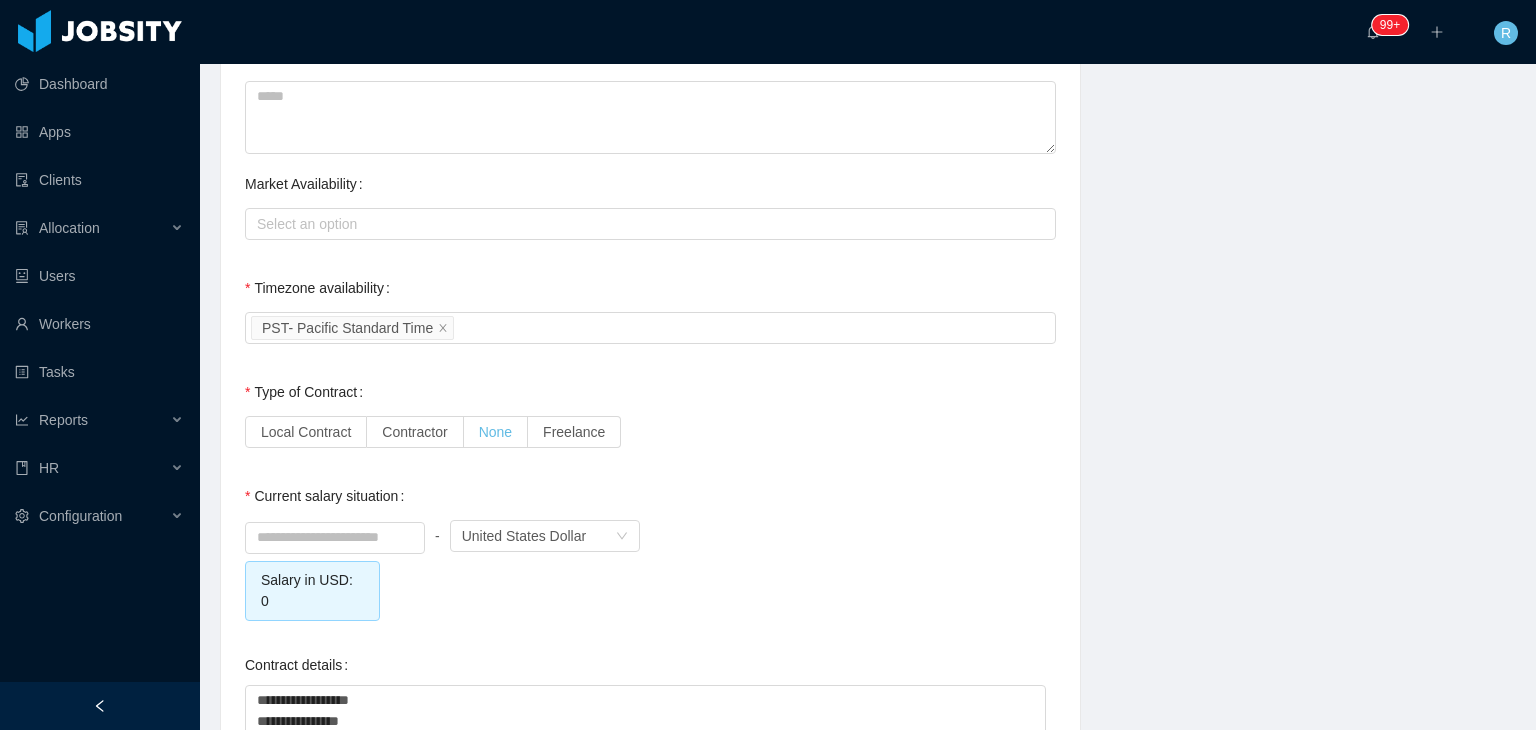 scroll, scrollTop: 1535, scrollLeft: 0, axis: vertical 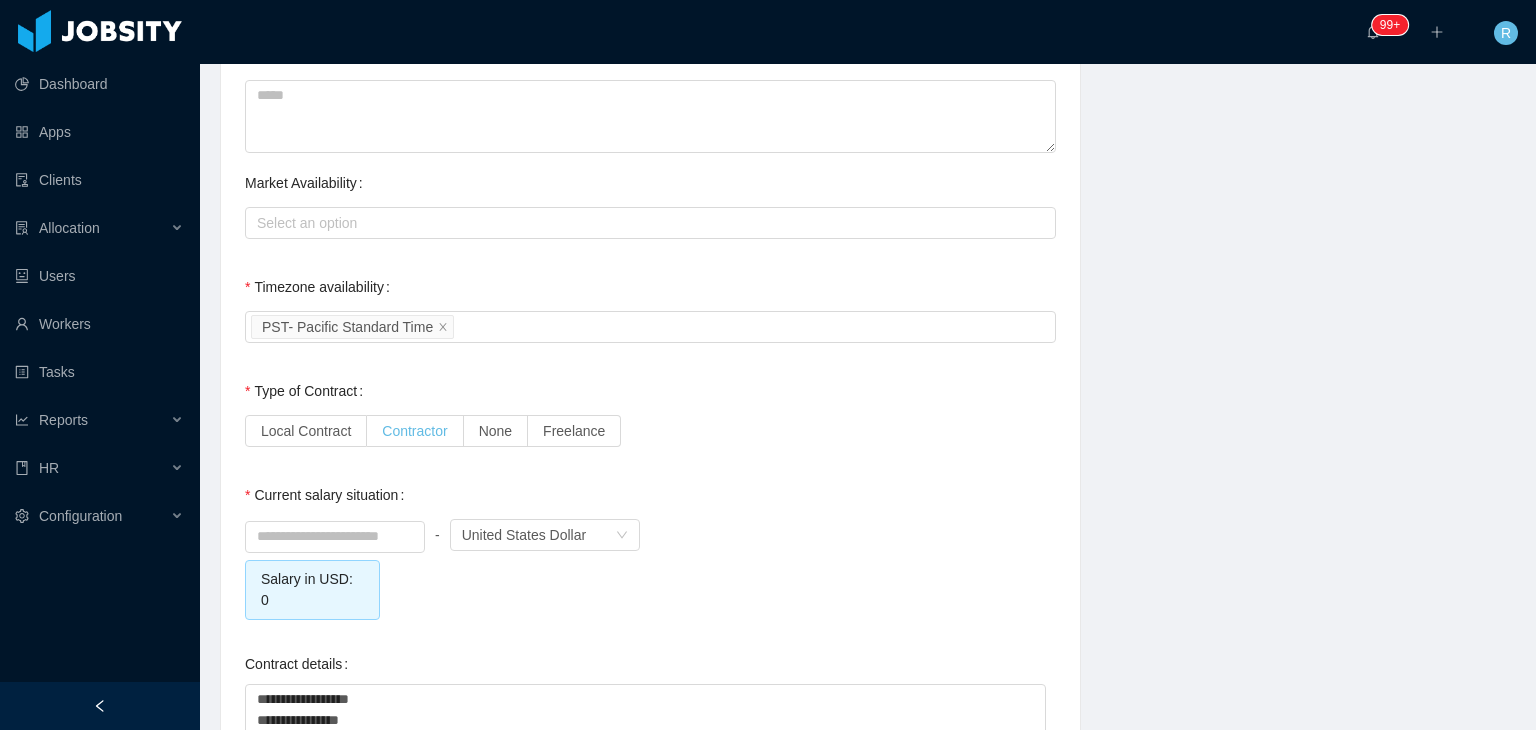 click on "Contractor" at bounding box center (414, 431) 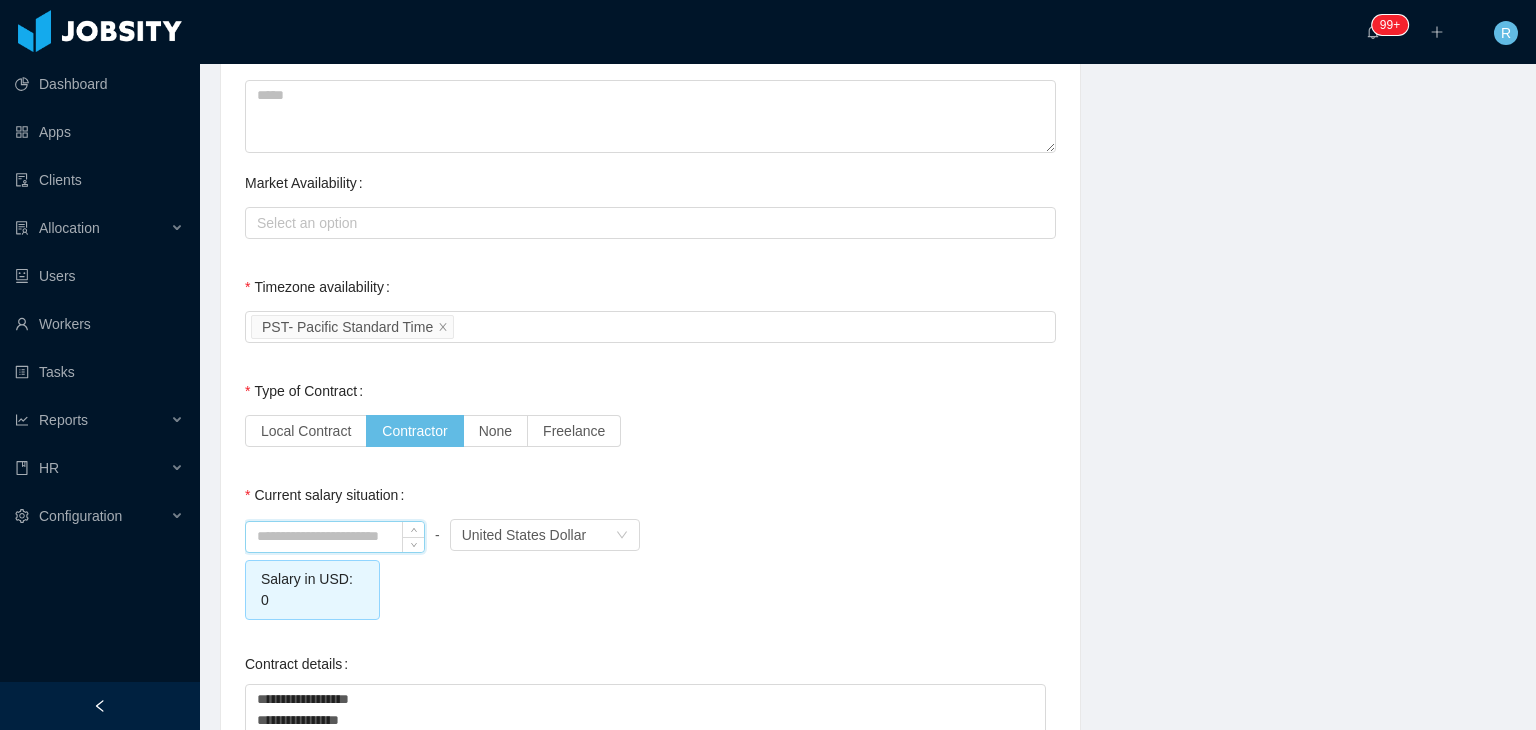 click at bounding box center (335, 537) 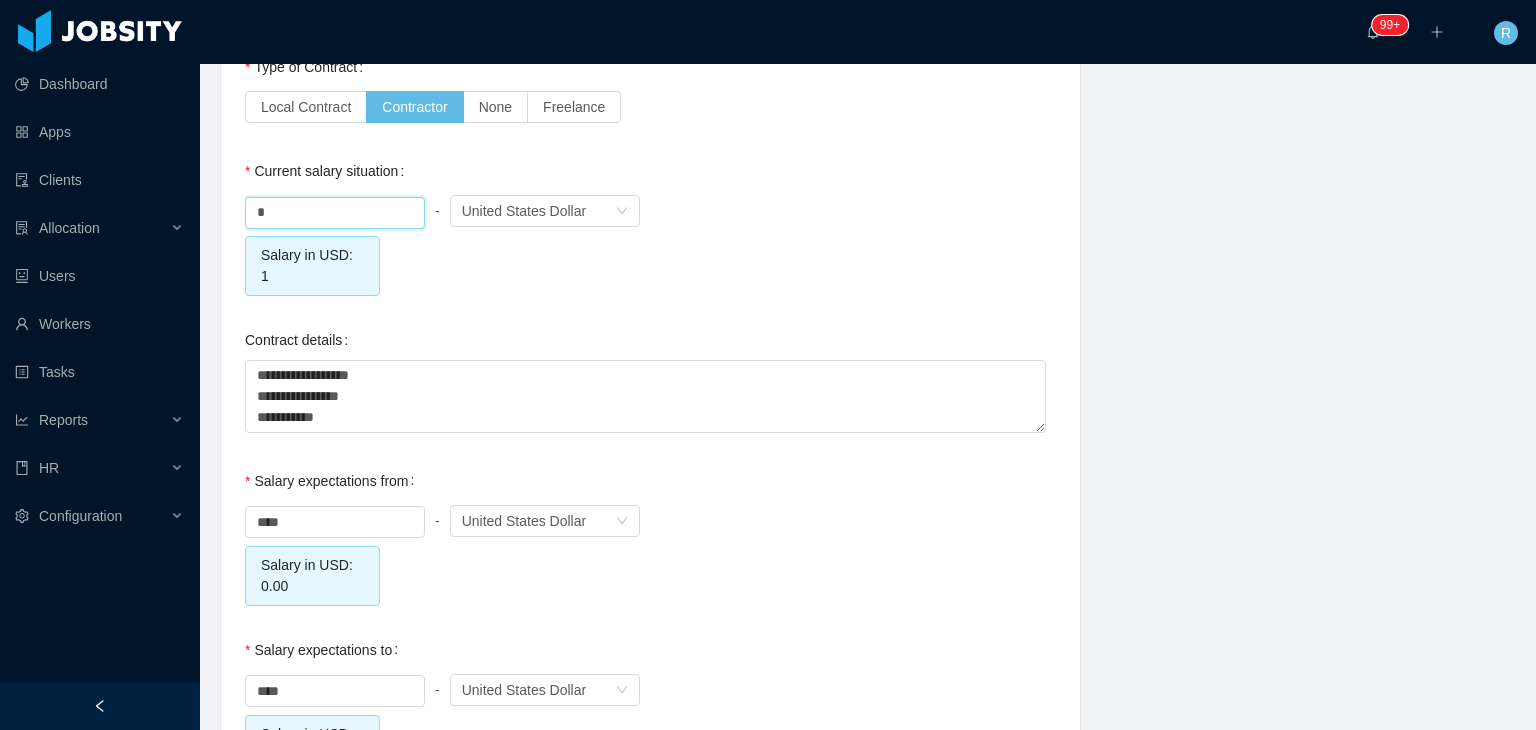 scroll, scrollTop: 1876, scrollLeft: 0, axis: vertical 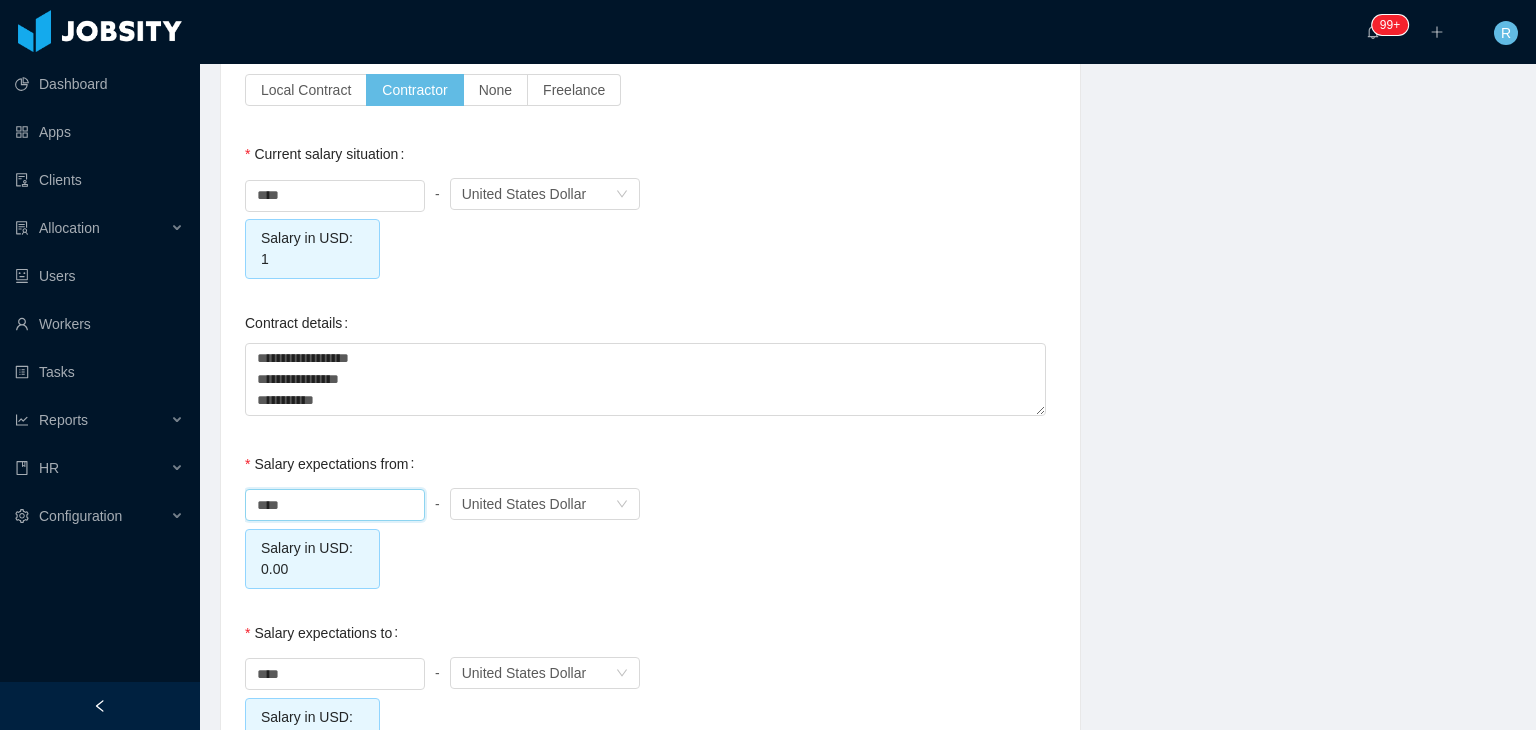 drag, startPoint x: 337, startPoint y: 480, endPoint x: 153, endPoint y: 493, distance: 184.45866 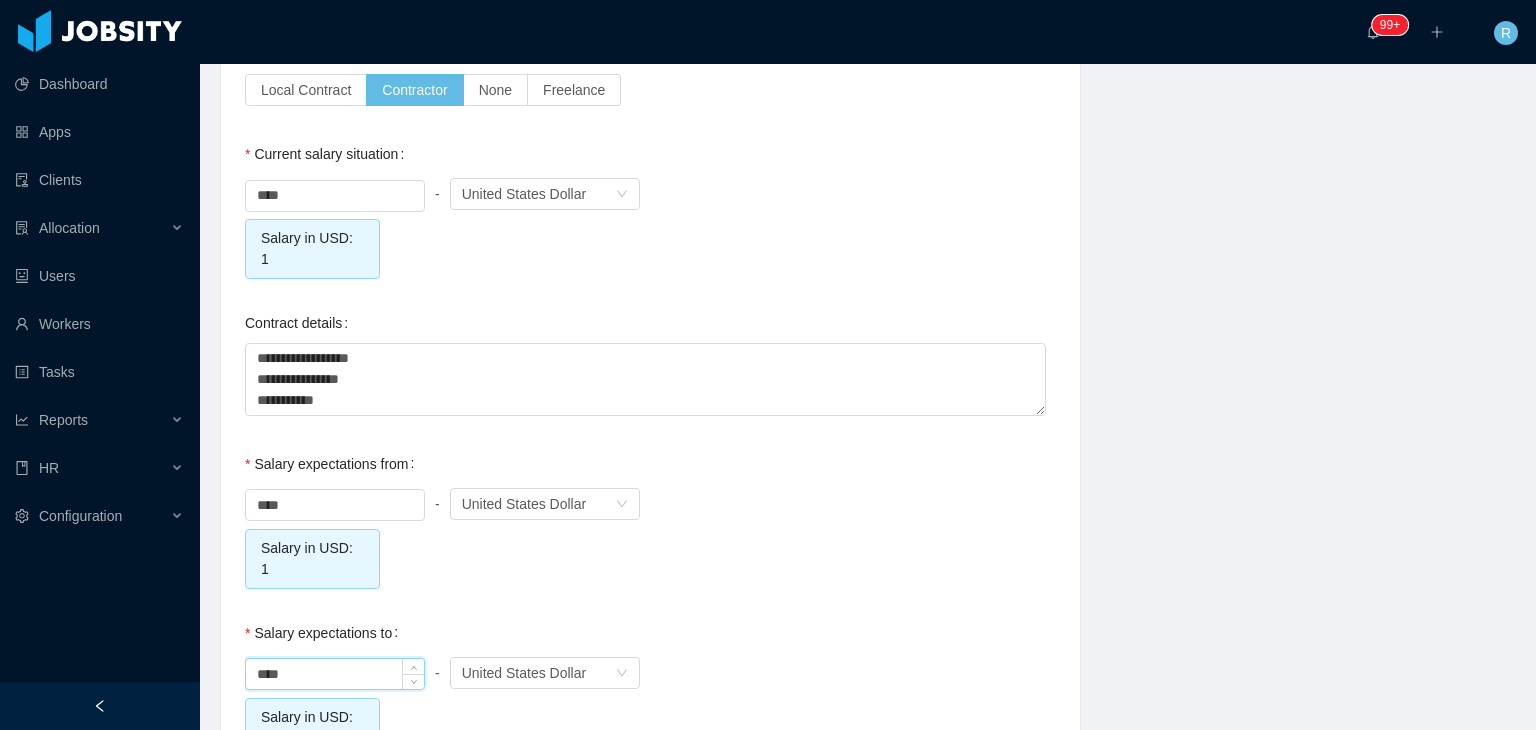 click on "****" at bounding box center [335, 674] 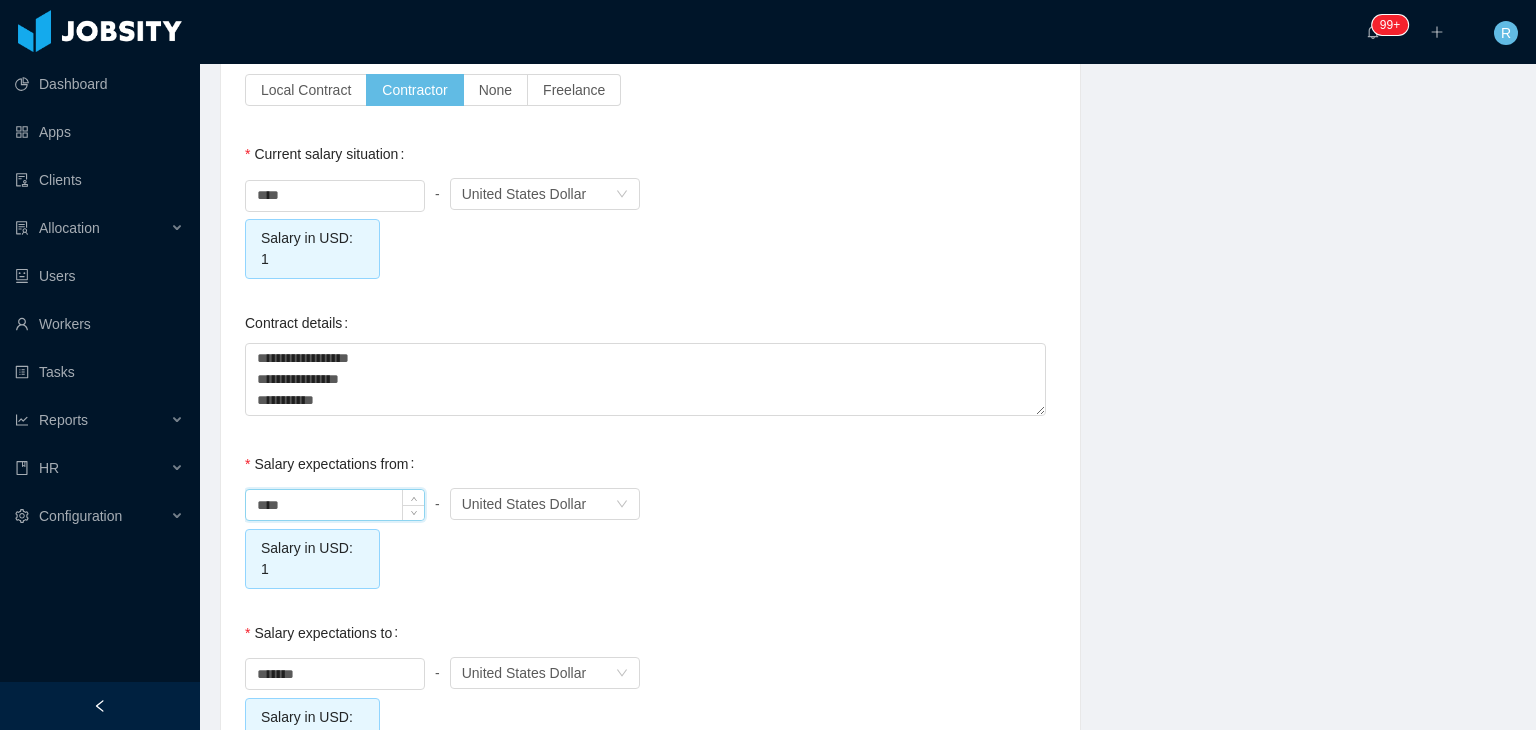 click on "****" at bounding box center [335, 505] 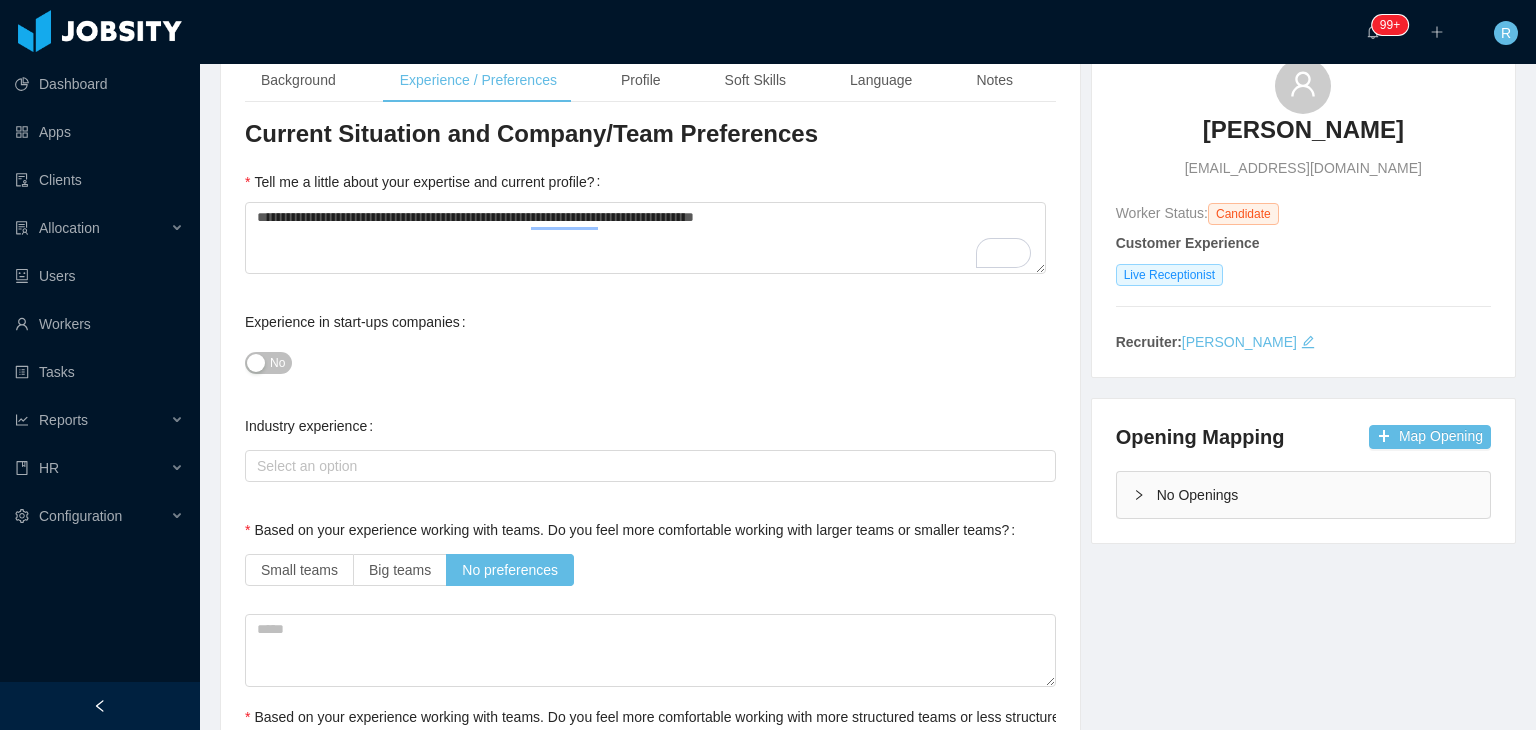 scroll, scrollTop: 0, scrollLeft: 0, axis: both 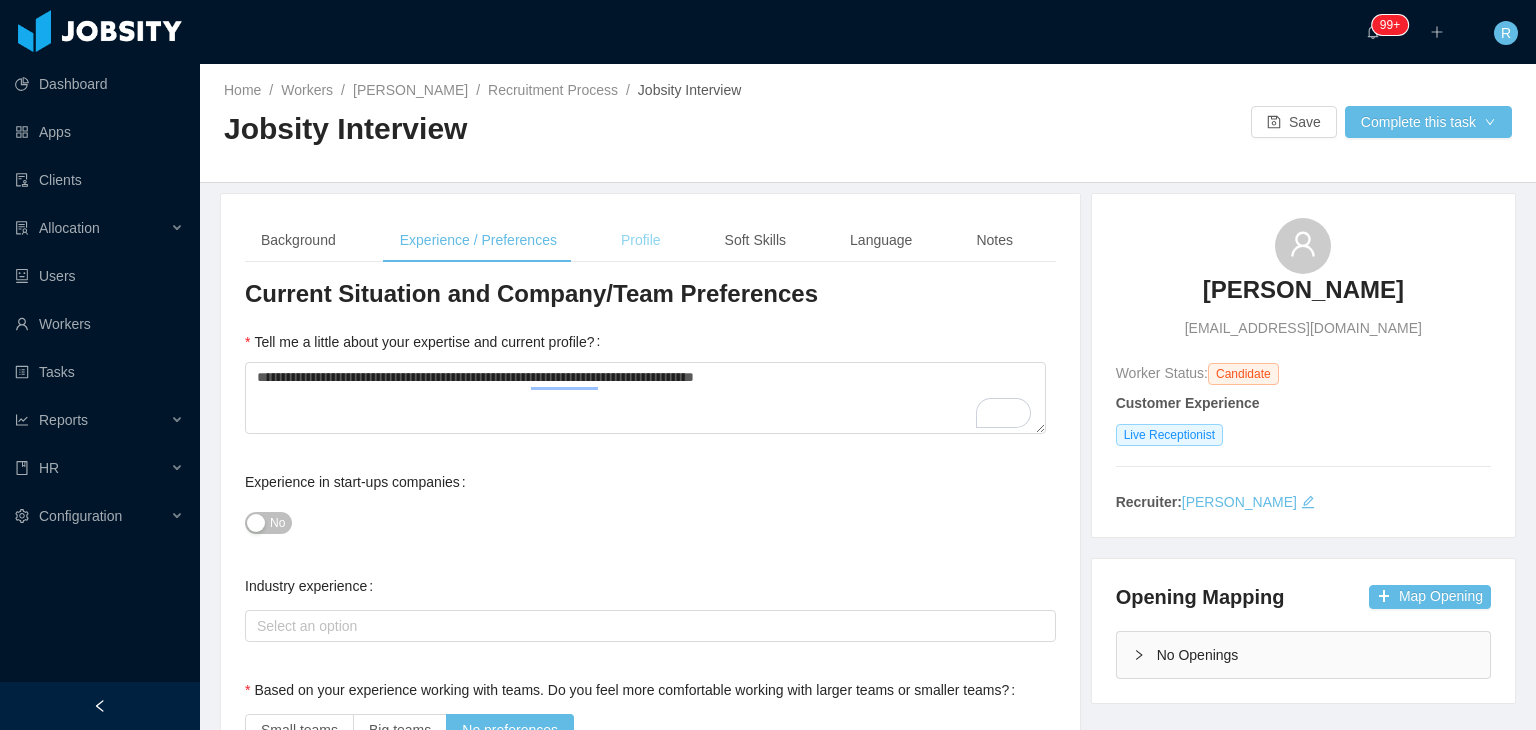 click on "Profile" at bounding box center (641, 240) 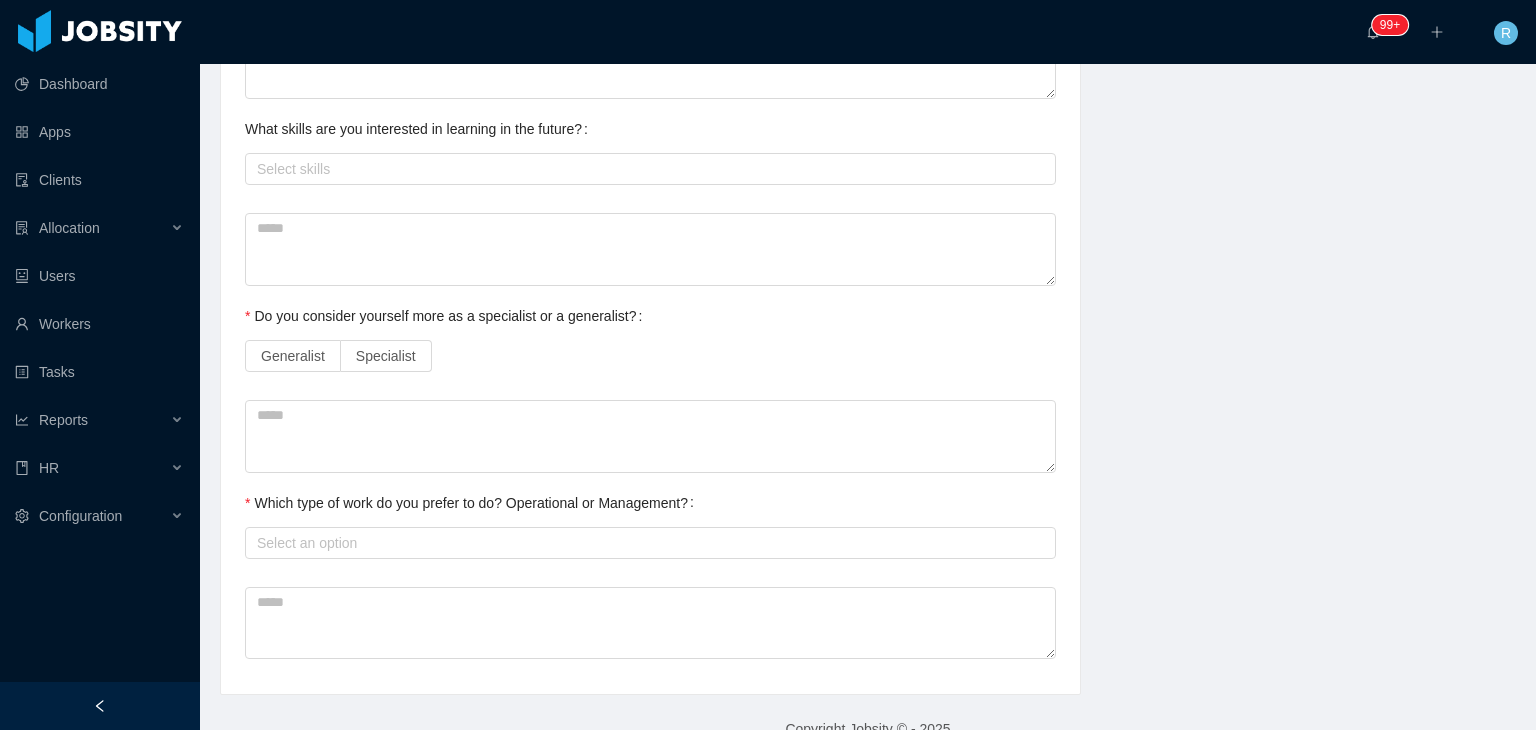 scroll, scrollTop: 944, scrollLeft: 0, axis: vertical 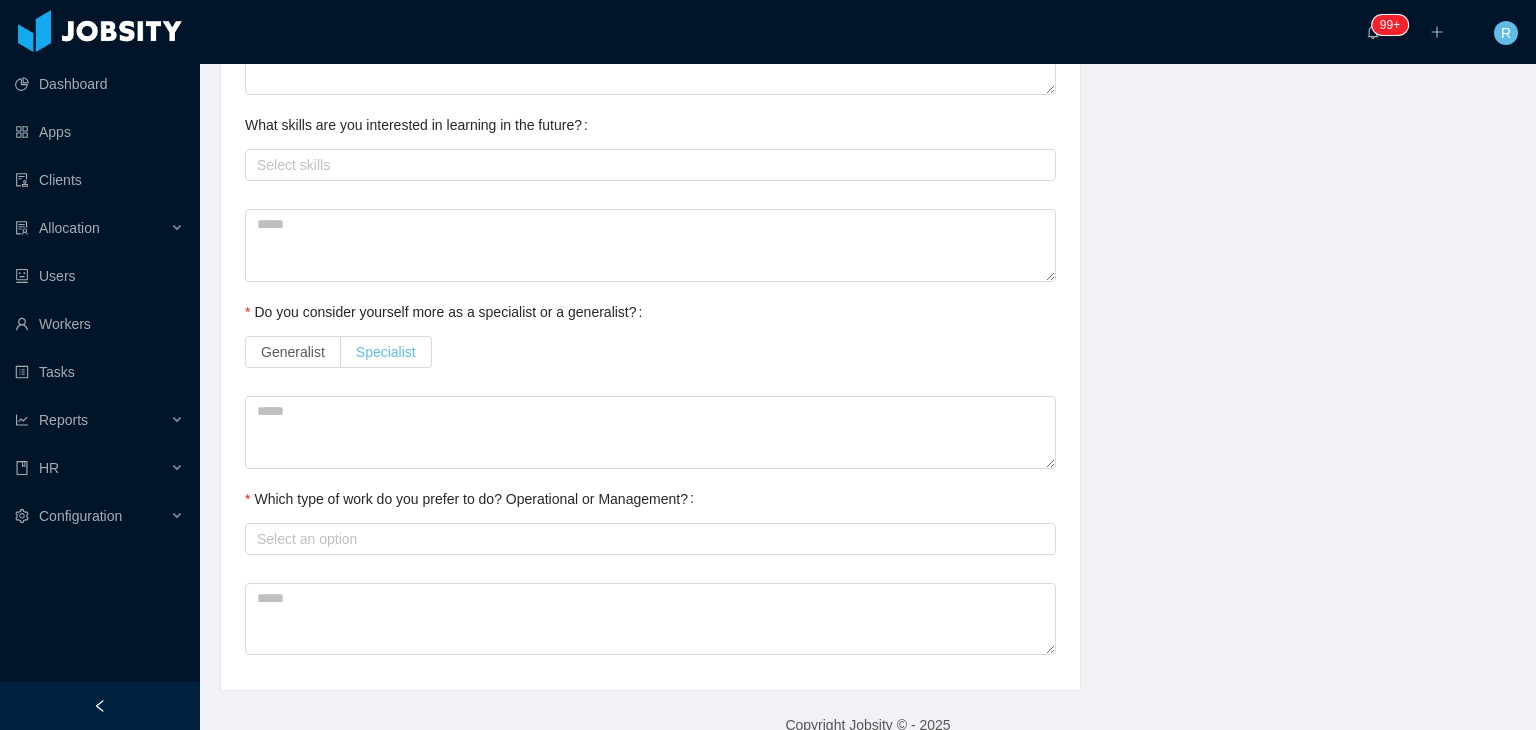 click on "Specialist" at bounding box center (386, 352) 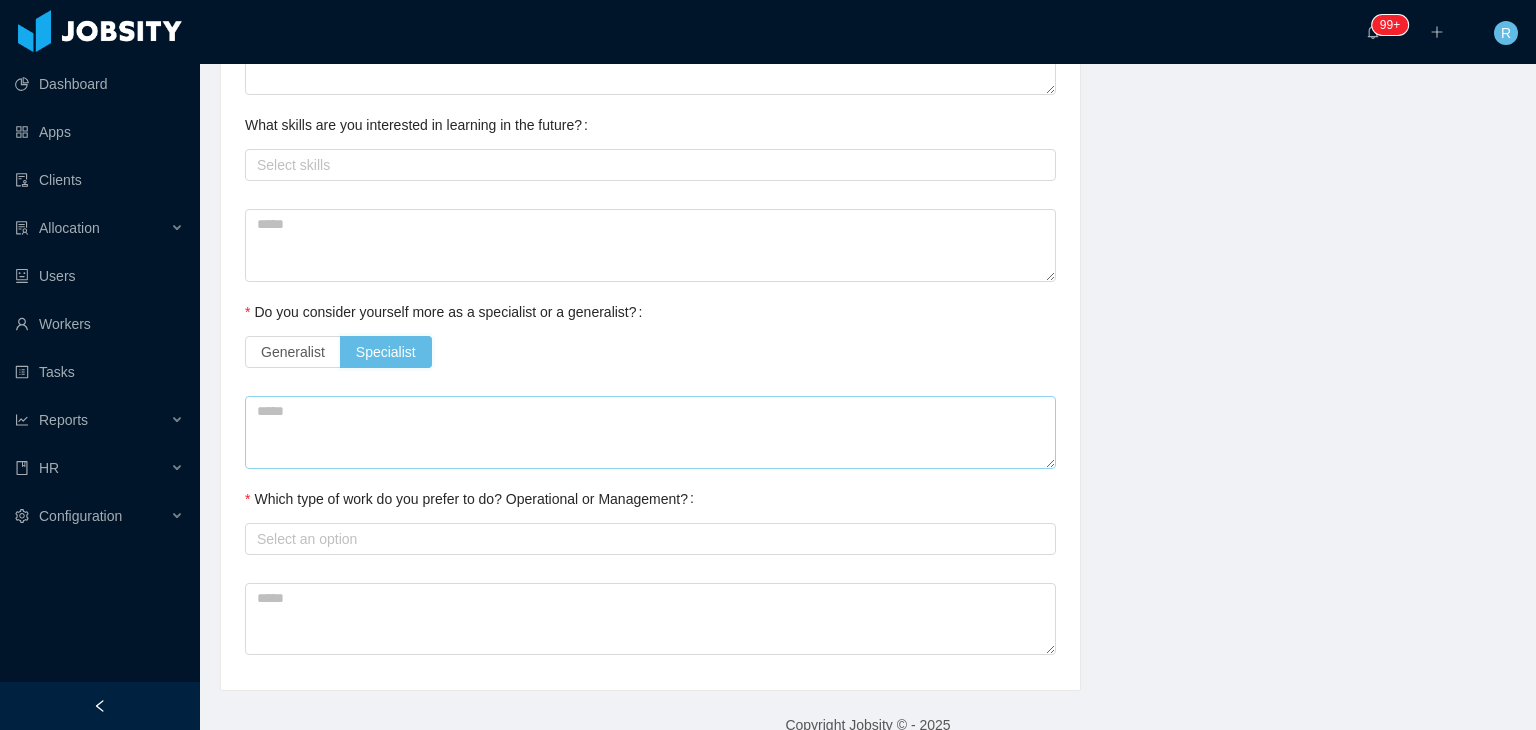 scroll, scrollTop: 973, scrollLeft: 0, axis: vertical 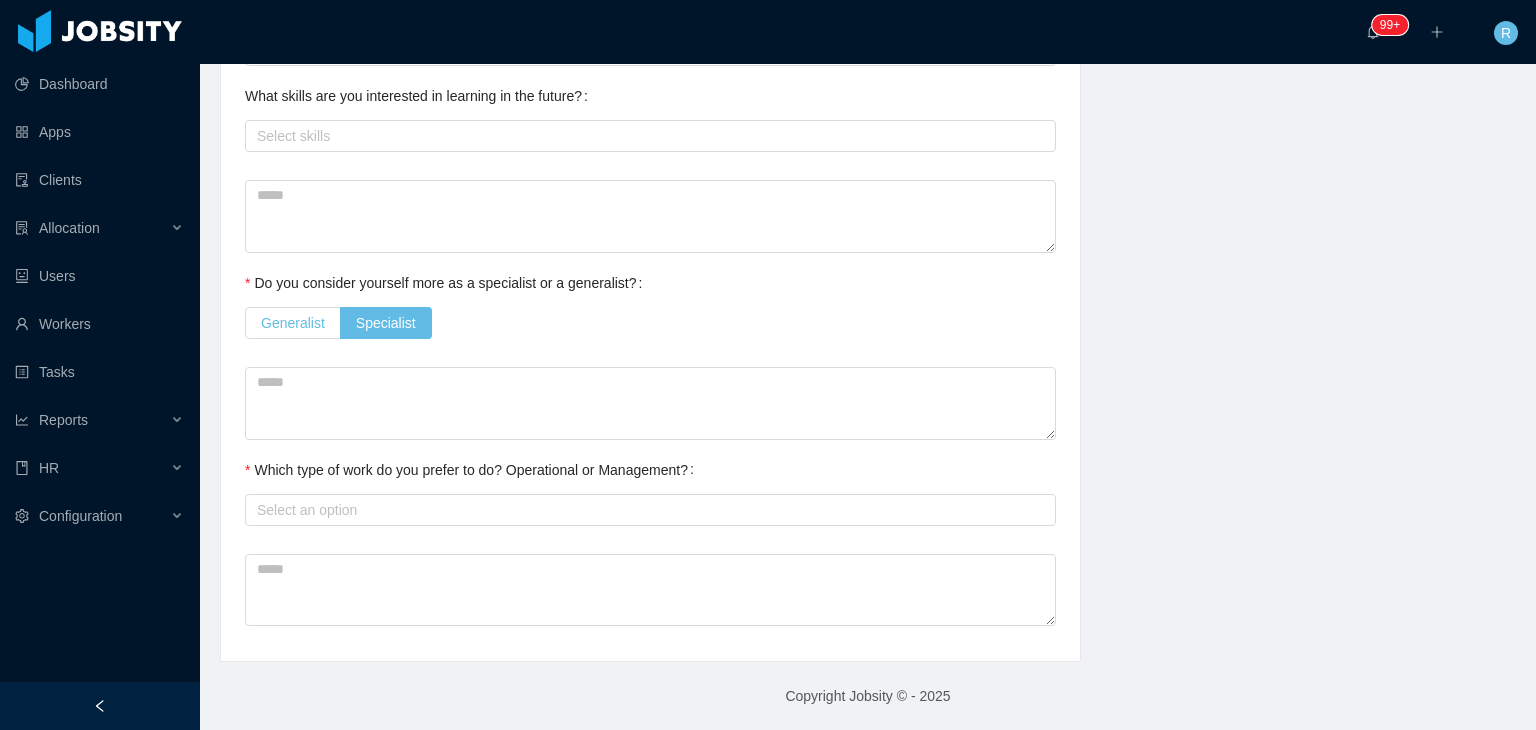 click on "Generalist" at bounding box center [293, 323] 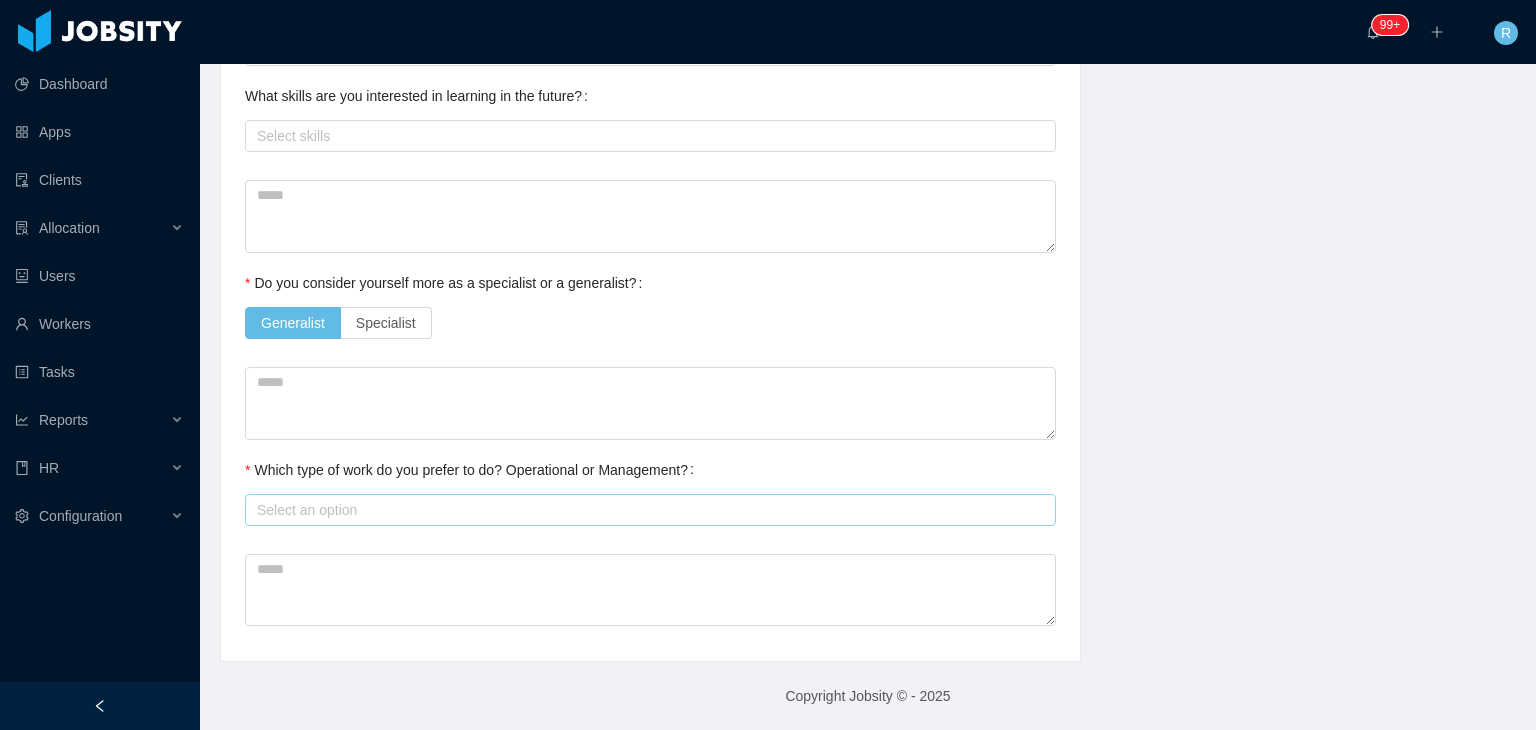 click on "Select an option" at bounding box center (647, 510) 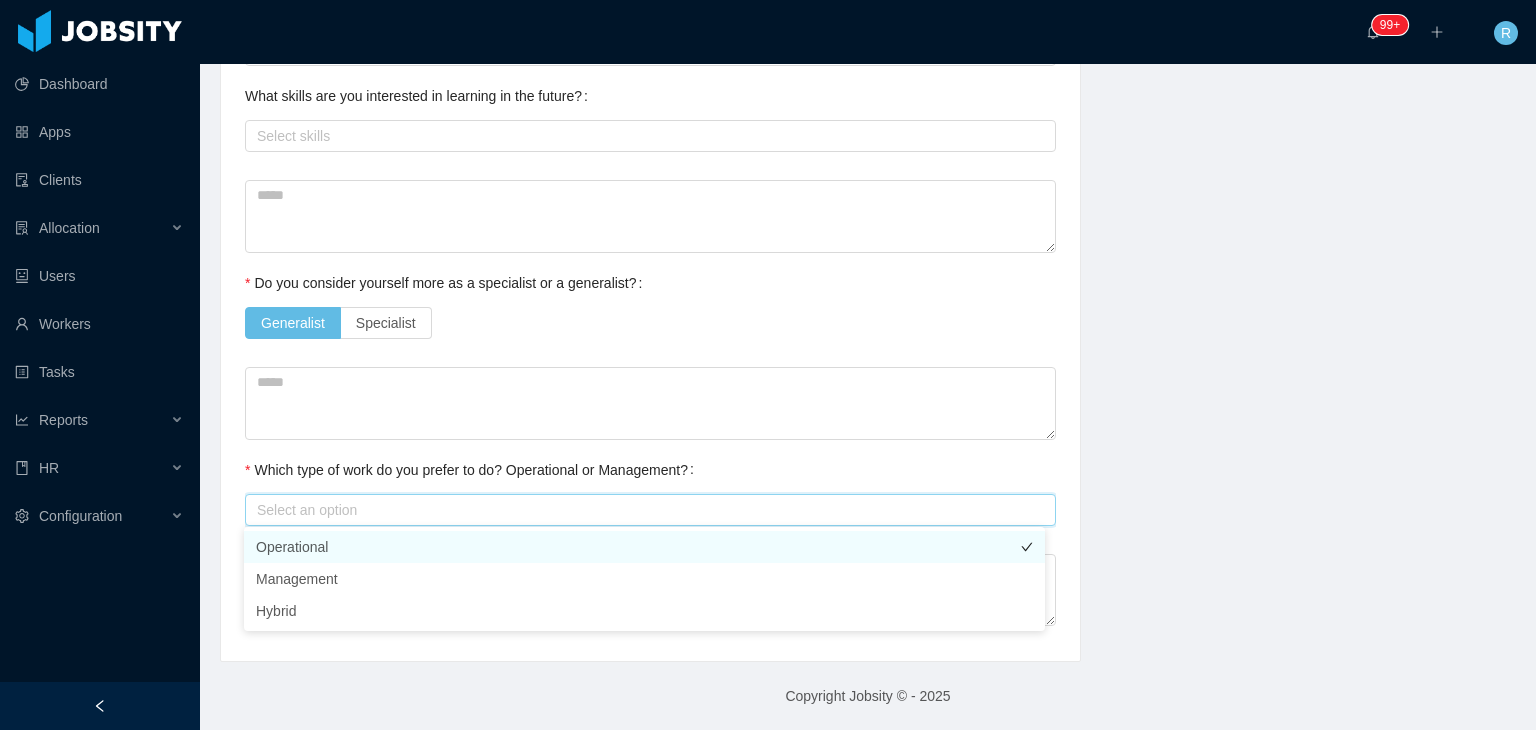 click on "Operational" at bounding box center (644, 547) 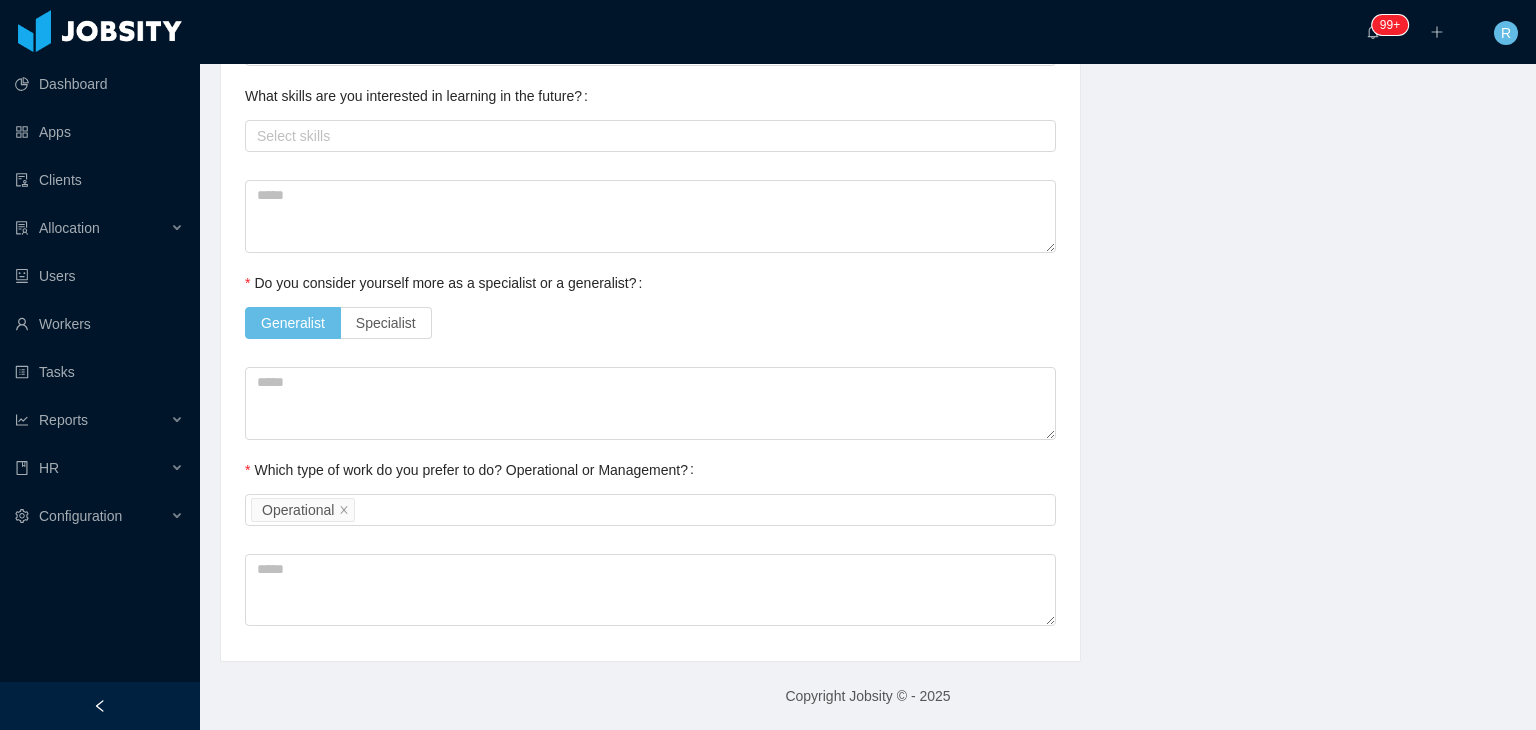click on "Which type of work do you prefer to do? Operational or Management?" at bounding box center [473, 470] 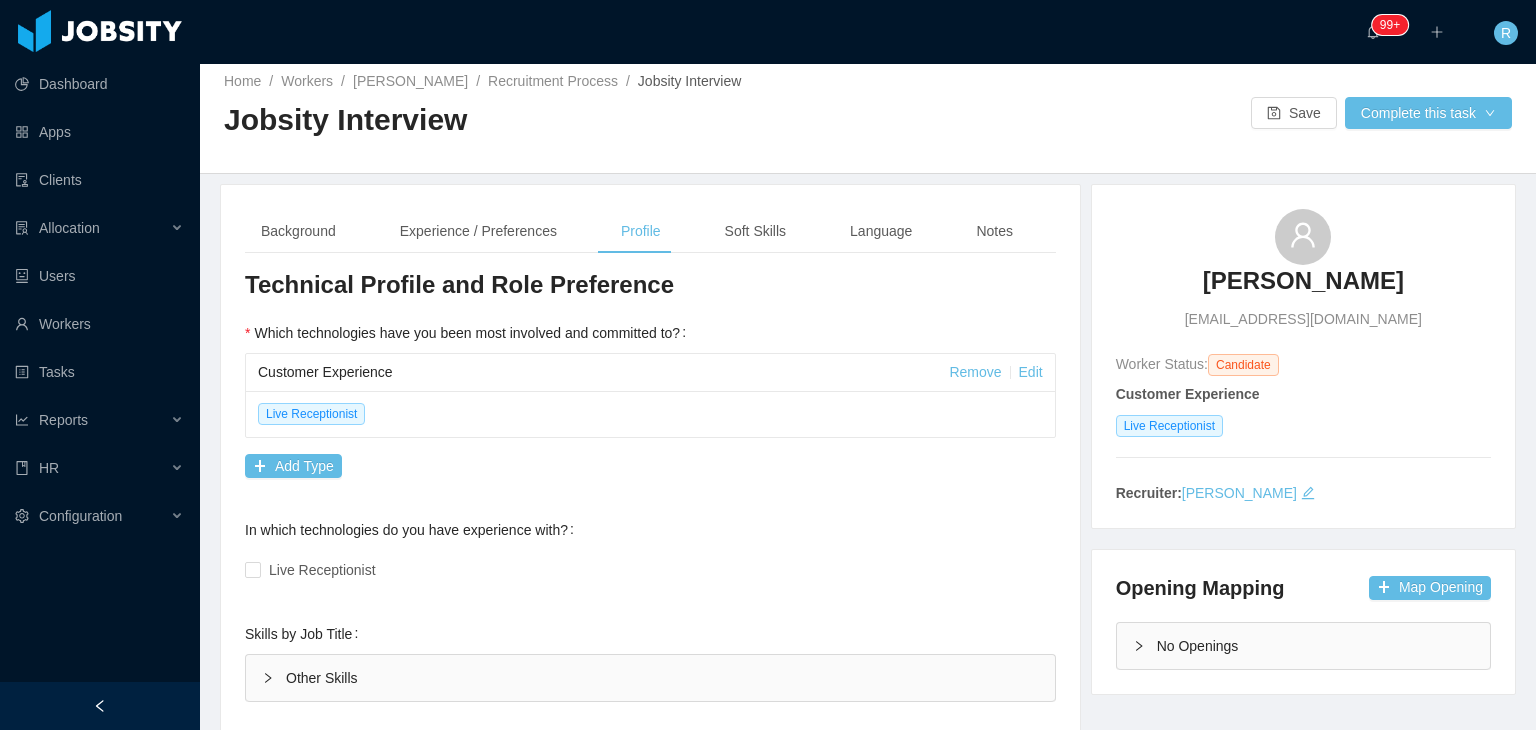 scroll, scrollTop: 0, scrollLeft: 0, axis: both 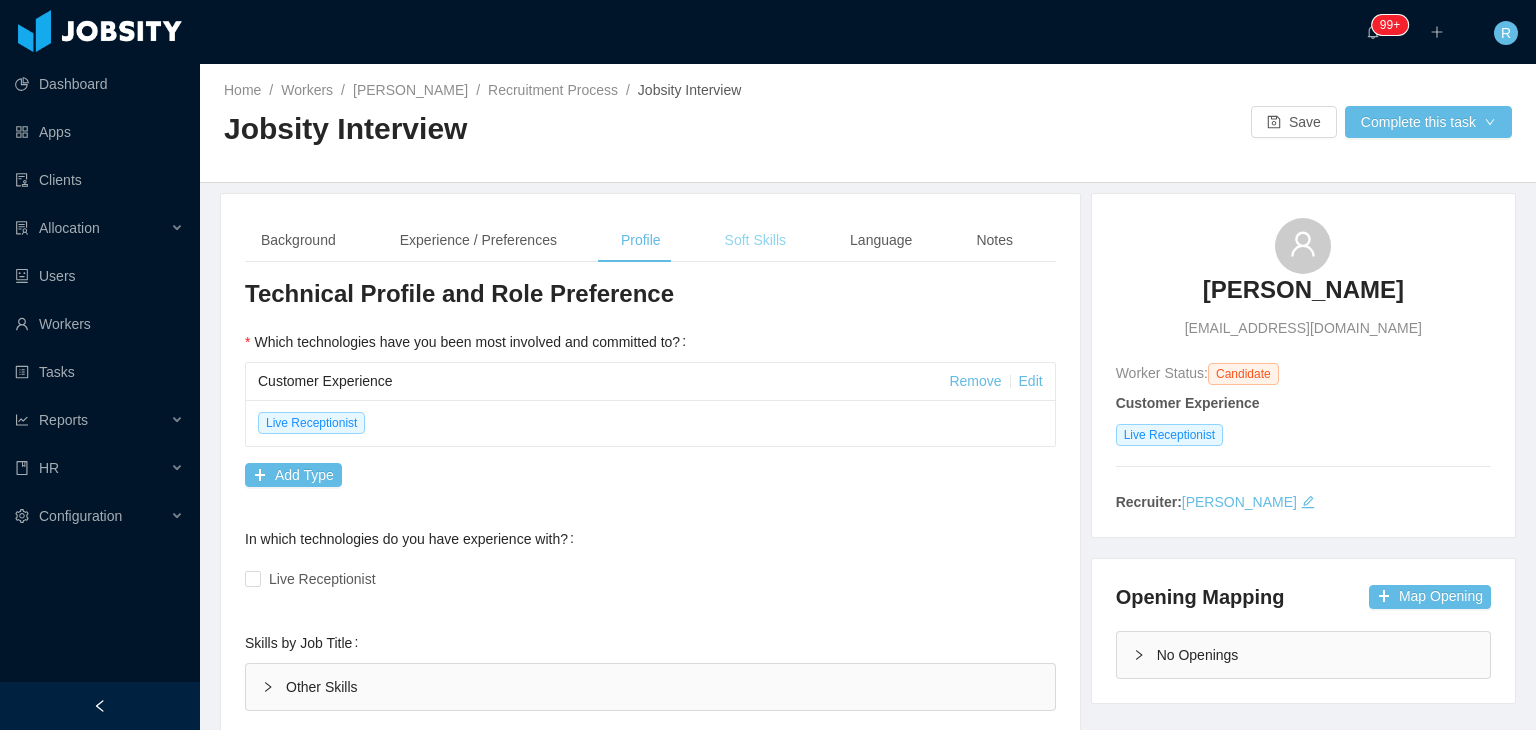 click on "Soft Skills" at bounding box center (755, 240) 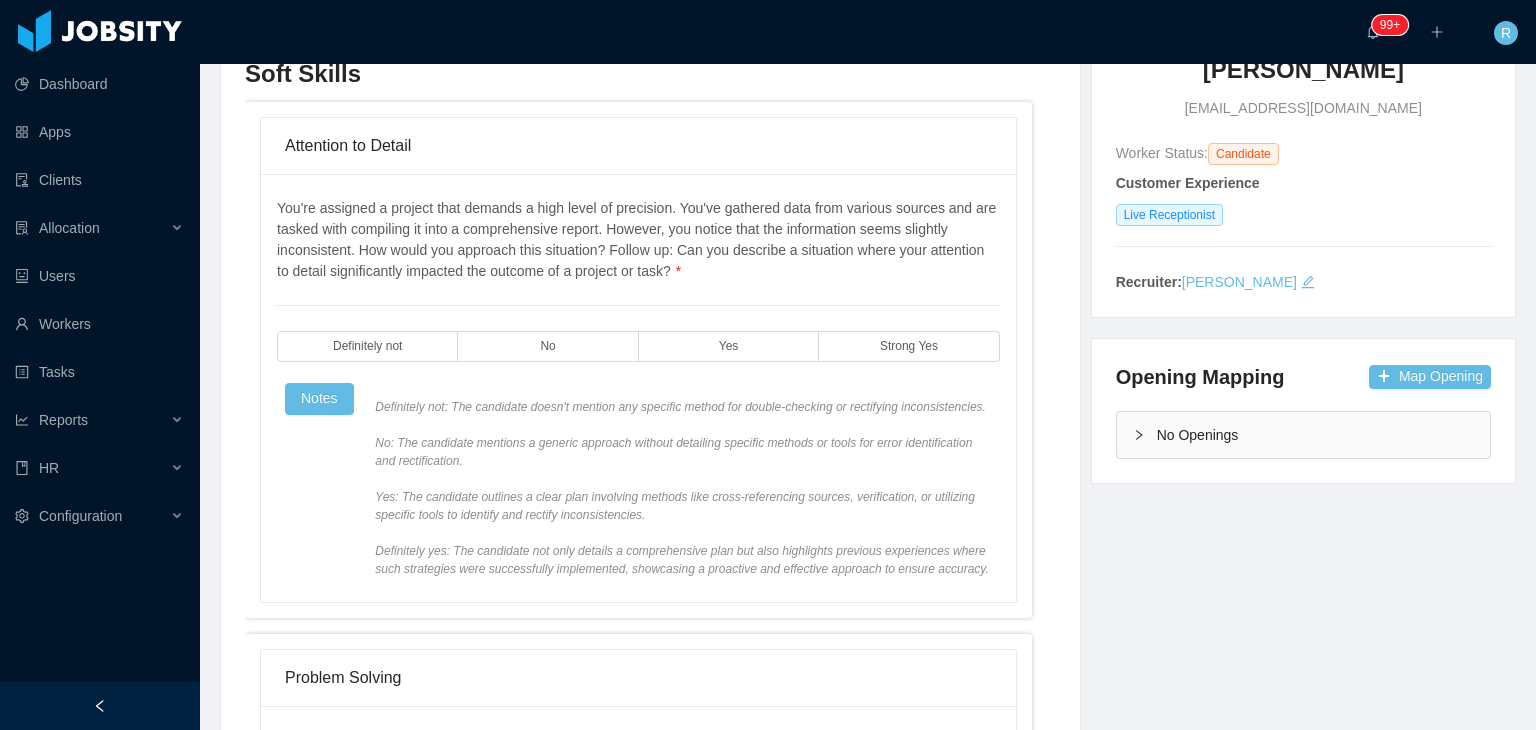 scroll, scrollTop: 248, scrollLeft: 0, axis: vertical 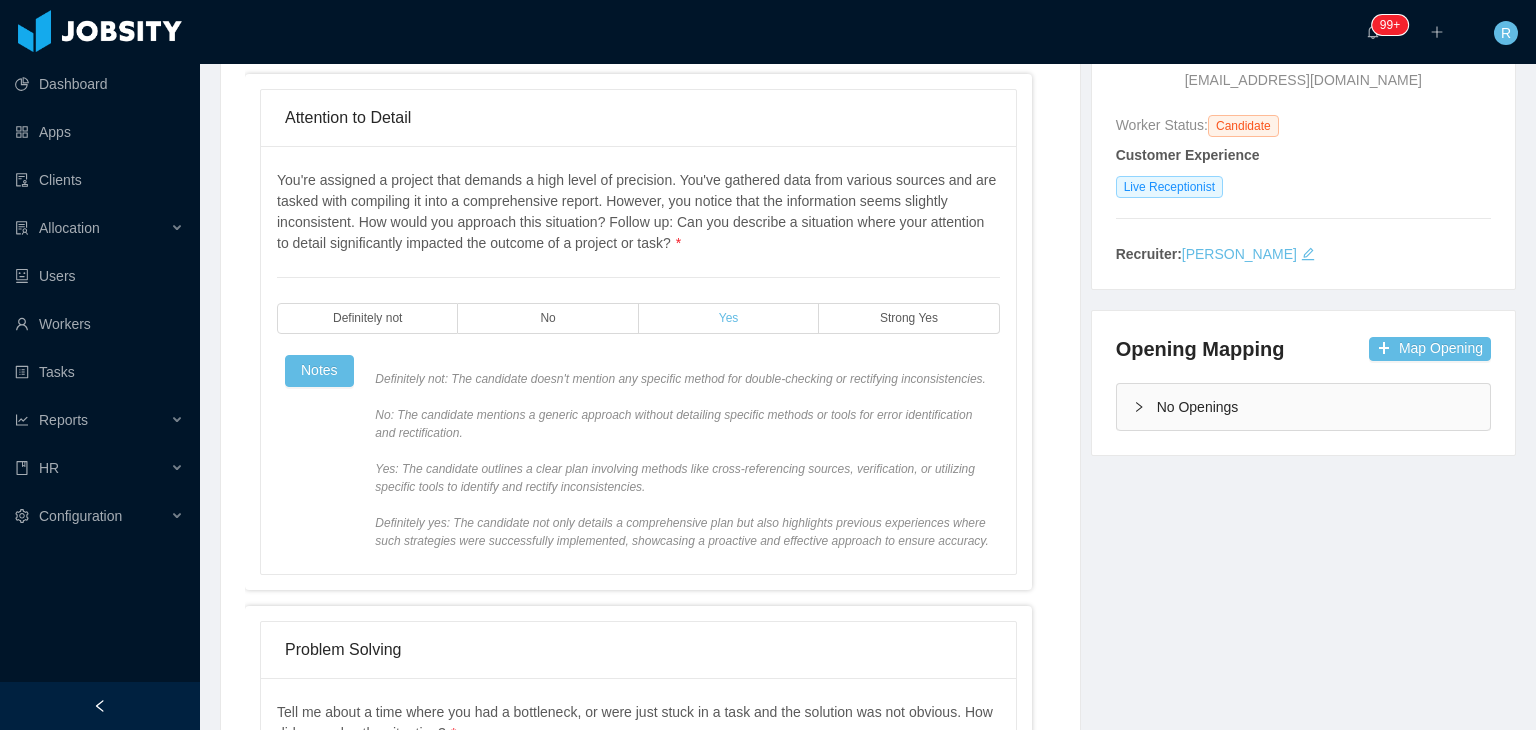 click on "Yes" at bounding box center (729, 318) 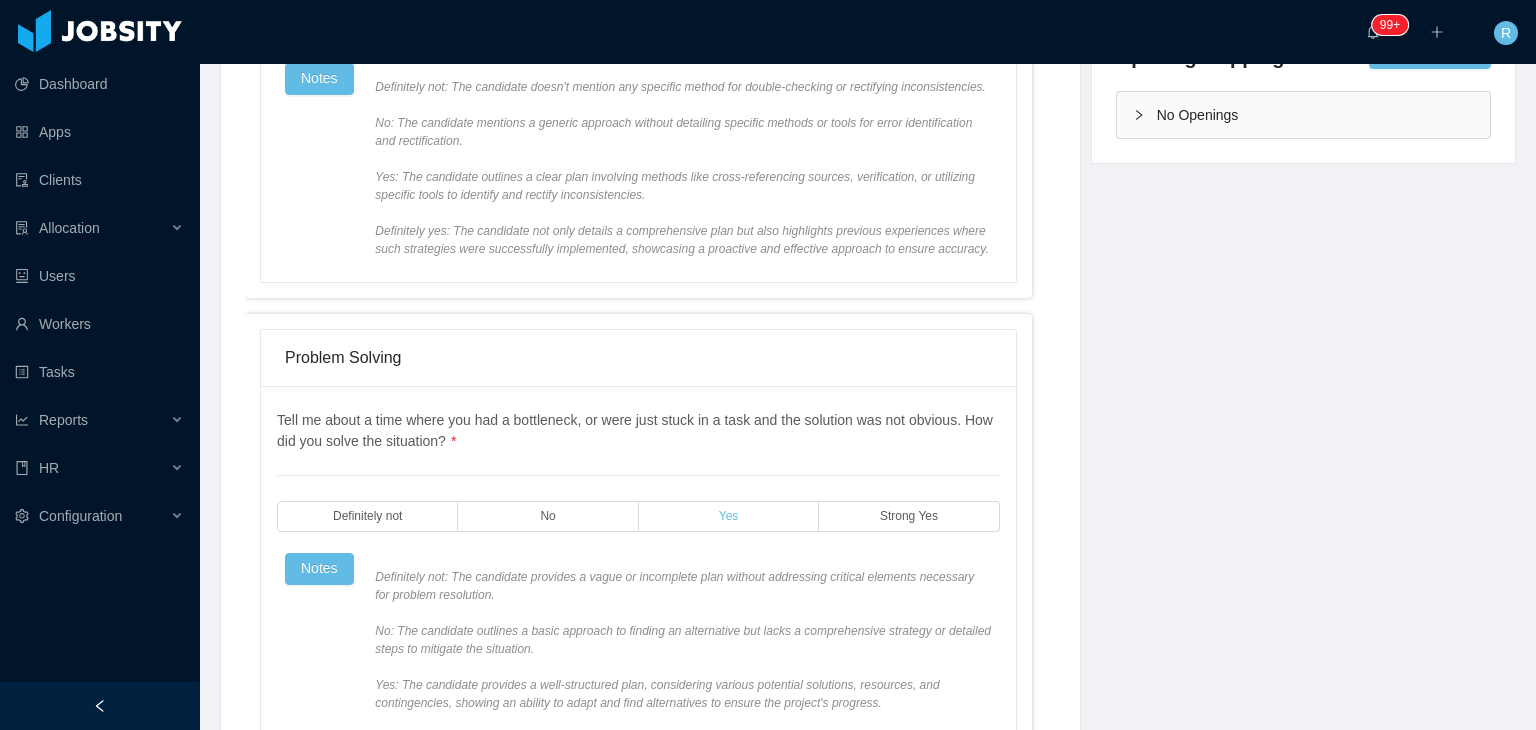 click on "Yes" at bounding box center (729, 516) 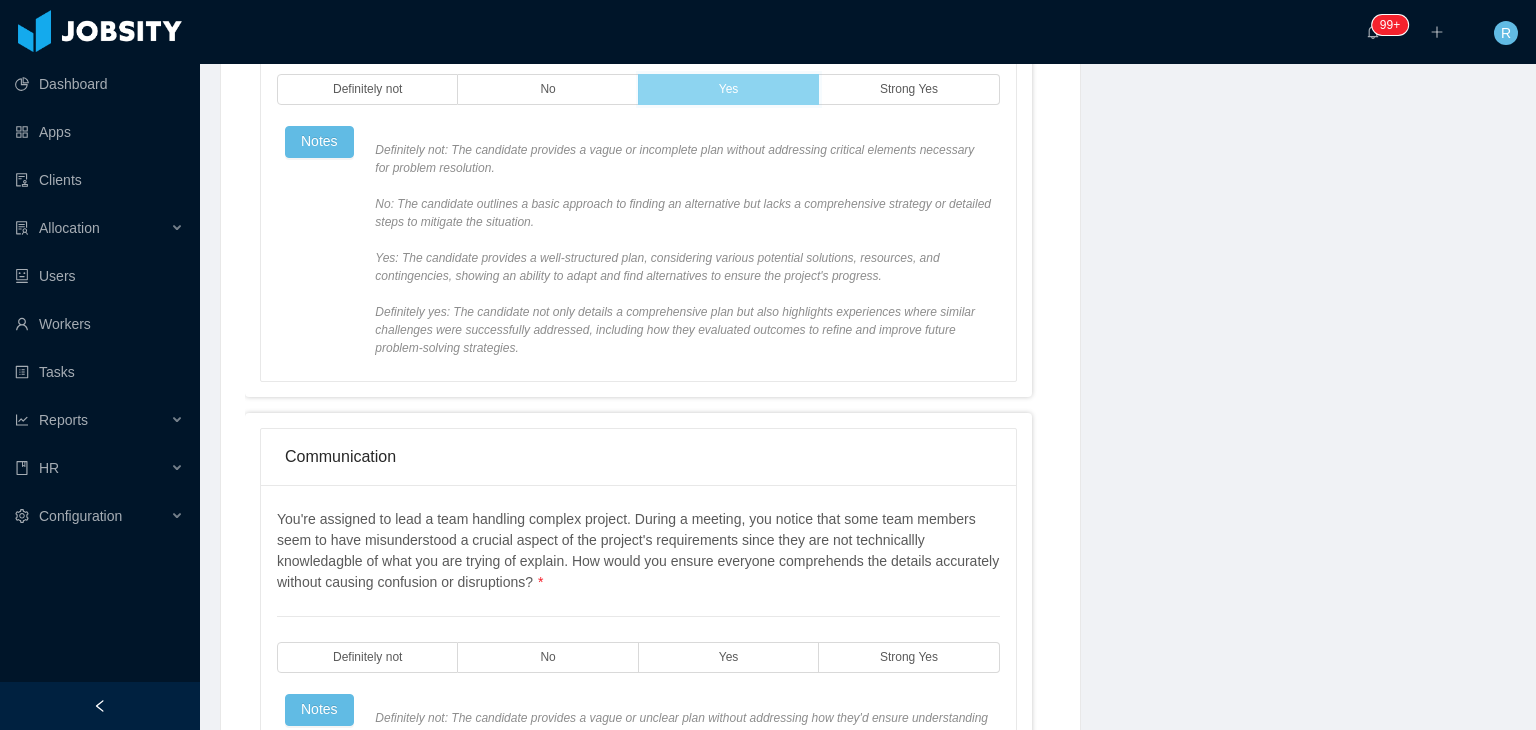 scroll, scrollTop: 972, scrollLeft: 0, axis: vertical 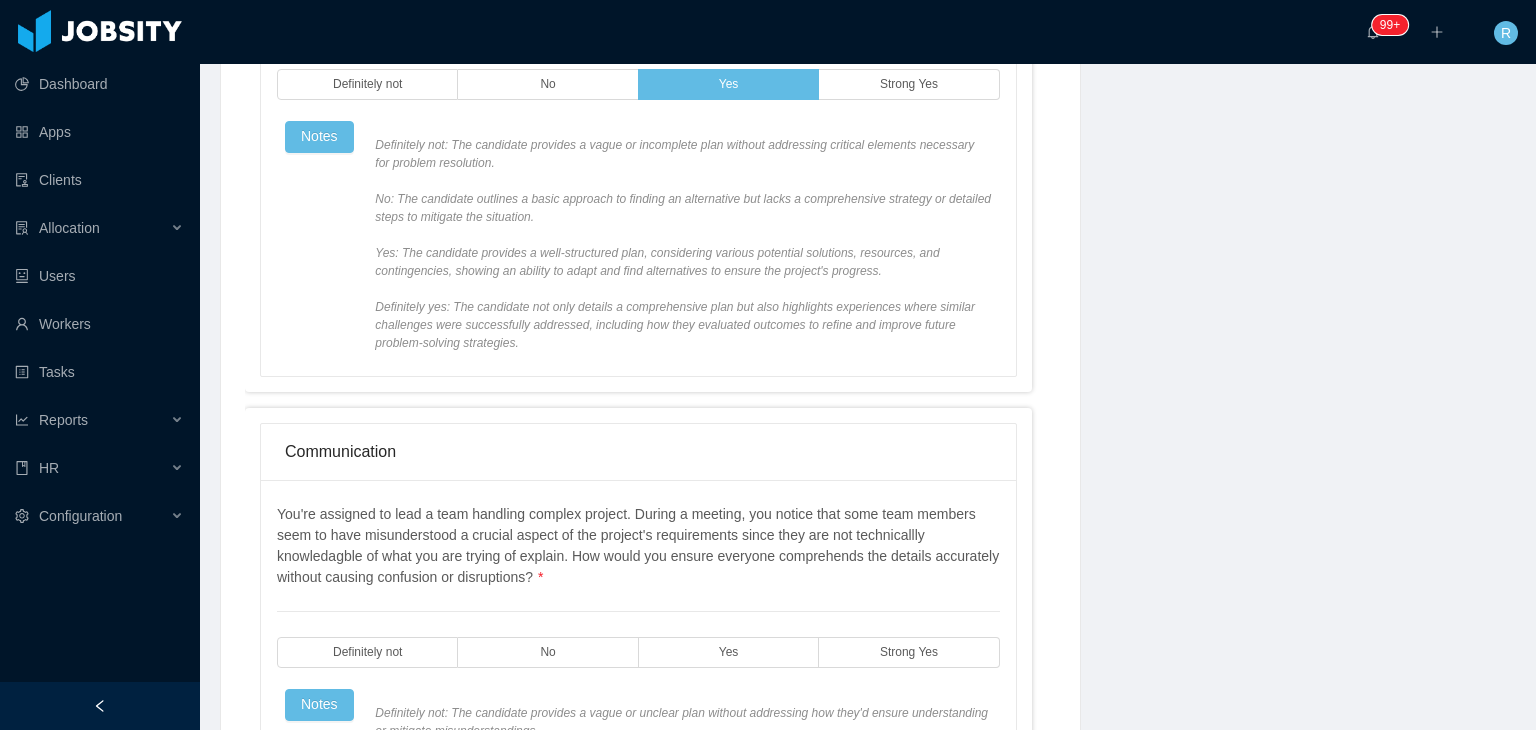 click on "You're assigned to lead a team handling complex project. During a meeting, you notice that some team members seem to have misunderstood a crucial aspect of the project's requirements since they are not technicallly knowledagble of what you are trying of explain. How would you ensure everyone comprehends the details accurately without causing confusion or disruptions? * Definitely not No Yes Strong Yes Notes" at bounding box center (638, 721) 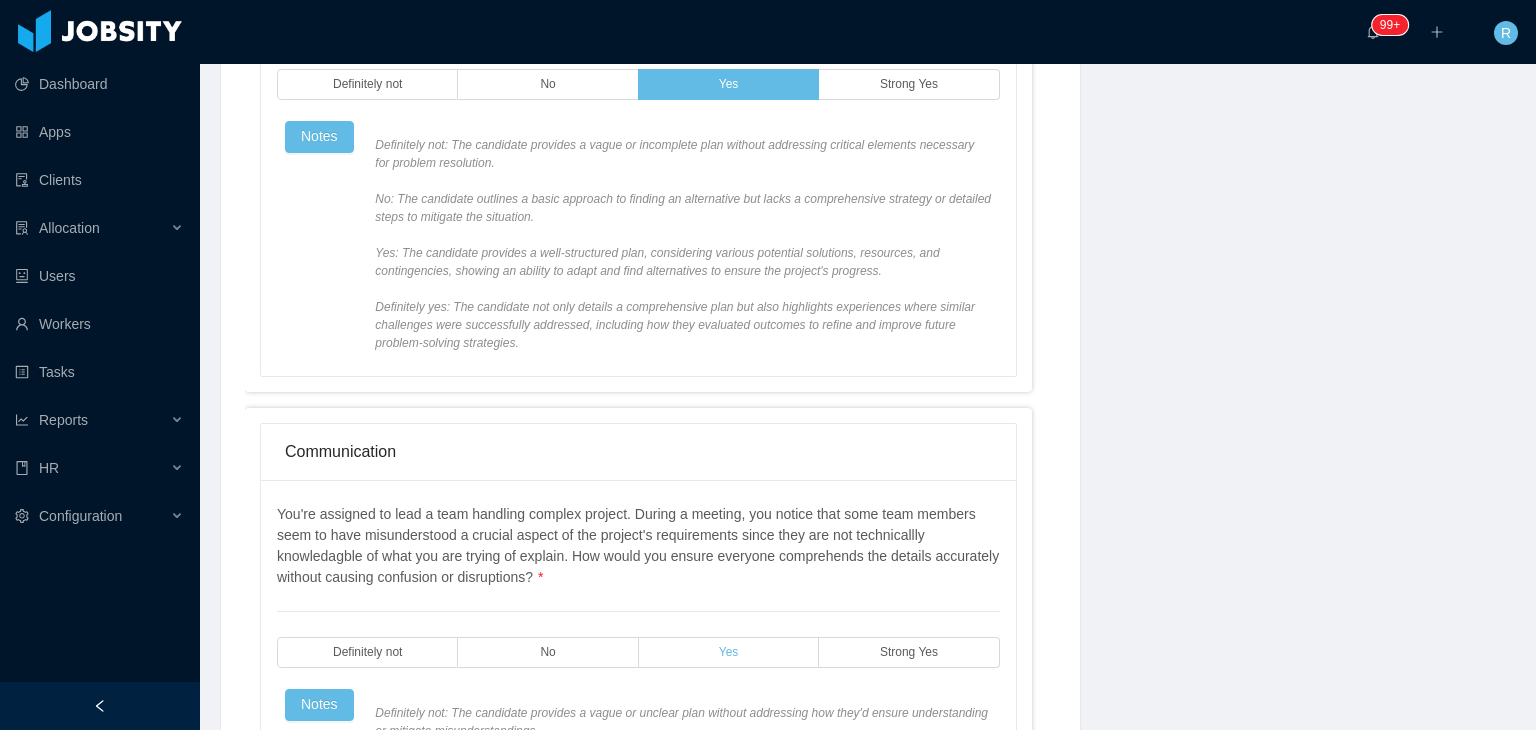 click on "Yes" at bounding box center (729, 652) 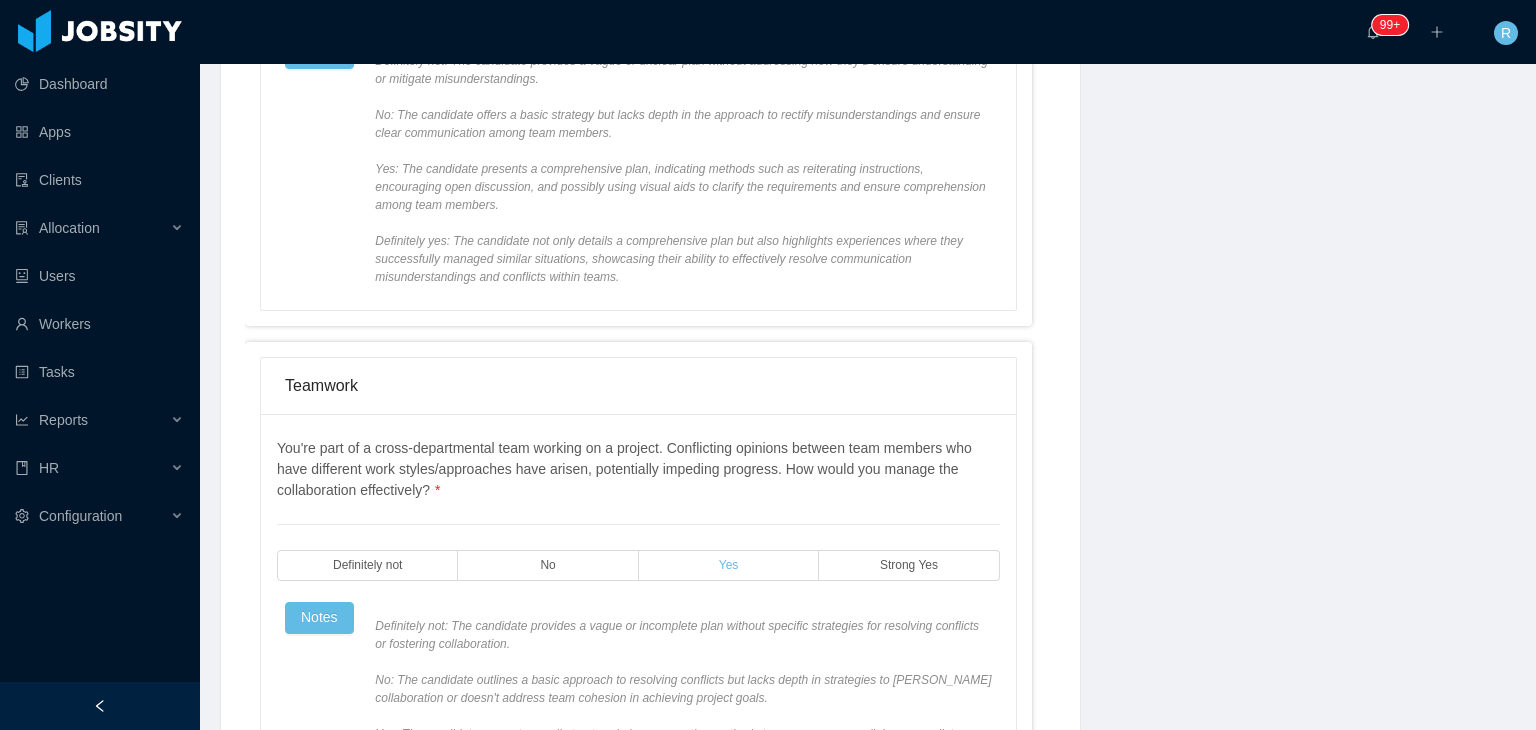 scroll, scrollTop: 1626, scrollLeft: 0, axis: vertical 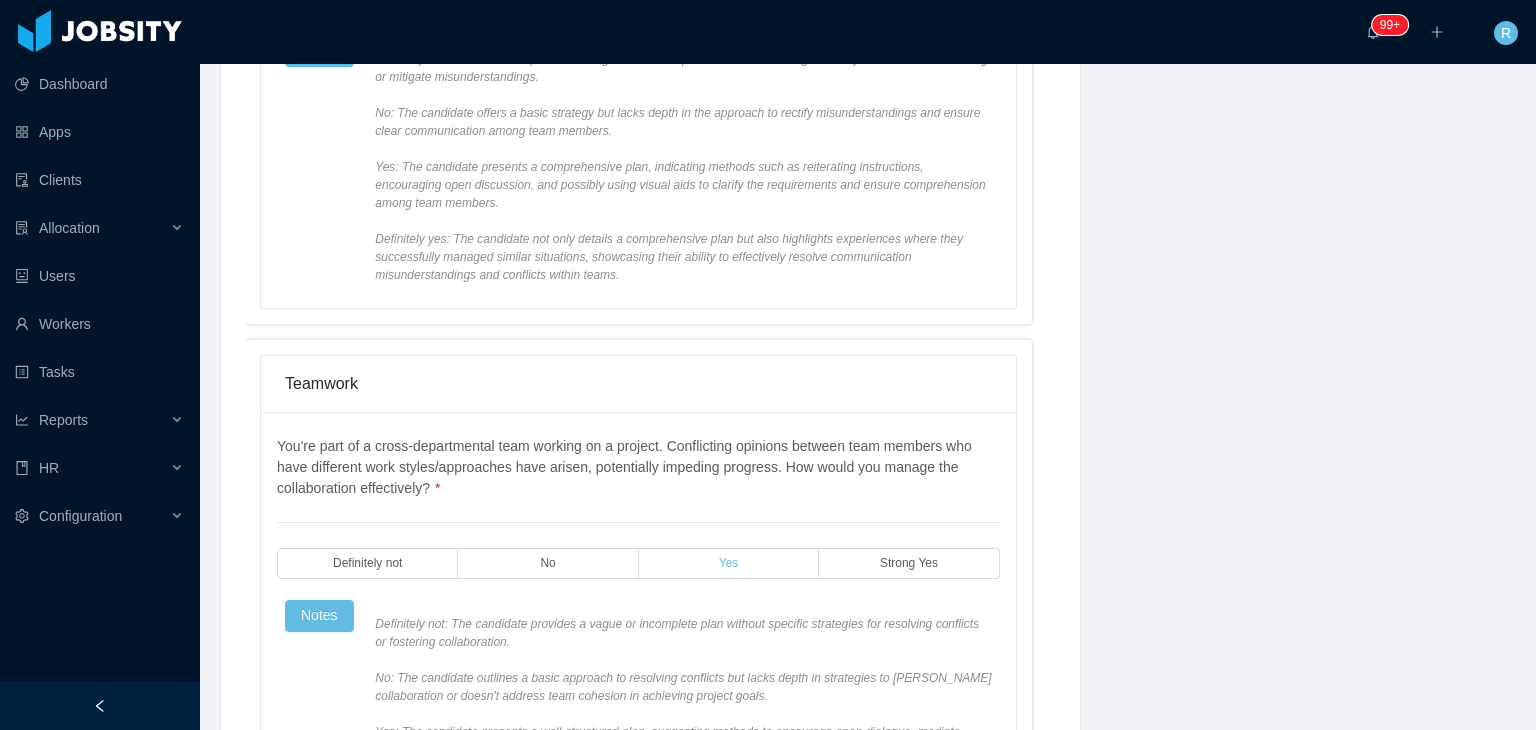 click on "Yes" at bounding box center [729, 563] 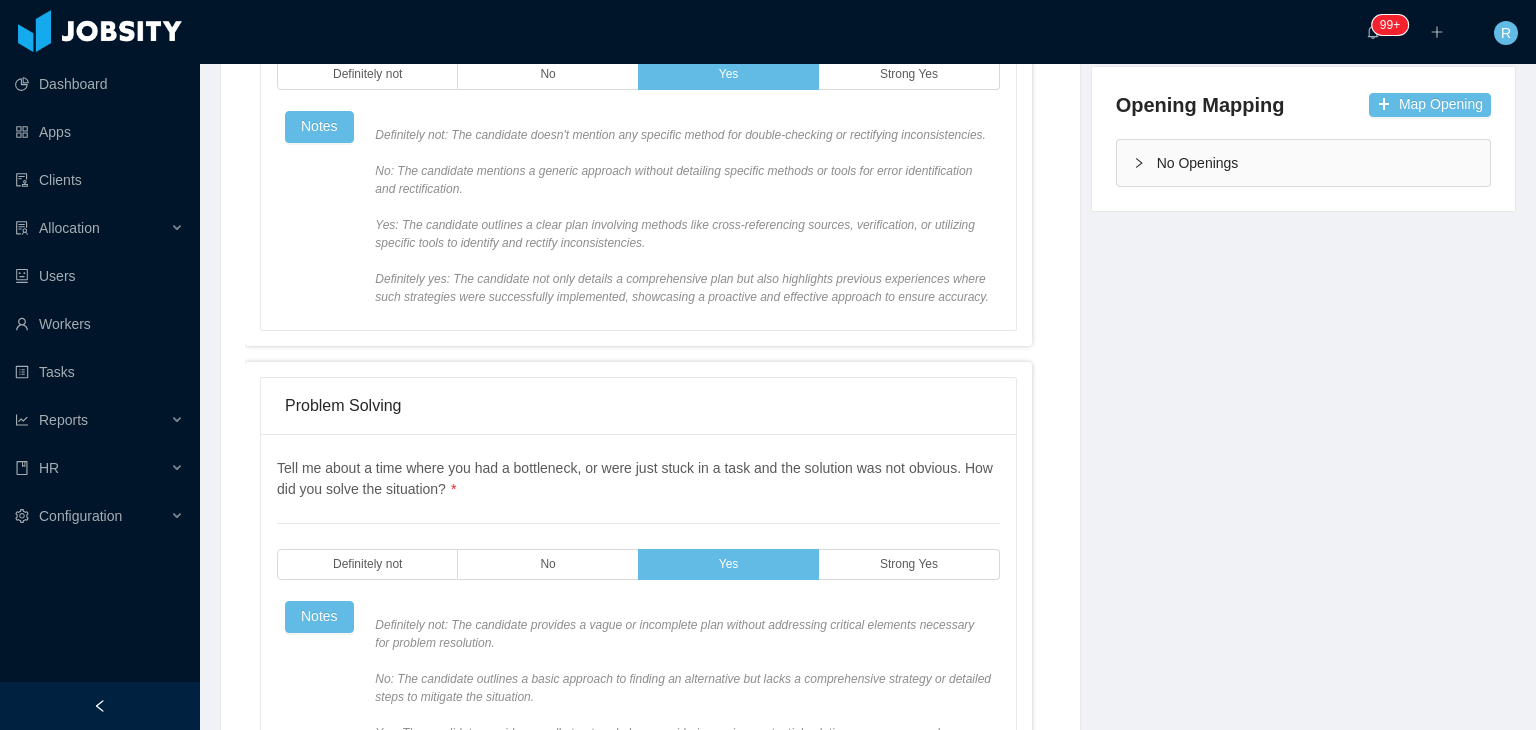 scroll, scrollTop: 0, scrollLeft: 0, axis: both 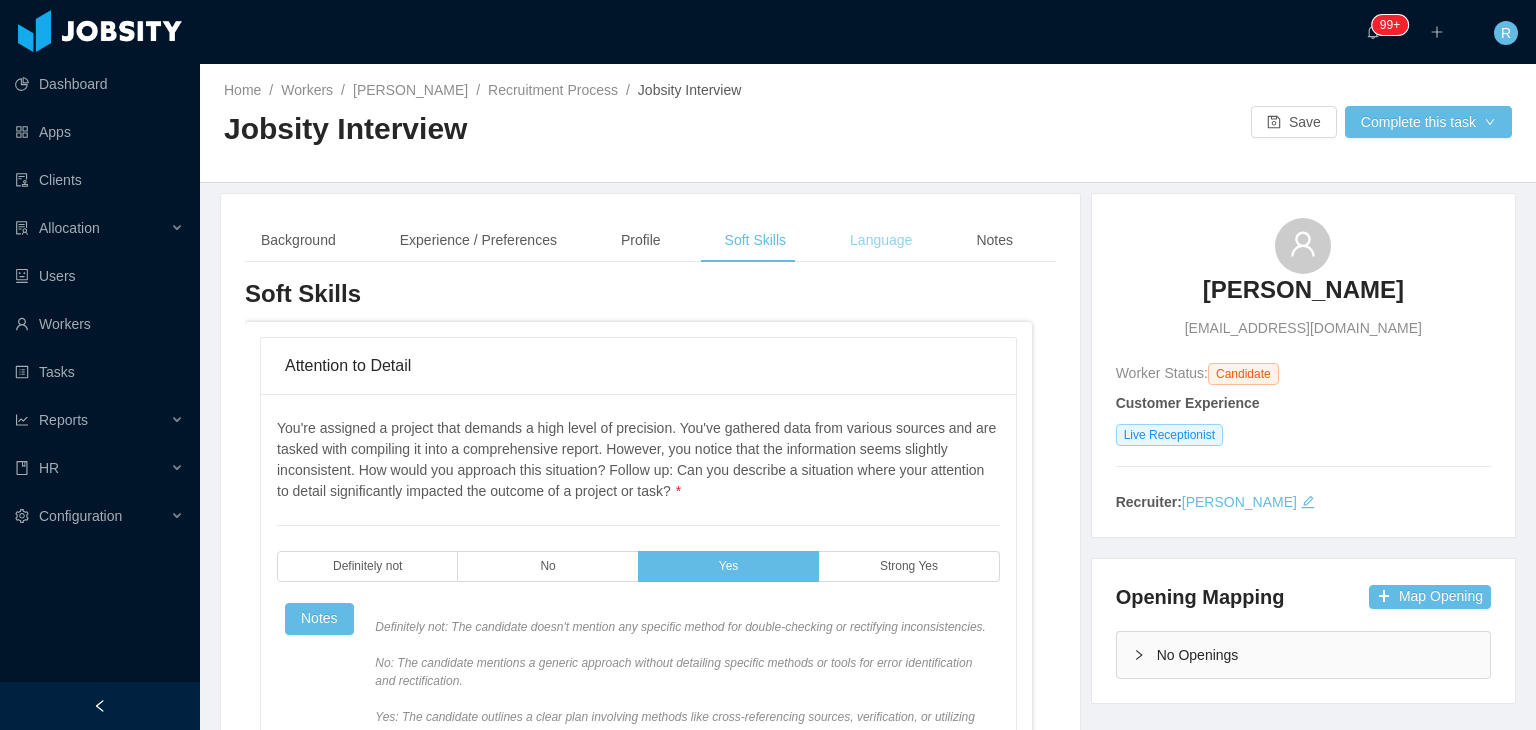 click on "Language" at bounding box center (881, 240) 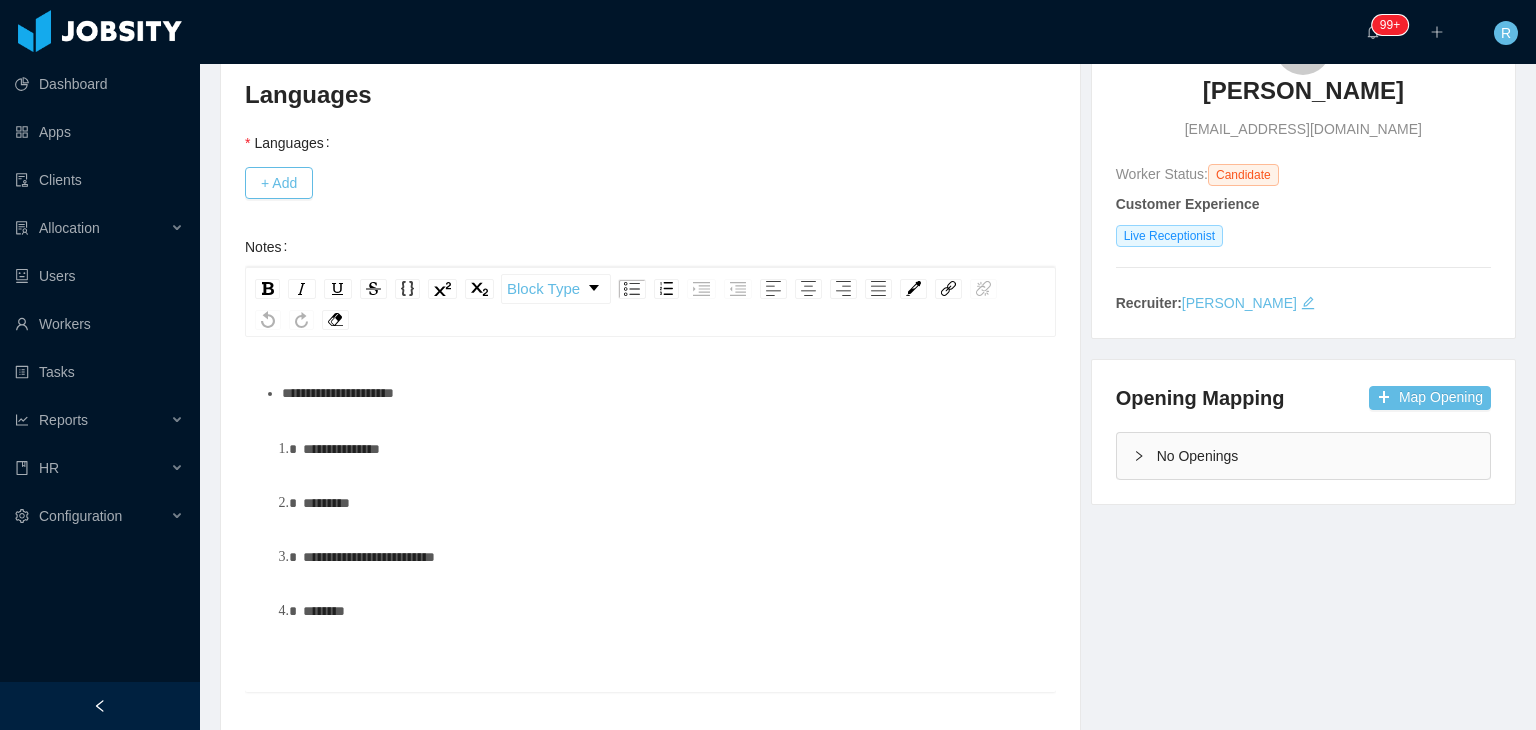 scroll, scrollTop: 200, scrollLeft: 0, axis: vertical 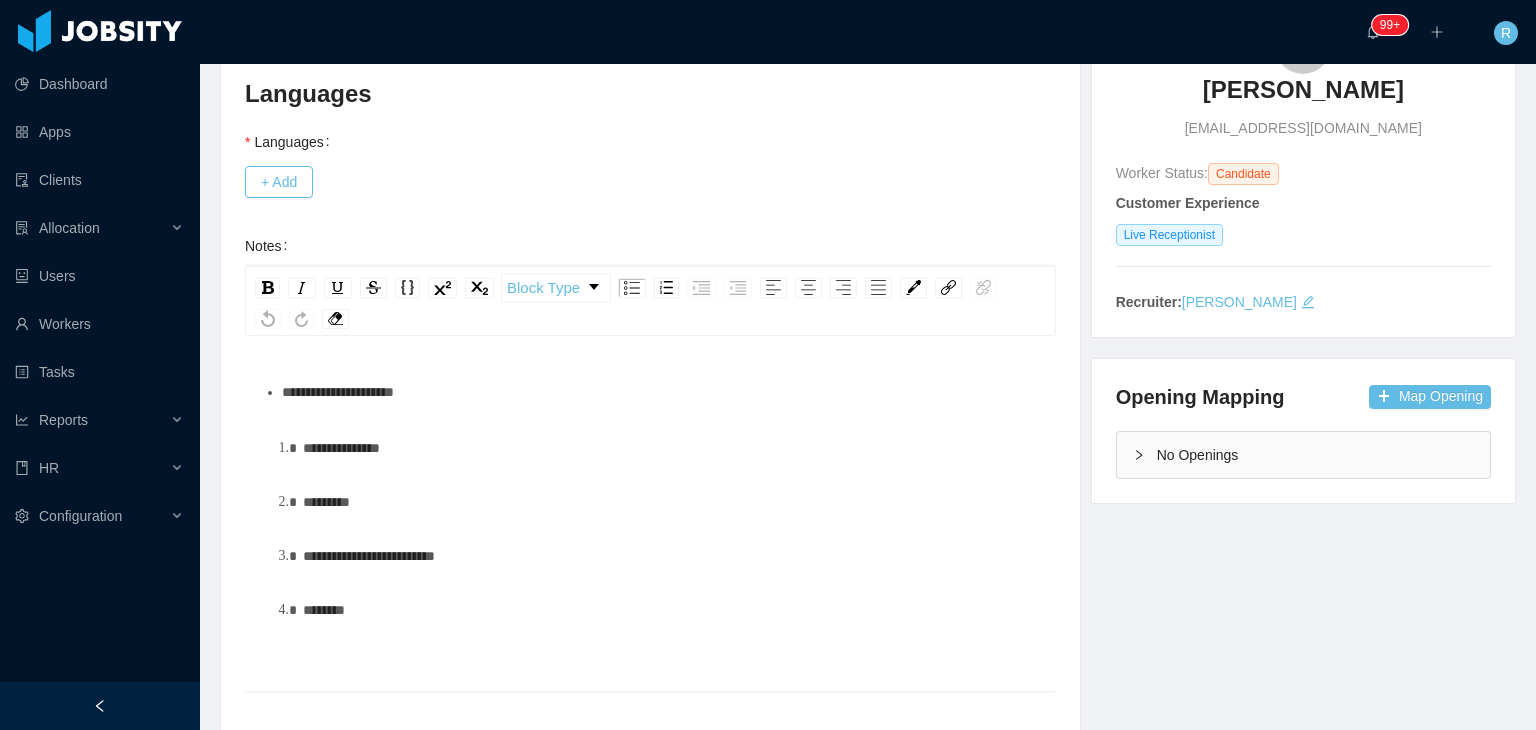 click on "**********" at bounding box center (661, 392) 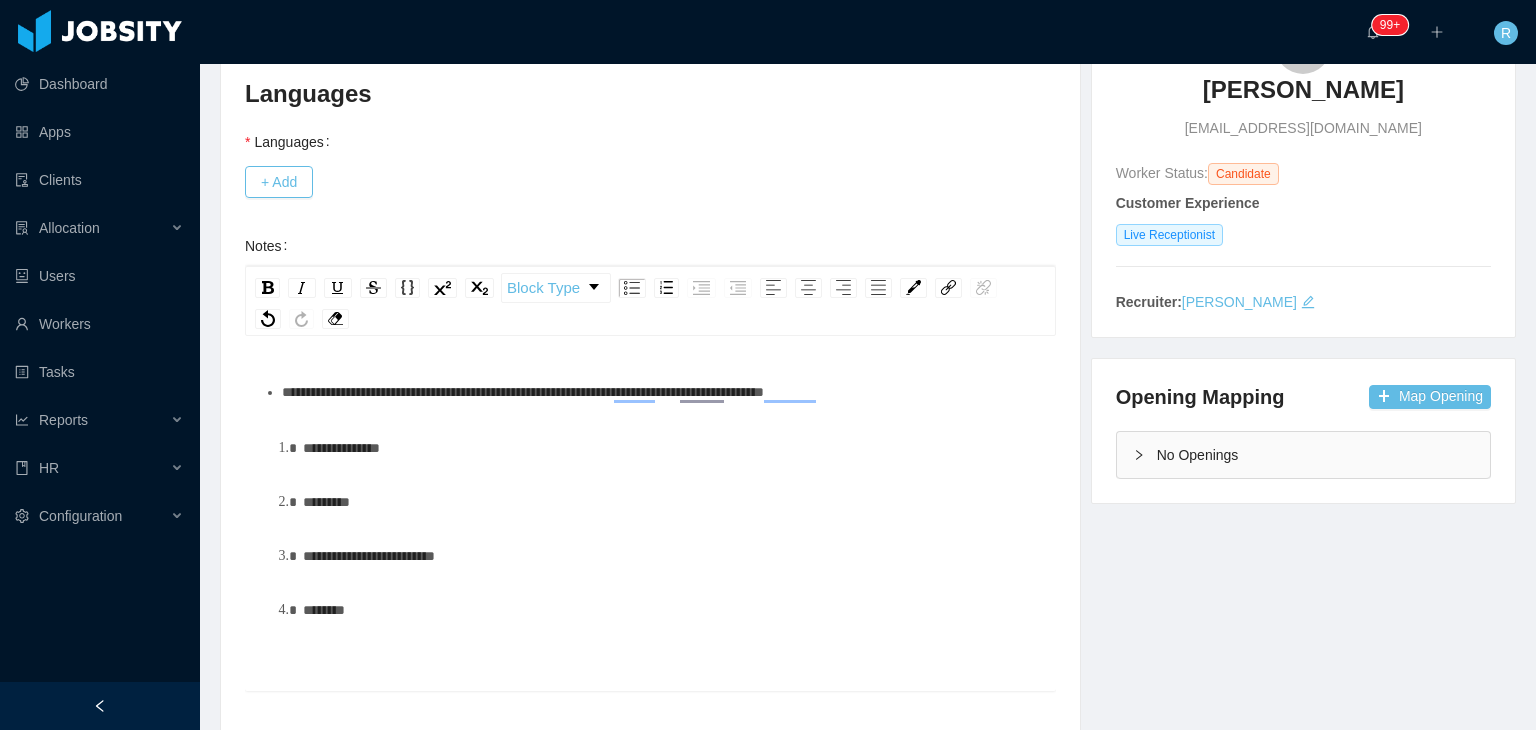 scroll, scrollTop: 0, scrollLeft: 0, axis: both 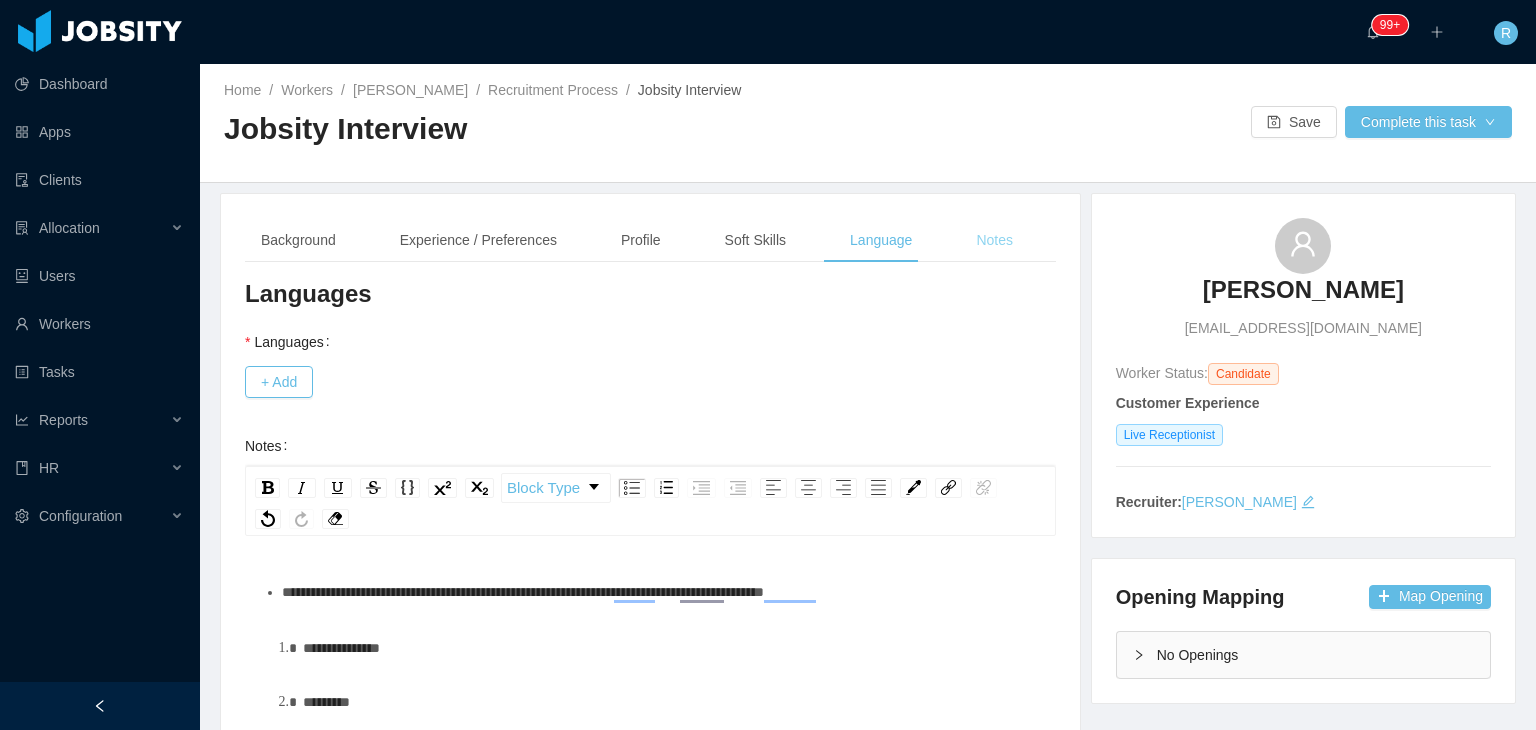 click on "Notes" at bounding box center (994, 240) 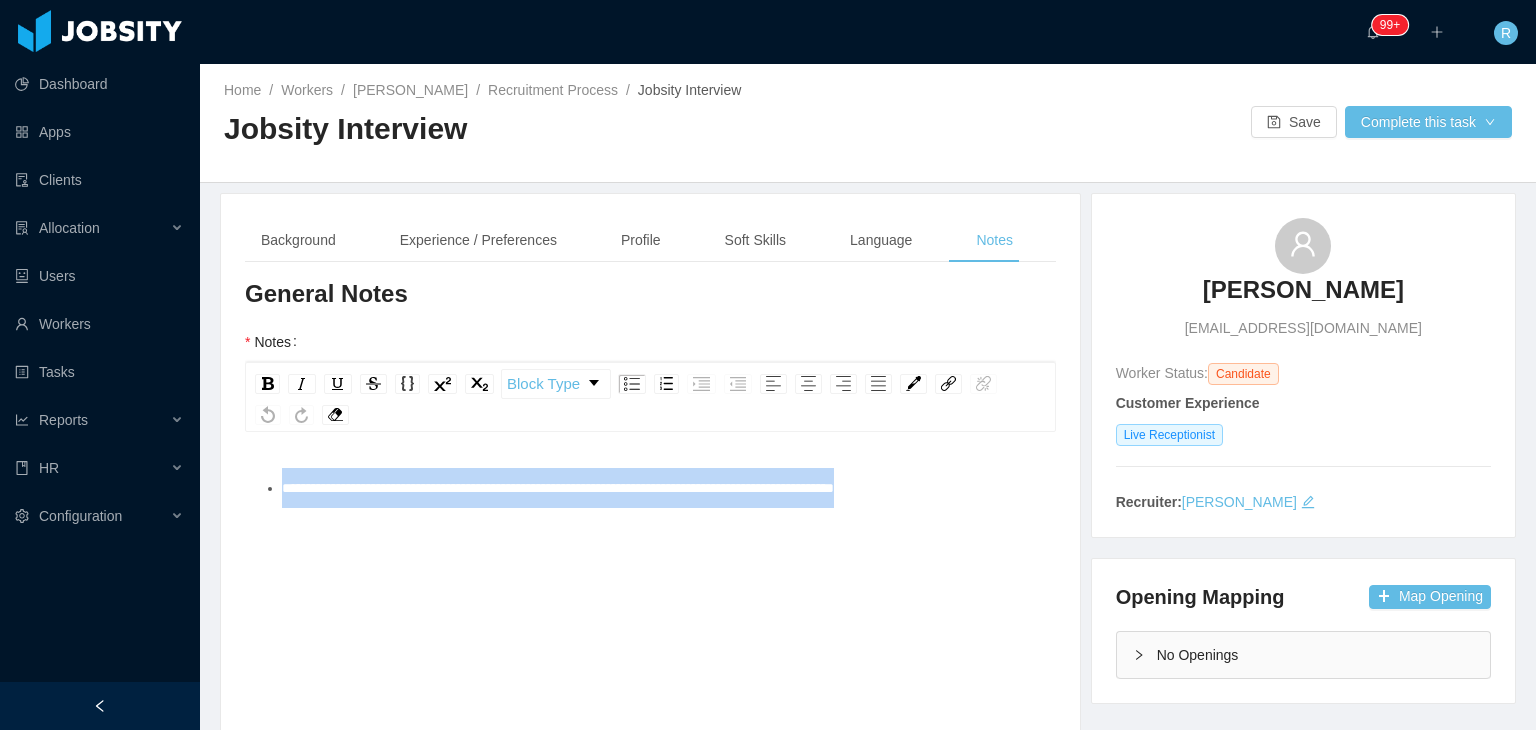 drag, startPoint x: 750, startPoint y: 468, endPoint x: 424, endPoint y: 454, distance: 326.30048 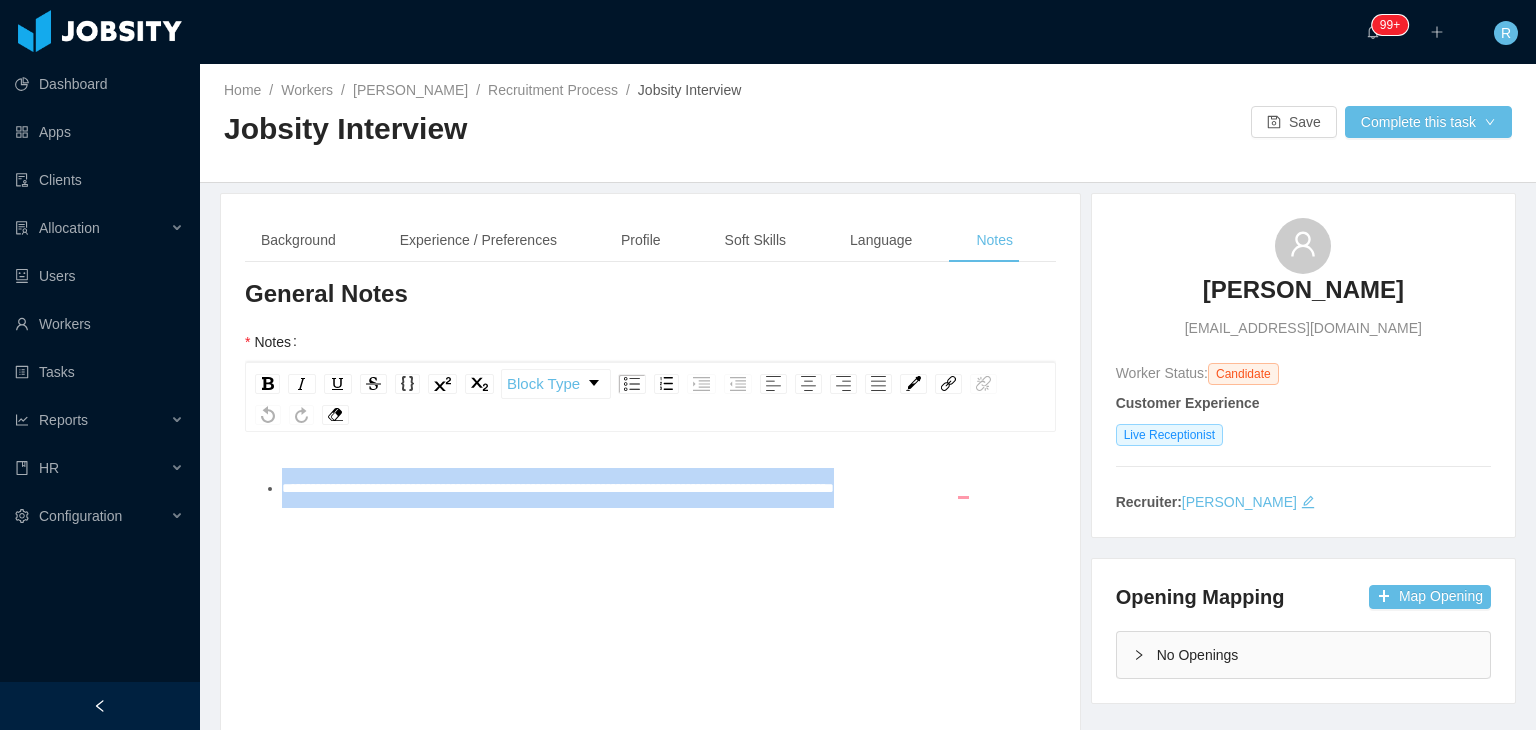 click on "**********" at bounding box center [558, 488] 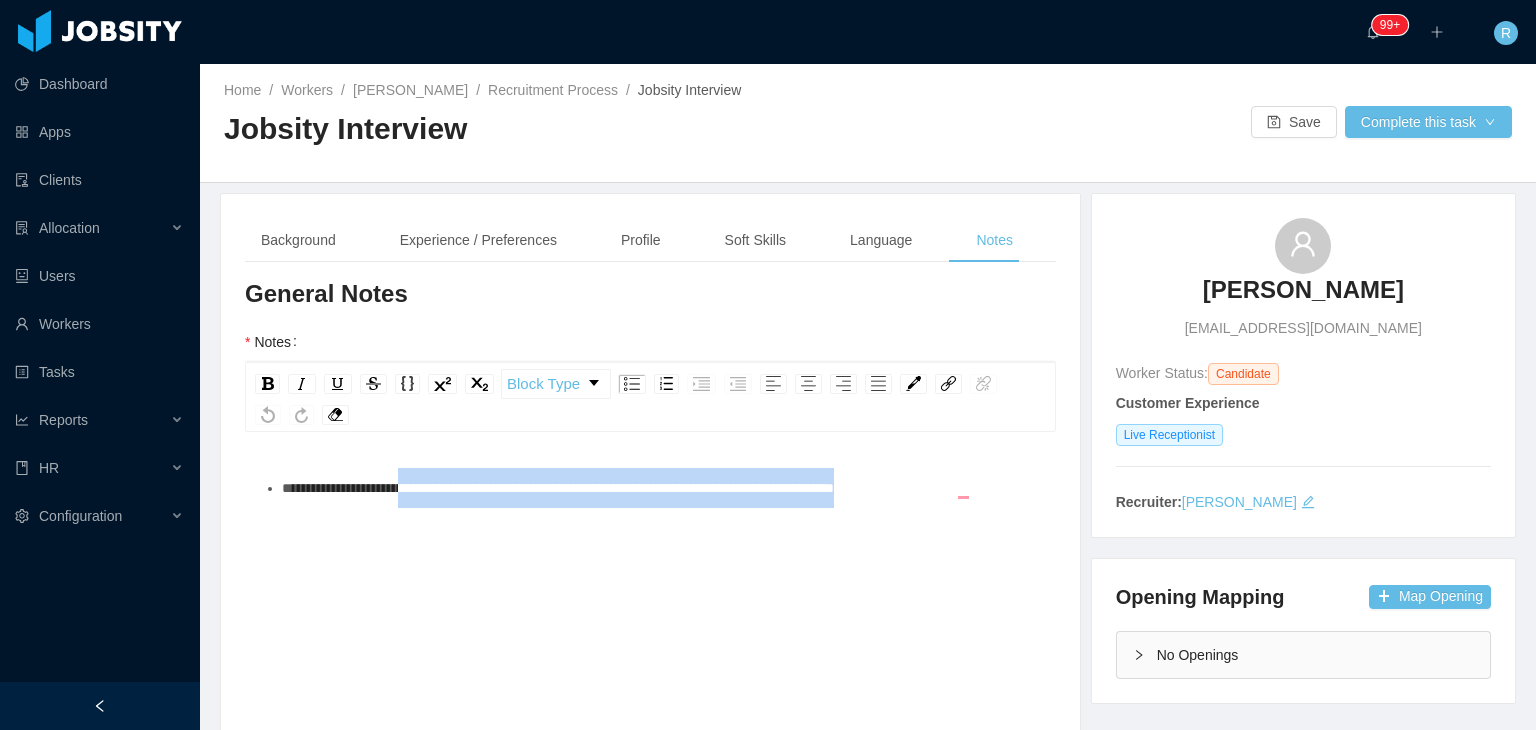 drag, startPoint x: 430, startPoint y: 490, endPoint x: 1025, endPoint y: 522, distance: 595.85986 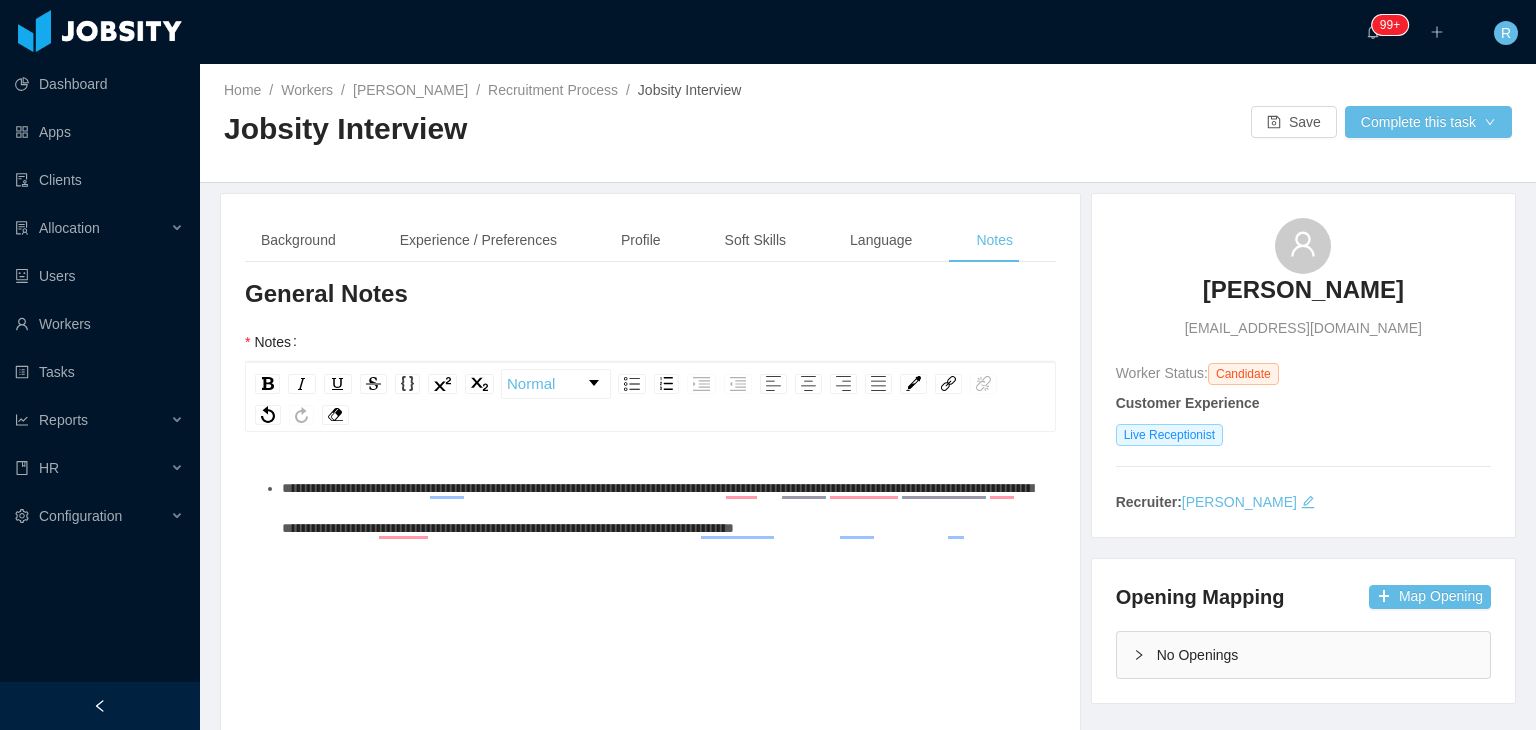 click on "**********" at bounding box center [651, 643] 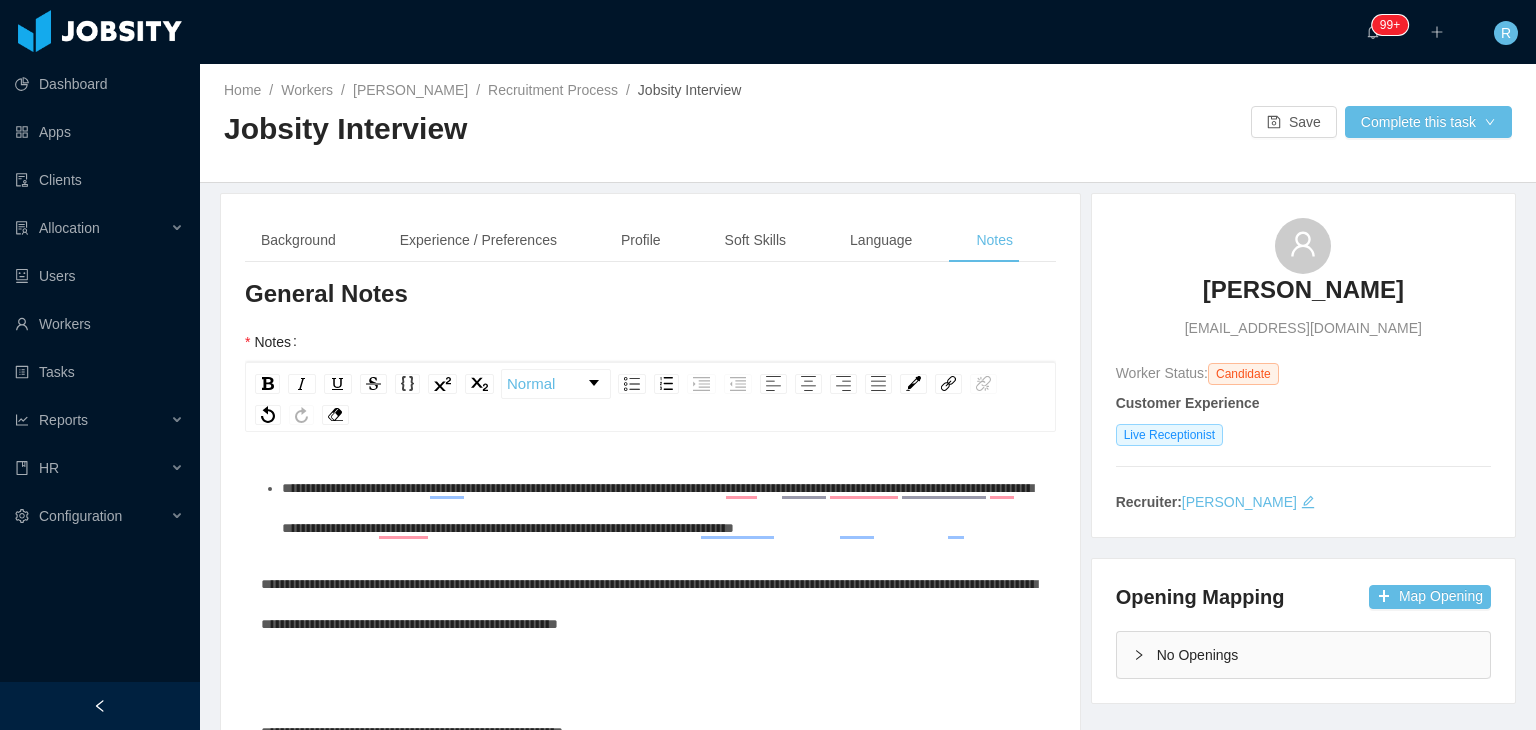 scroll, scrollTop: 1252, scrollLeft: 0, axis: vertical 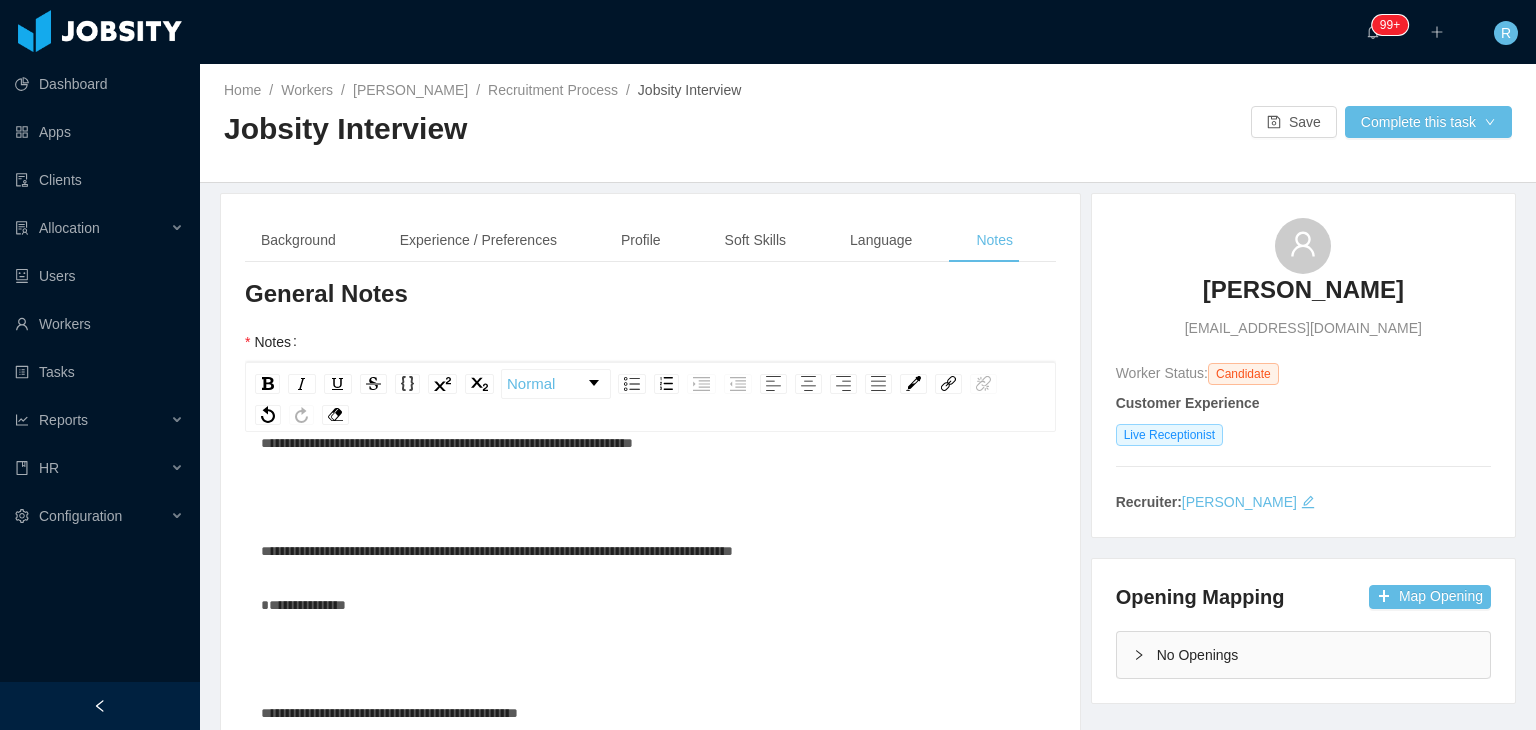 click on "**********" at bounding box center (651, 605) 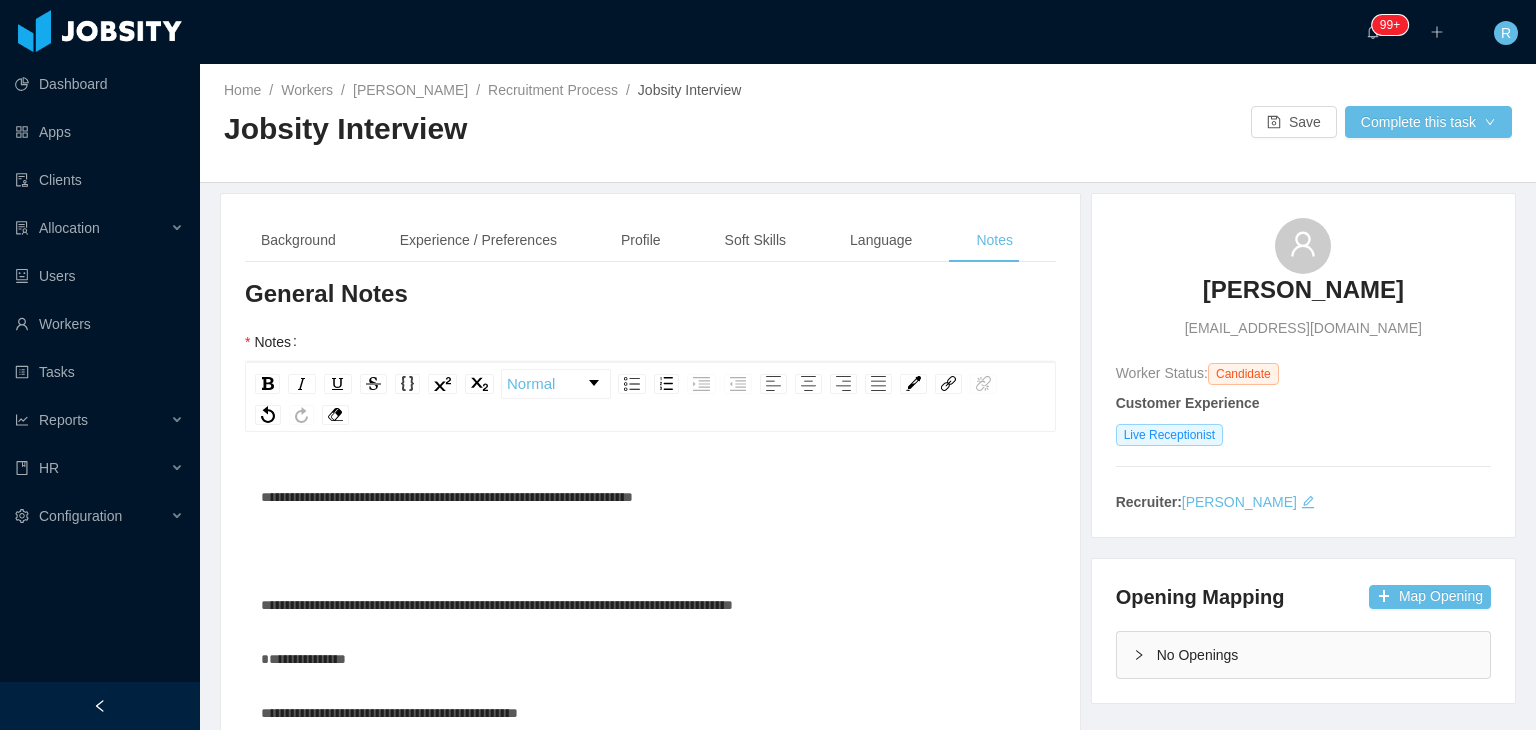 click at bounding box center (651, 551) 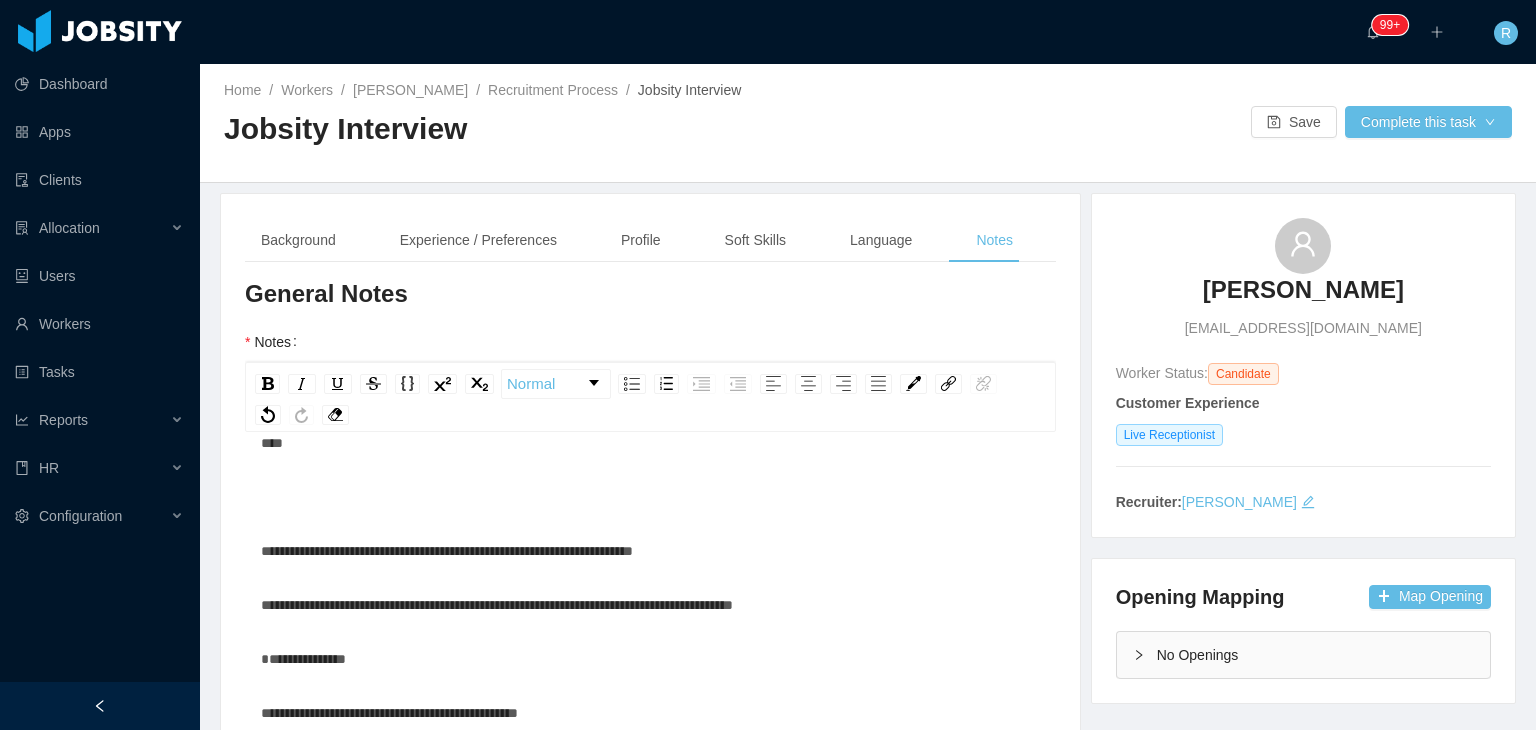scroll, scrollTop: 1164, scrollLeft: 0, axis: vertical 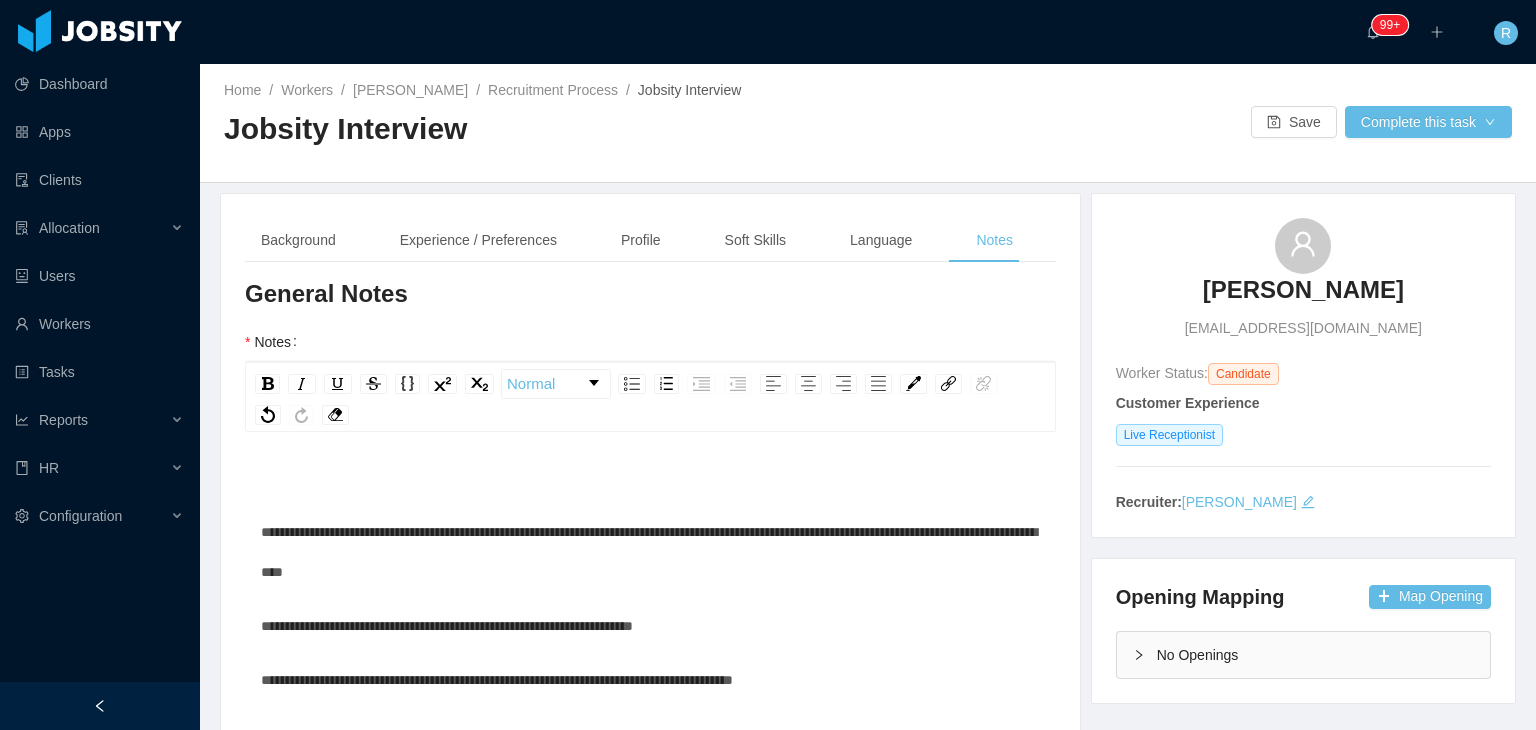 click at bounding box center (651, 478) 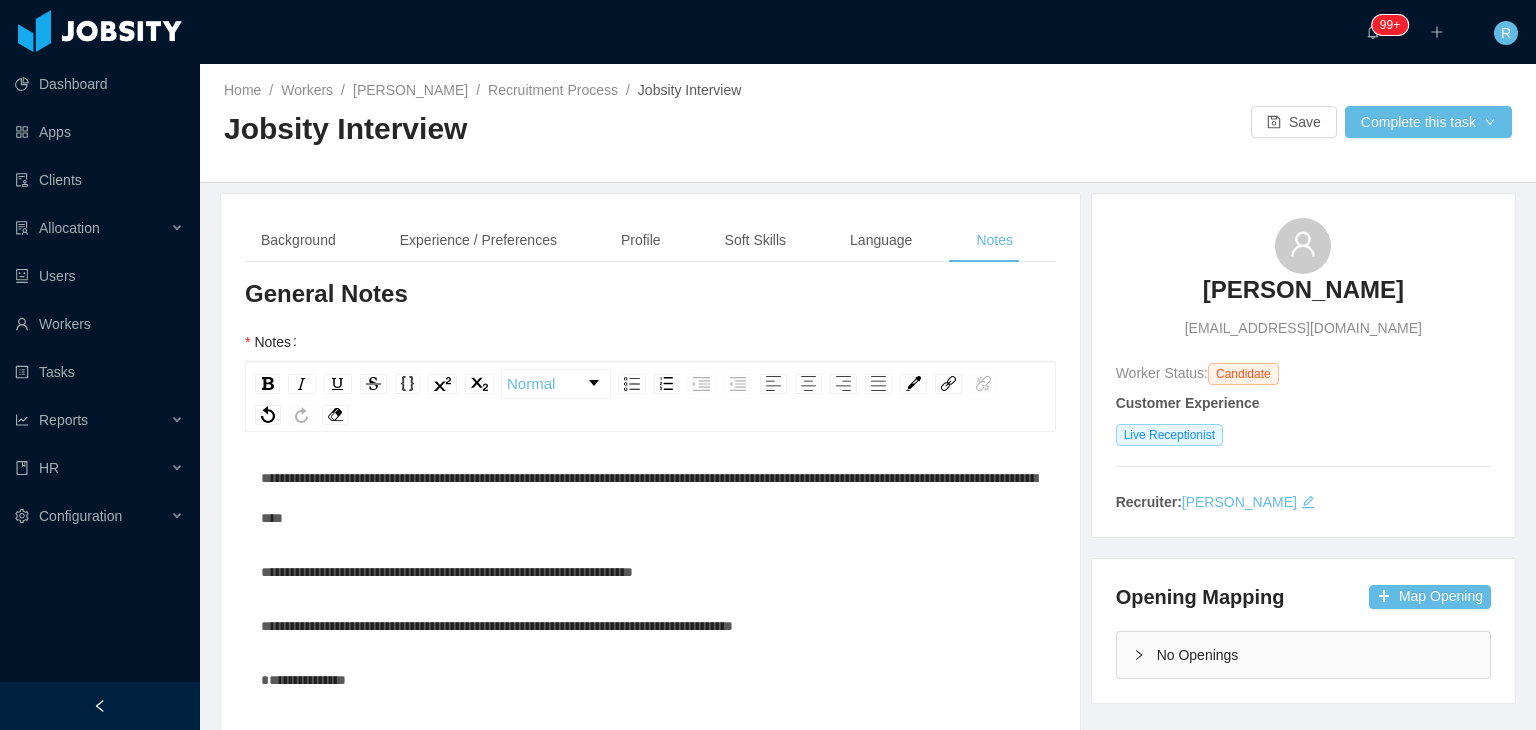 scroll, scrollTop: 904, scrollLeft: 0, axis: vertical 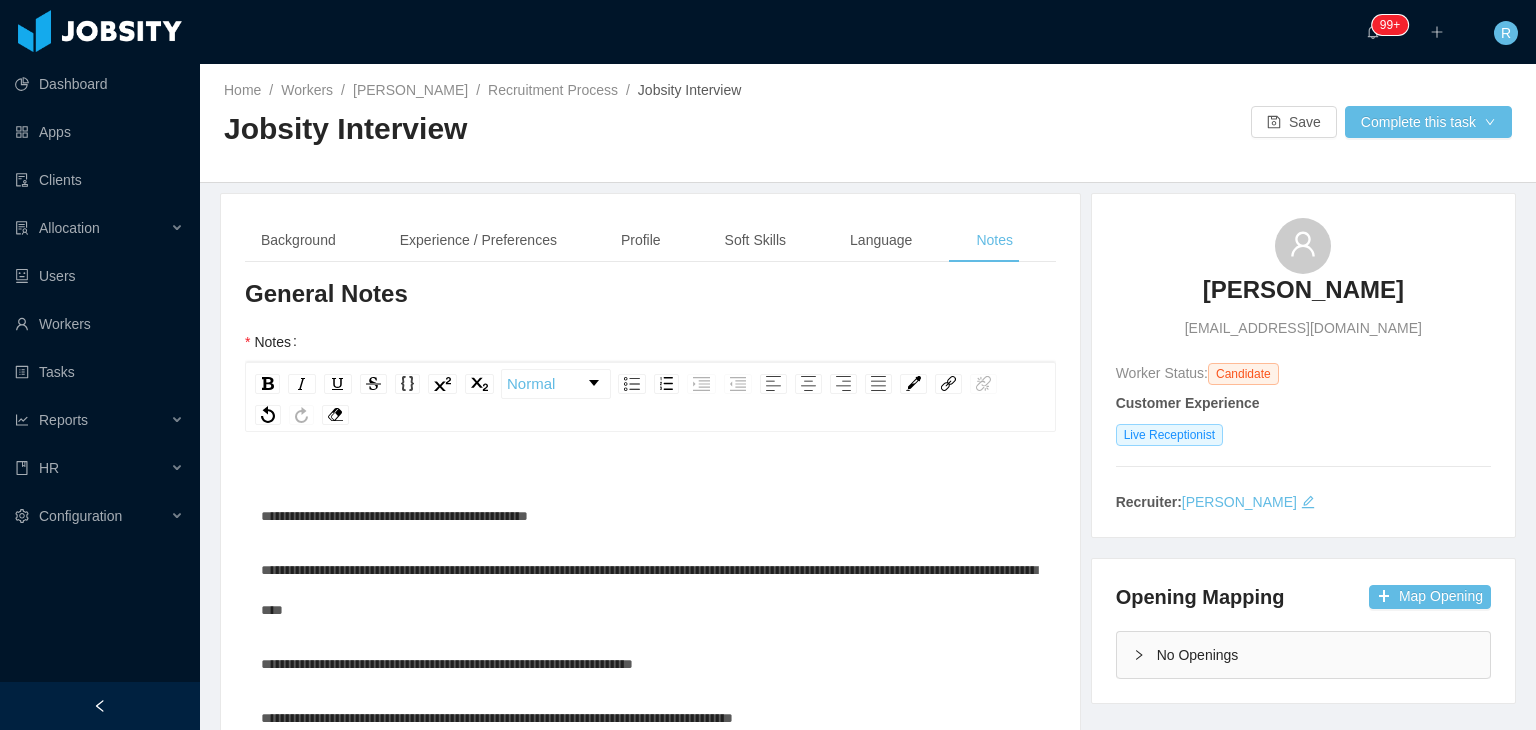 click at bounding box center [651, 462] 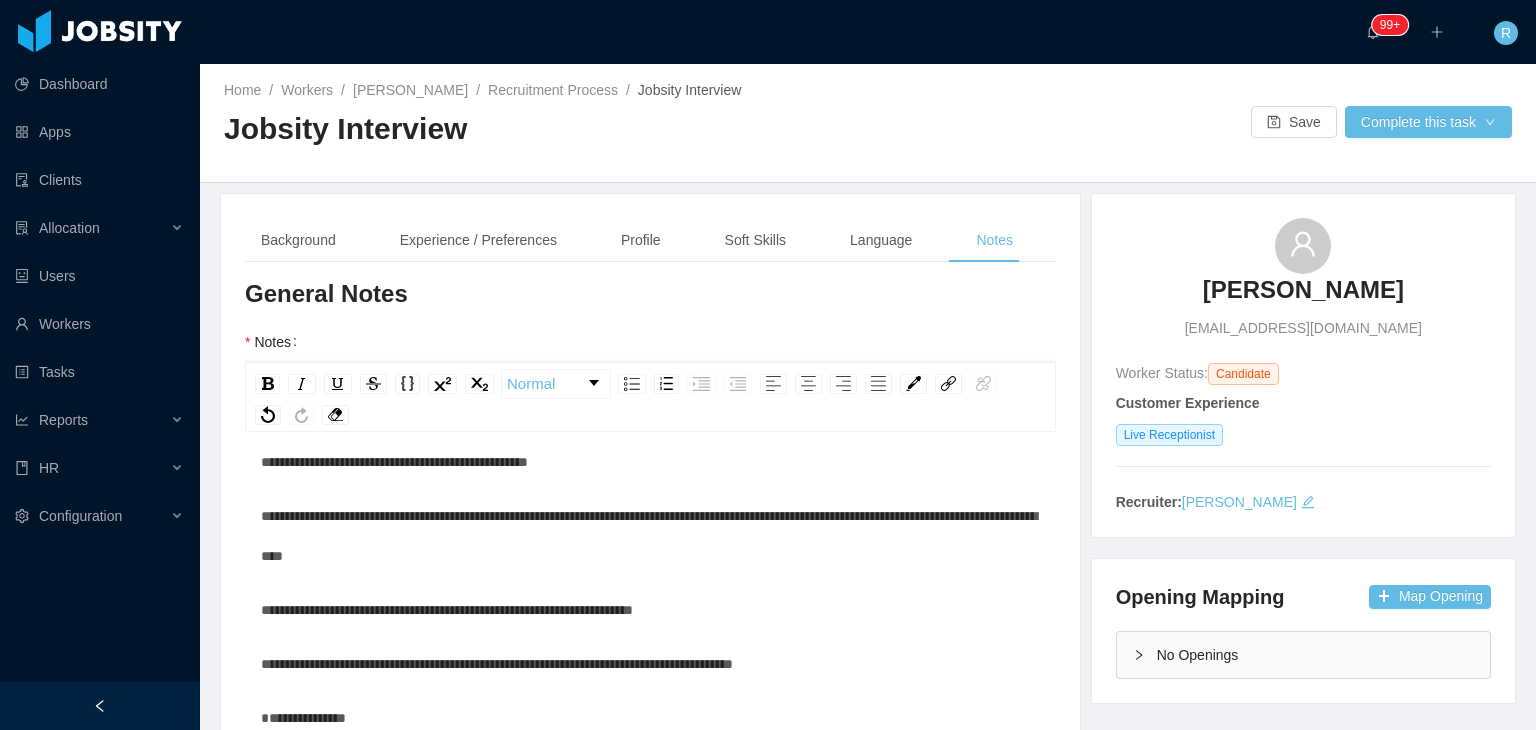 scroll, scrollTop: 776, scrollLeft: 0, axis: vertical 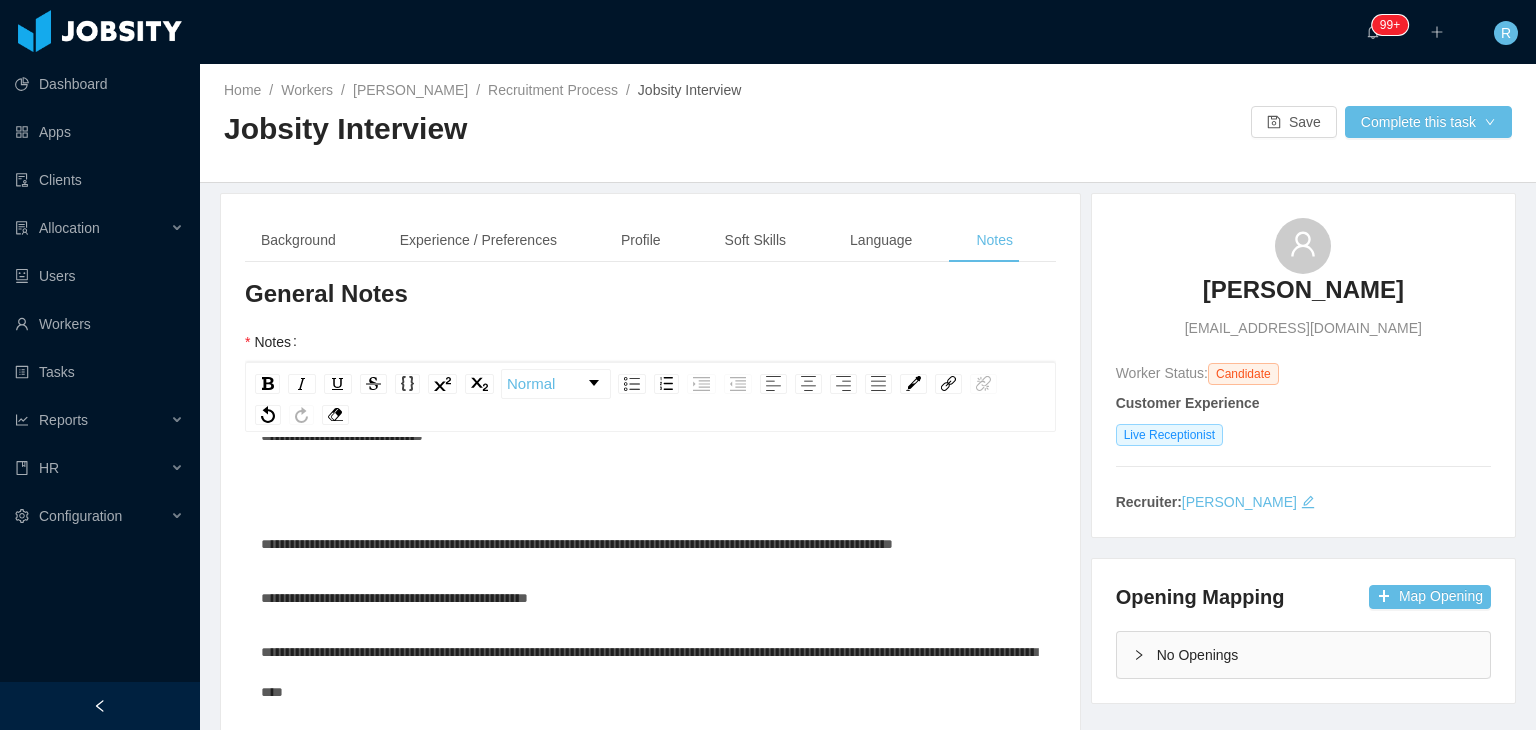 click at bounding box center (651, 490) 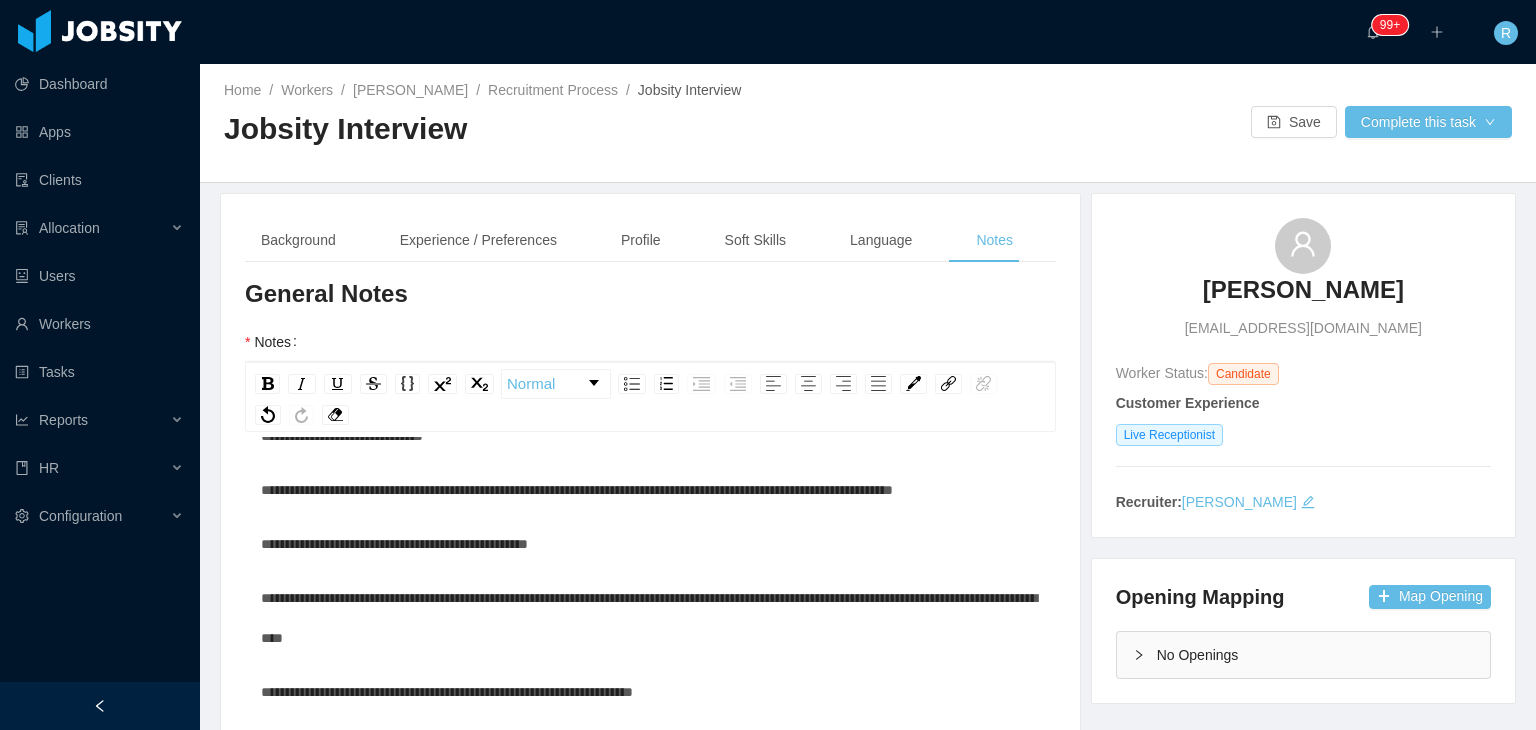 scroll, scrollTop: 530, scrollLeft: 0, axis: vertical 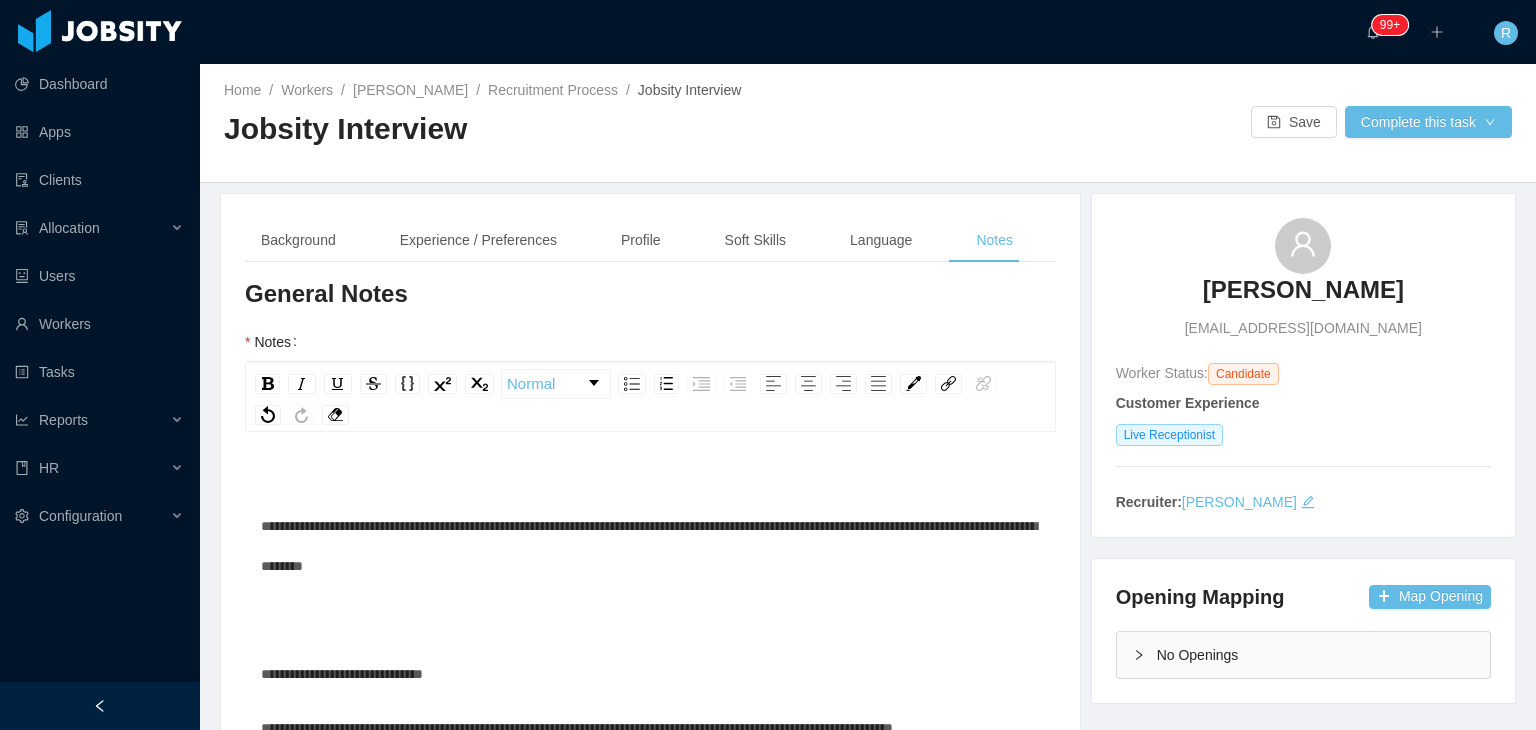 click on "**********" at bounding box center [651, 552] 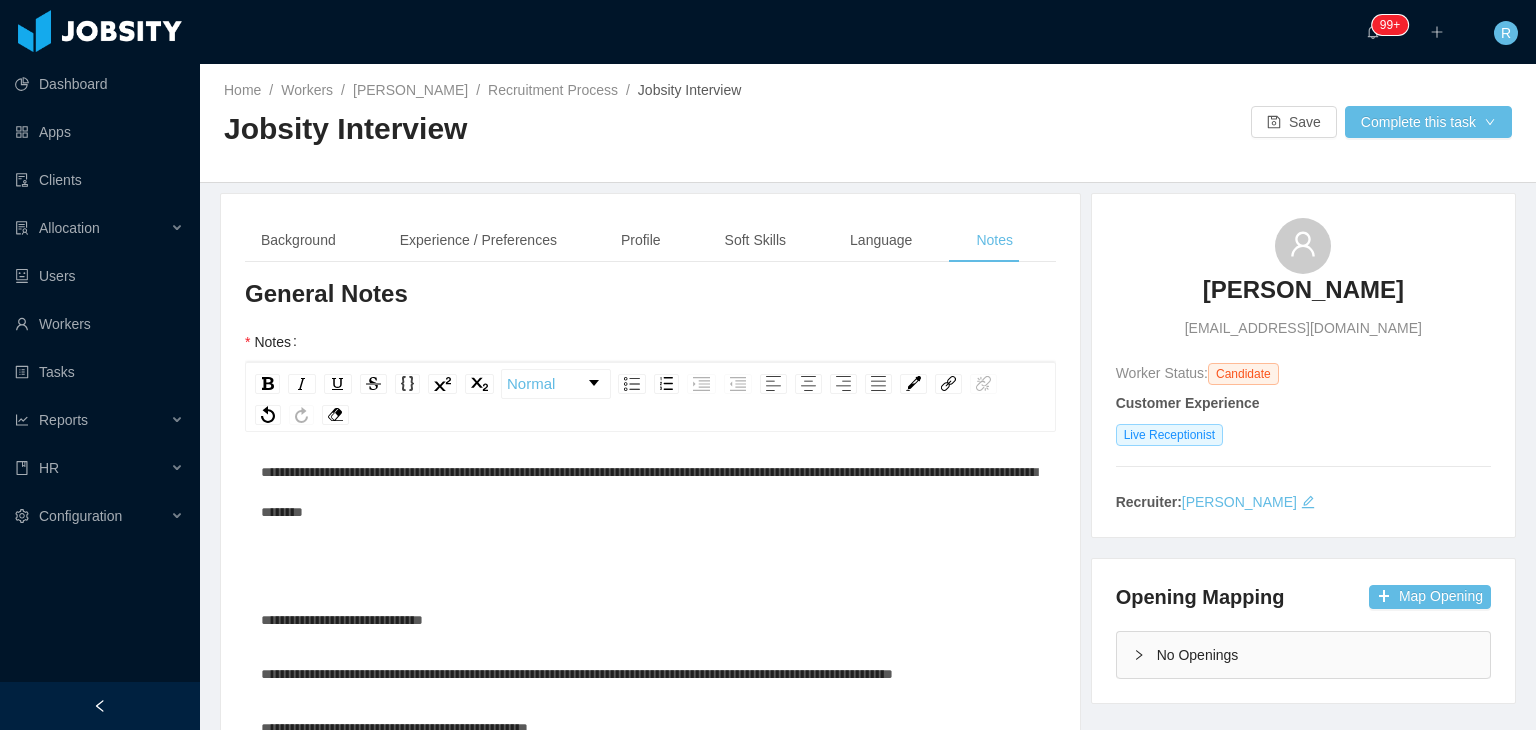 click at bounding box center [651, 566] 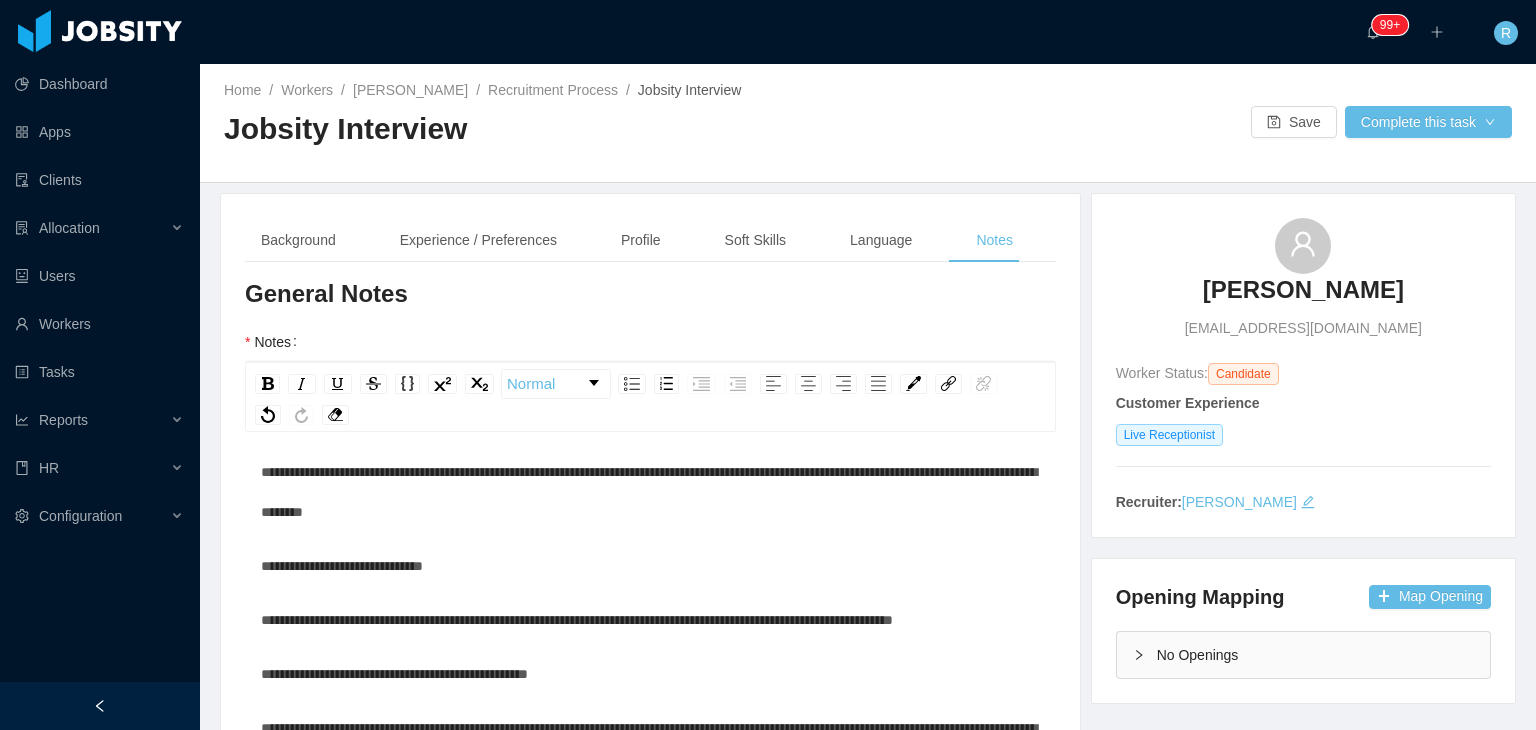 scroll, scrollTop: 387, scrollLeft: 0, axis: vertical 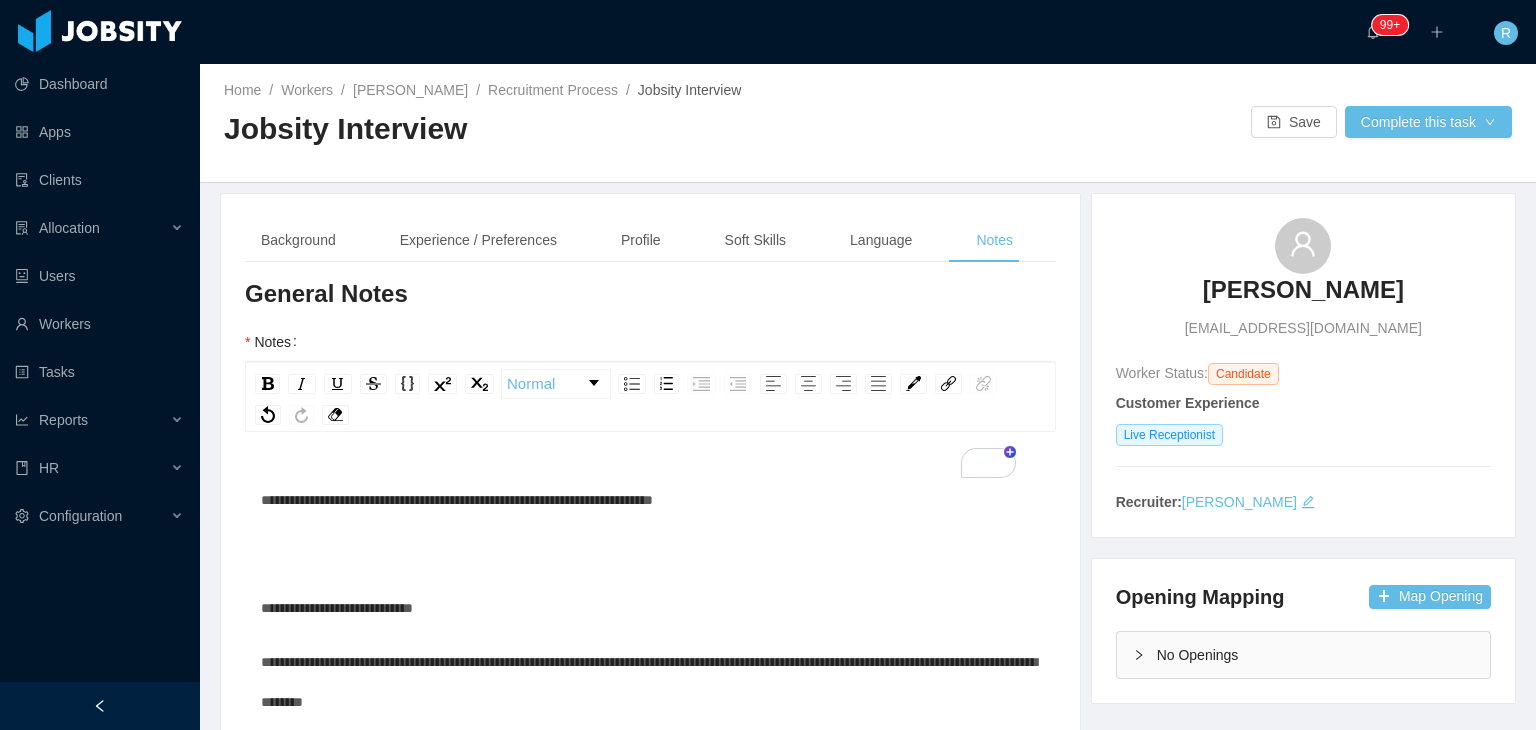 click at bounding box center (651, 554) 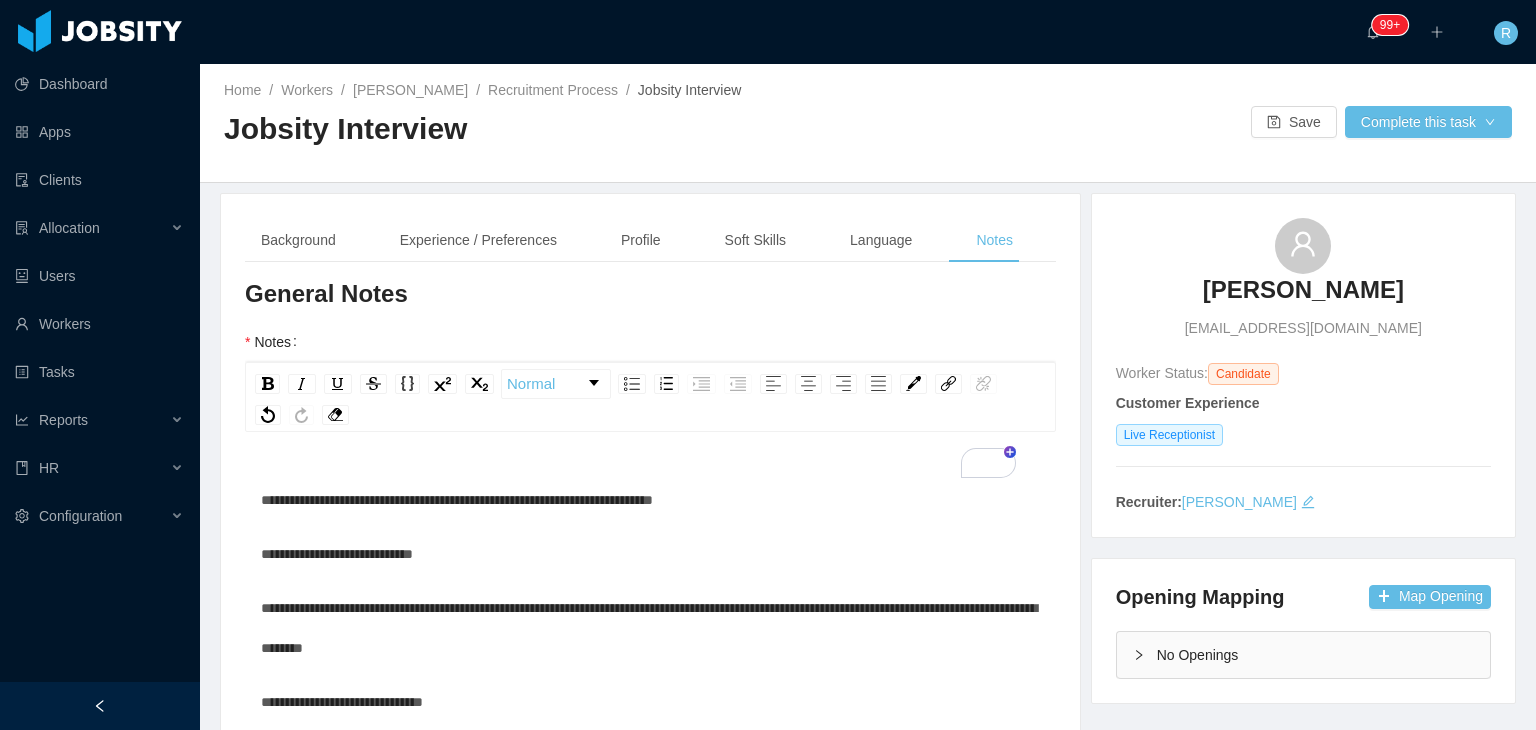 scroll, scrollTop: 184, scrollLeft: 0, axis: vertical 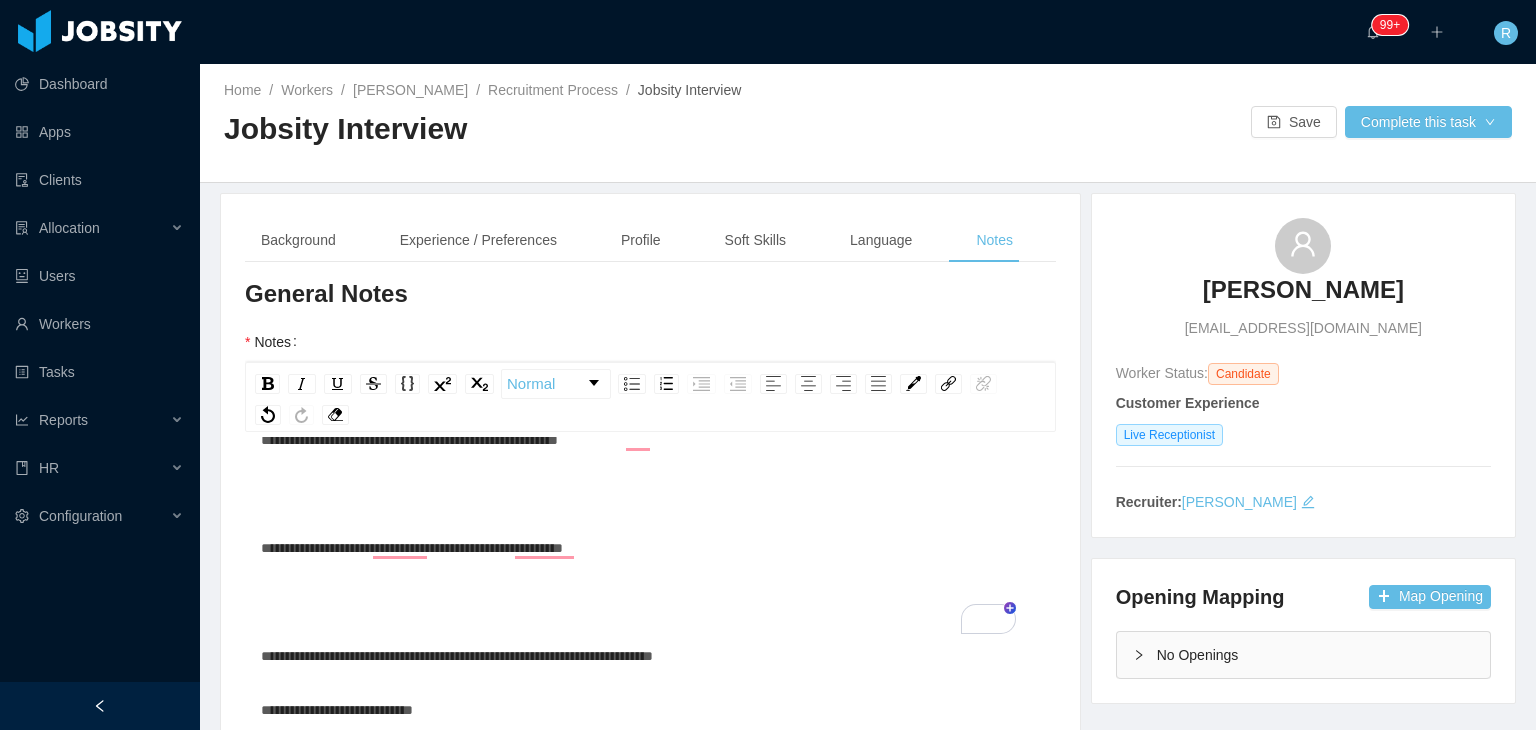 click on "**********" at bounding box center [651, 548] 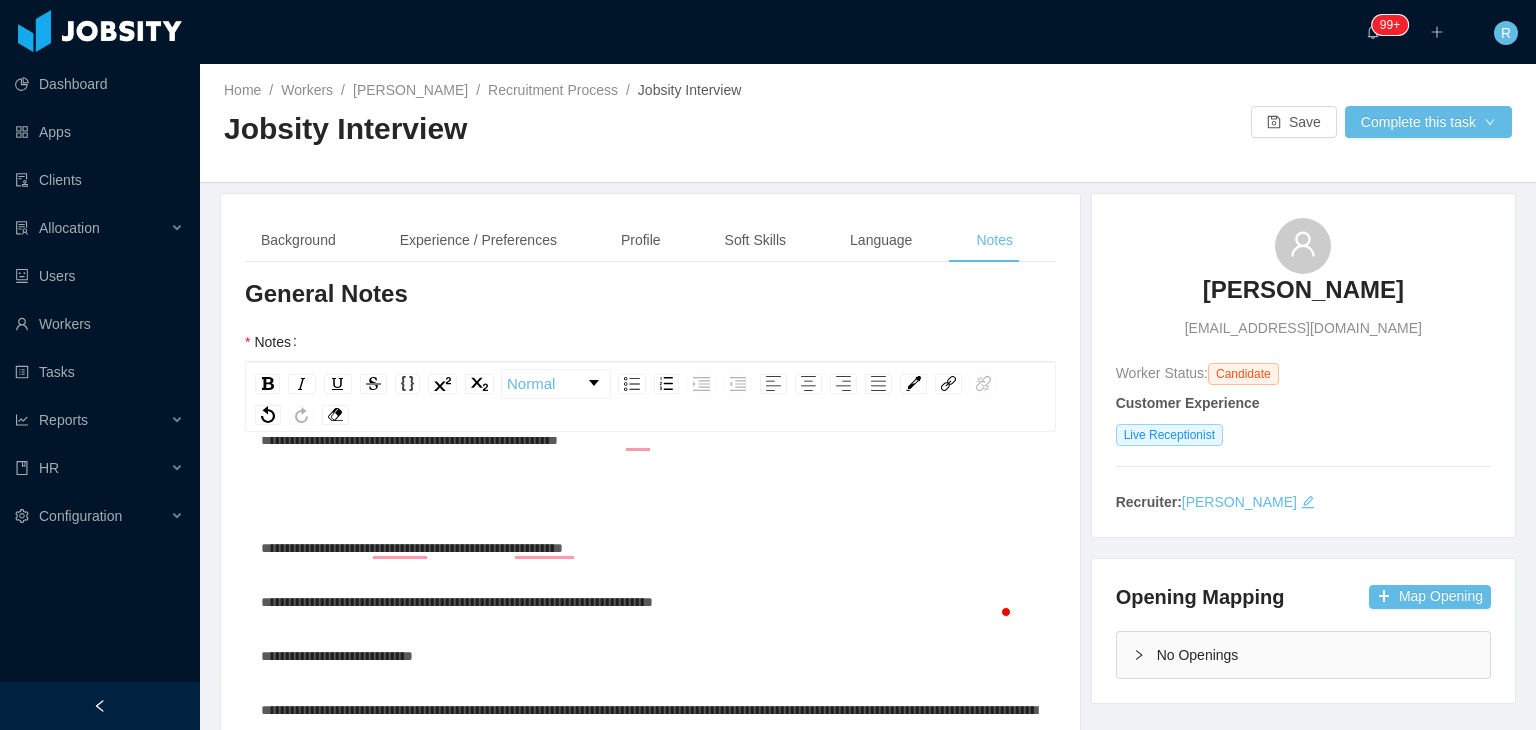 click at bounding box center [651, 494] 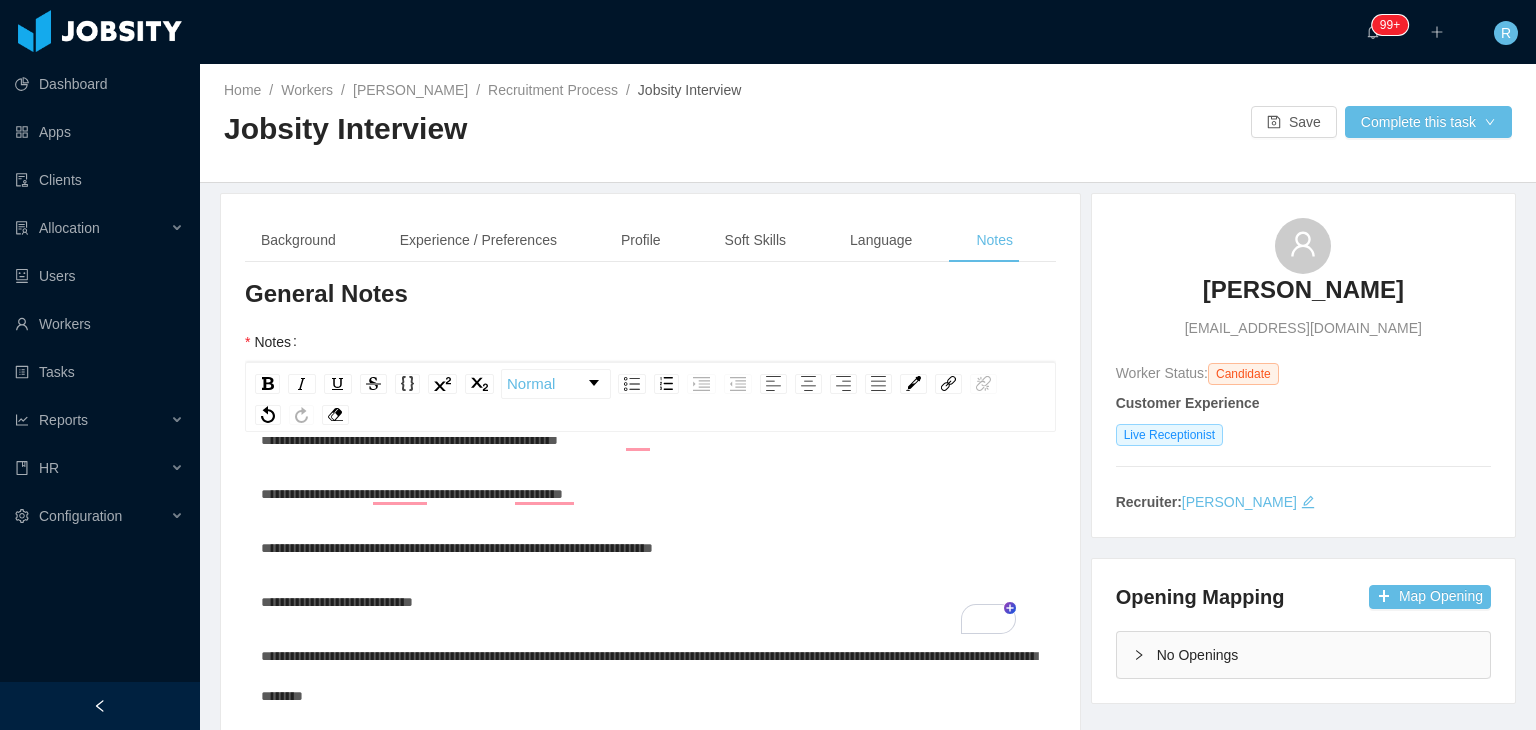 scroll, scrollTop: 0, scrollLeft: 0, axis: both 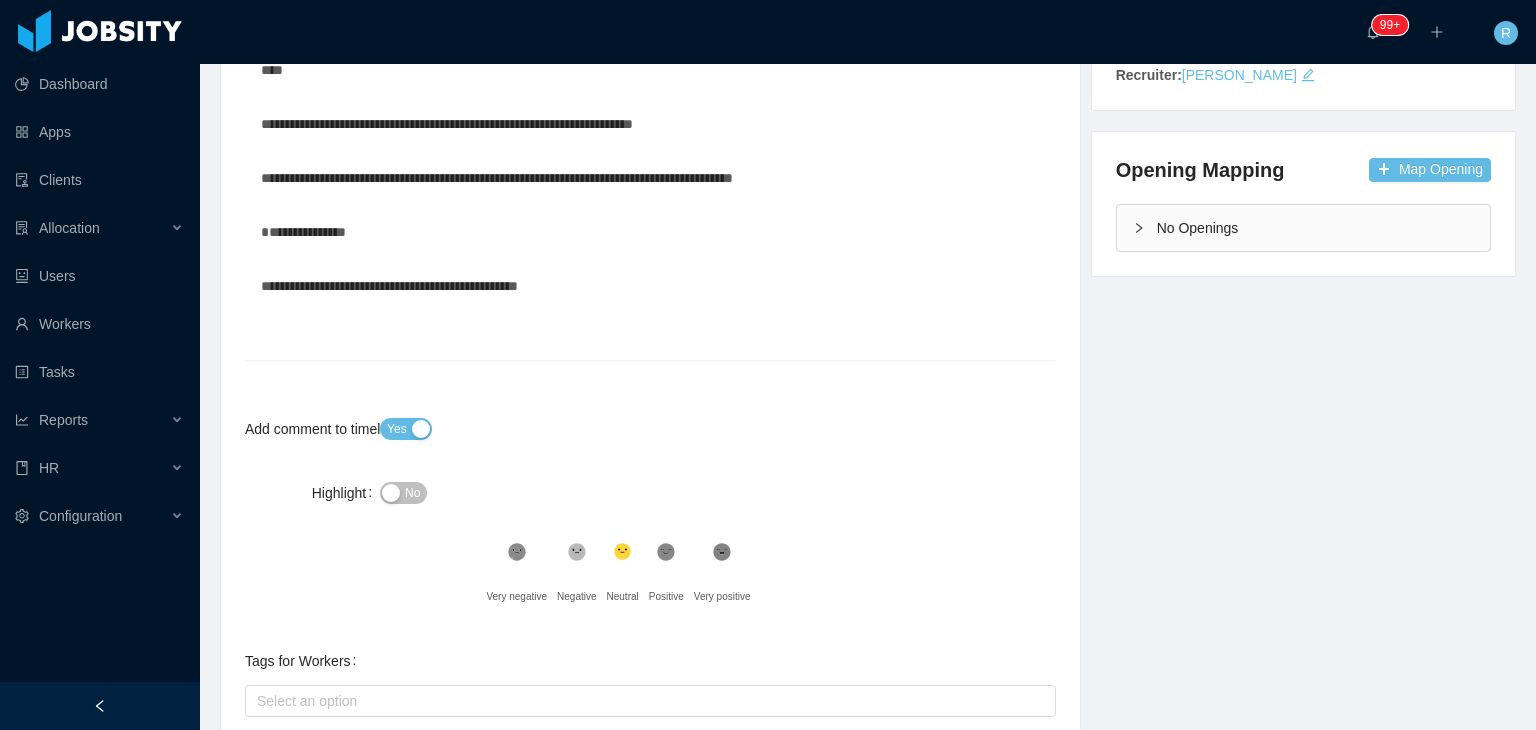 click on "**********" at bounding box center [651, 286] 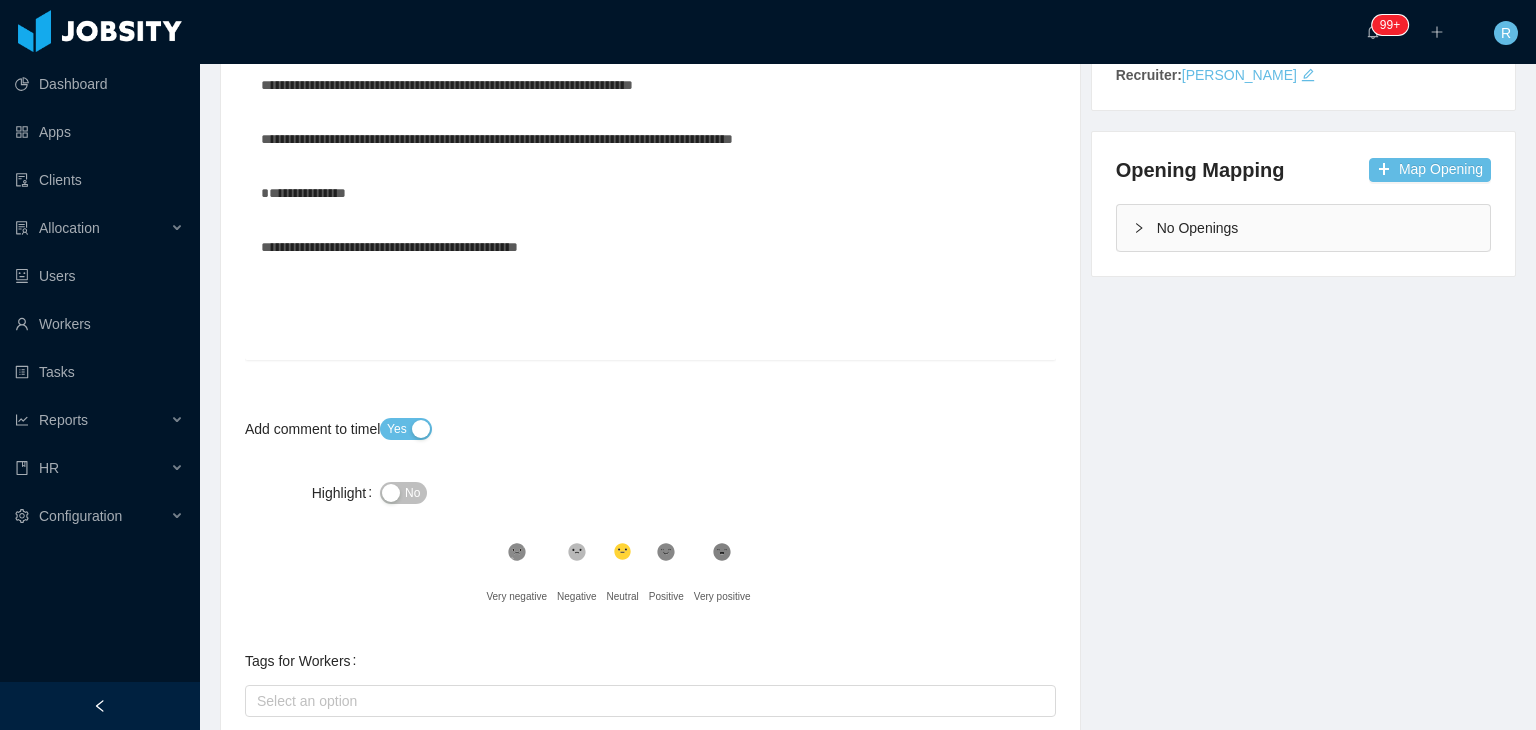 click at bounding box center [651, 301] 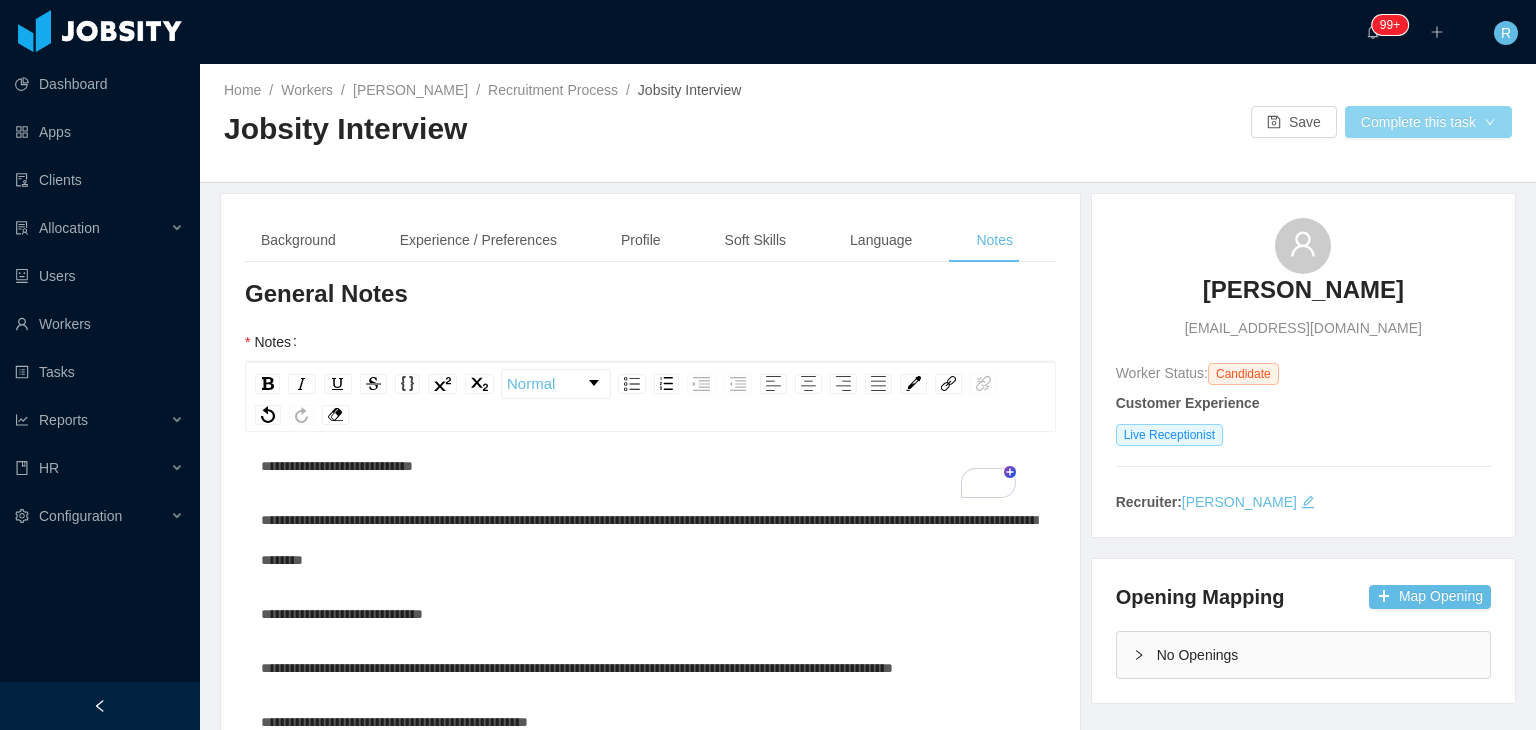 click on "Complete this task" at bounding box center [1428, 122] 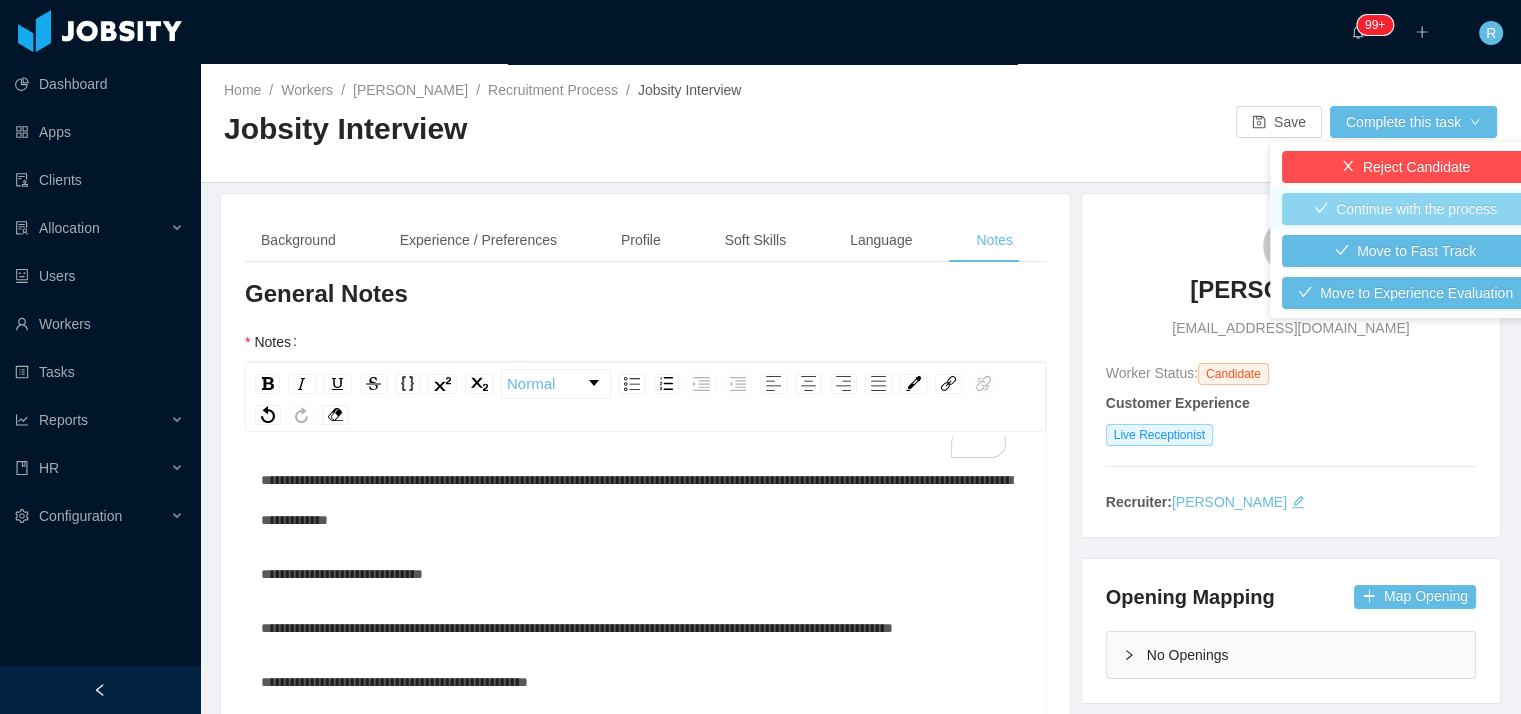 click on "Continue with the process" at bounding box center [1405, 209] 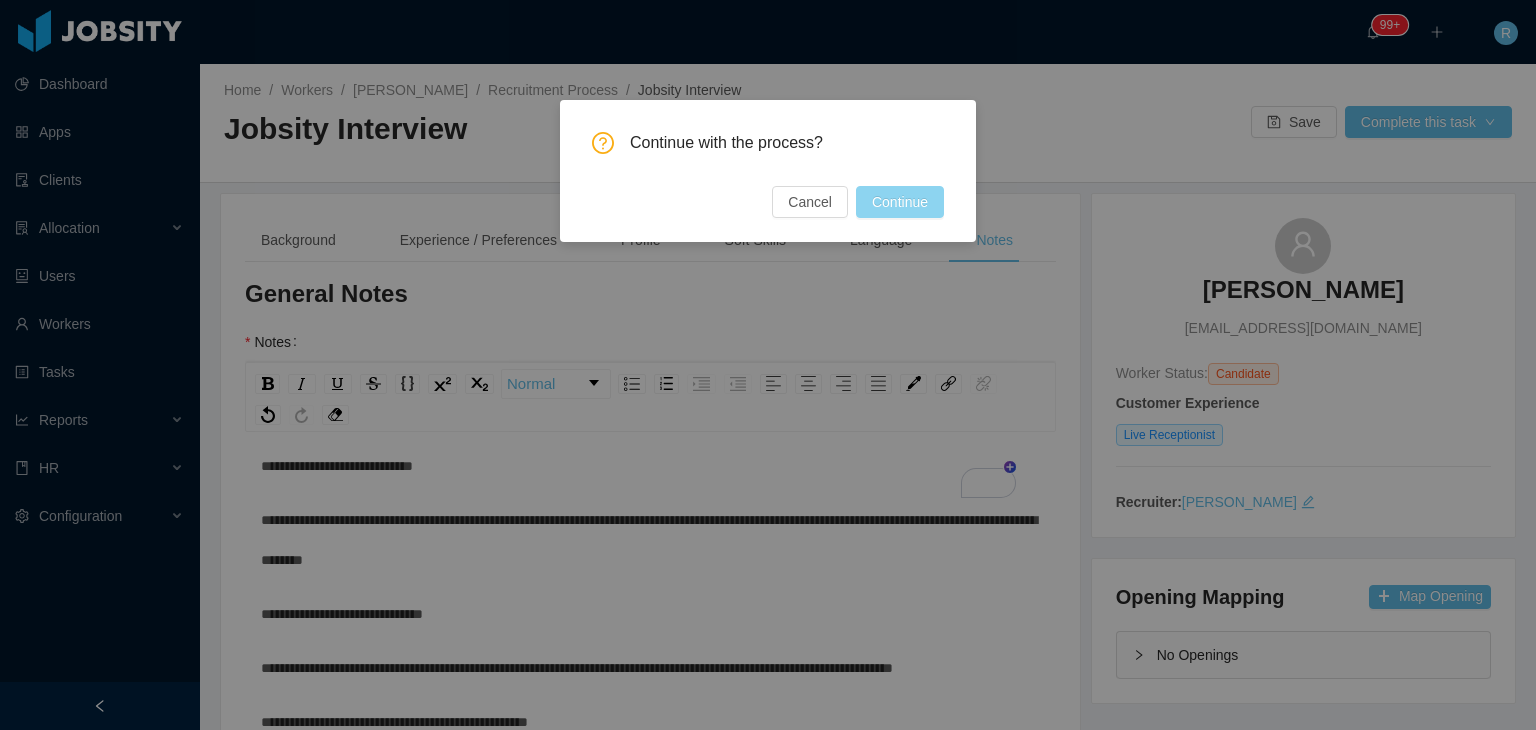 click on "Continue" at bounding box center [900, 202] 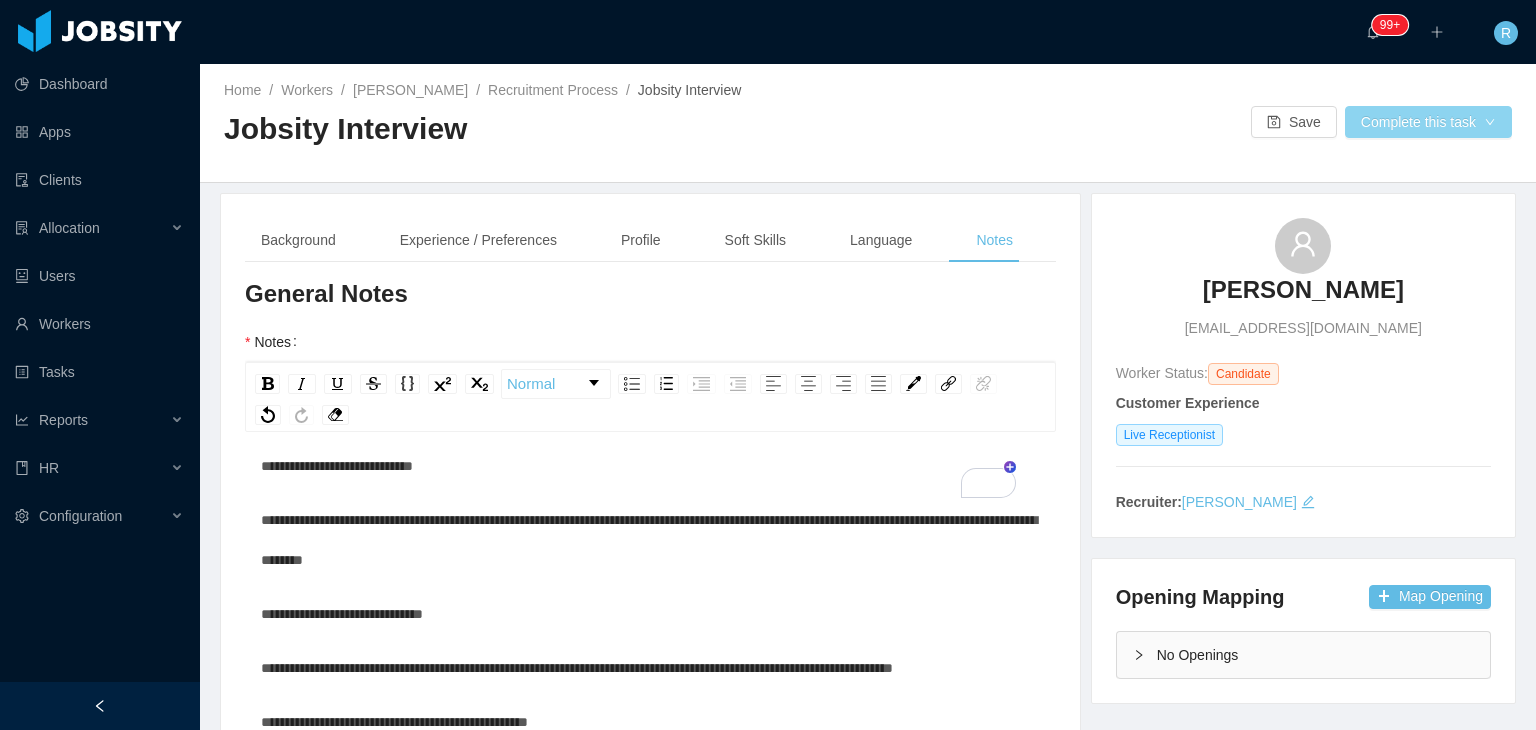 click on "Complete this task" at bounding box center (1428, 122) 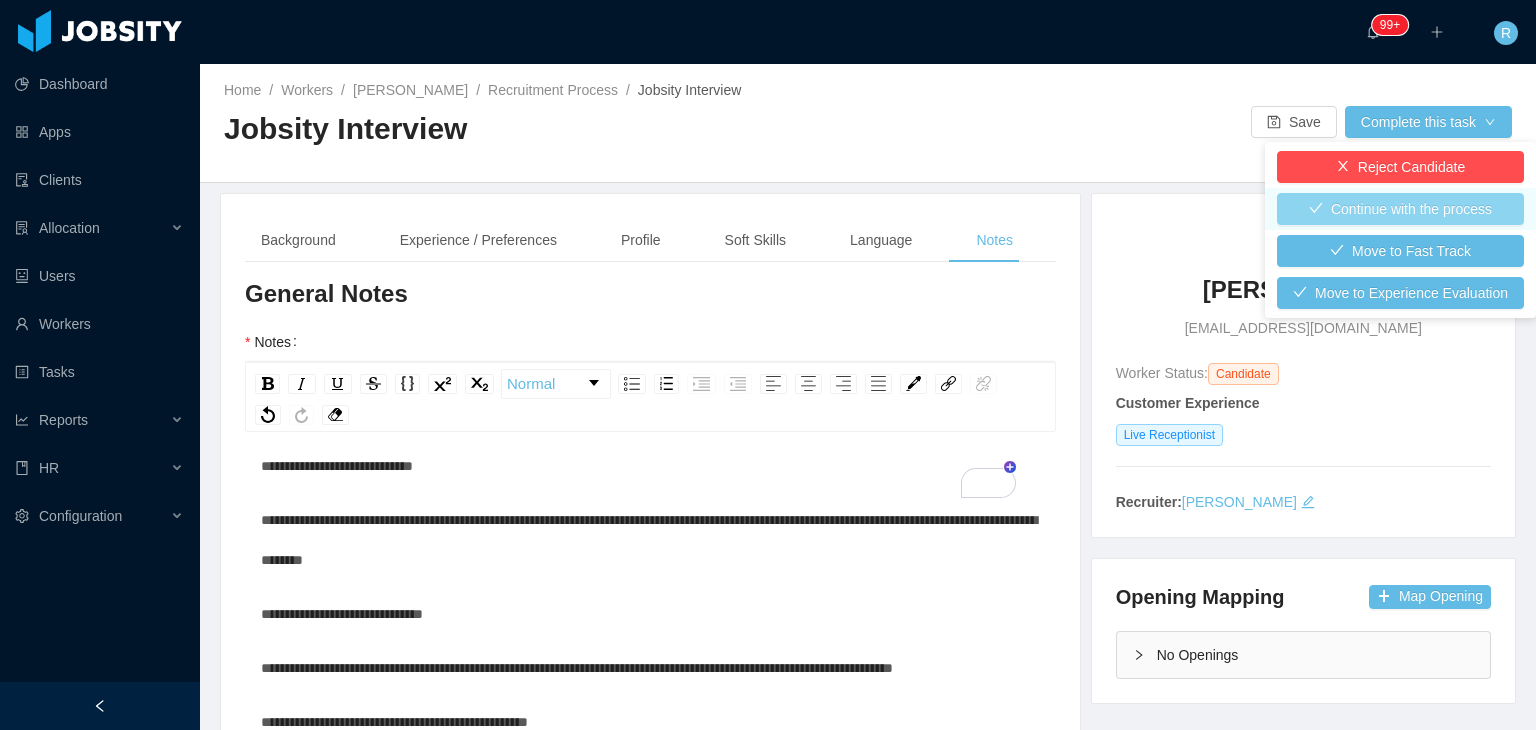 click on "Continue with the process" at bounding box center [1400, 209] 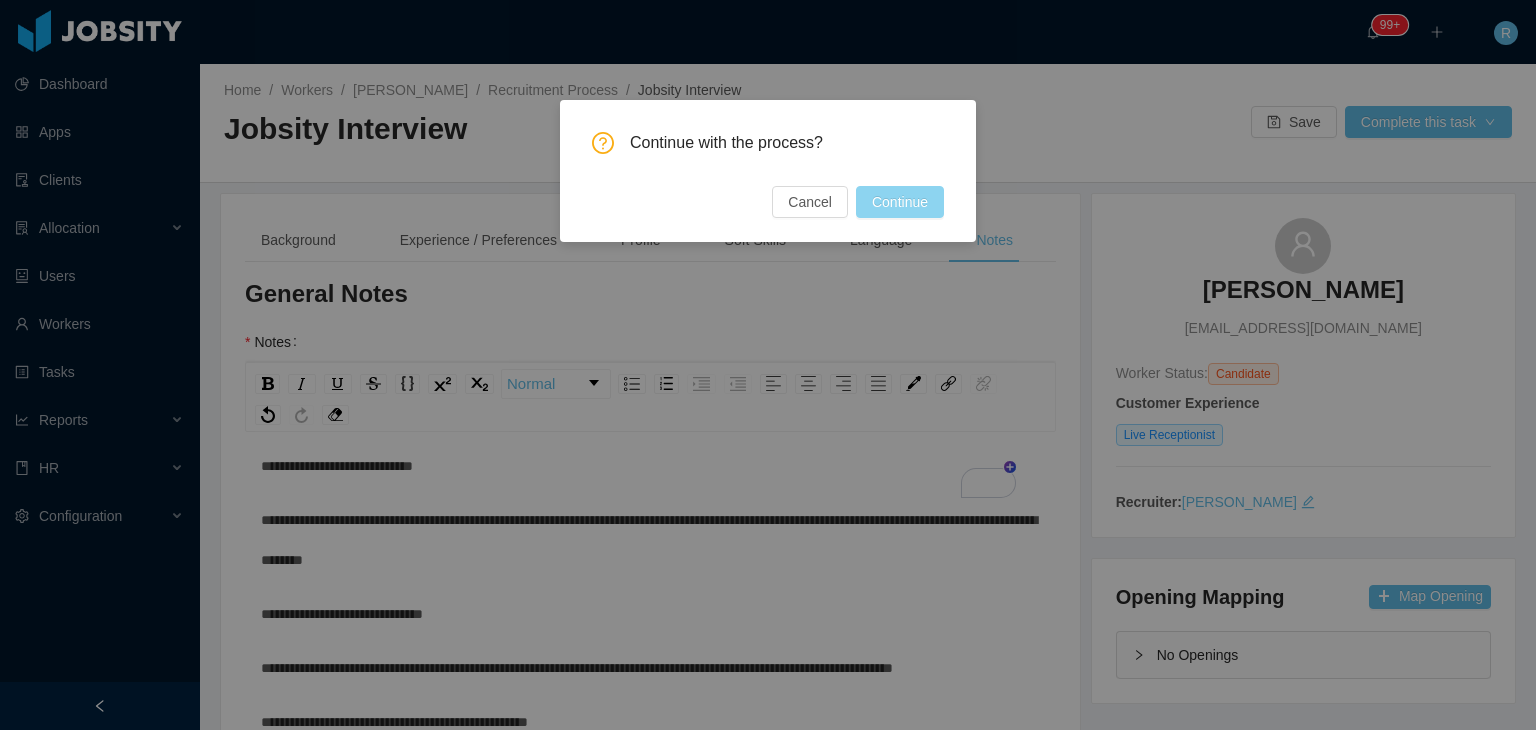 click on "Continue" at bounding box center [900, 202] 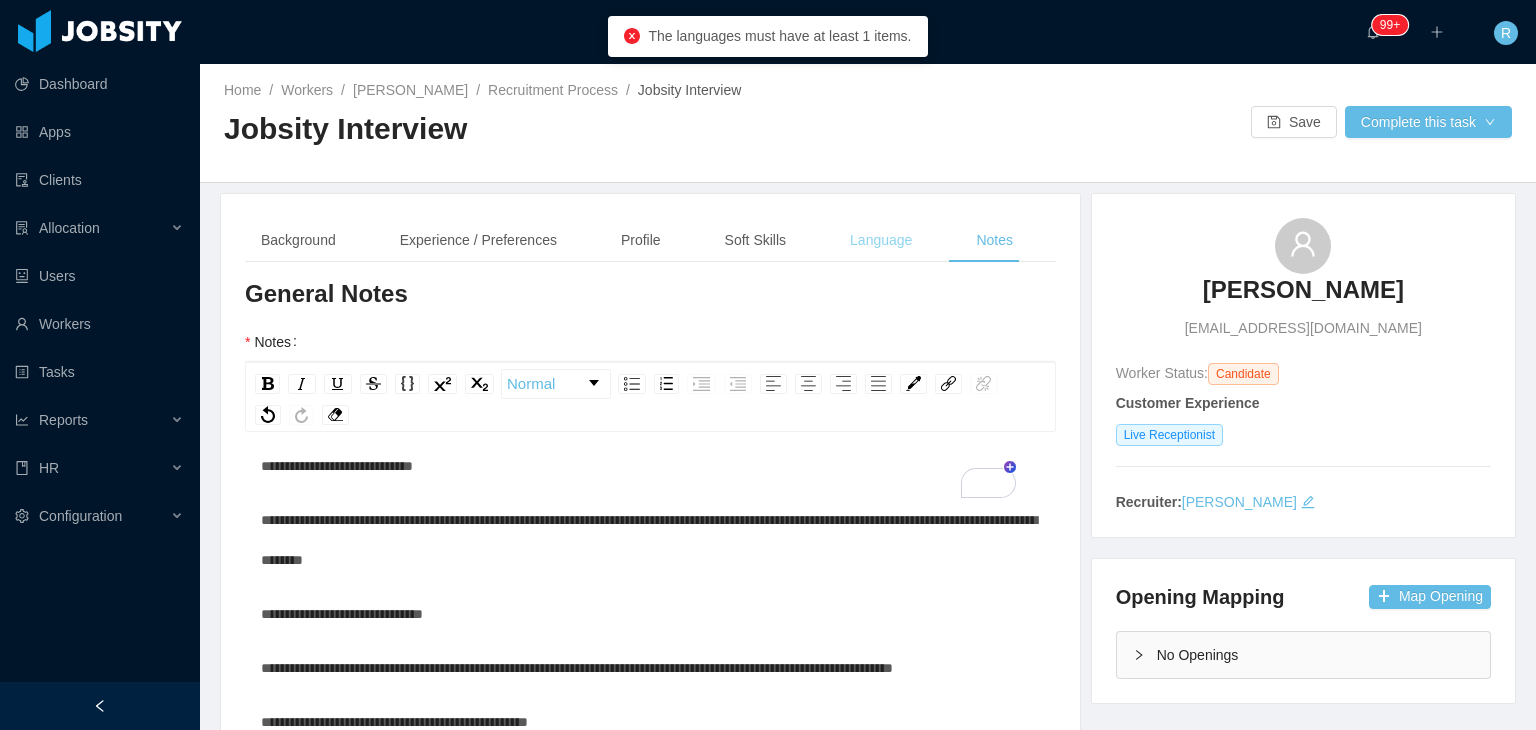 click on "Language" at bounding box center (881, 240) 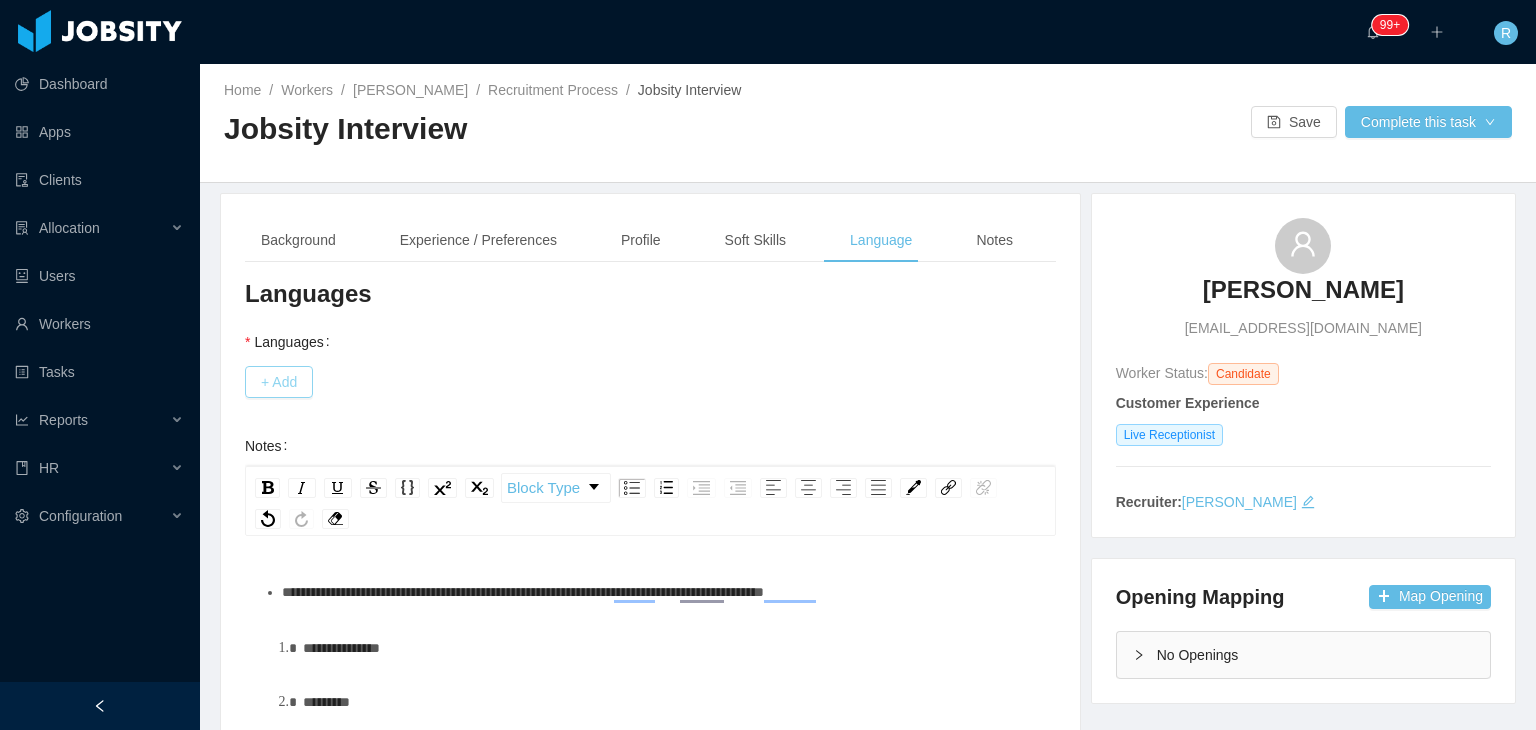 click on "+ Add" at bounding box center [279, 382] 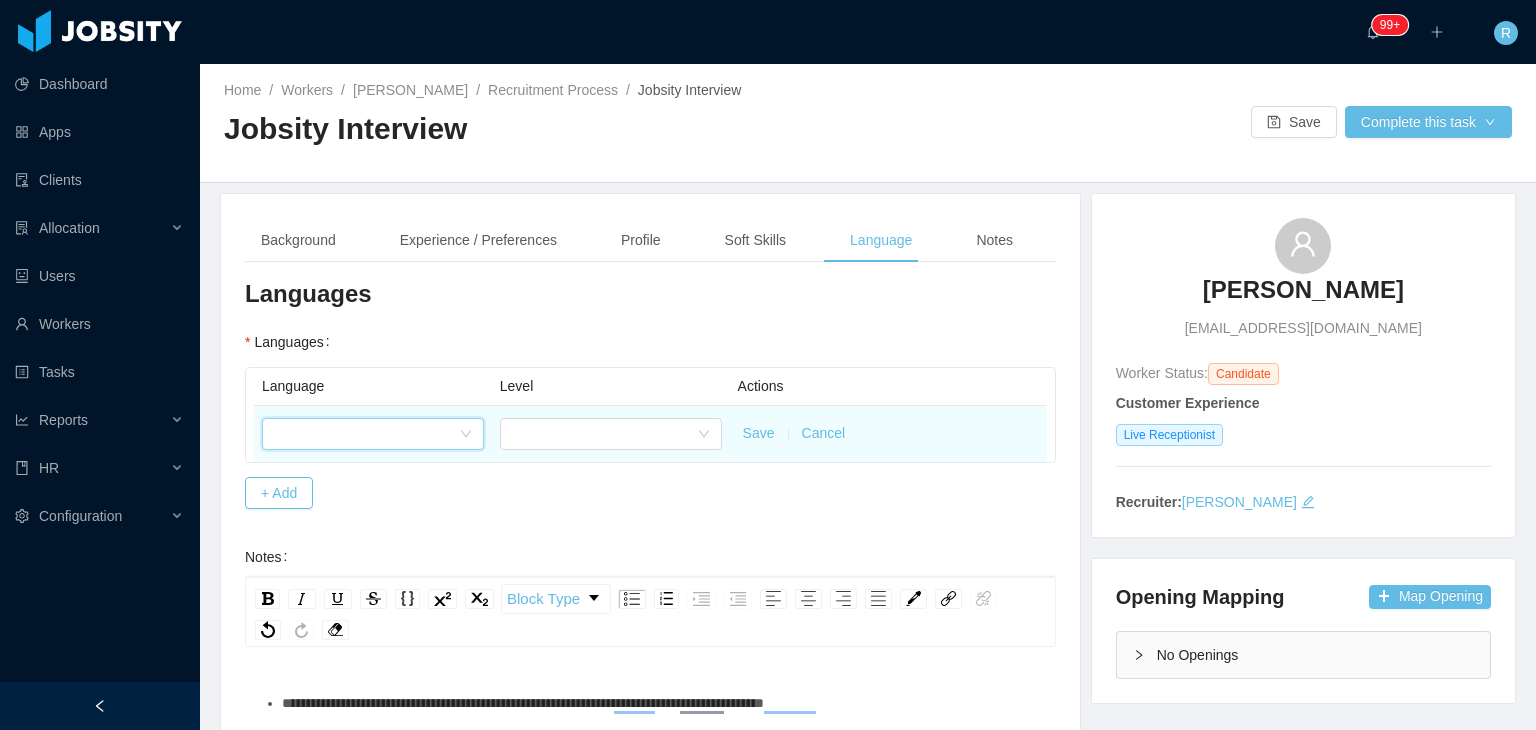 click 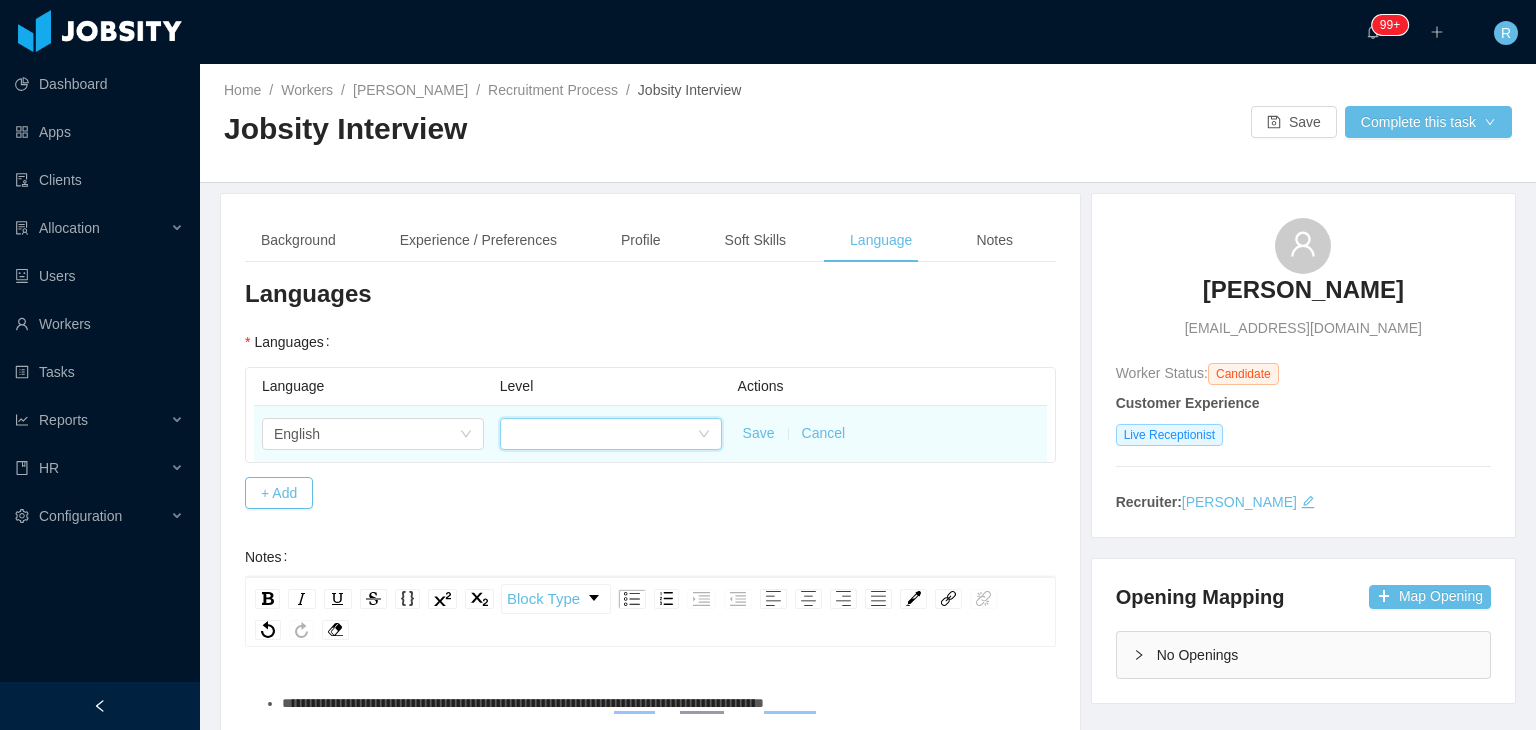 click at bounding box center (604, 434) 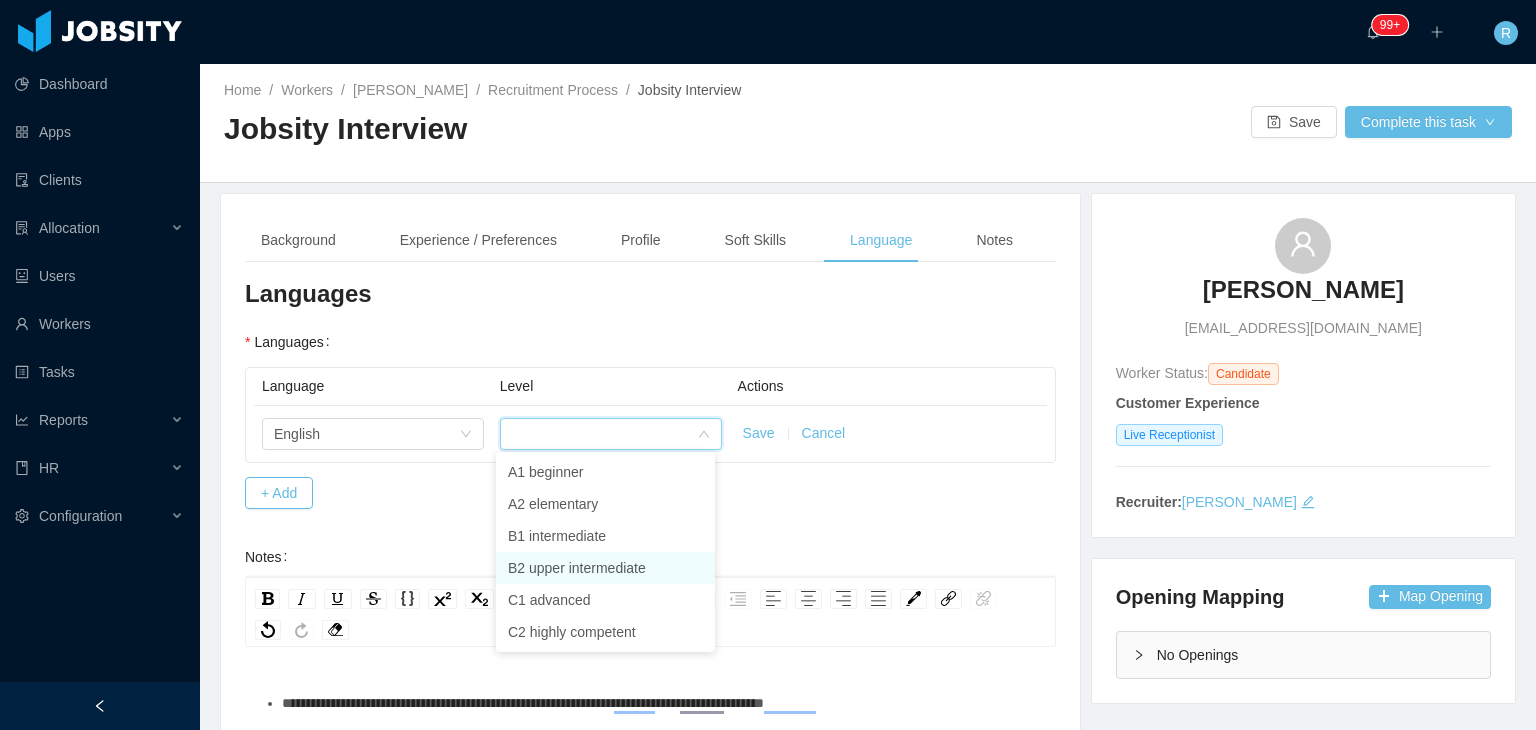 click on "B2 upper intermediate" at bounding box center (605, 568) 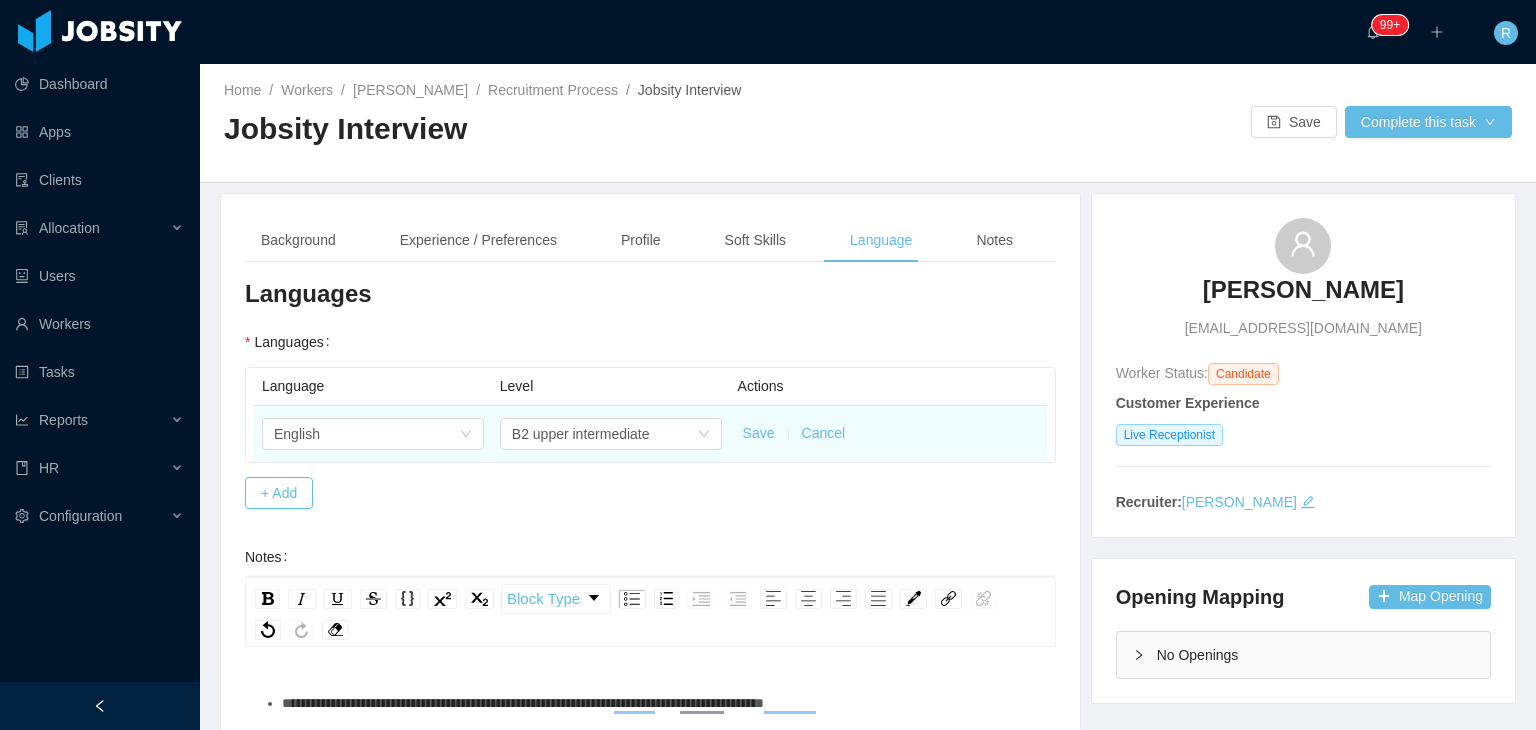 click on "Save" at bounding box center [759, 433] 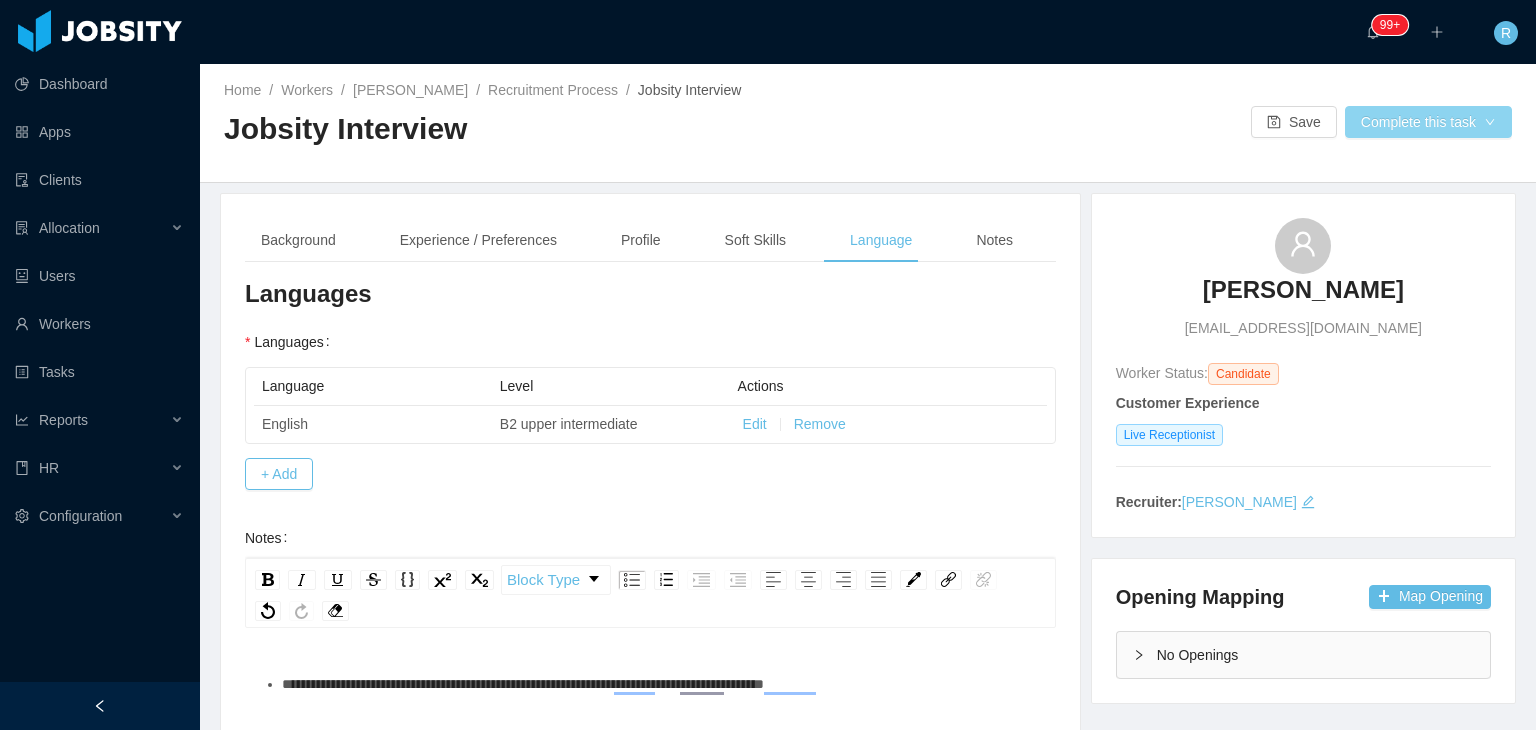 click on "Complete this task" at bounding box center (1428, 122) 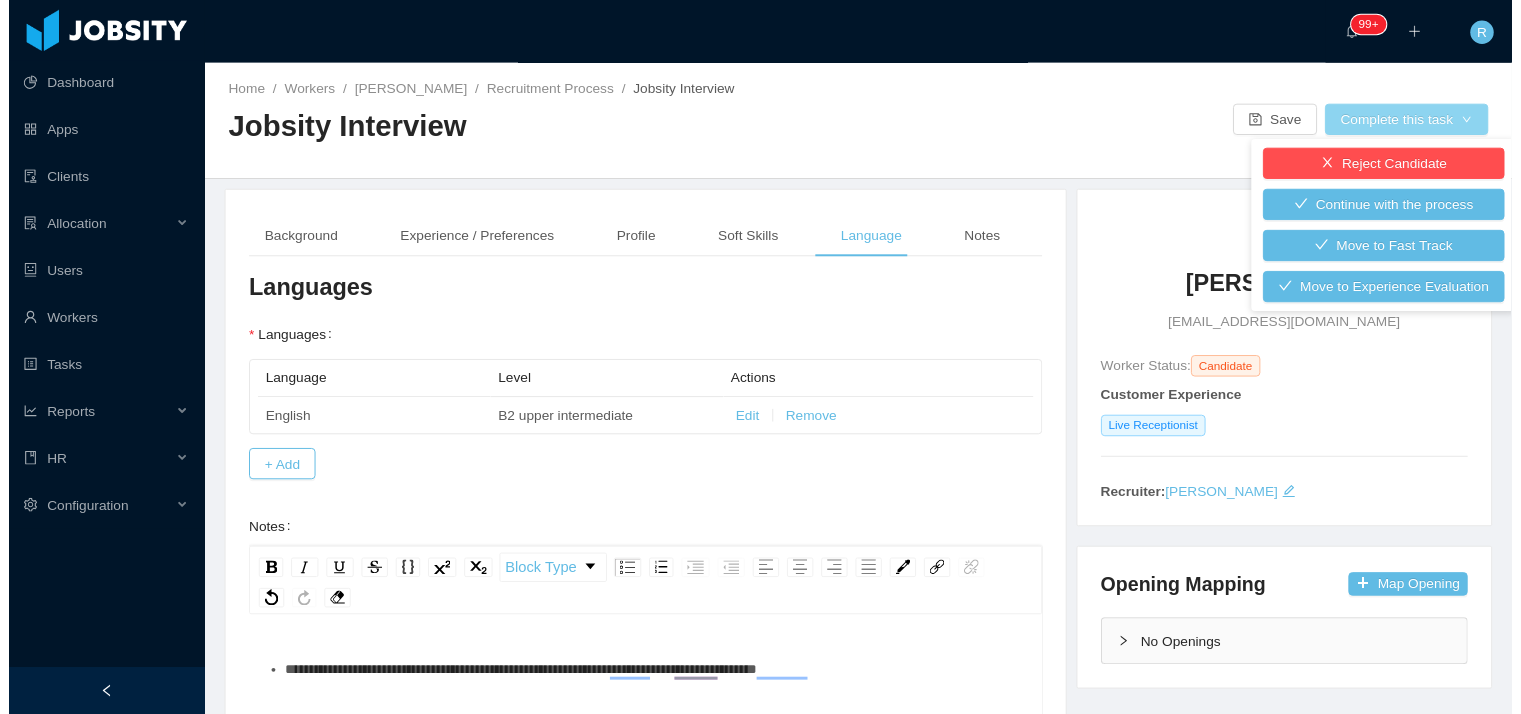scroll, scrollTop: 360, scrollLeft: 0, axis: vertical 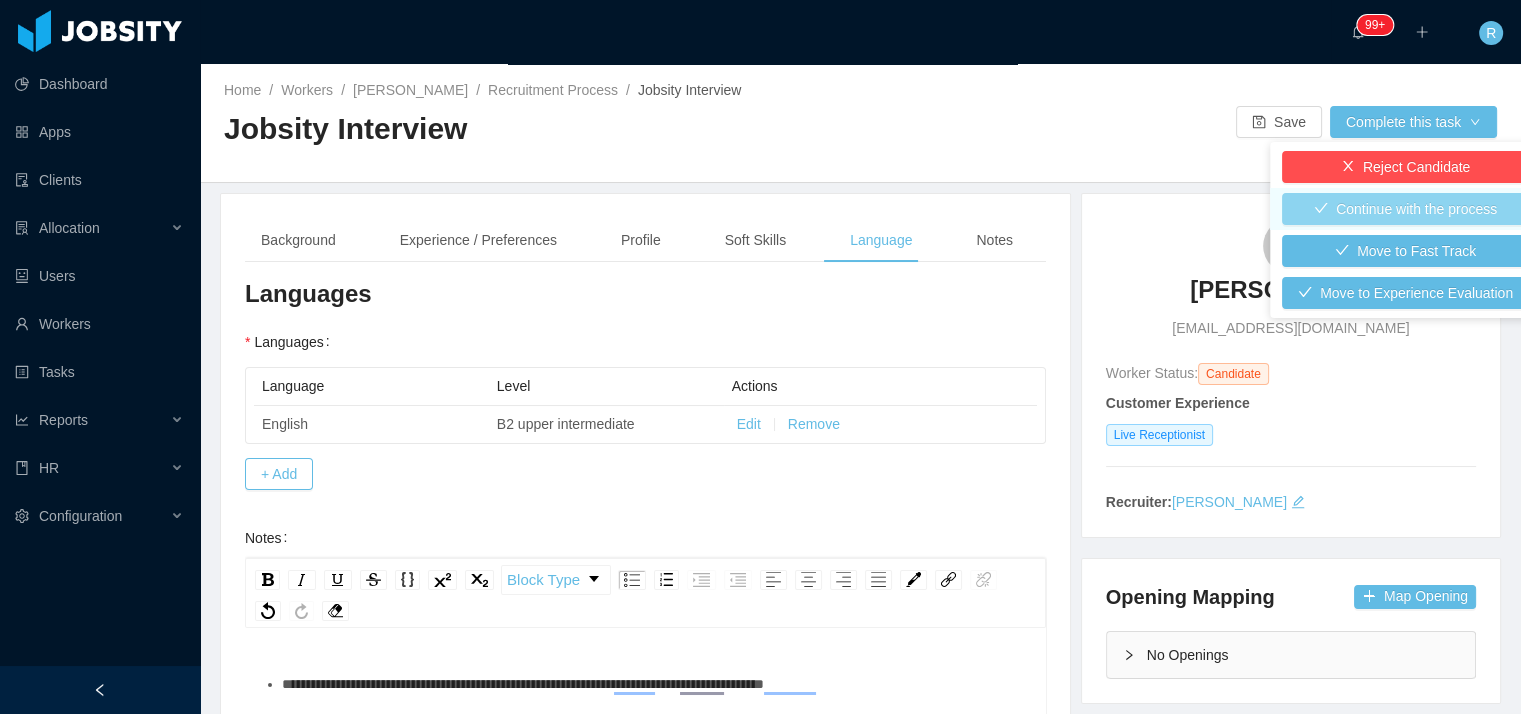 click on "Continue with the process" at bounding box center [1405, 209] 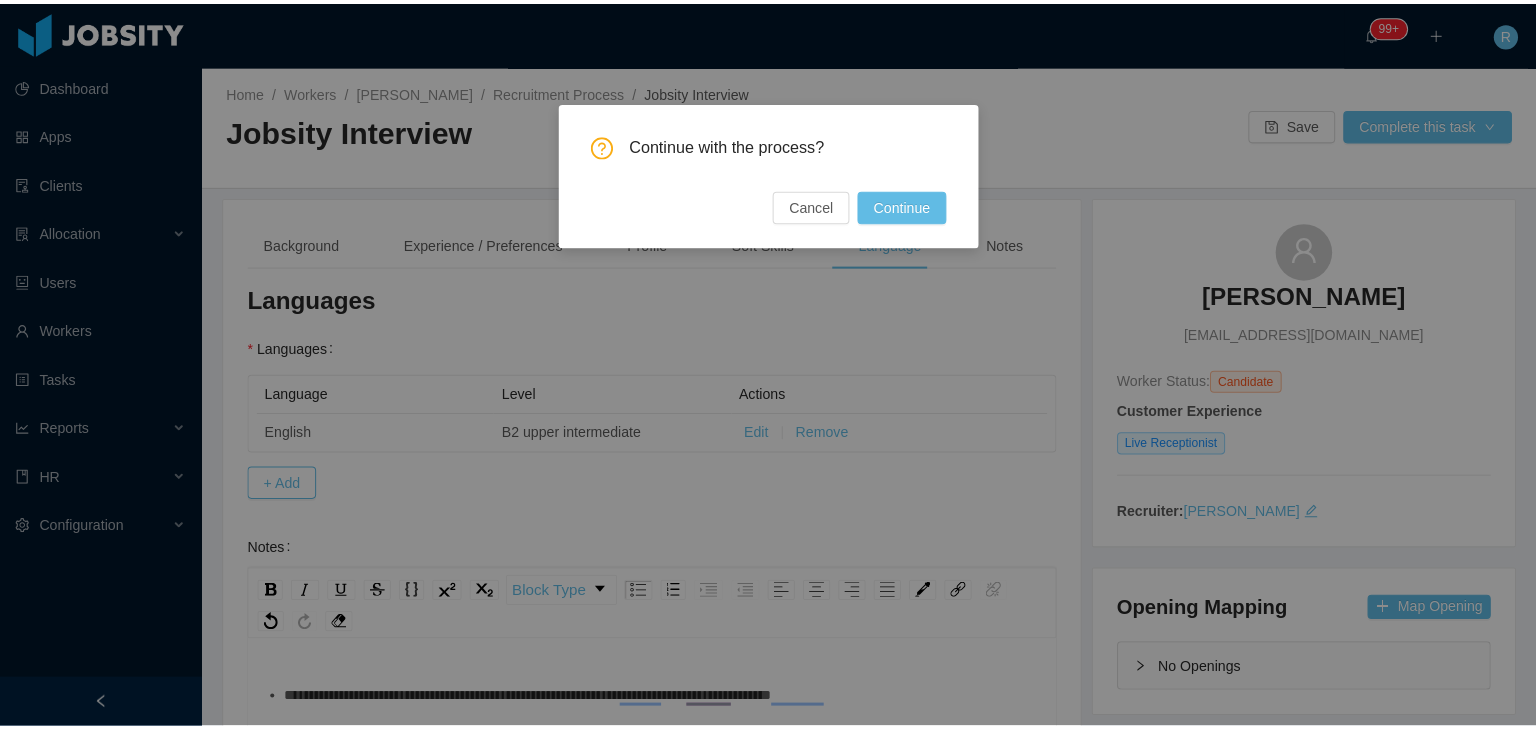 scroll, scrollTop: 320, scrollLeft: 0, axis: vertical 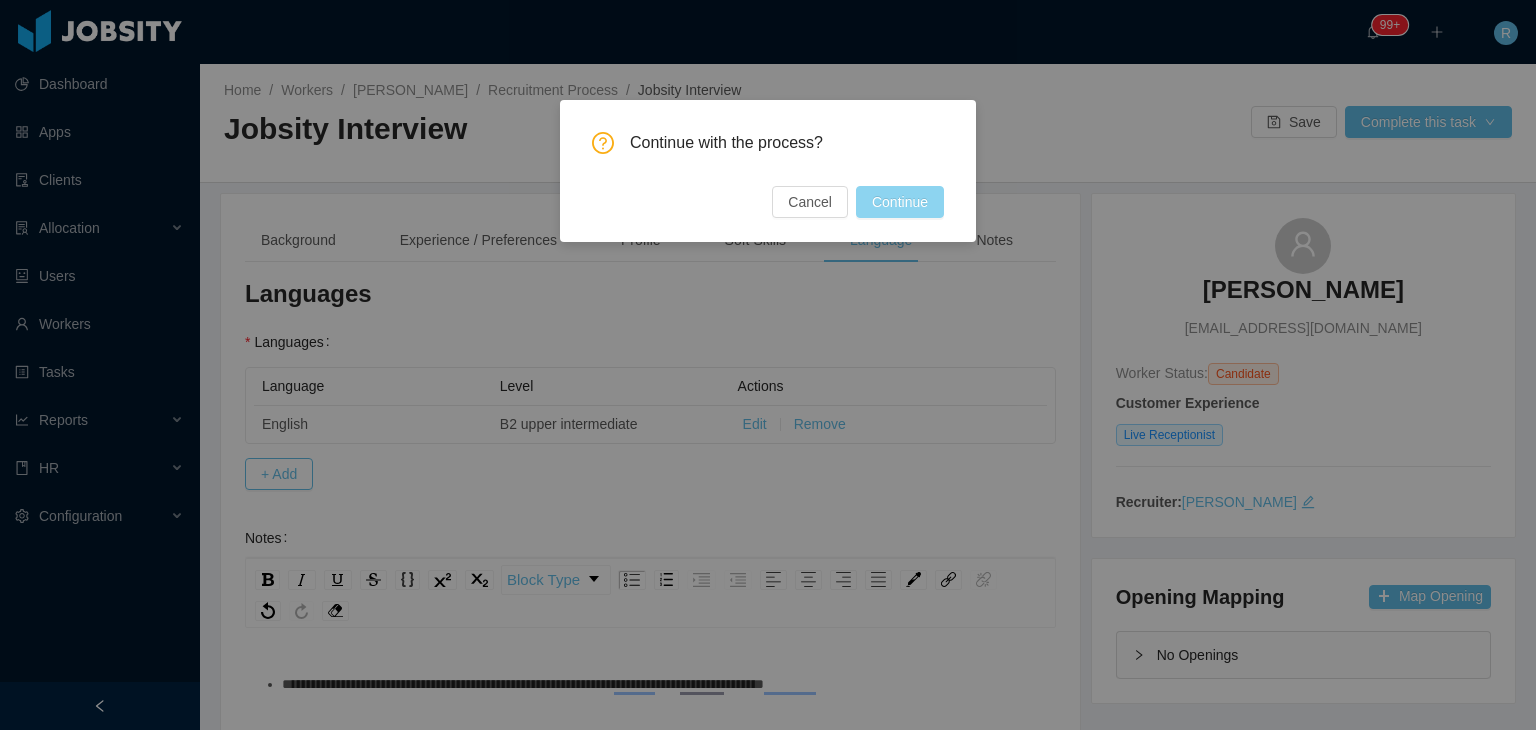 click on "Continue" at bounding box center [900, 202] 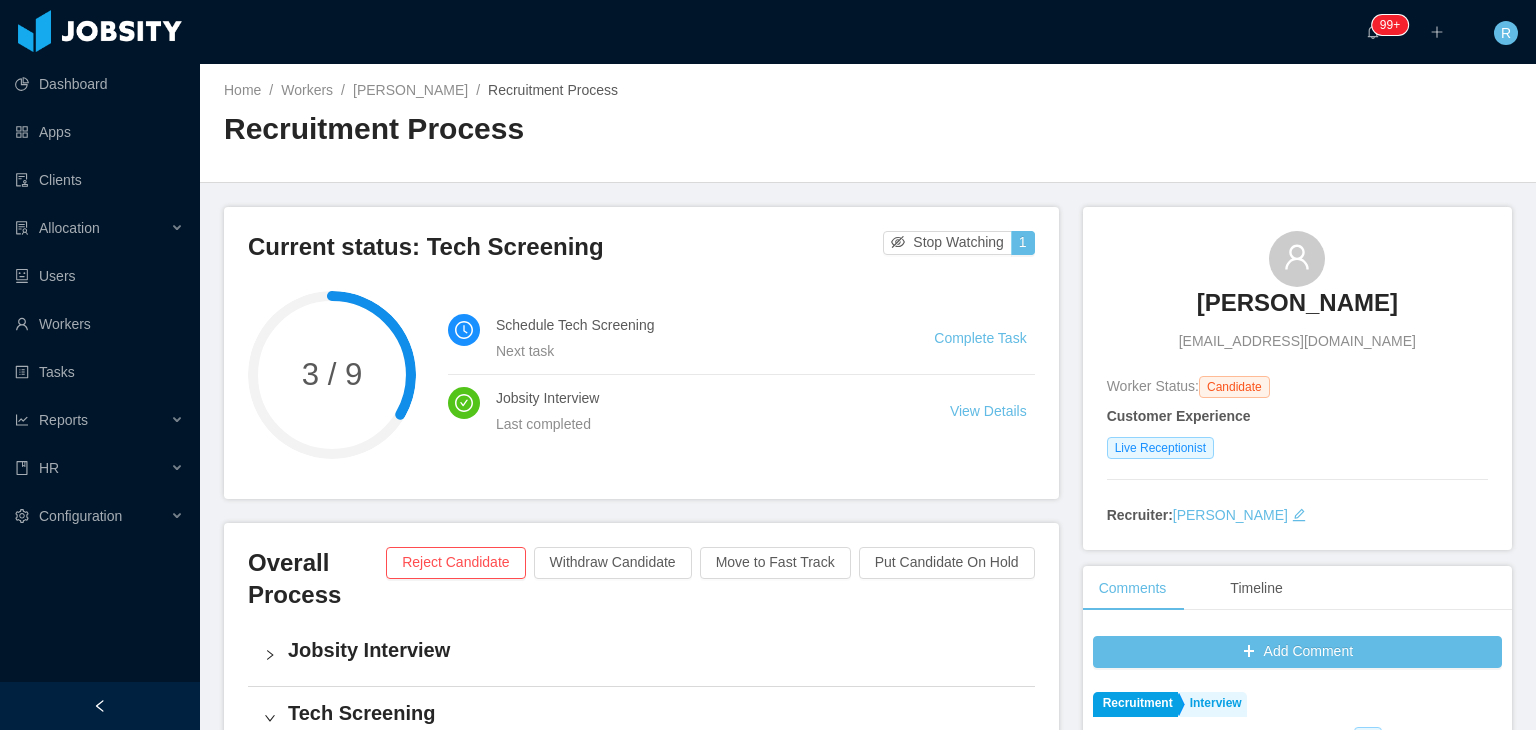 click on "edgard49270@gmail.com" at bounding box center [1297, 341] 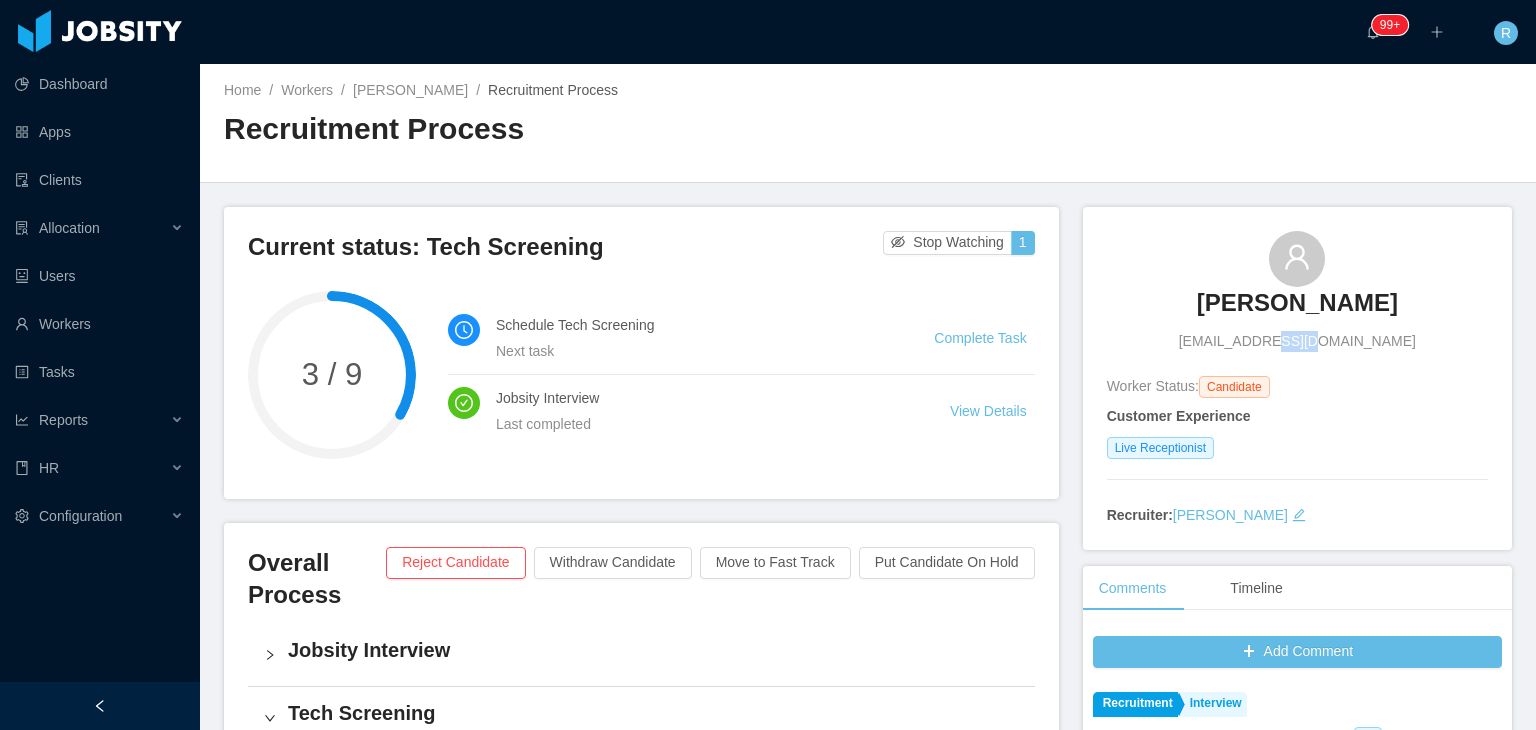 click on "edgard49270@gmail.com" at bounding box center [1297, 341] 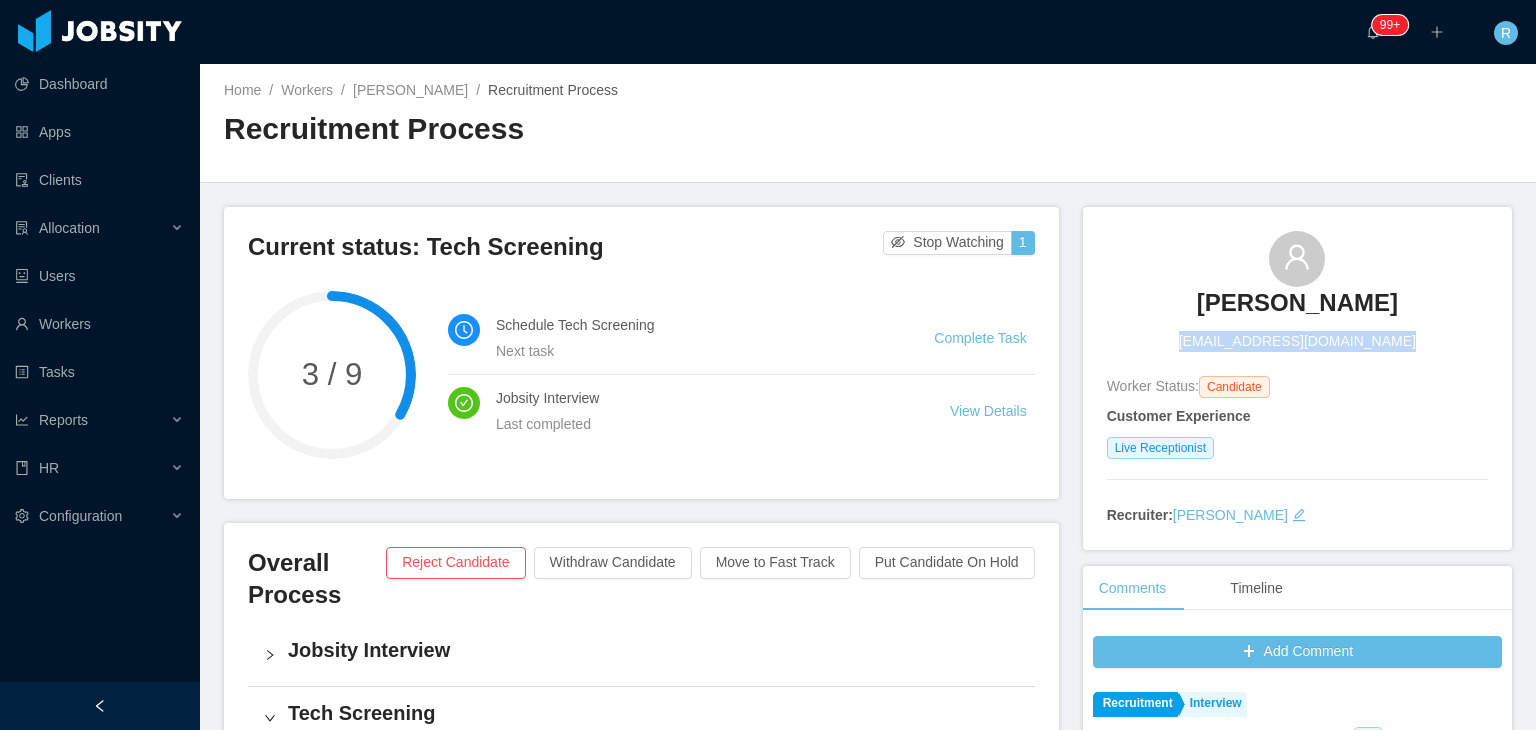 click on "edgard49270@gmail.com" at bounding box center [1297, 341] 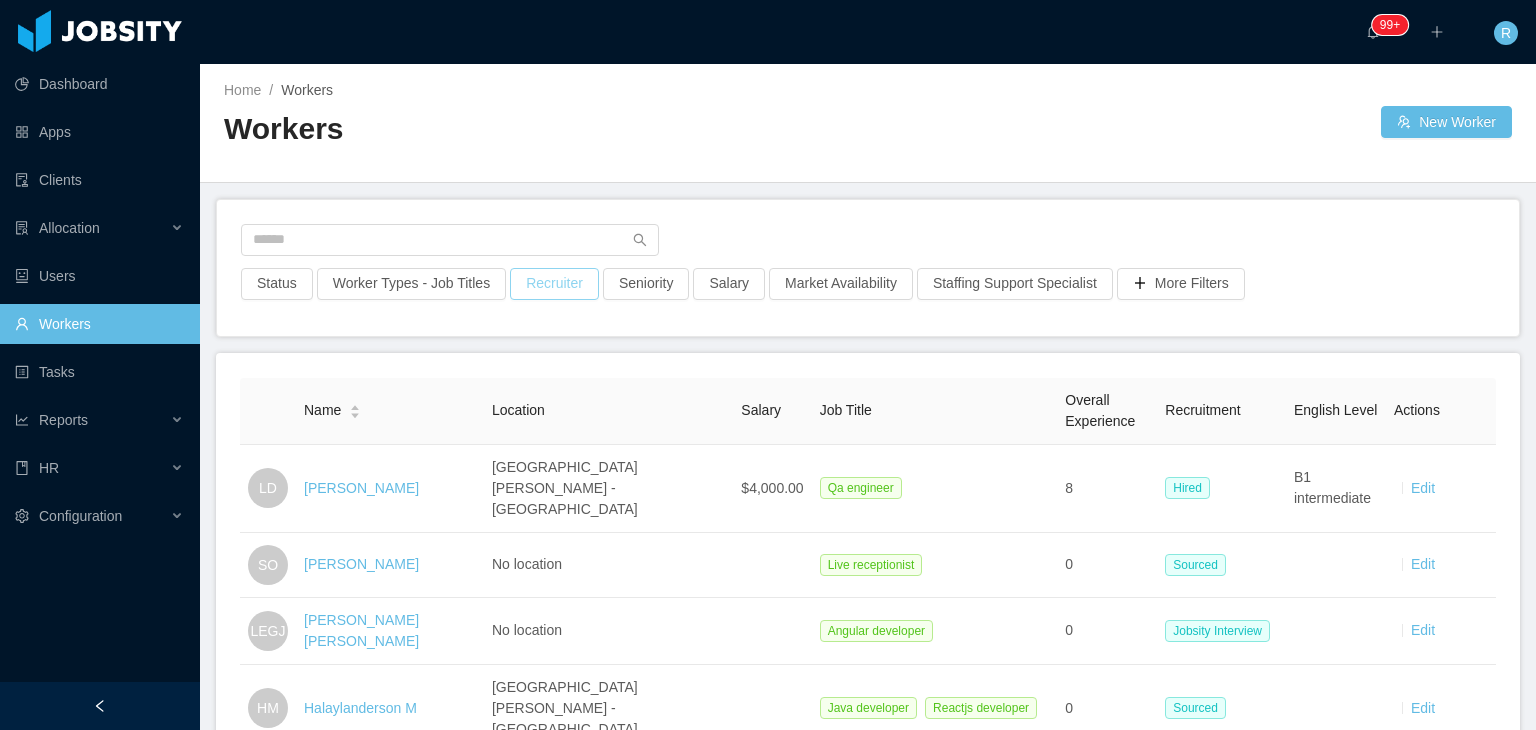 scroll, scrollTop: 0, scrollLeft: 0, axis: both 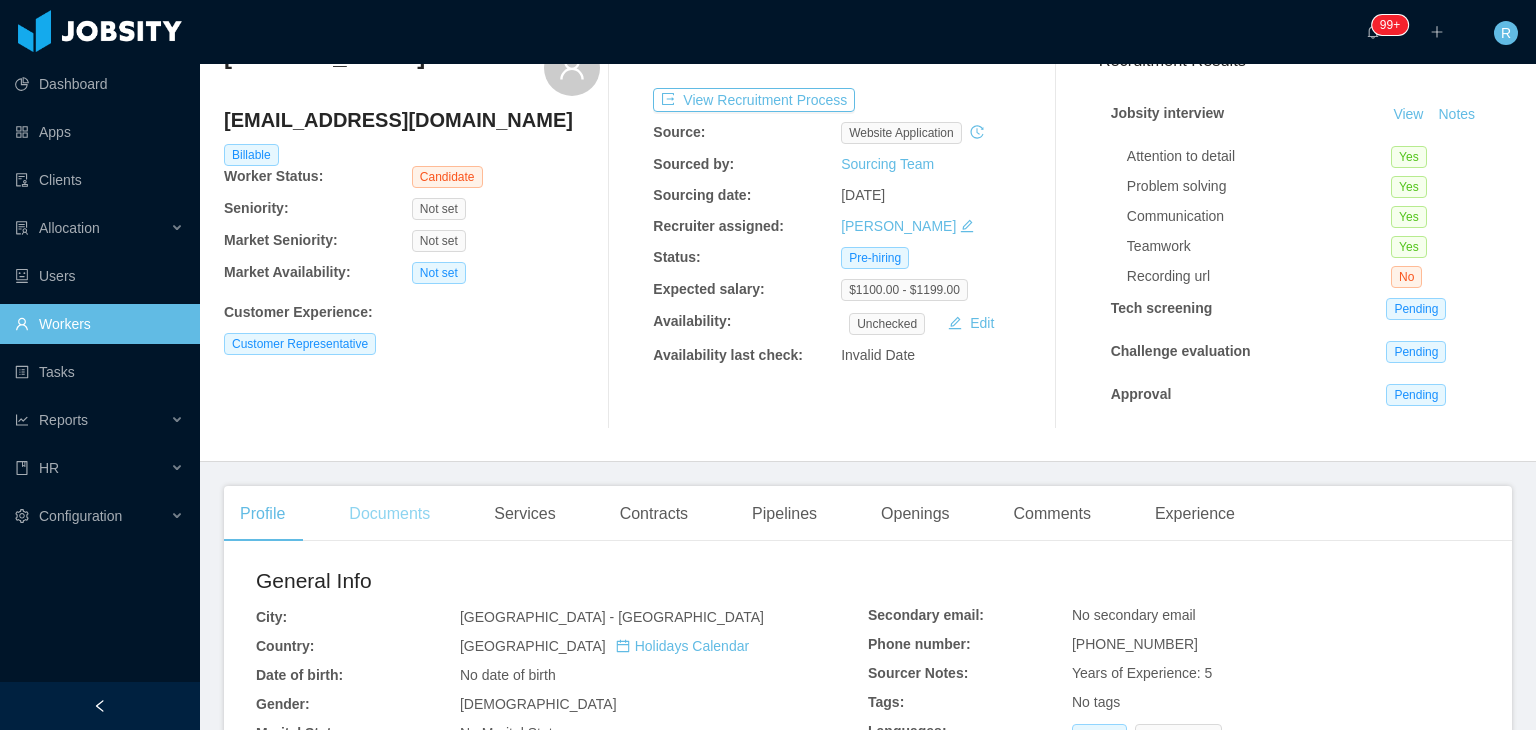 click on "Documents" at bounding box center [389, 514] 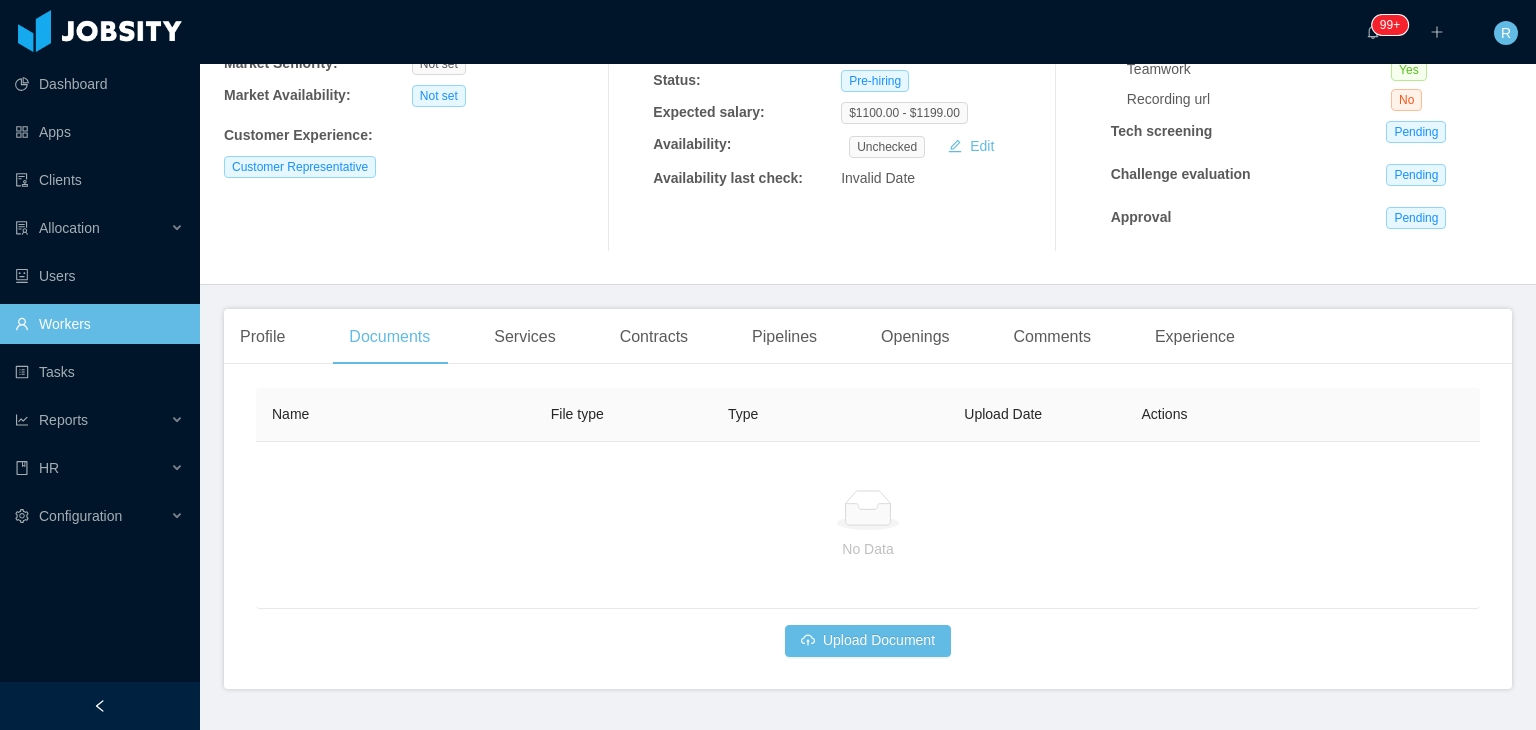 scroll, scrollTop: 312, scrollLeft: 0, axis: vertical 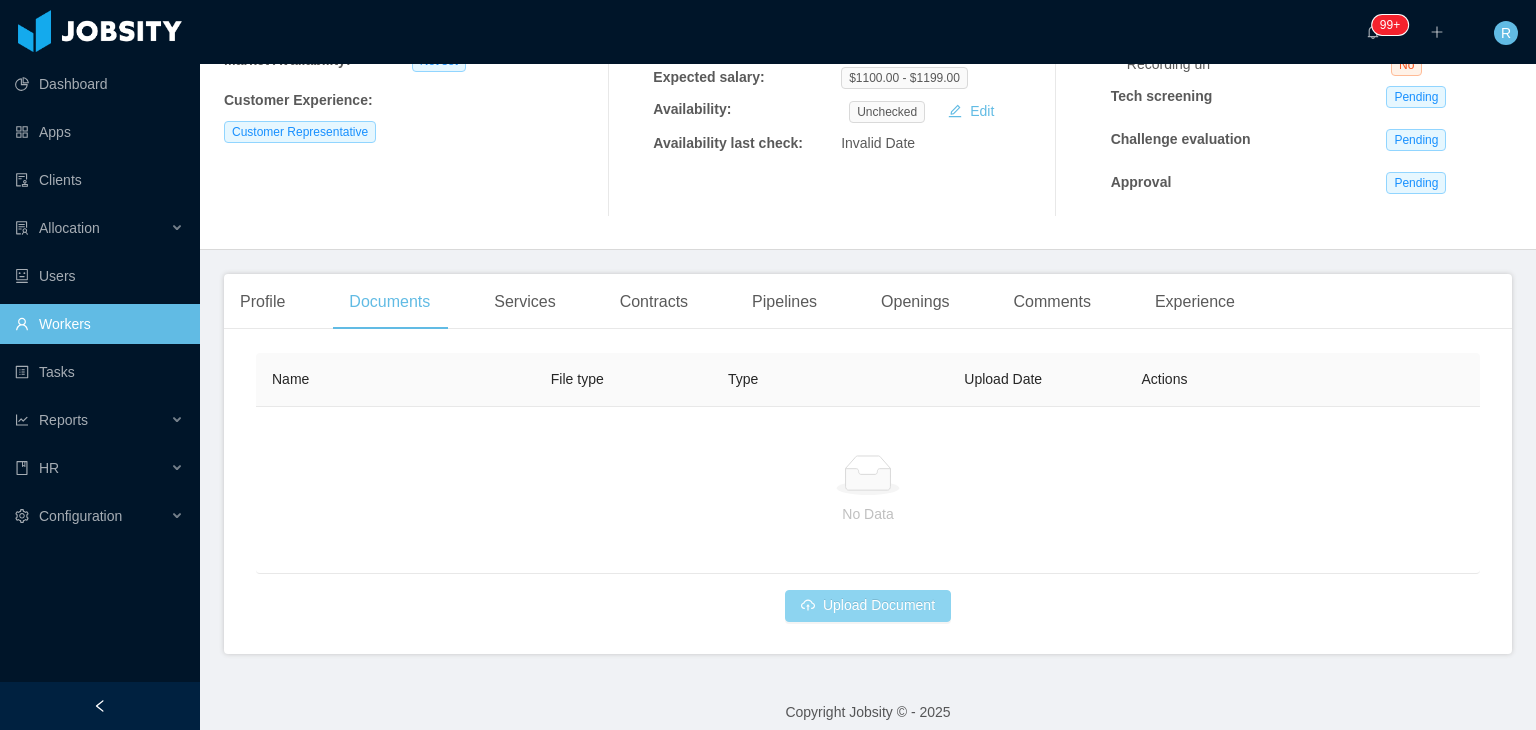 click on "Upload Document" at bounding box center [868, 606] 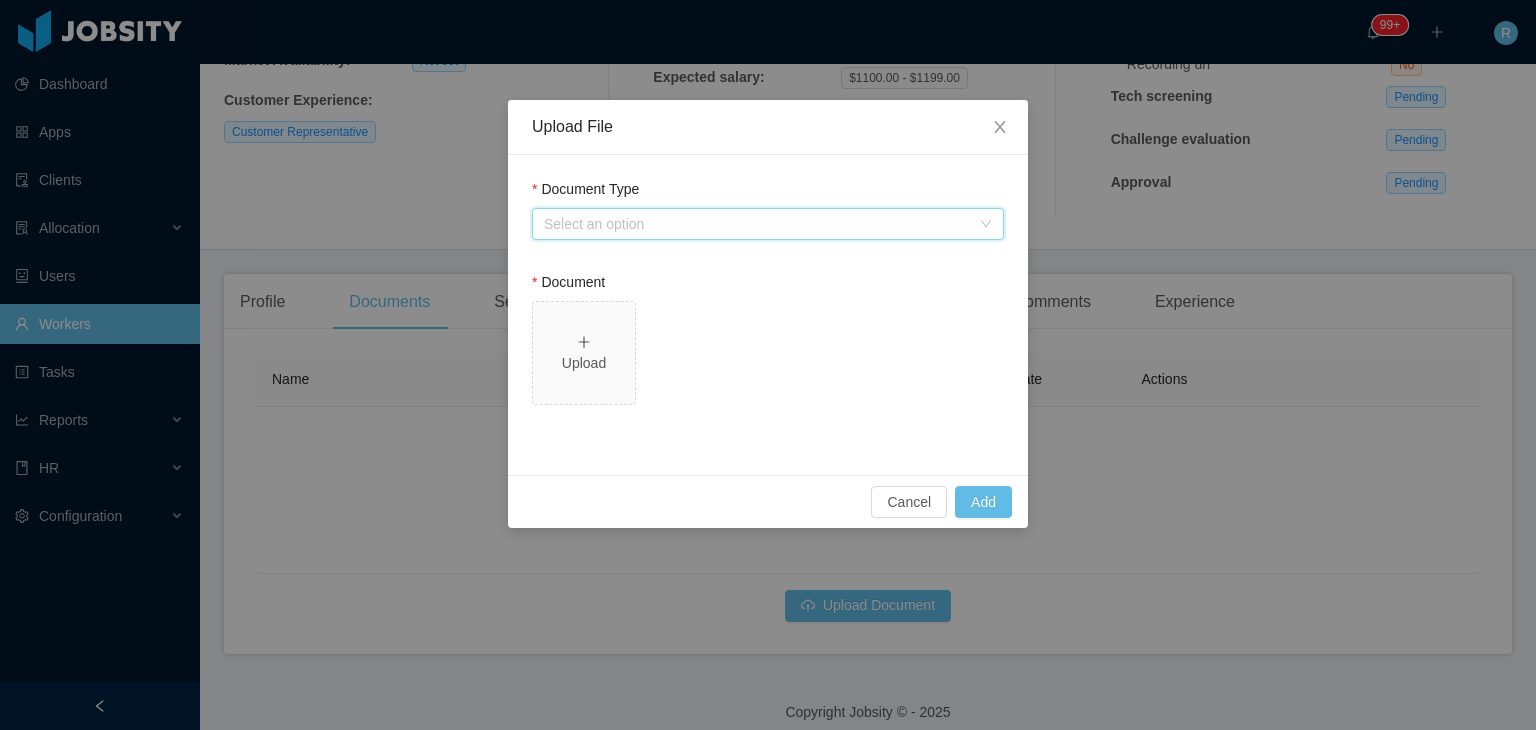 click on "Select an option" at bounding box center [761, 224] 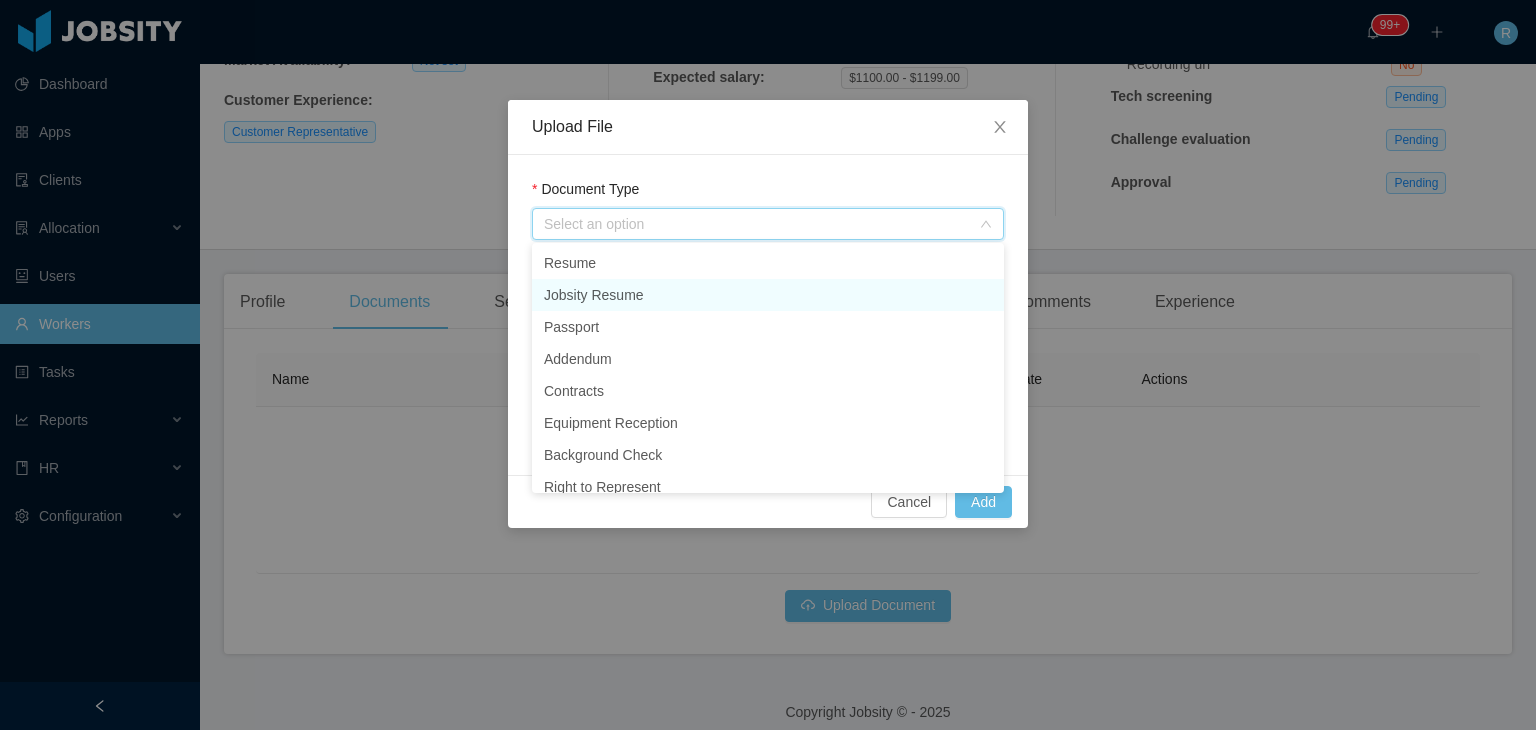 click on "Jobsity Resume" at bounding box center (768, 295) 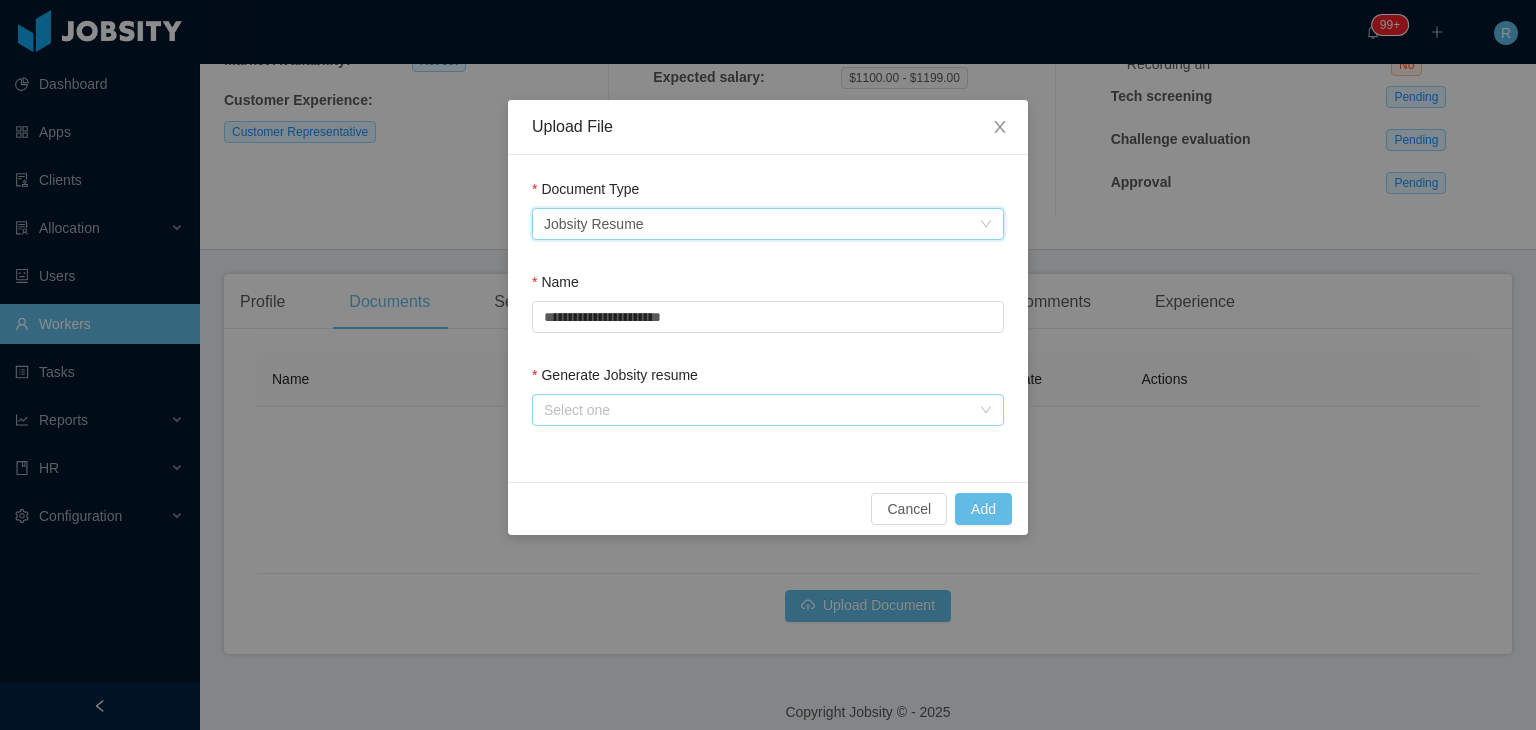 click on "Select one" at bounding box center [757, 410] 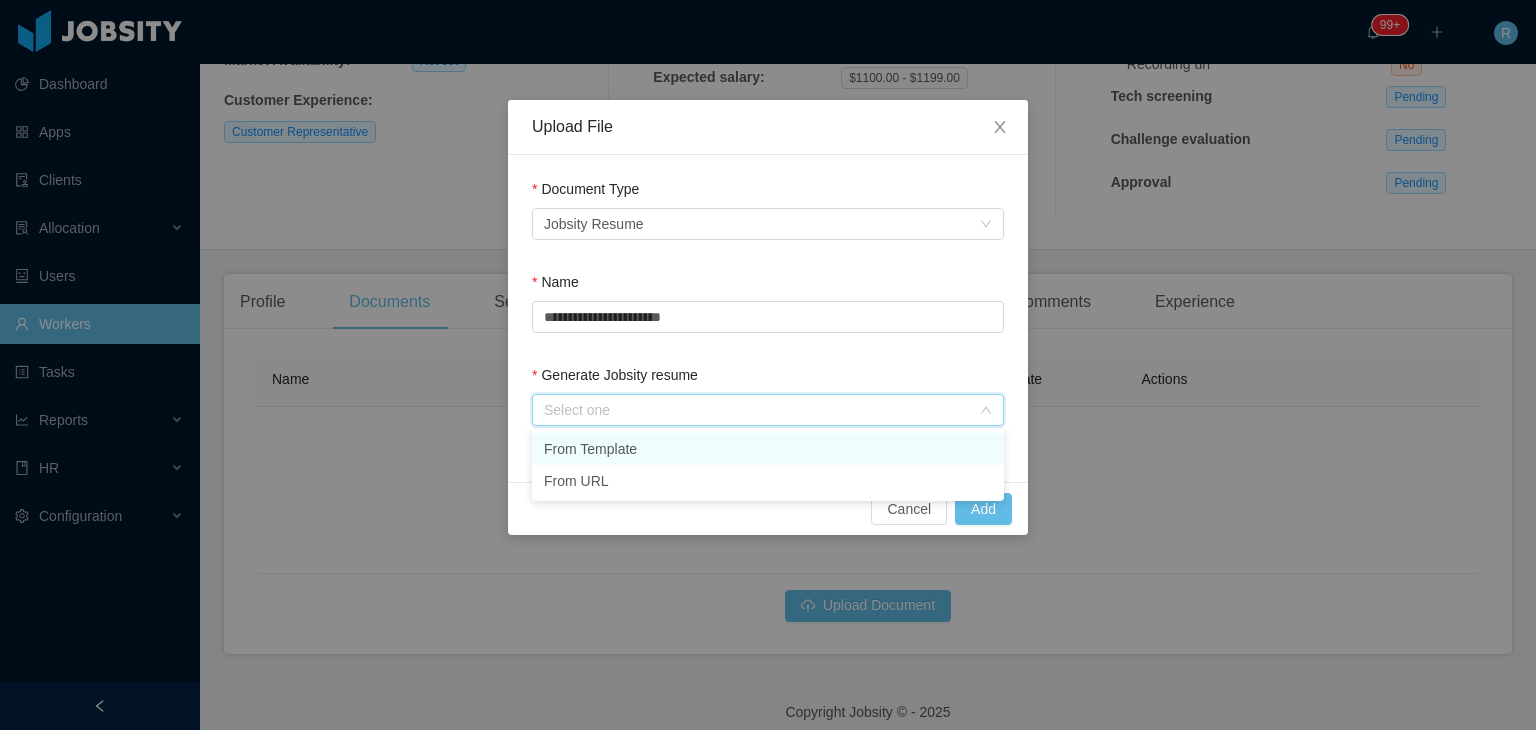 click on "From Template" at bounding box center (768, 449) 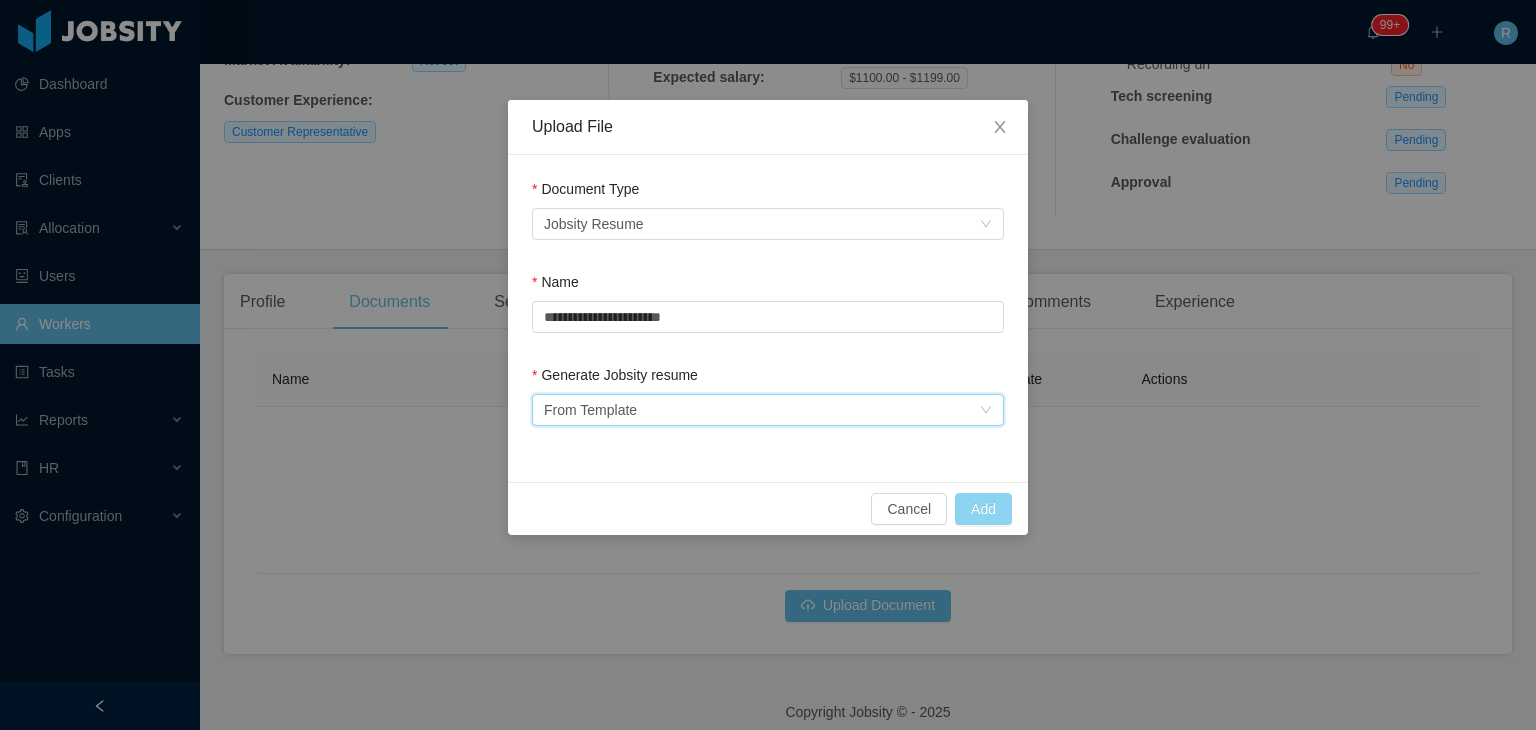 click on "Add" at bounding box center (983, 509) 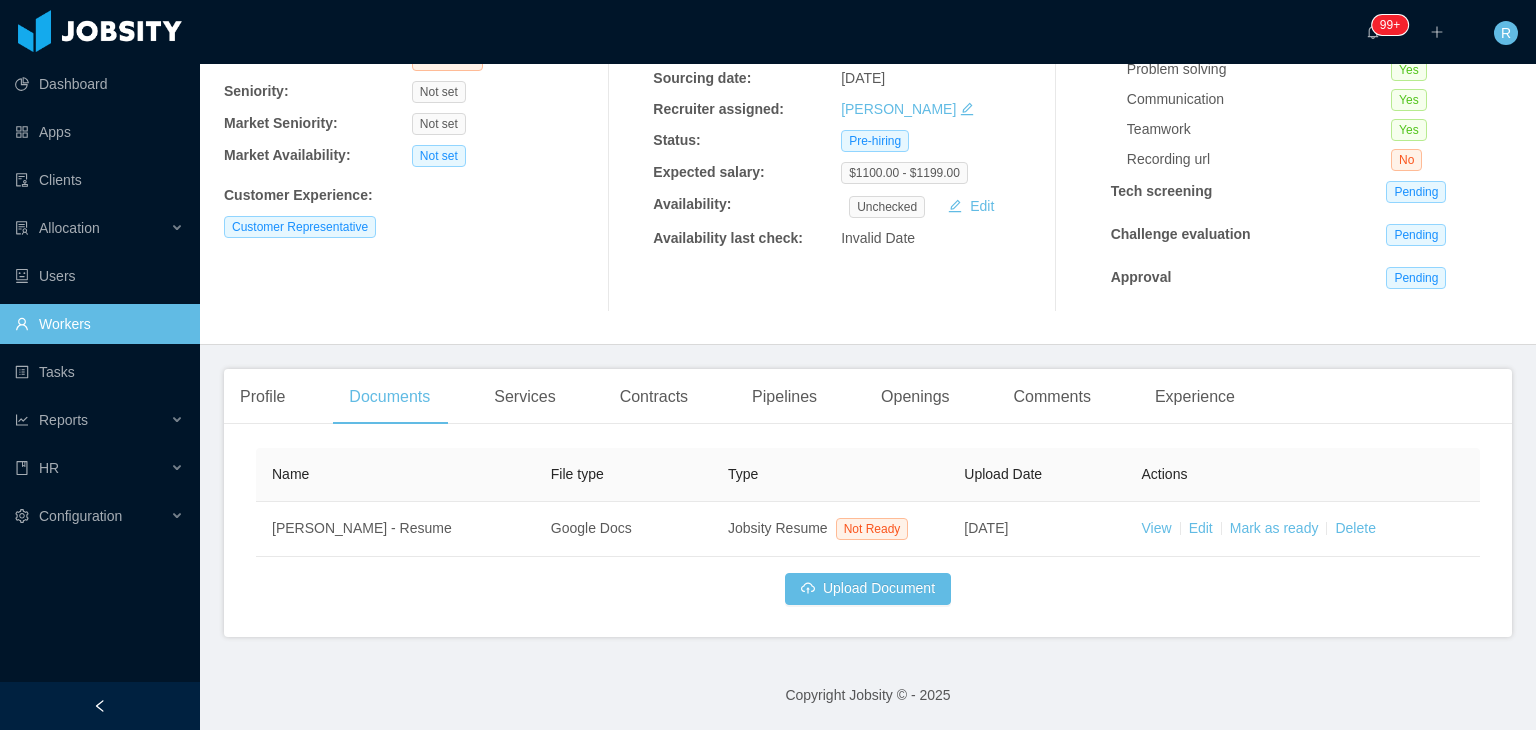 scroll, scrollTop: 218, scrollLeft: 0, axis: vertical 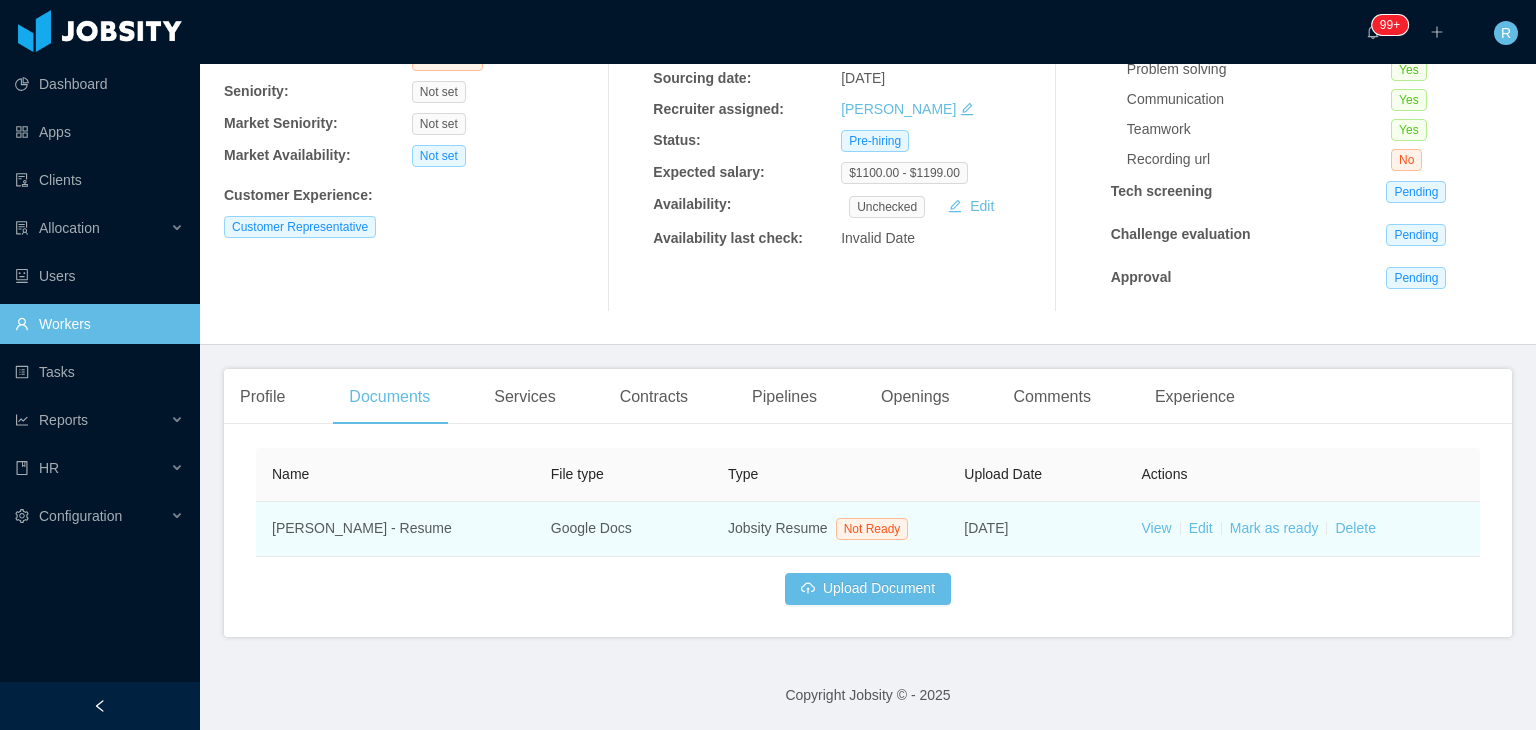 click on "View Edit Mark as ready Delete" at bounding box center (1303, 529) 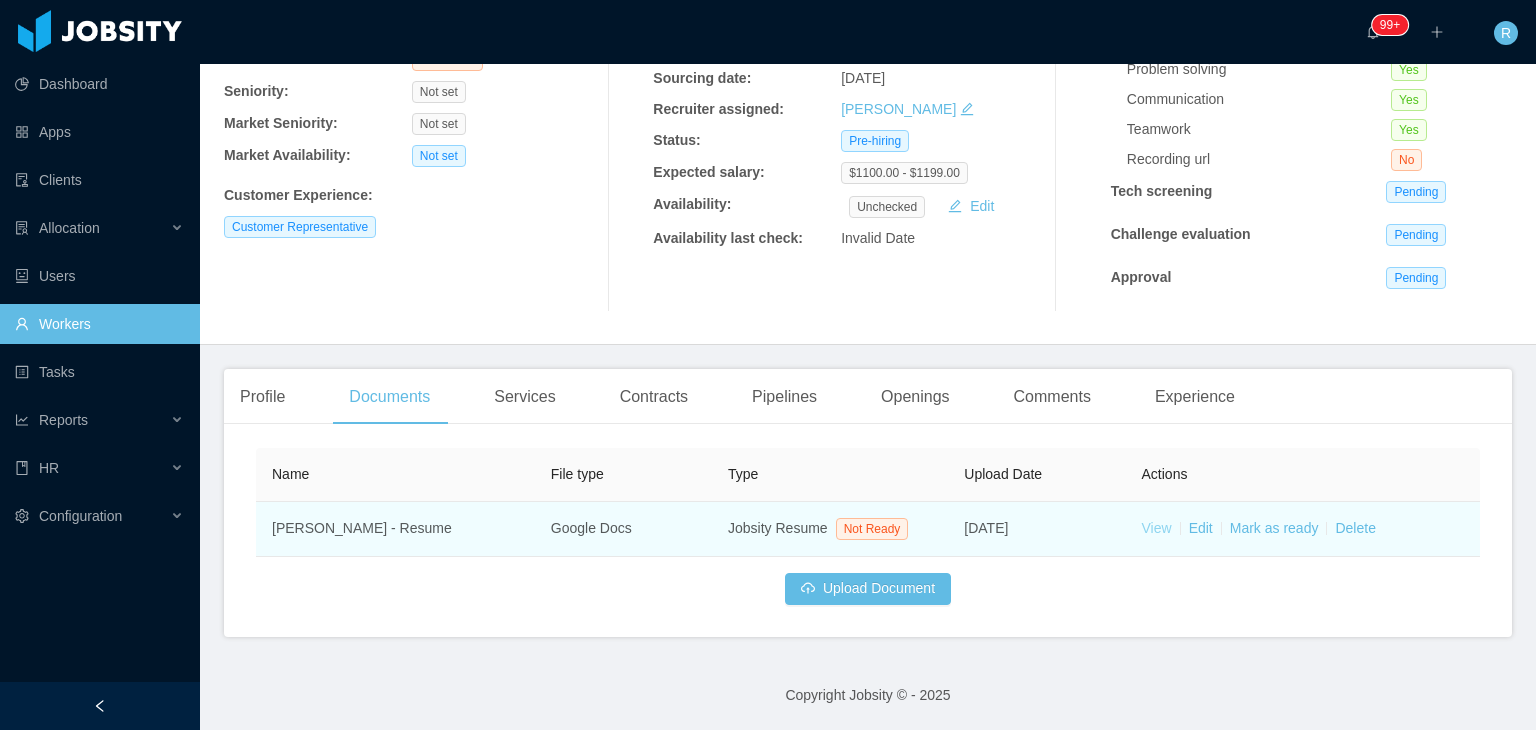 click on "View" at bounding box center [1157, 528] 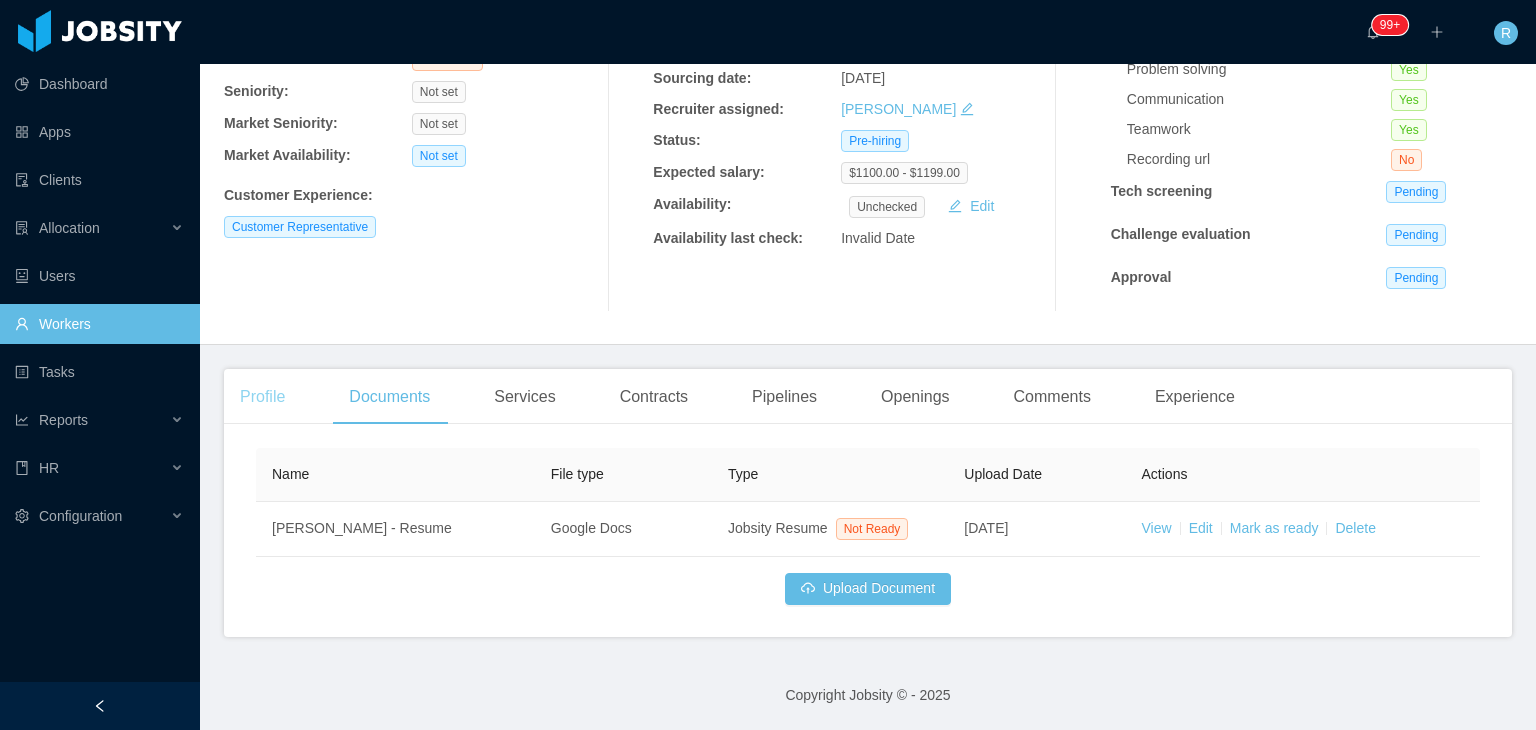 click on "Profile" at bounding box center (262, 397) 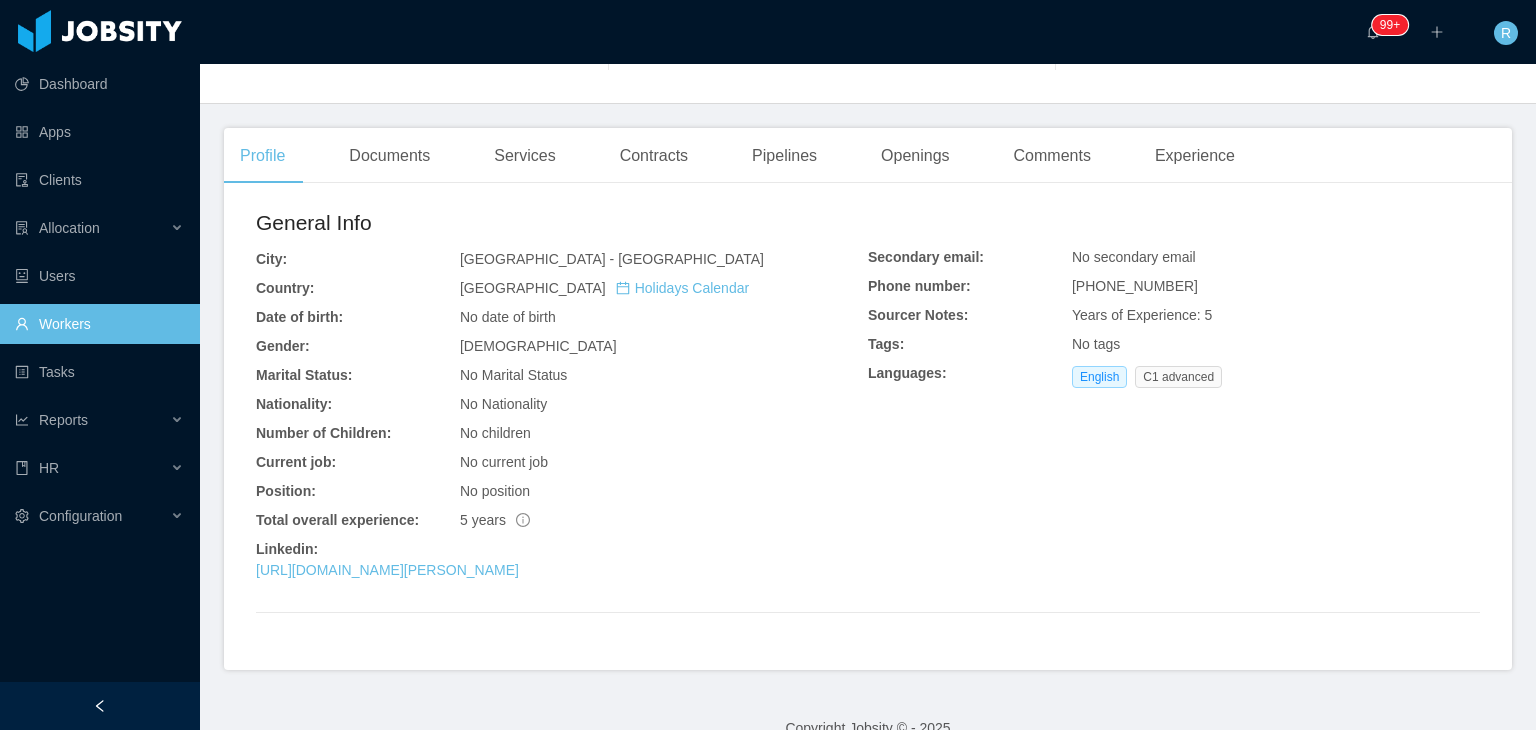 scroll, scrollTop: 459, scrollLeft: 0, axis: vertical 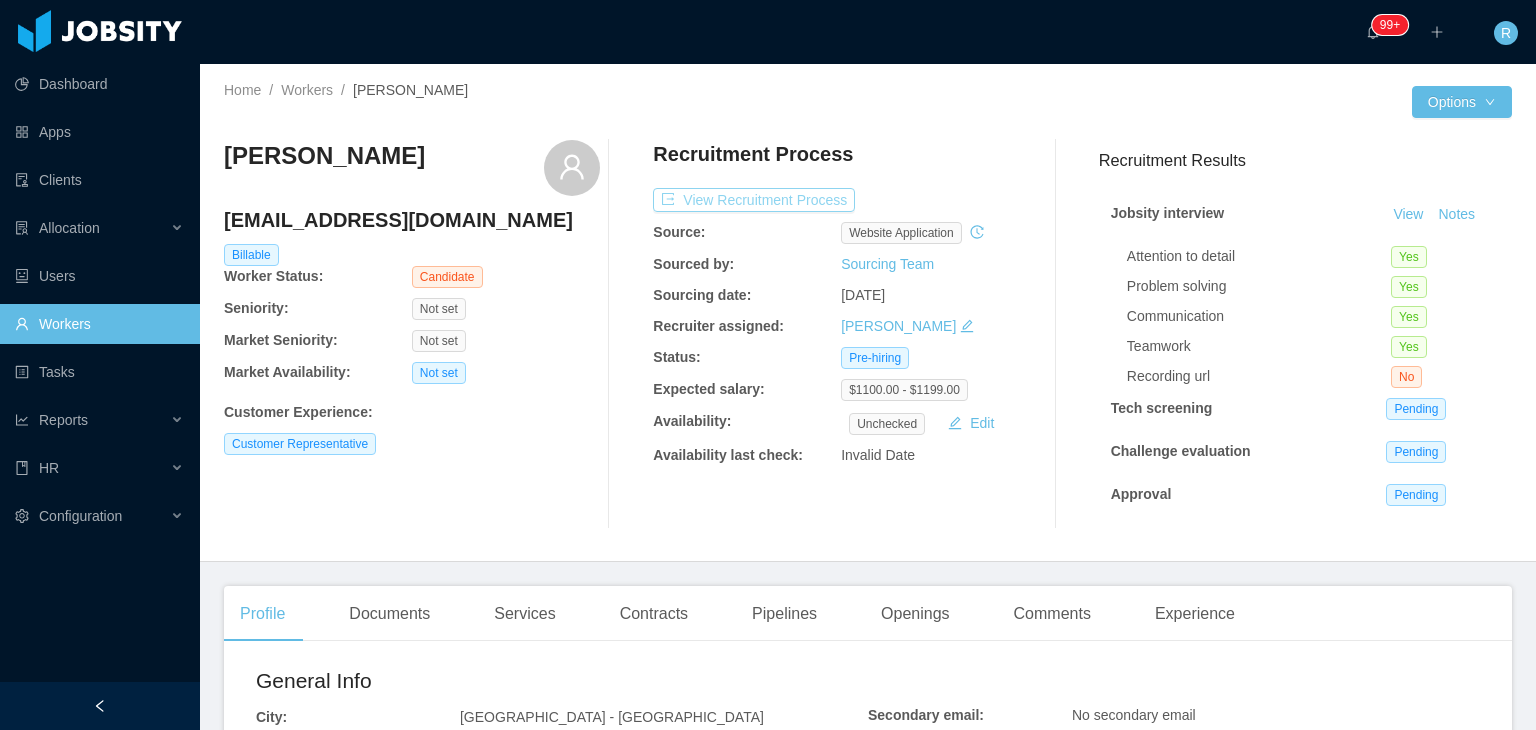 click on "View Recruitment Process" at bounding box center [754, 200] 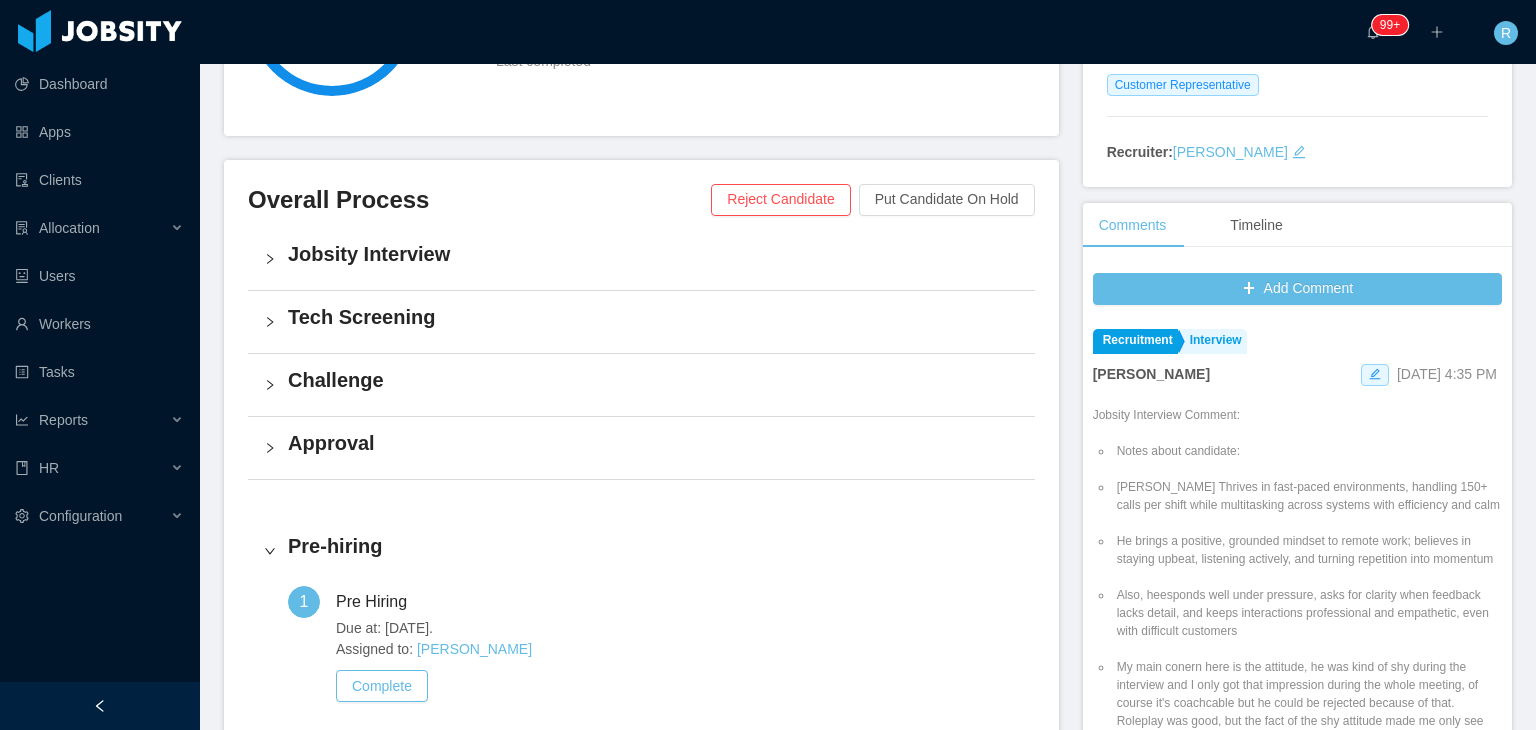 scroll, scrollTop: 364, scrollLeft: 0, axis: vertical 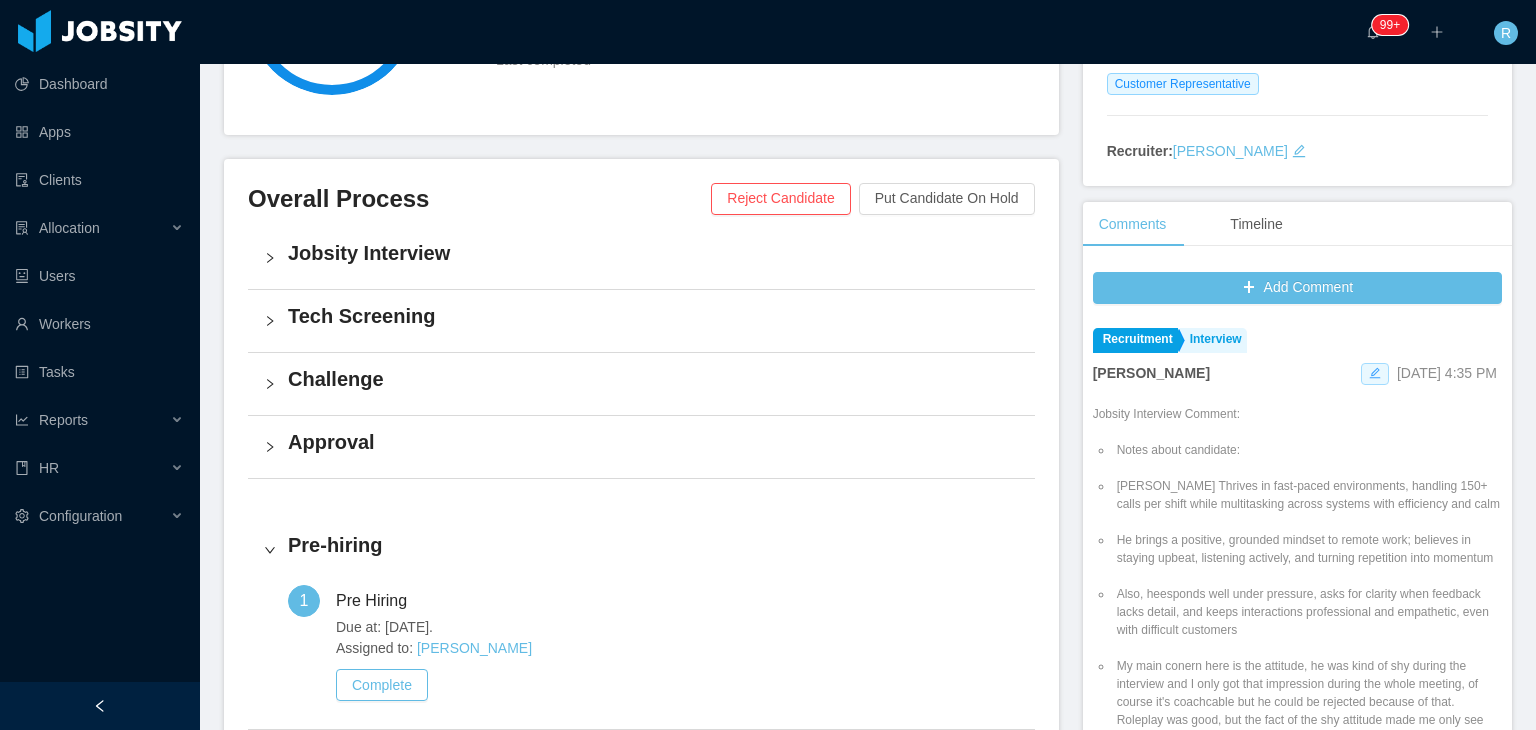 click 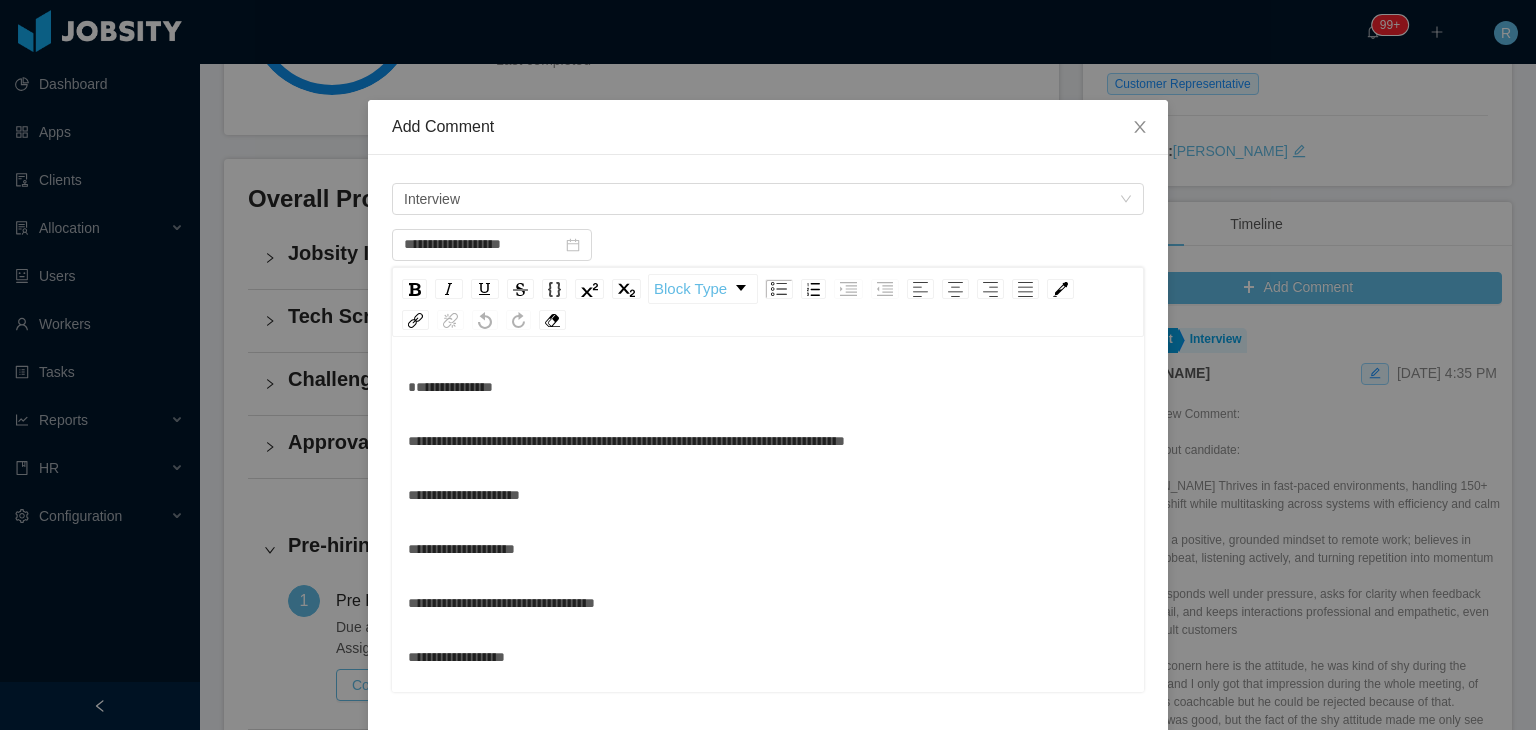 scroll, scrollTop: 1156, scrollLeft: 0, axis: vertical 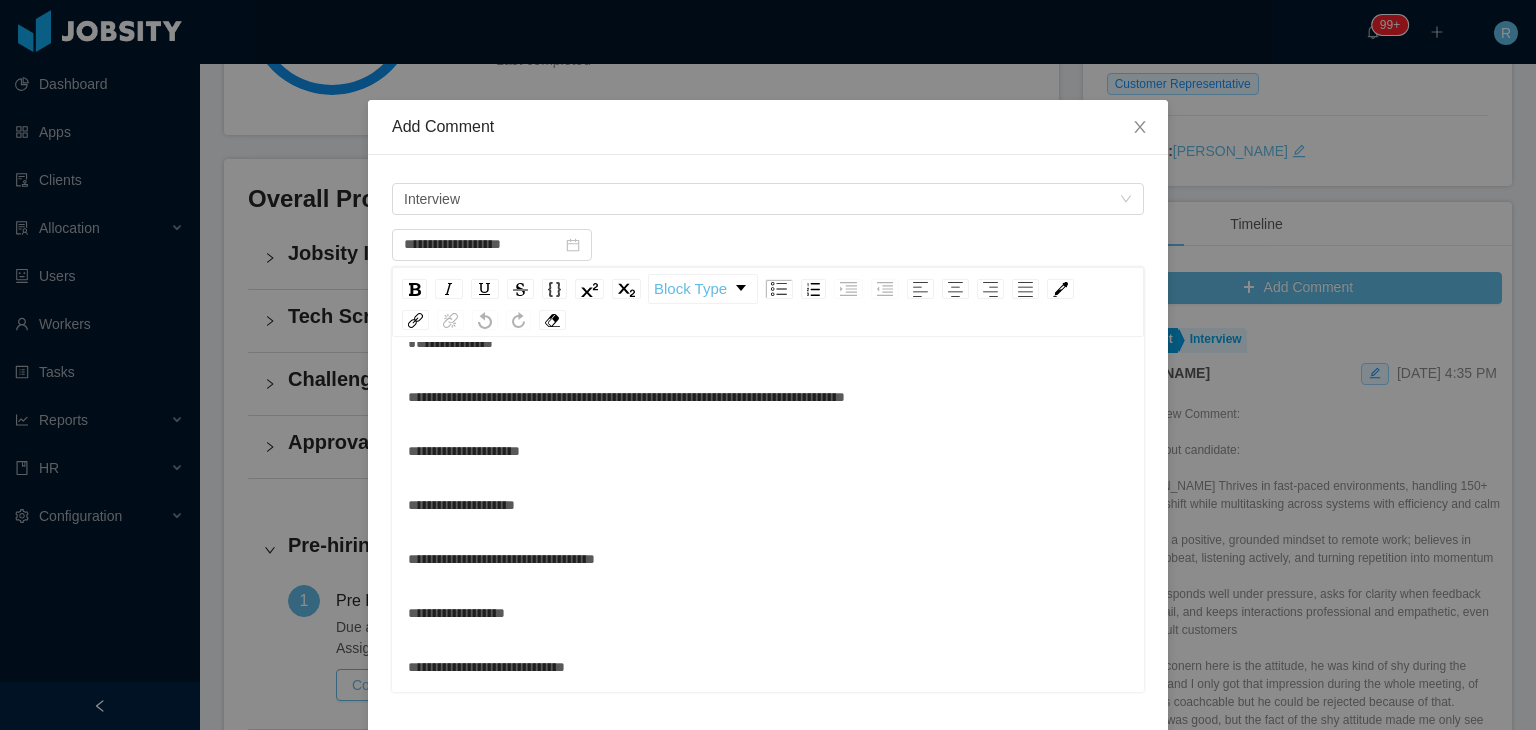 click on "**********" at bounding box center [768, 397] 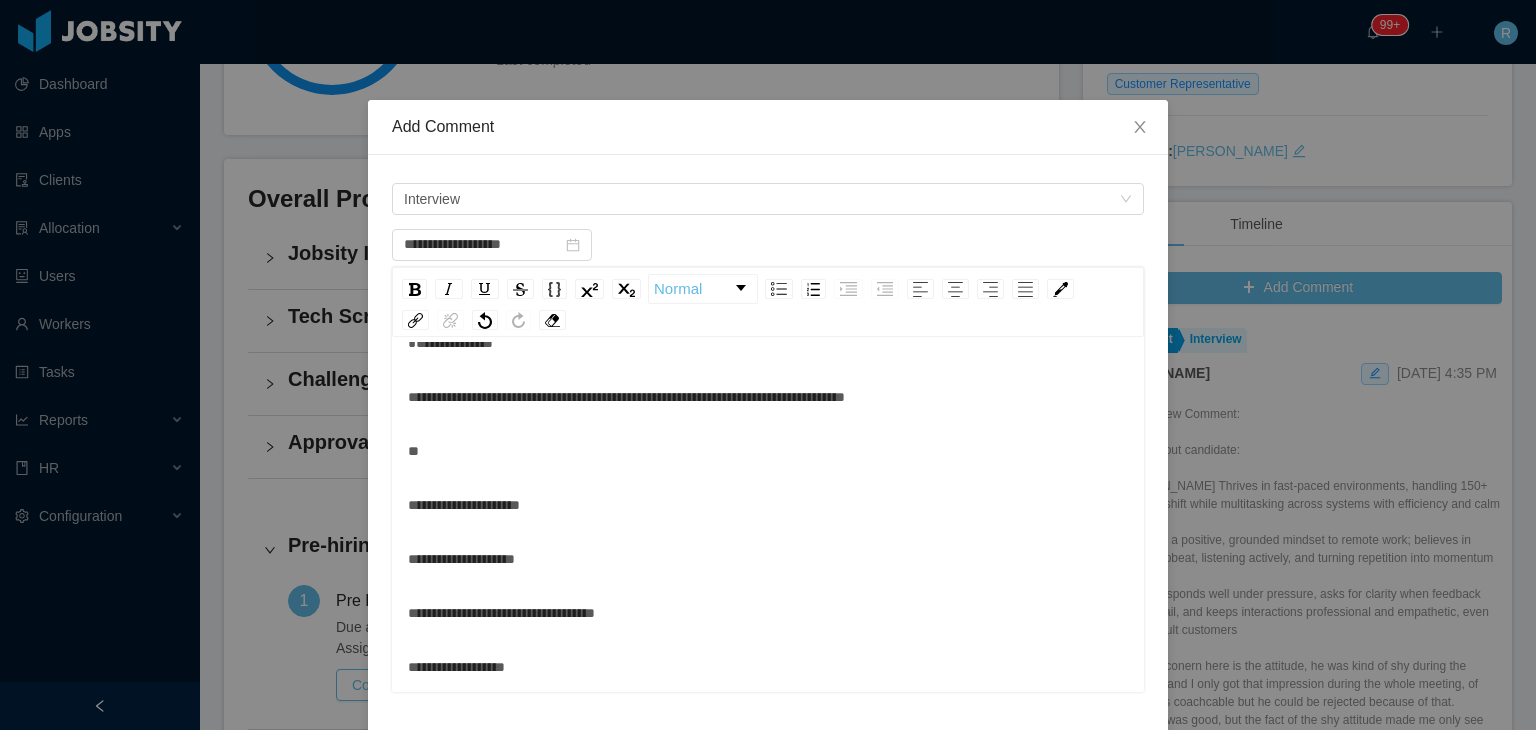 type 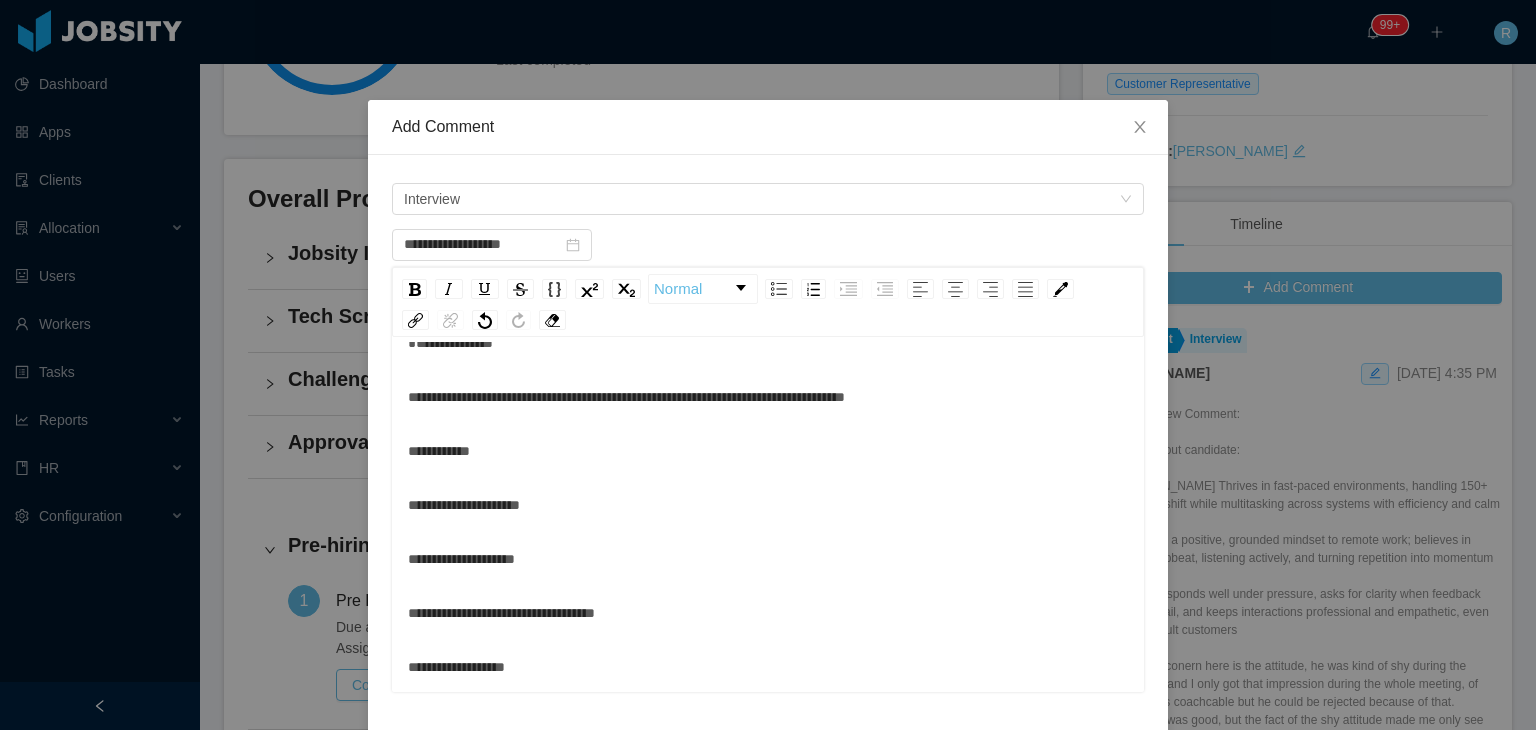 scroll, scrollTop: 1156, scrollLeft: 0, axis: vertical 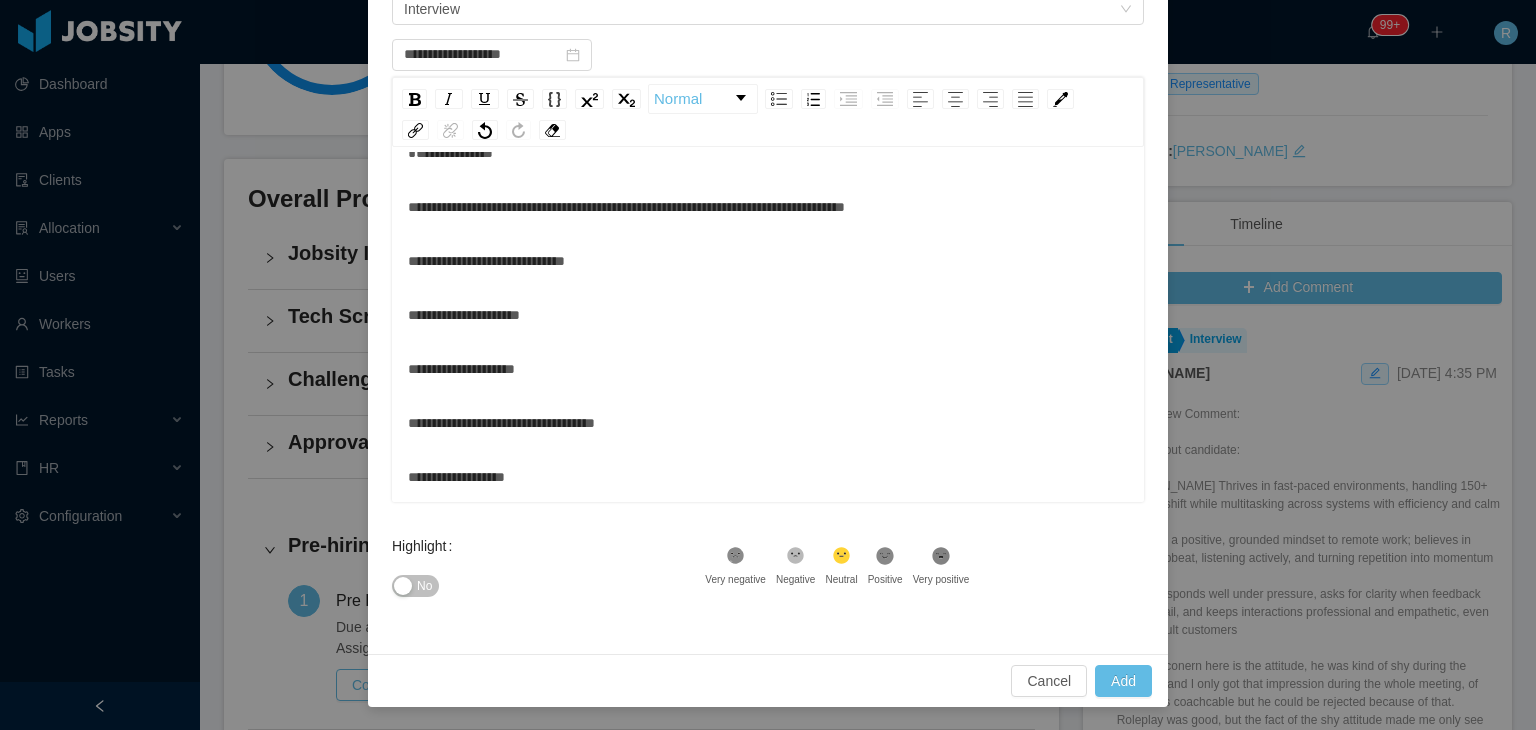 drag, startPoint x: 1193, startPoint y: 570, endPoint x: 1132, endPoint y: 677, distance: 123.16656 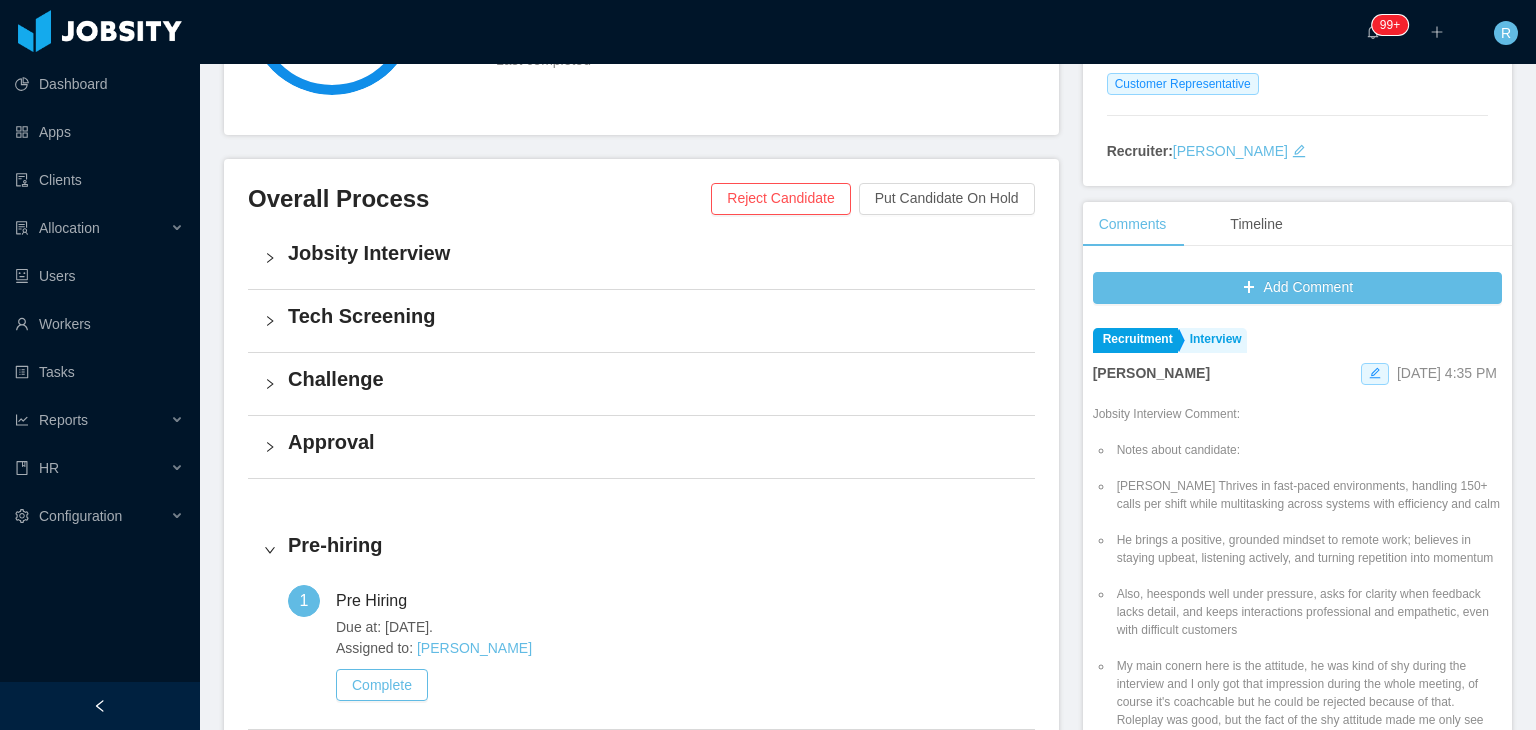 click on "My main conern here is the attitude, he was kind of shy during the interview and I only got that impression during the whole meeting, of course it's coachcable but he could be rejected because of that. Roleplay was good, but the fact of the shy attitude made me only see that one note about him" at bounding box center (1307, 702) 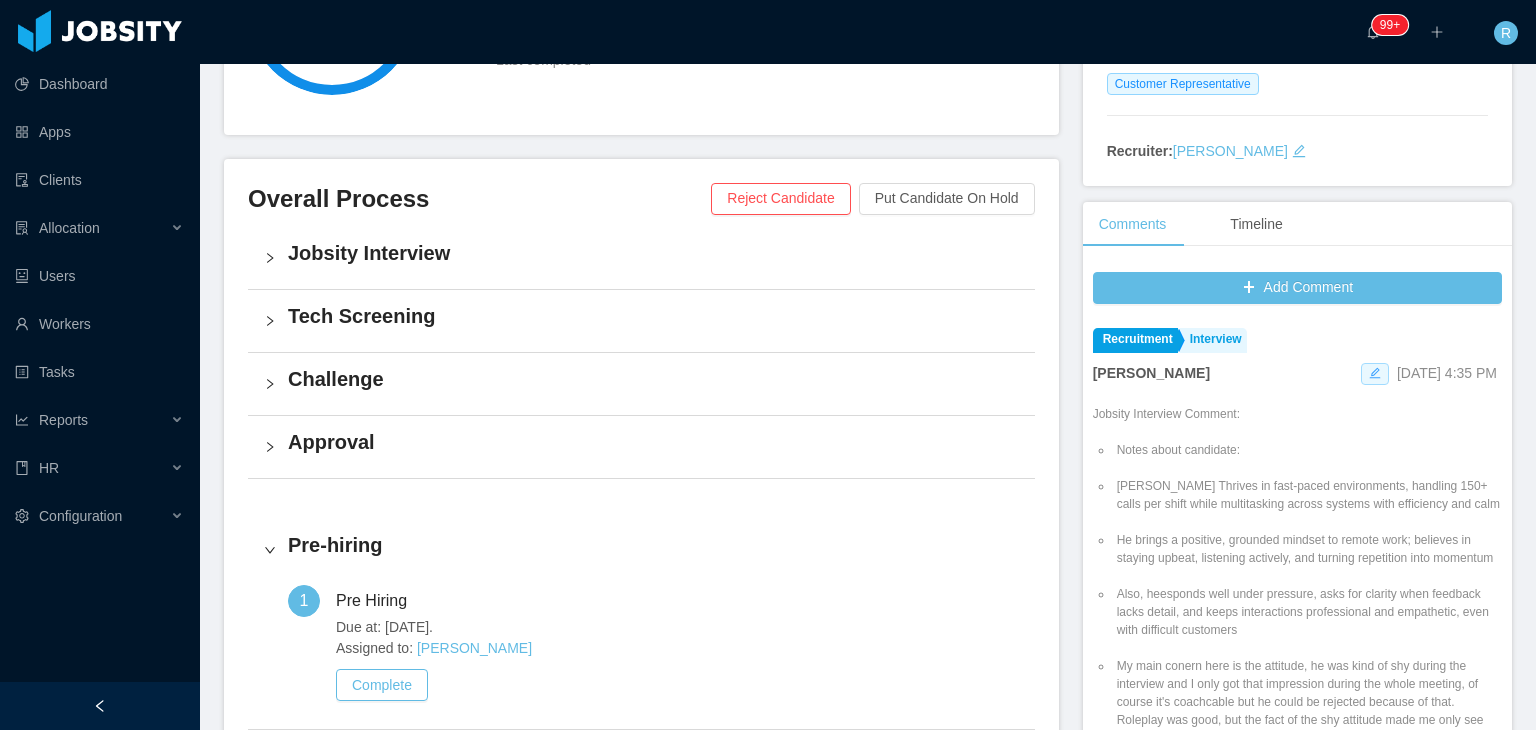 click 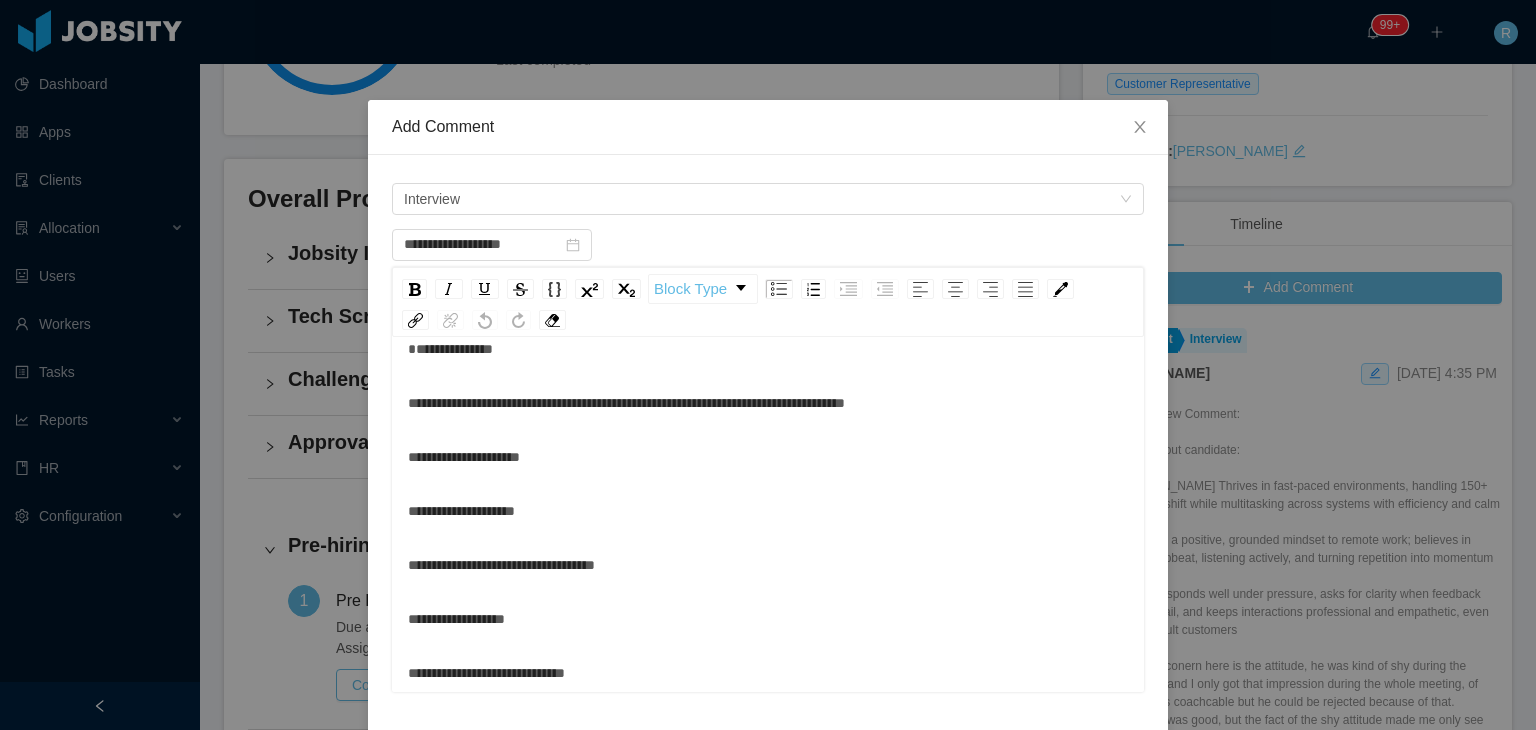 scroll, scrollTop: 1180, scrollLeft: 0, axis: vertical 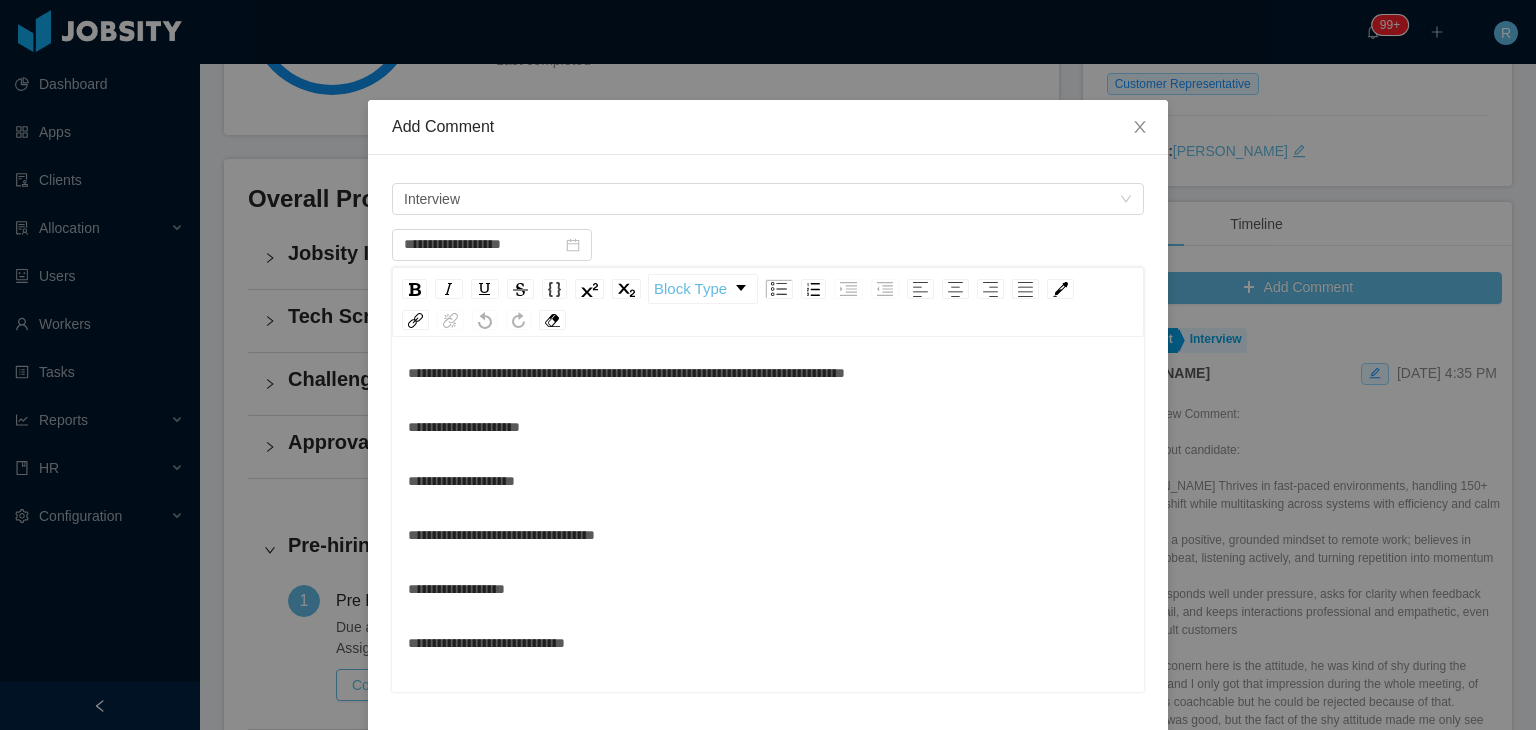 click on "**********" at bounding box center (768, 373) 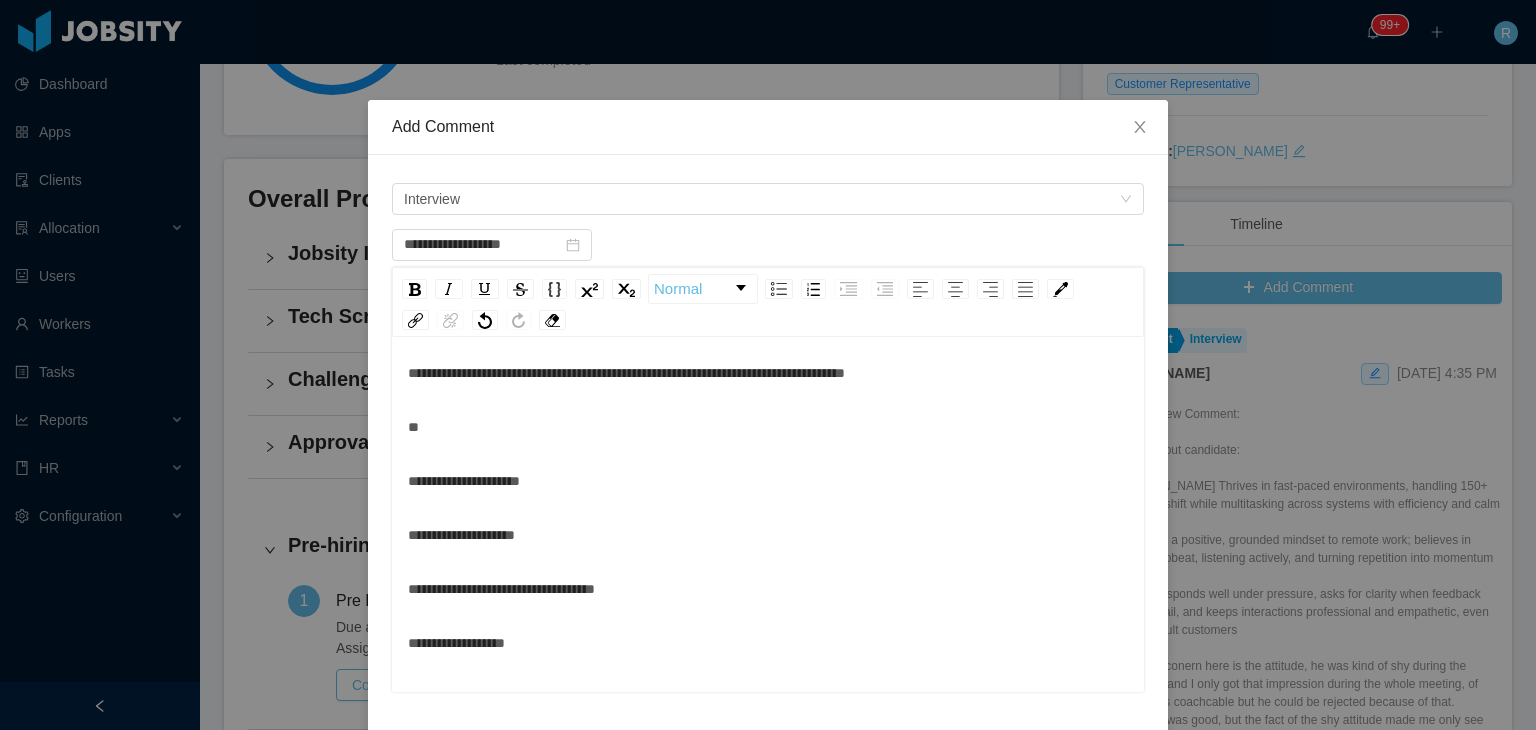 type 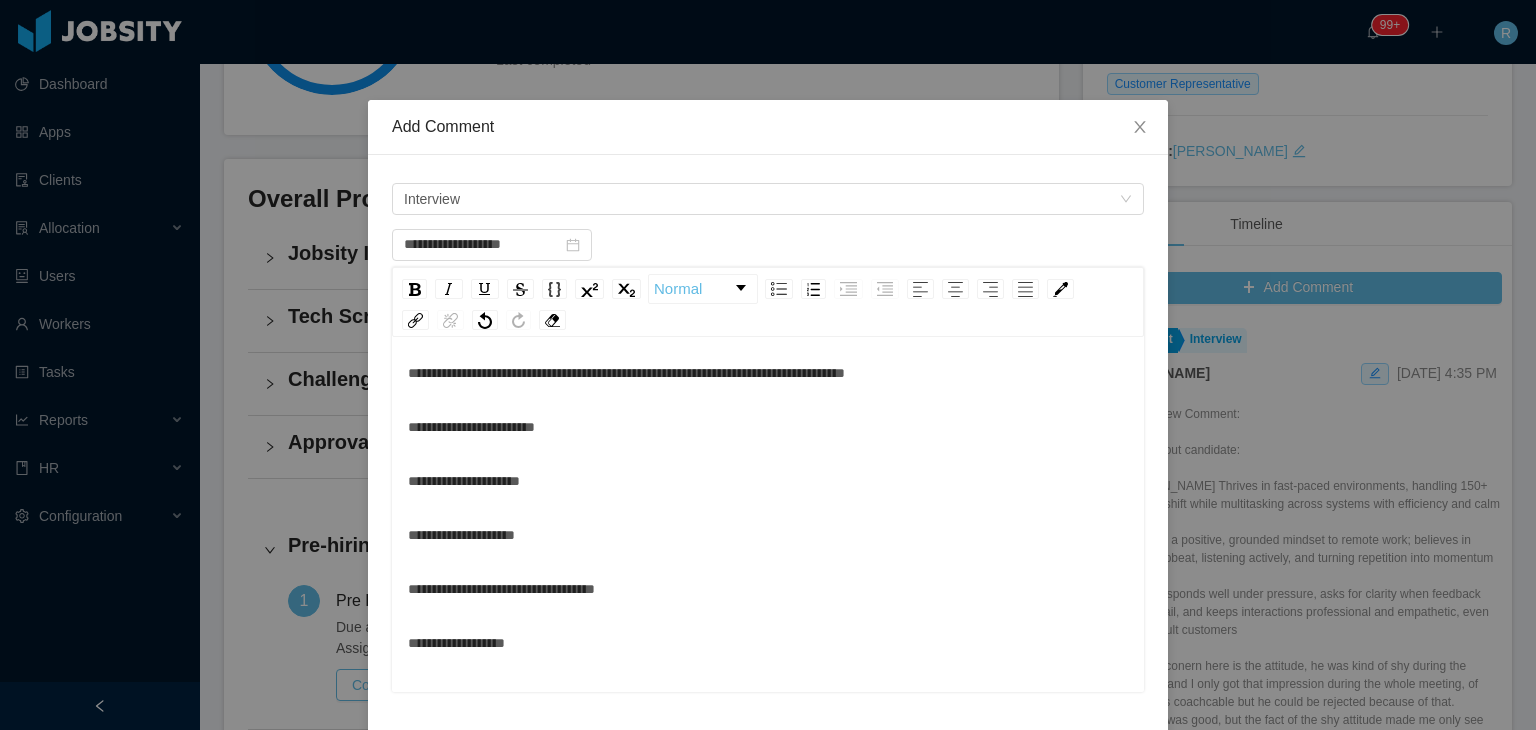 scroll, scrollTop: 1180, scrollLeft: 0, axis: vertical 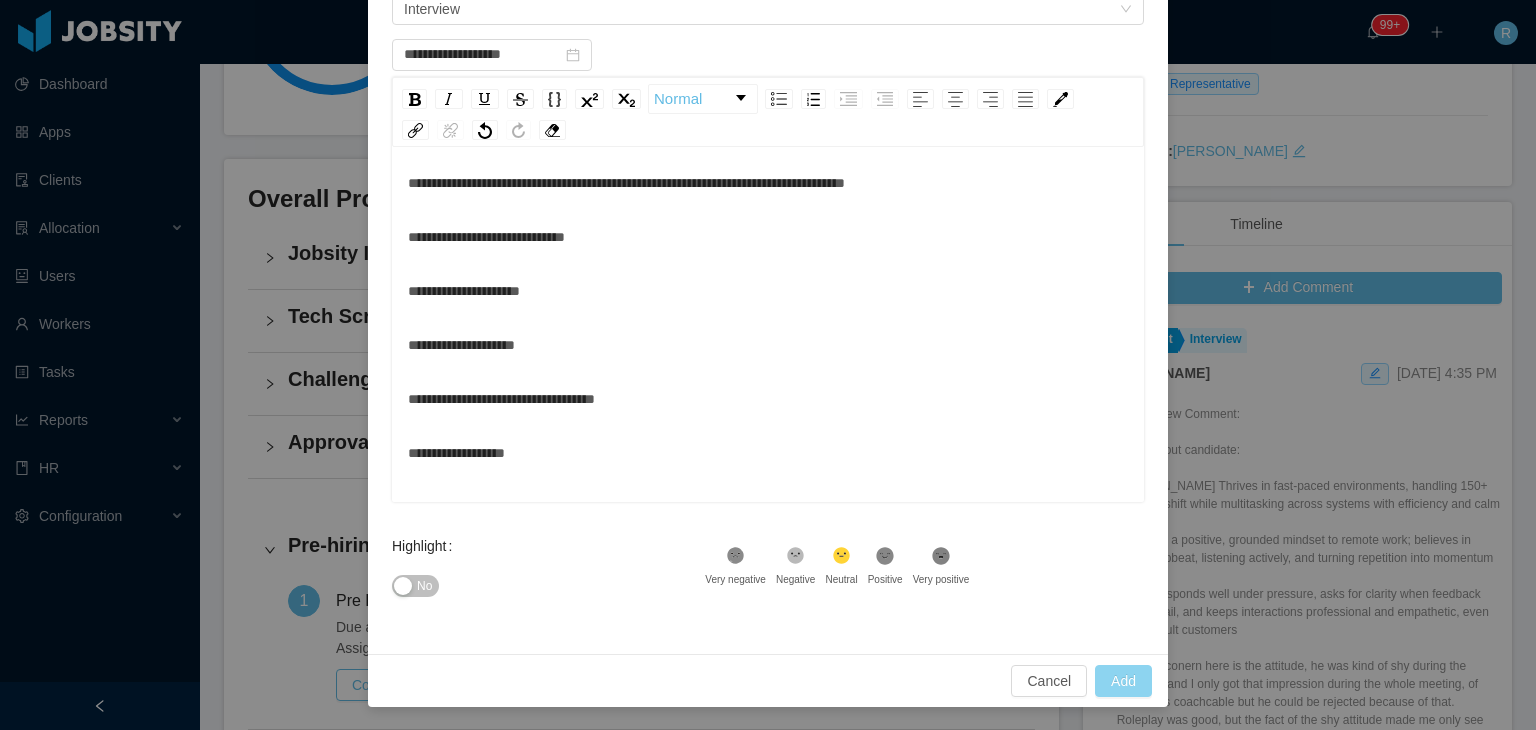 click on "Add" at bounding box center [1123, 681] 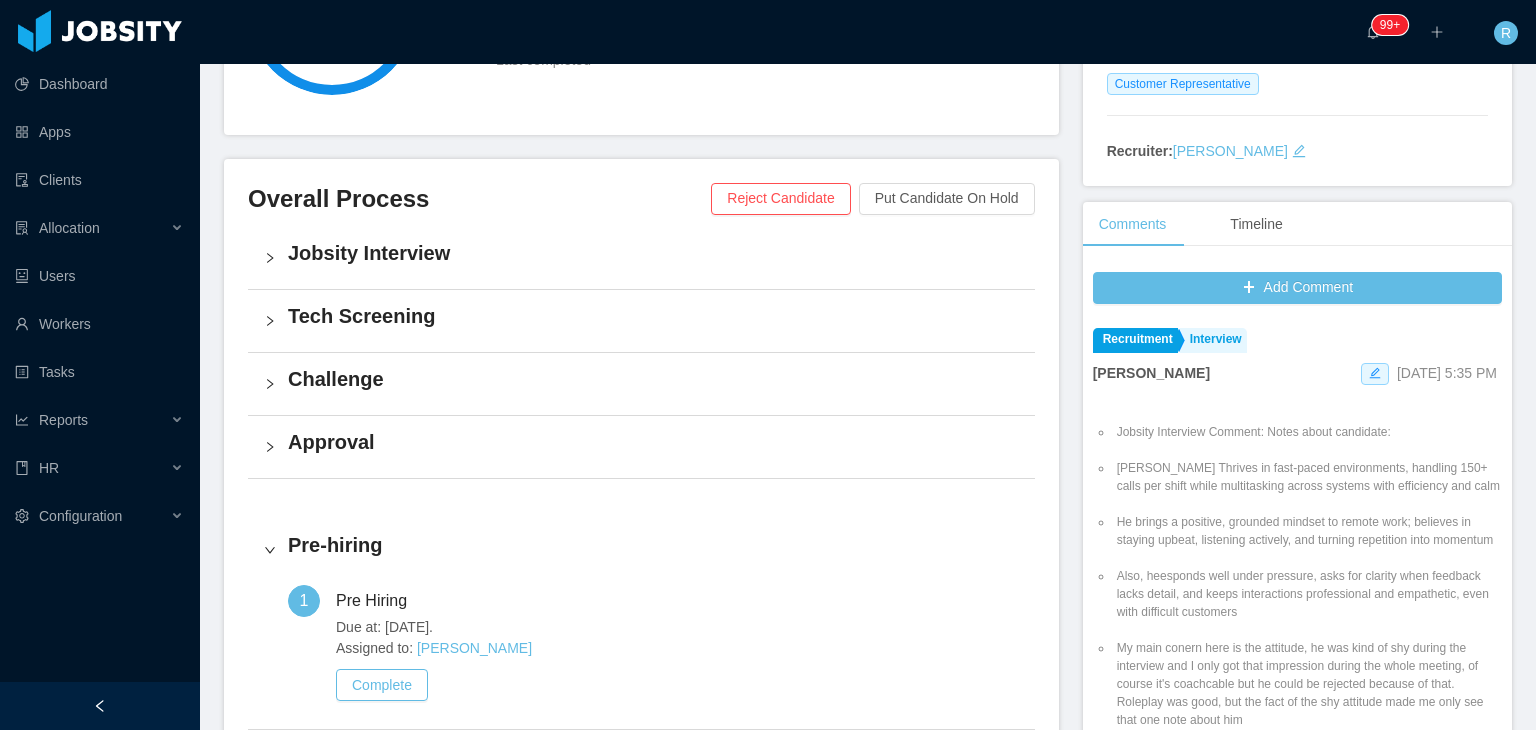 click on "My main conern here is the attitude, he was kind of shy during the interview and I only got that impression during the whole meeting, of course it's coachcable but he could be rejected because of that. Roleplay was good, but the fact of the shy attitude made me only see that one note about him" at bounding box center (1307, 684) 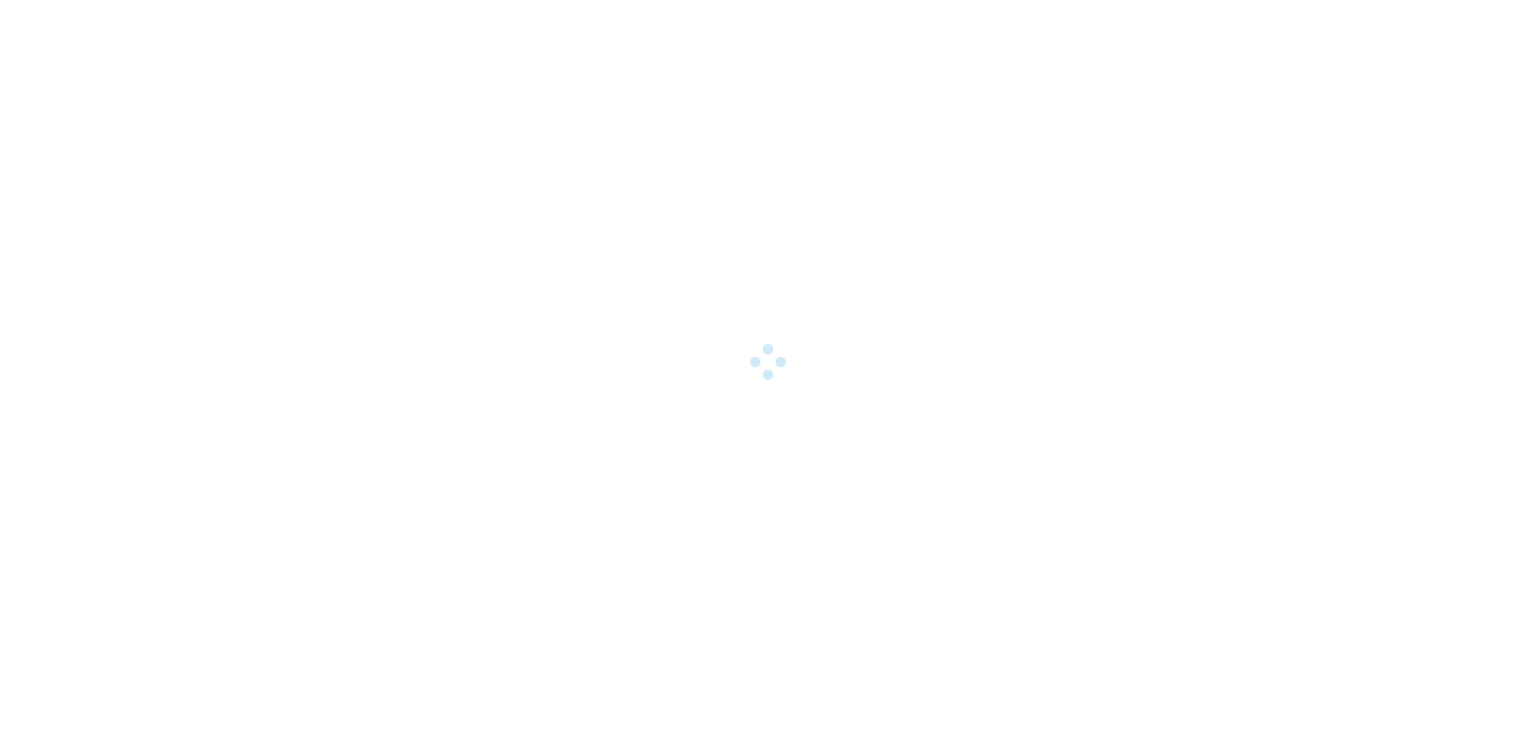 scroll, scrollTop: 0, scrollLeft: 0, axis: both 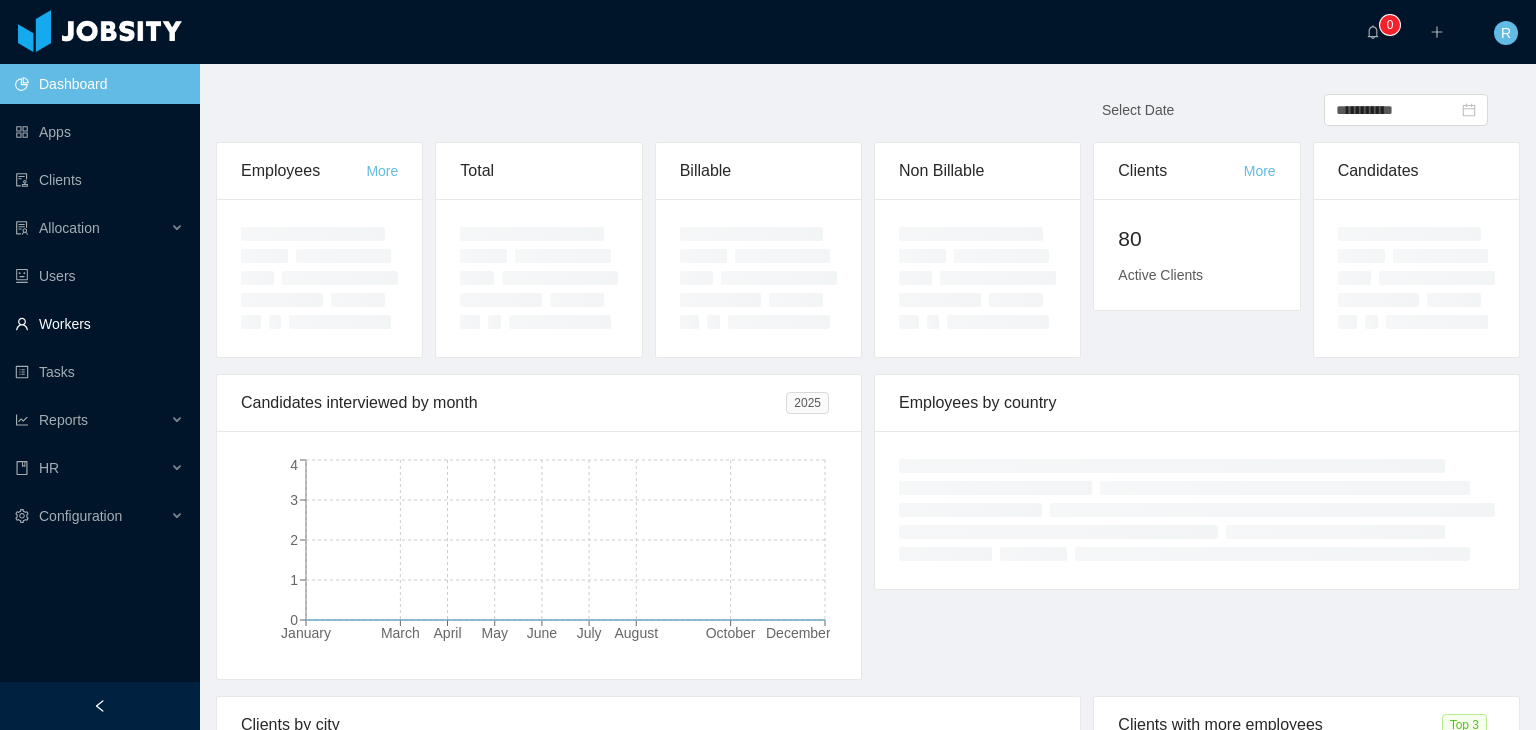 click on "Workers" at bounding box center (99, 324) 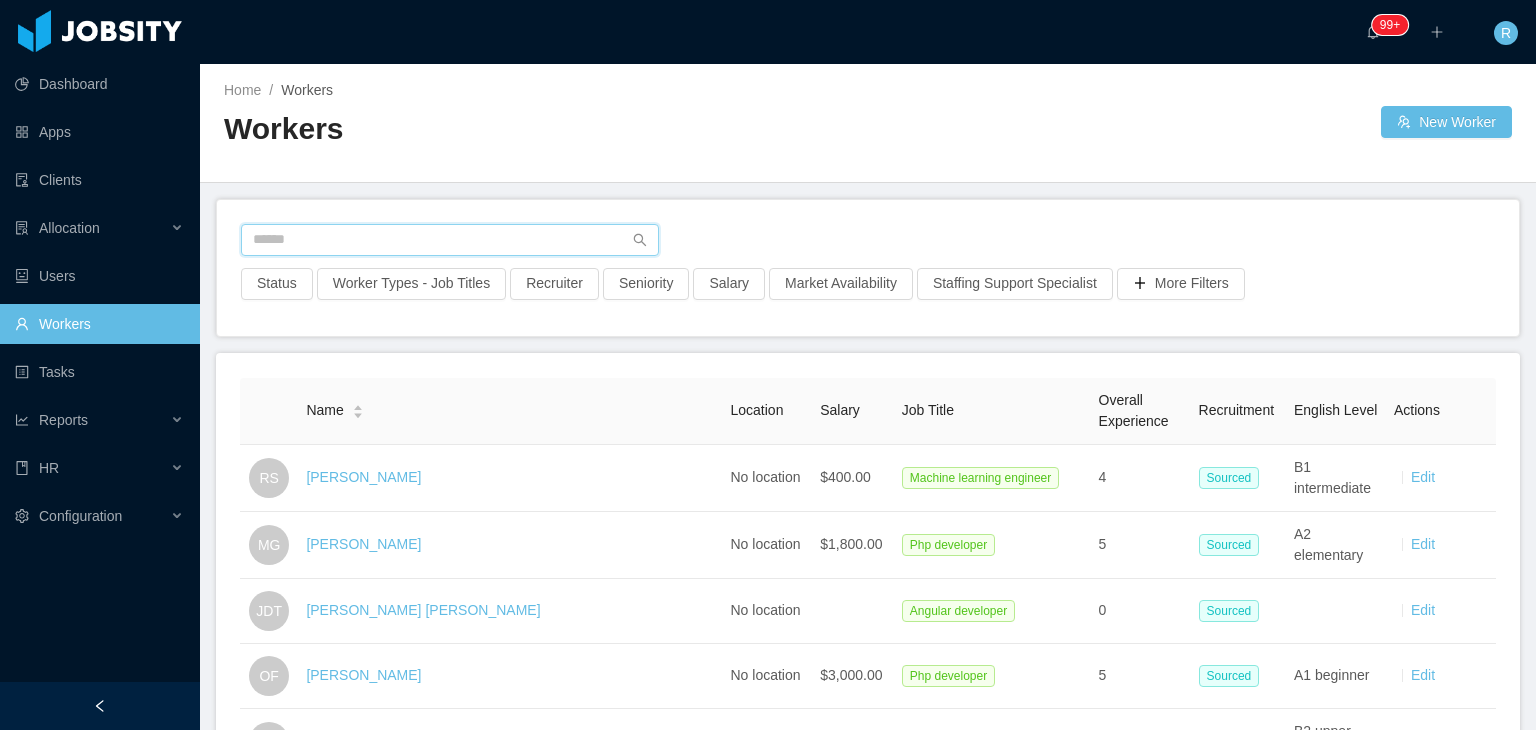 click at bounding box center (450, 240) 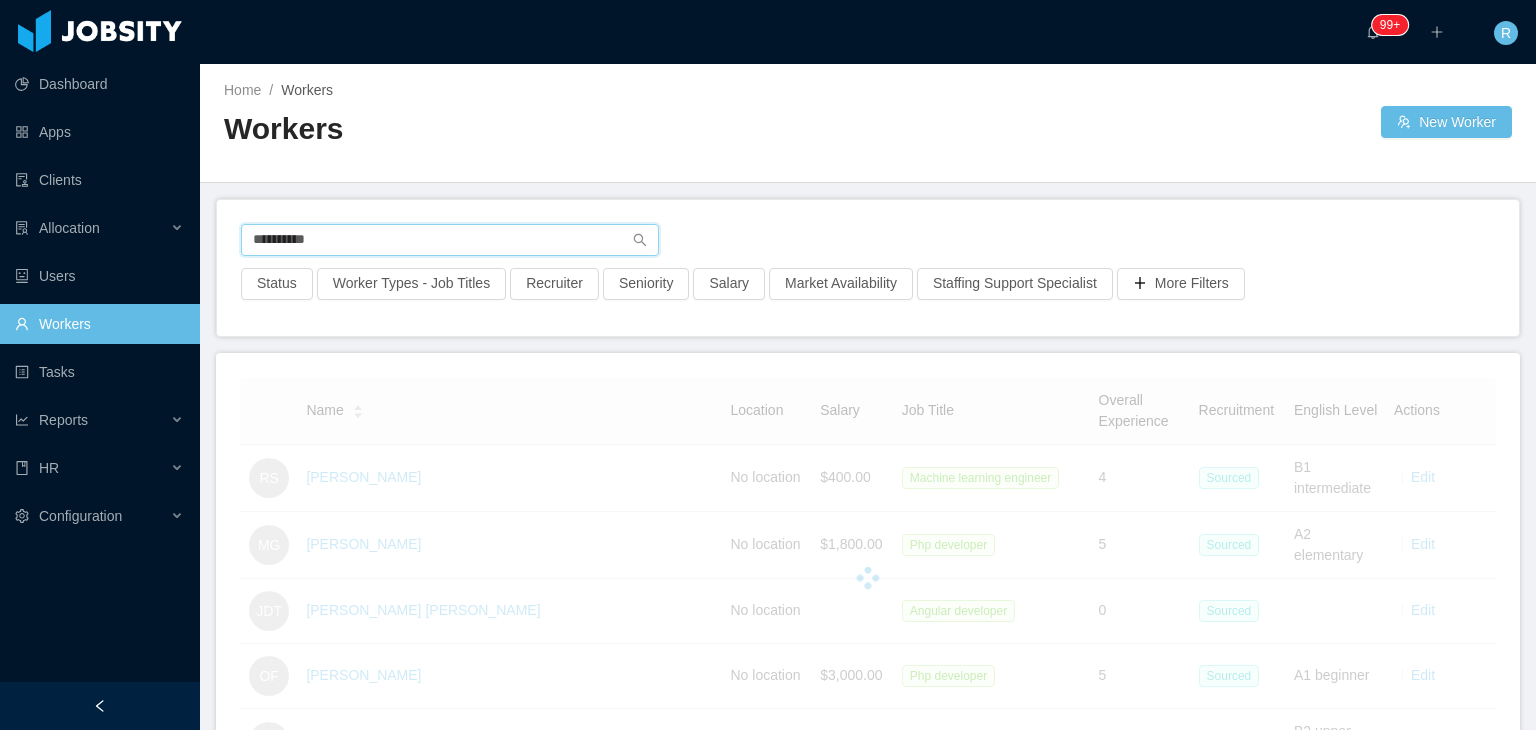 type on "**********" 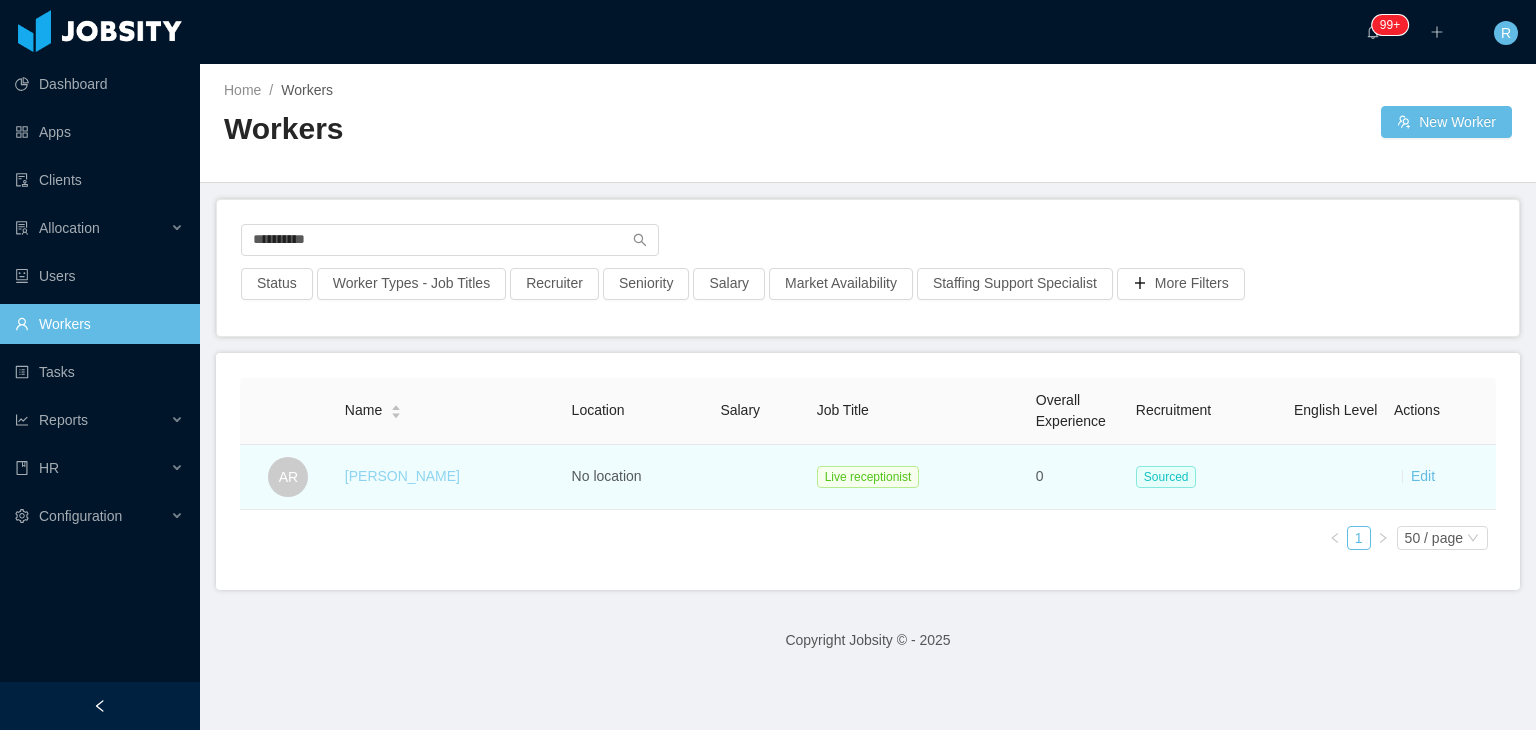 click on "Anna Rojas" at bounding box center (402, 476) 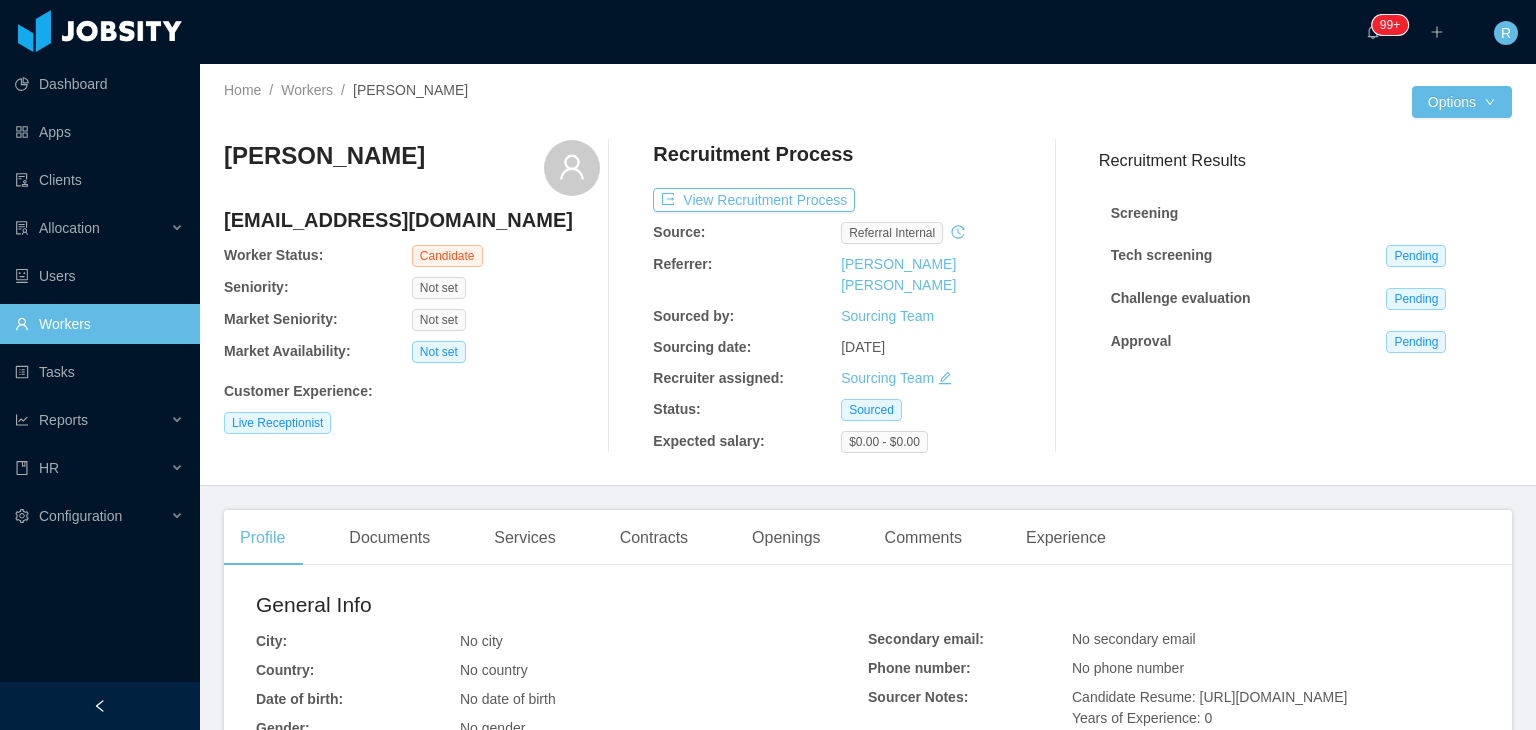 click on "carolina_r_ck@hotmail.com" at bounding box center [412, 220] 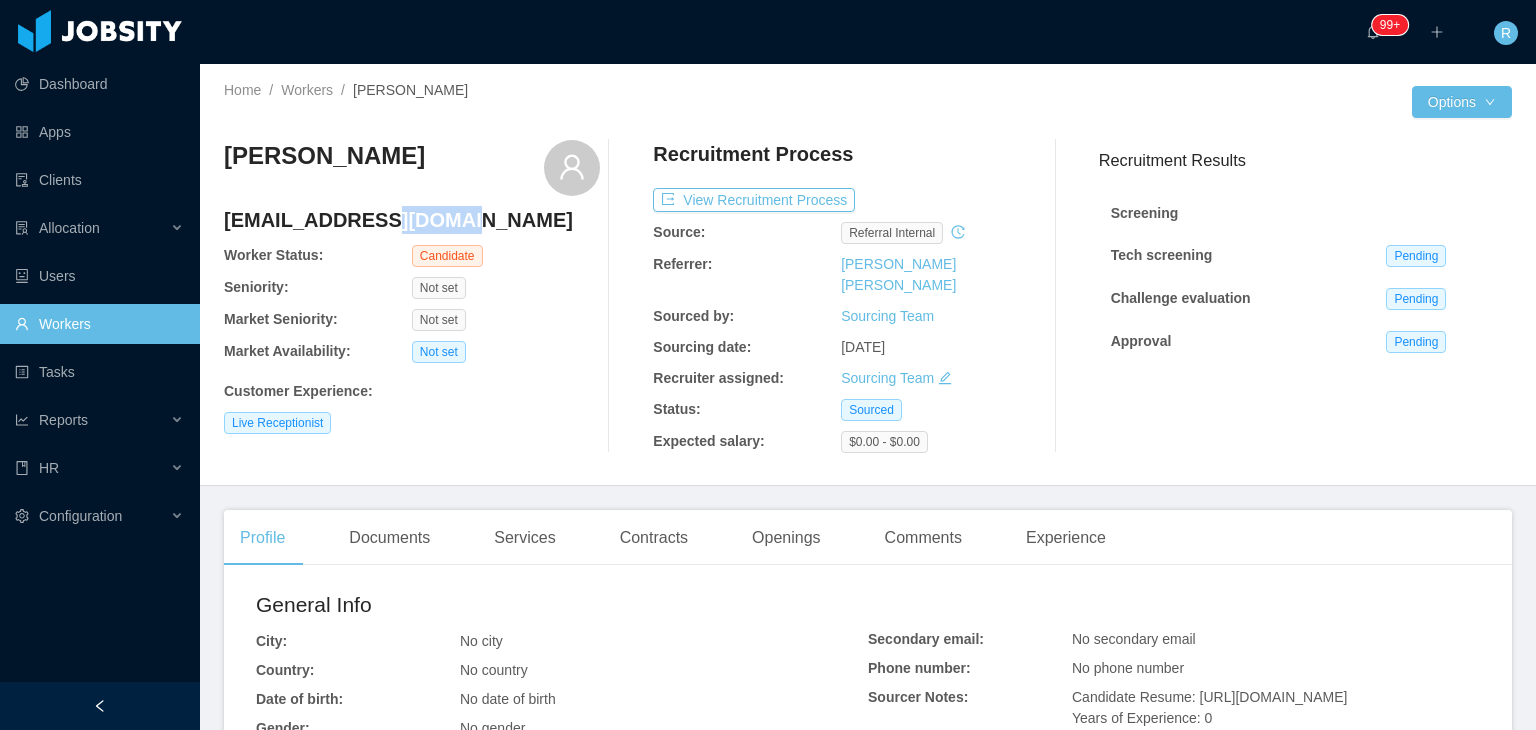 click on "carolina_r_ck@hotmail.com" at bounding box center (412, 220) 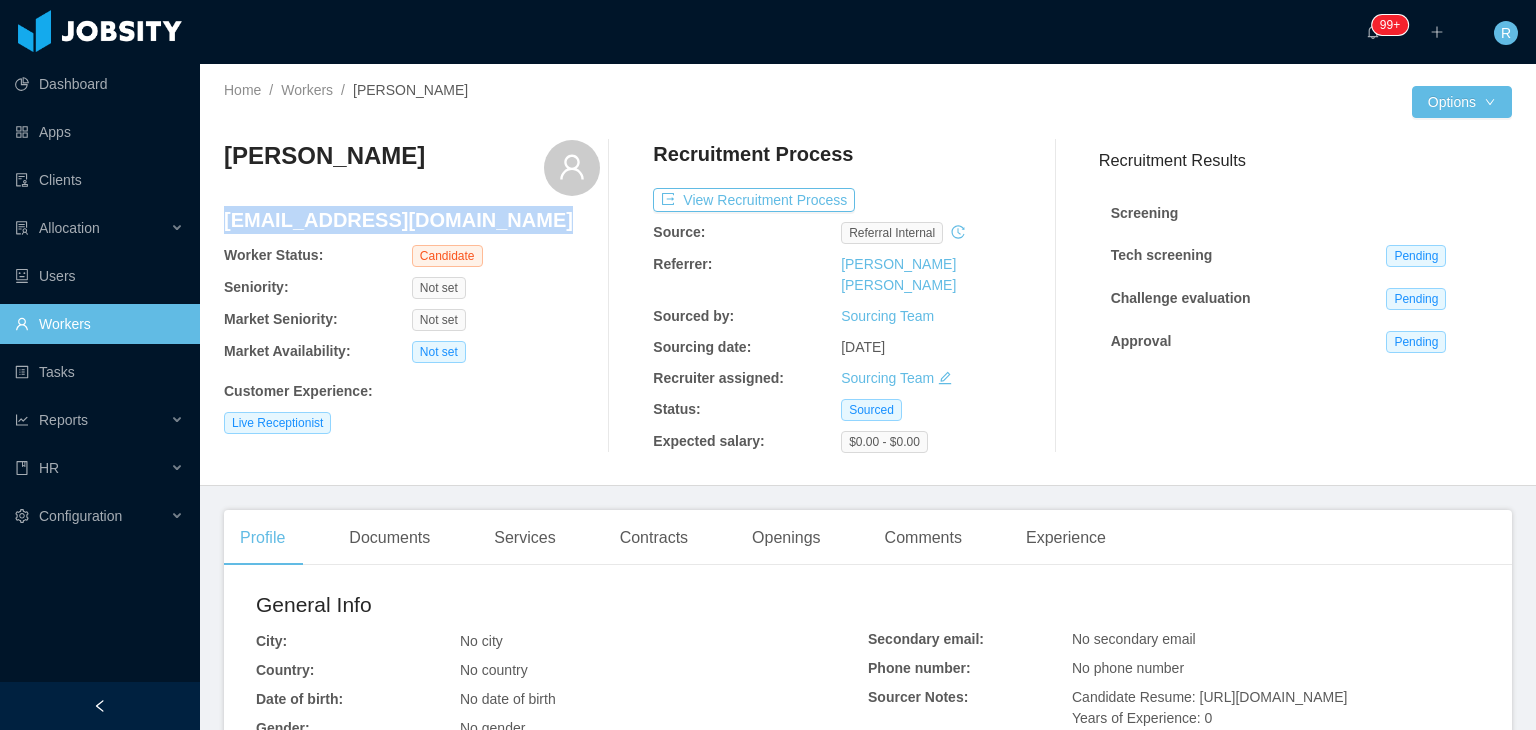 click on "carolina_r_ck@hotmail.com" at bounding box center [412, 220] 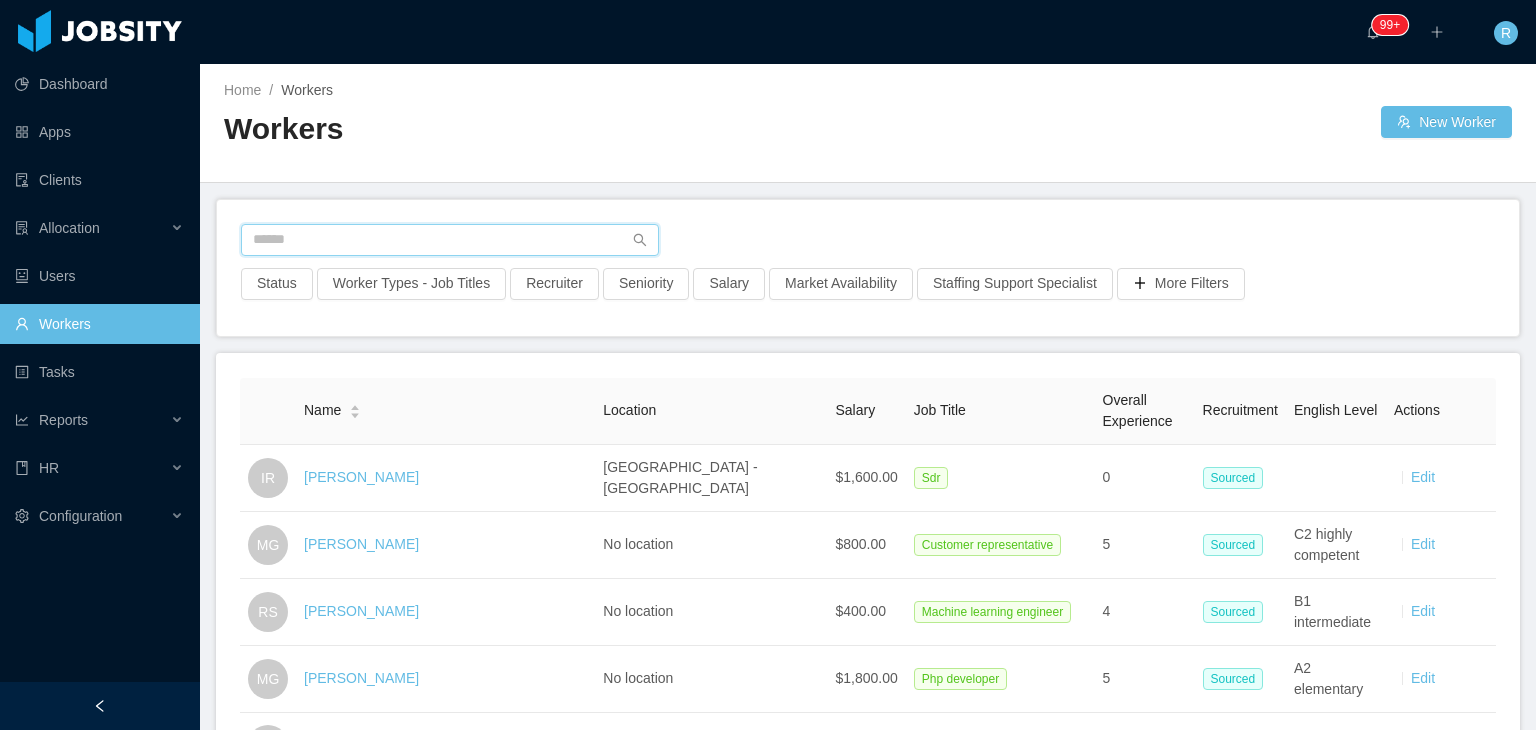 click at bounding box center (450, 240) 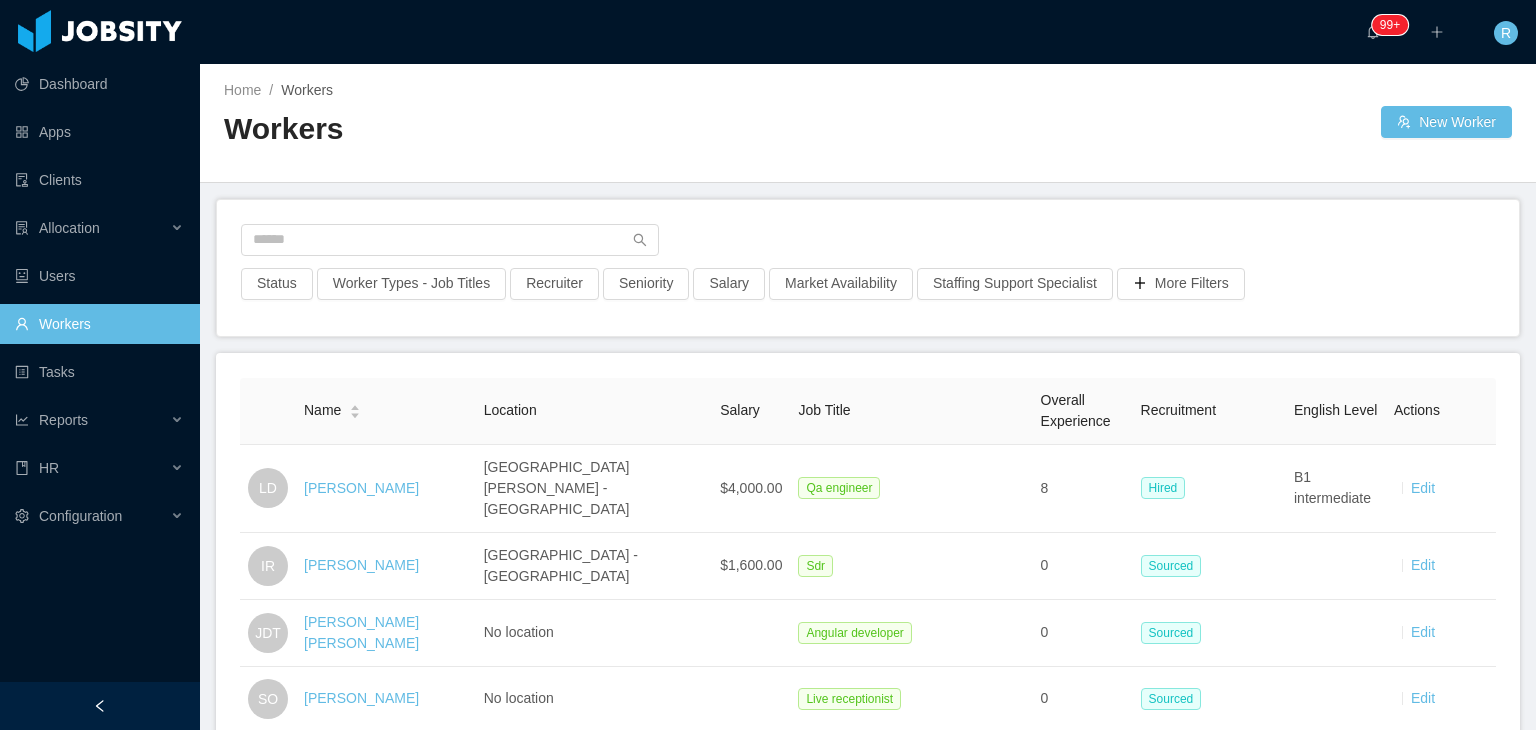 click on "Home / Workers / Workers New Worker" at bounding box center [868, 123] 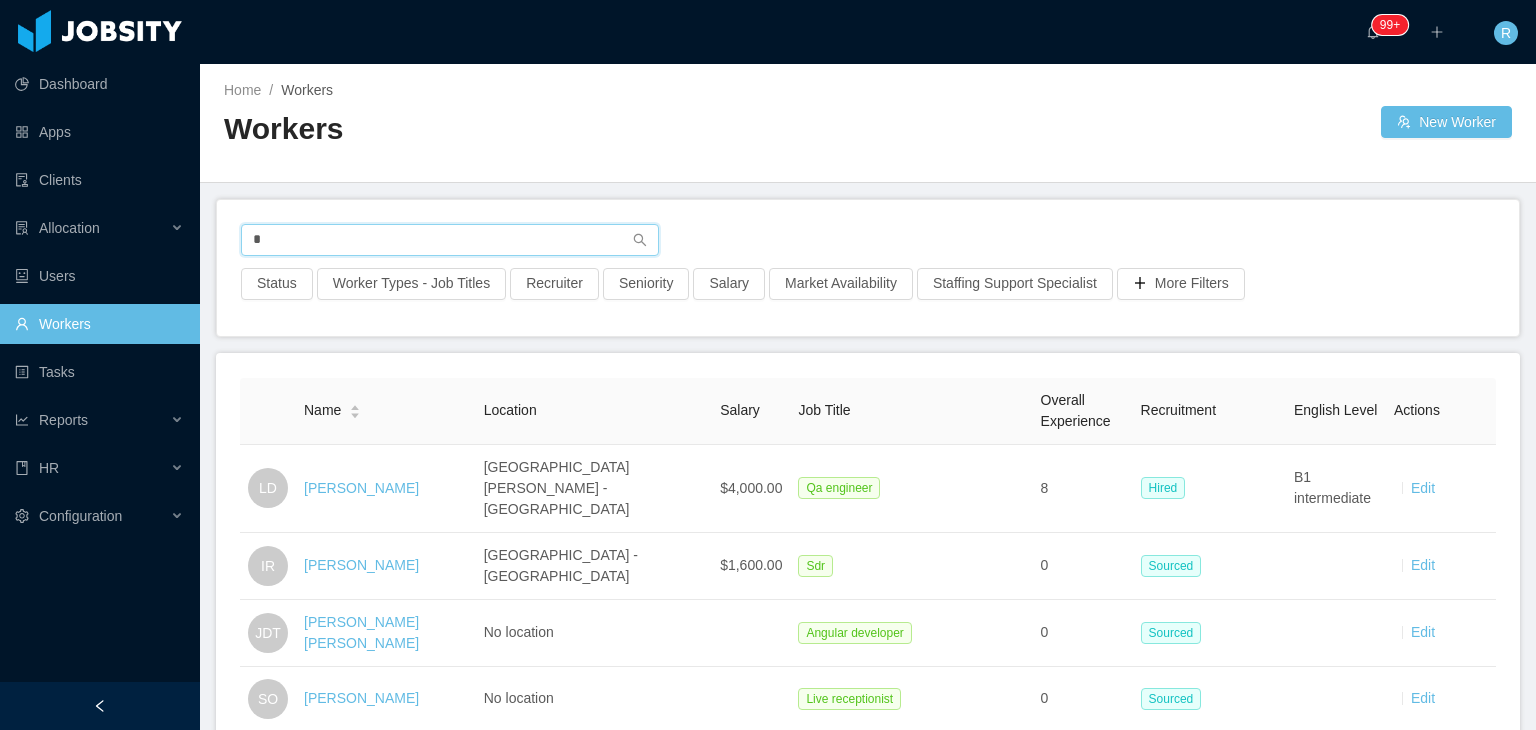 click on "*" at bounding box center (450, 240) 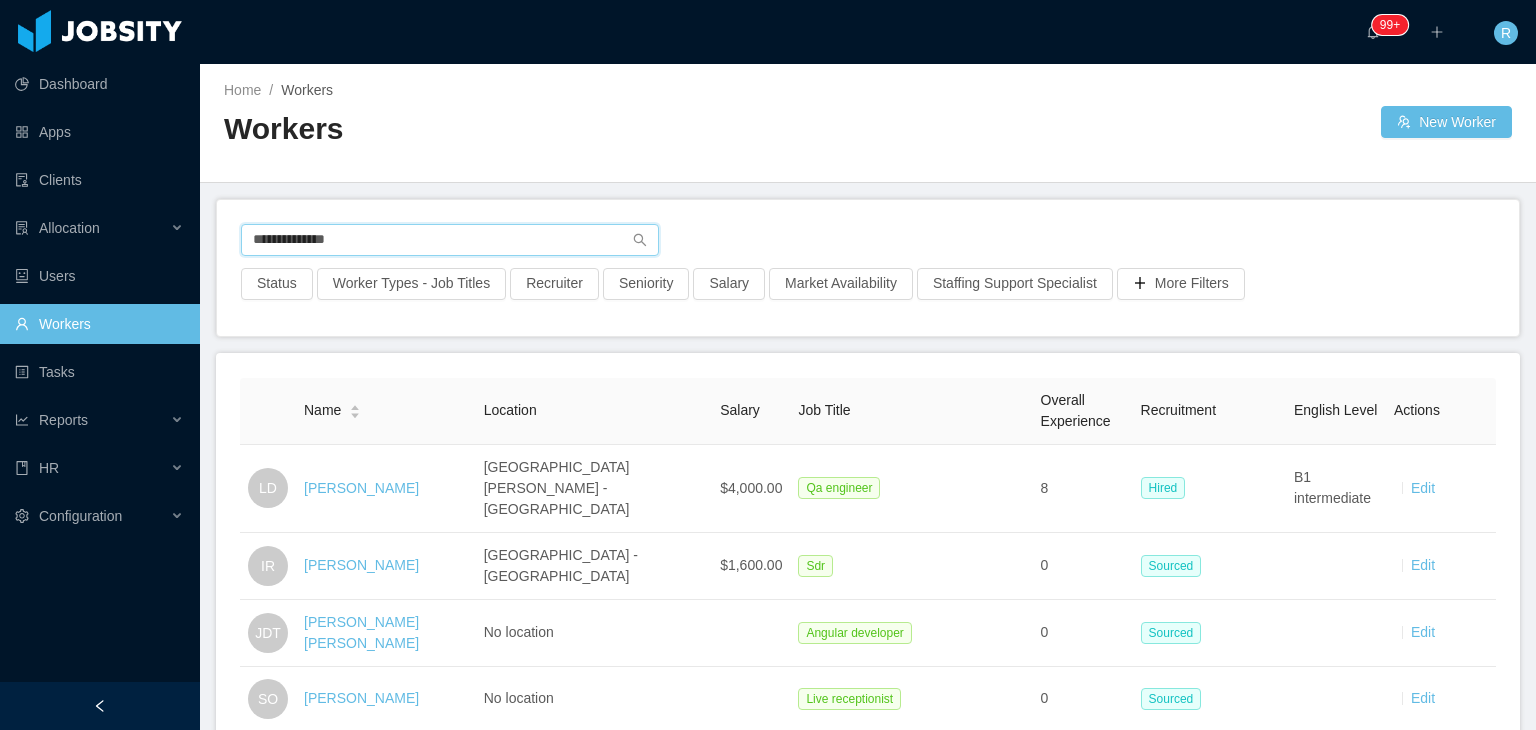 type on "**********" 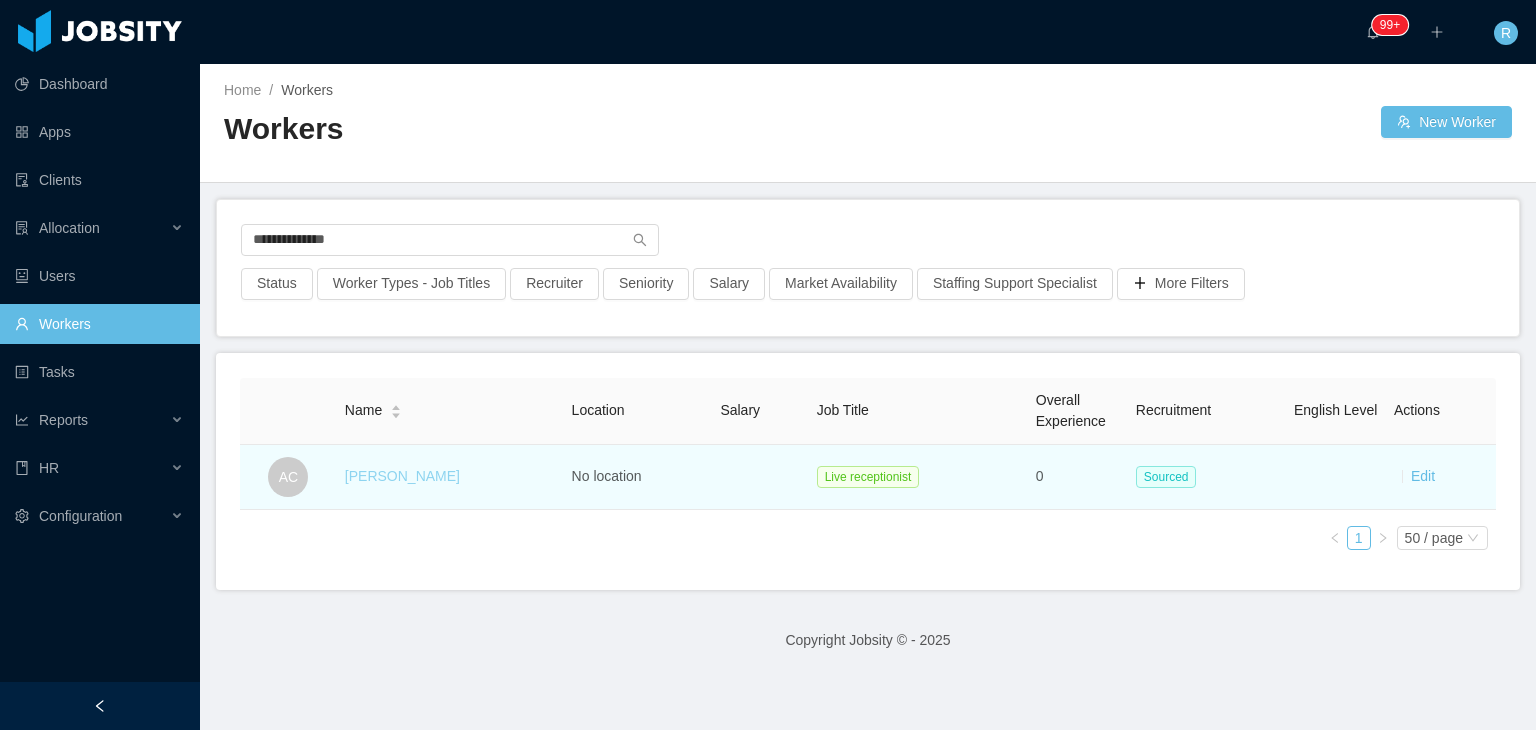 click on "Andrea Colocho" at bounding box center [402, 476] 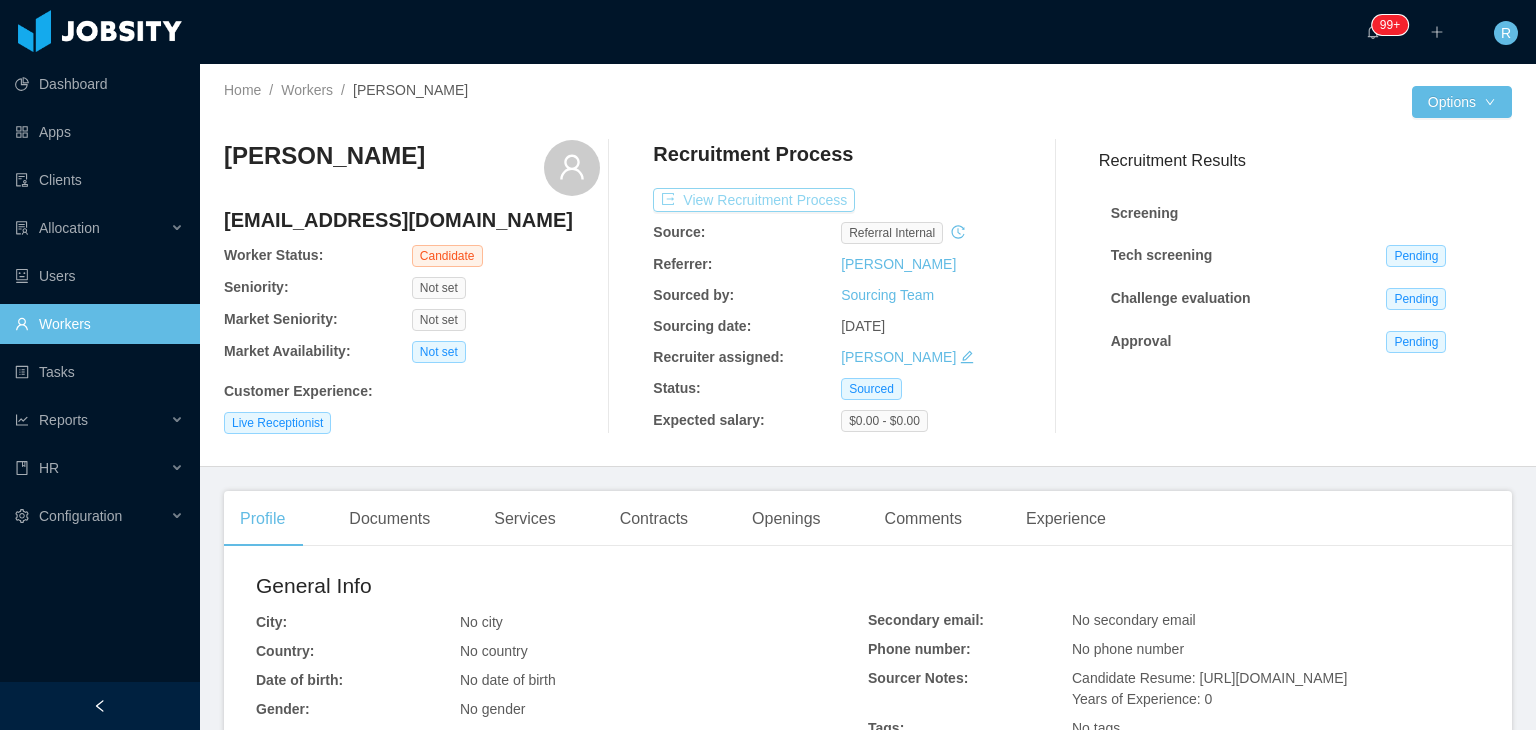 click on "View Recruitment Process" at bounding box center (754, 200) 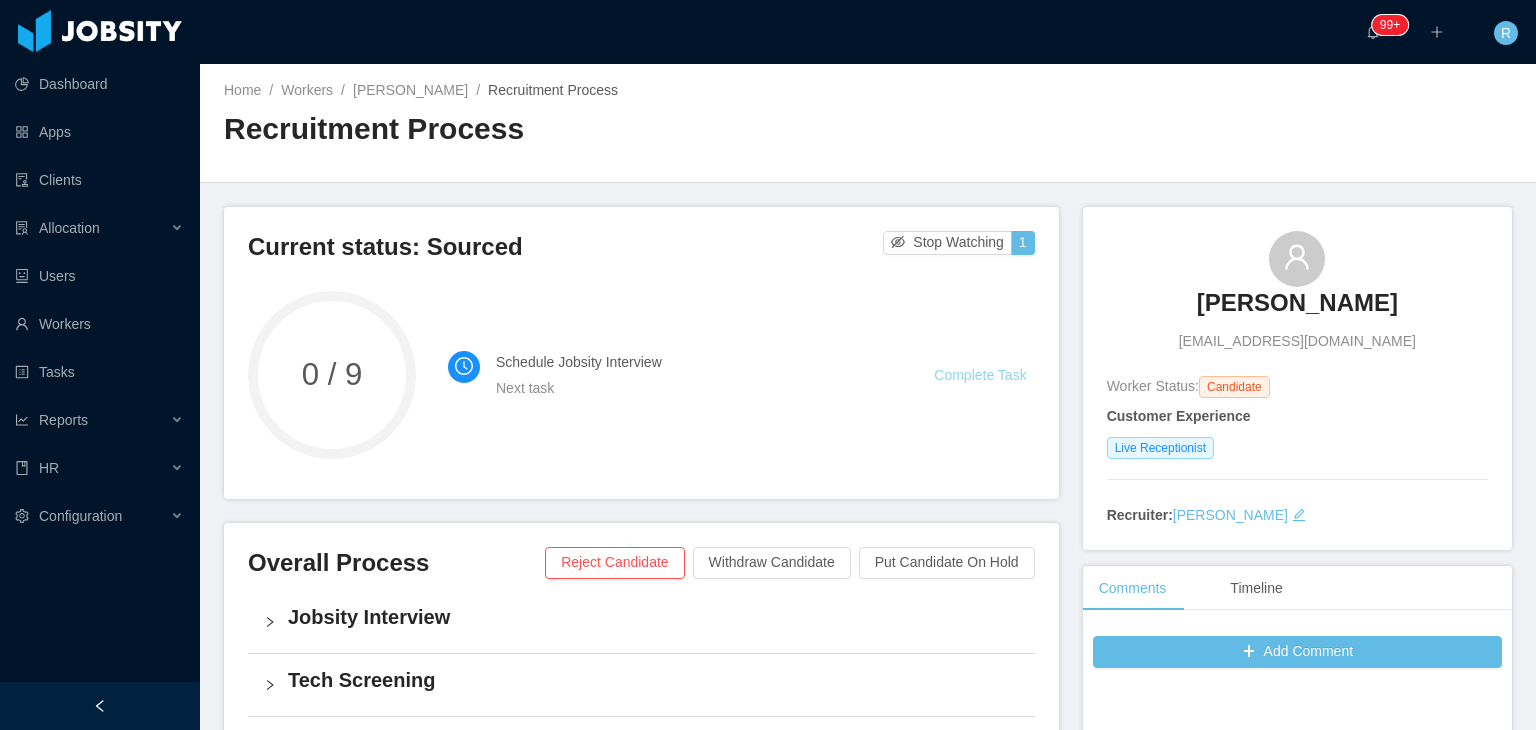 click on "Complete Task" at bounding box center [980, 375] 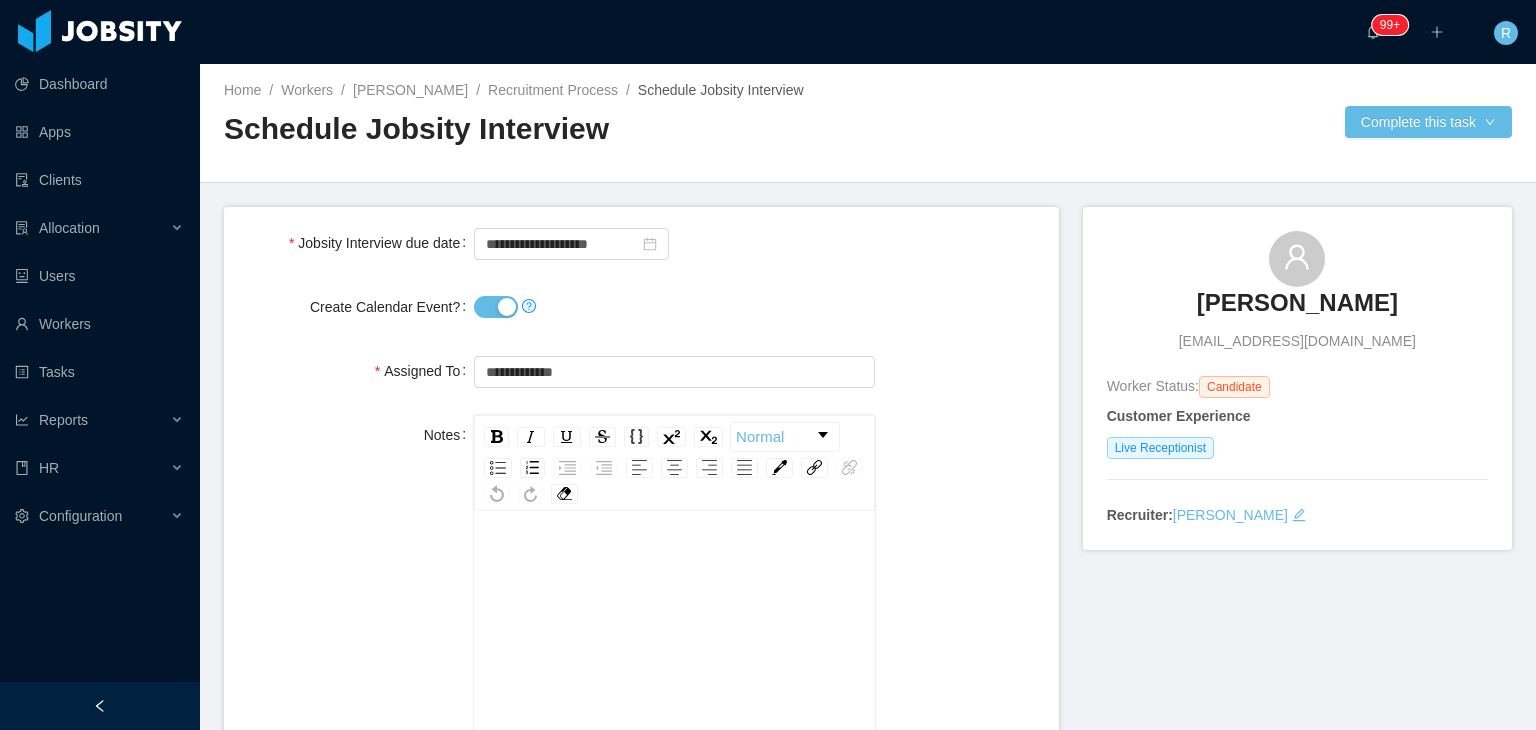 click on "Create Calendar Event?" at bounding box center (496, 307) 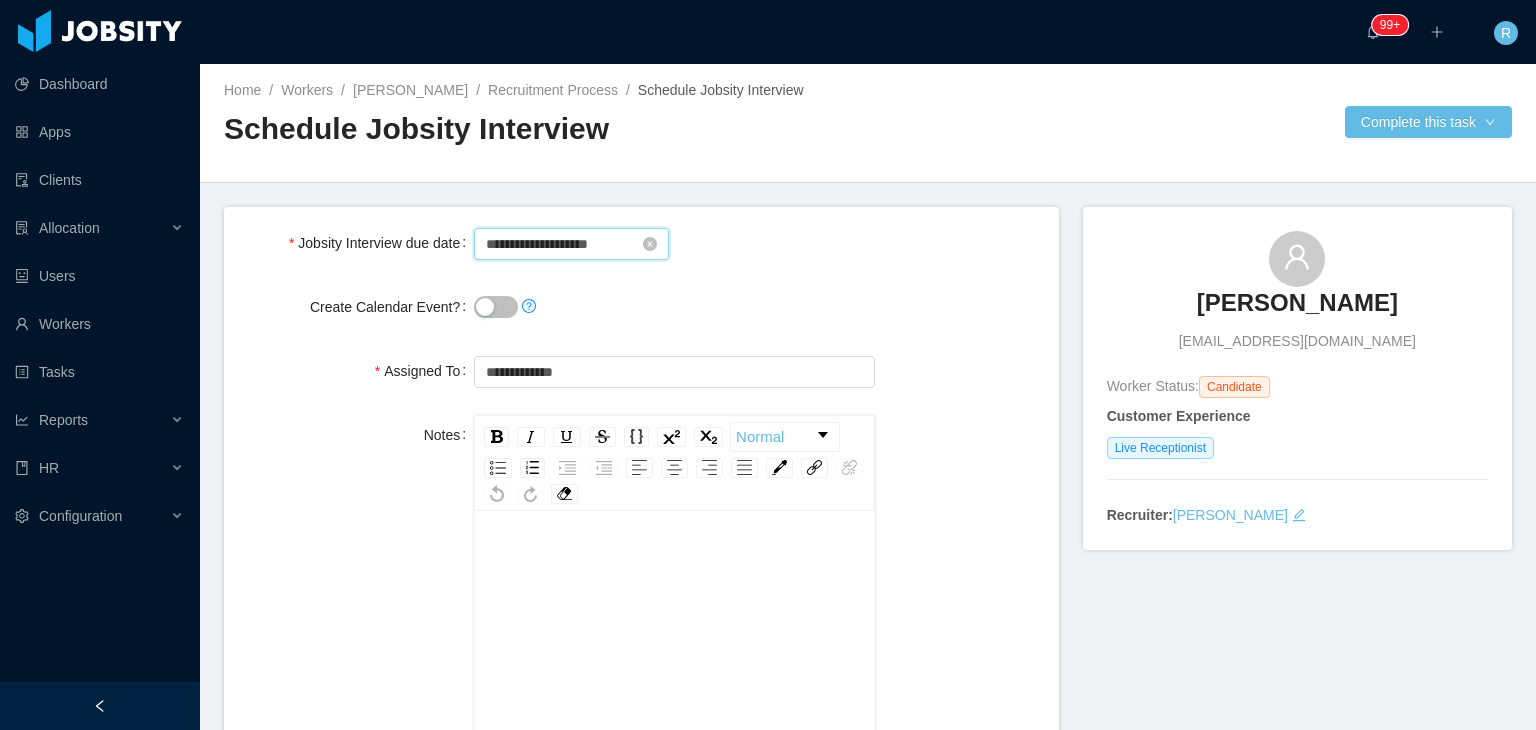 click on "**********" at bounding box center (571, 244) 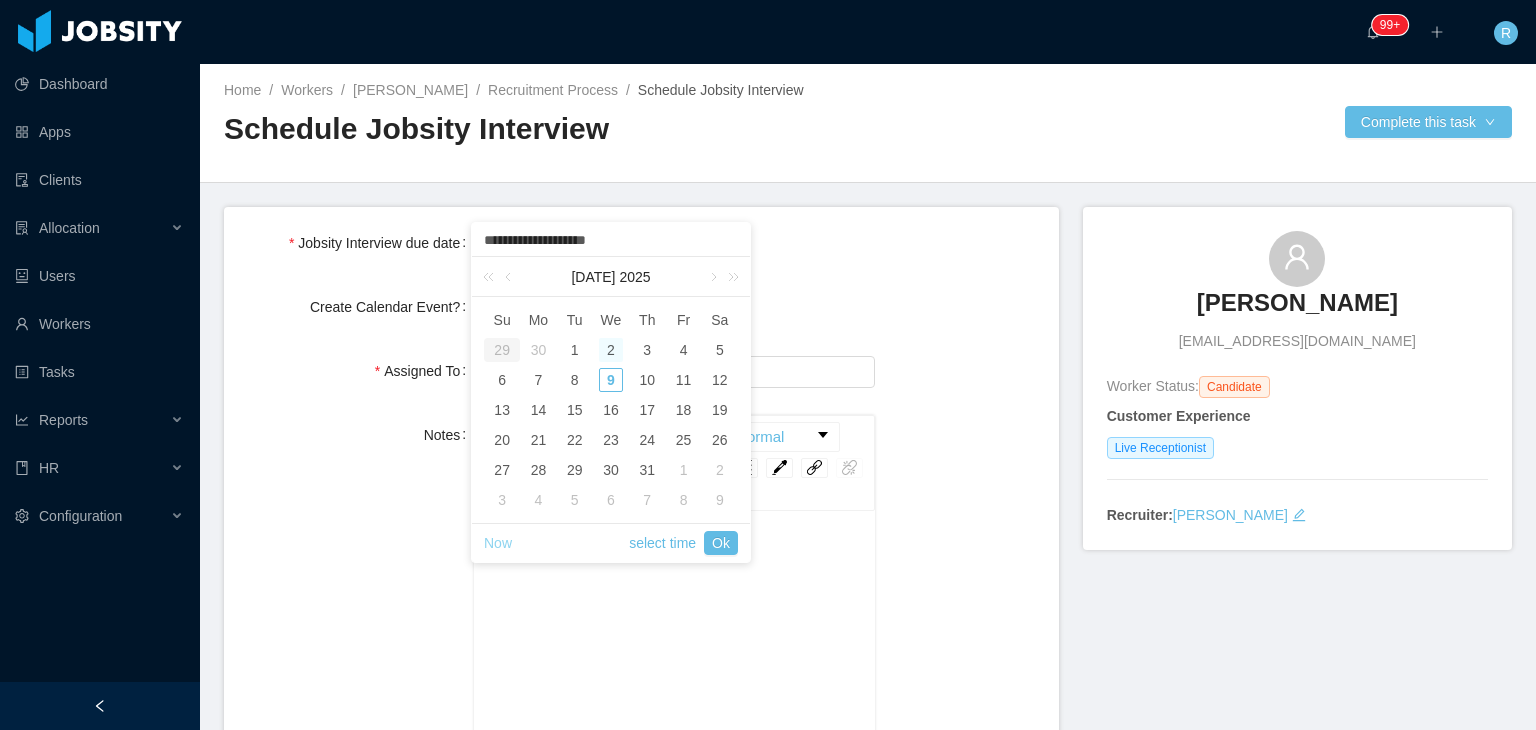 click on "Now" at bounding box center [498, 543] 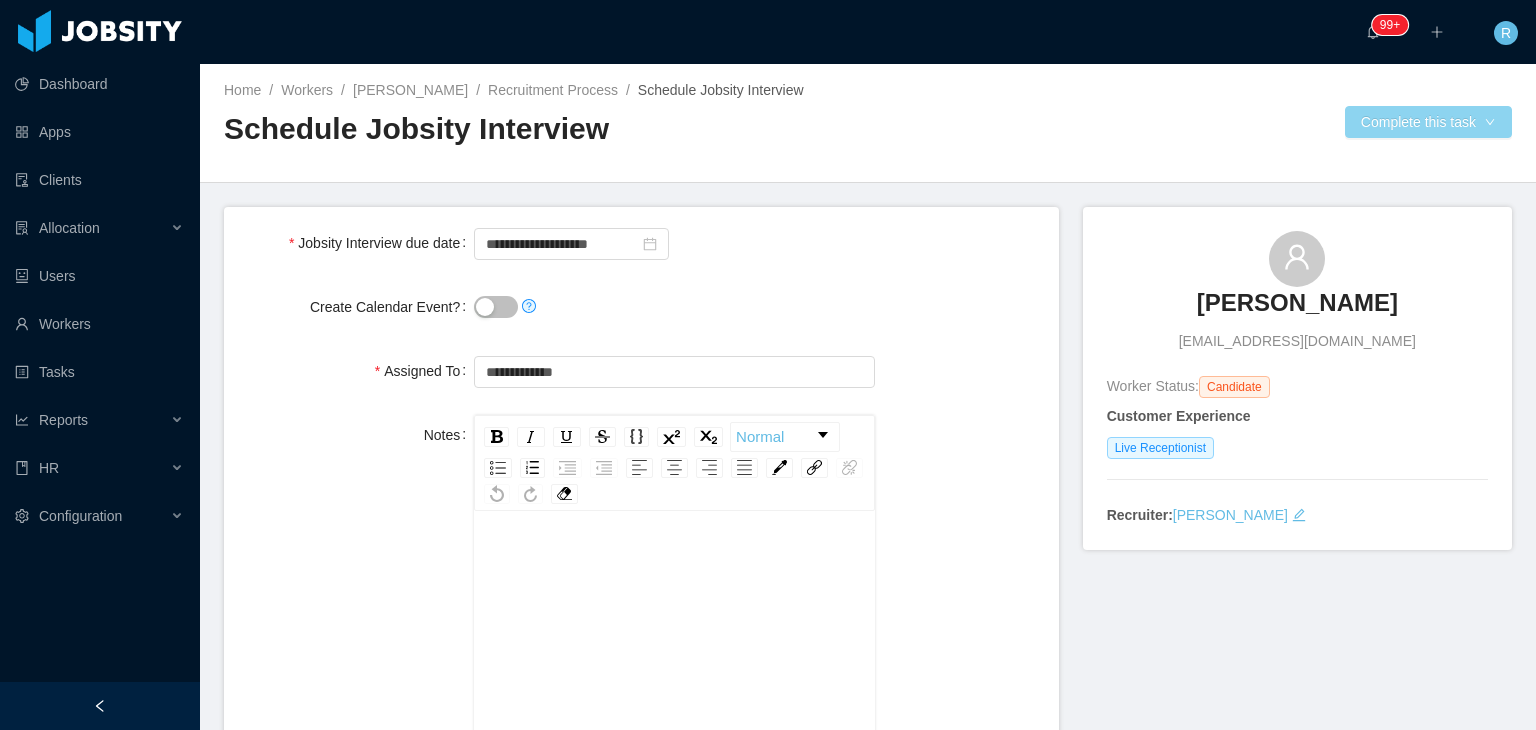click on "Complete this task" at bounding box center [1428, 122] 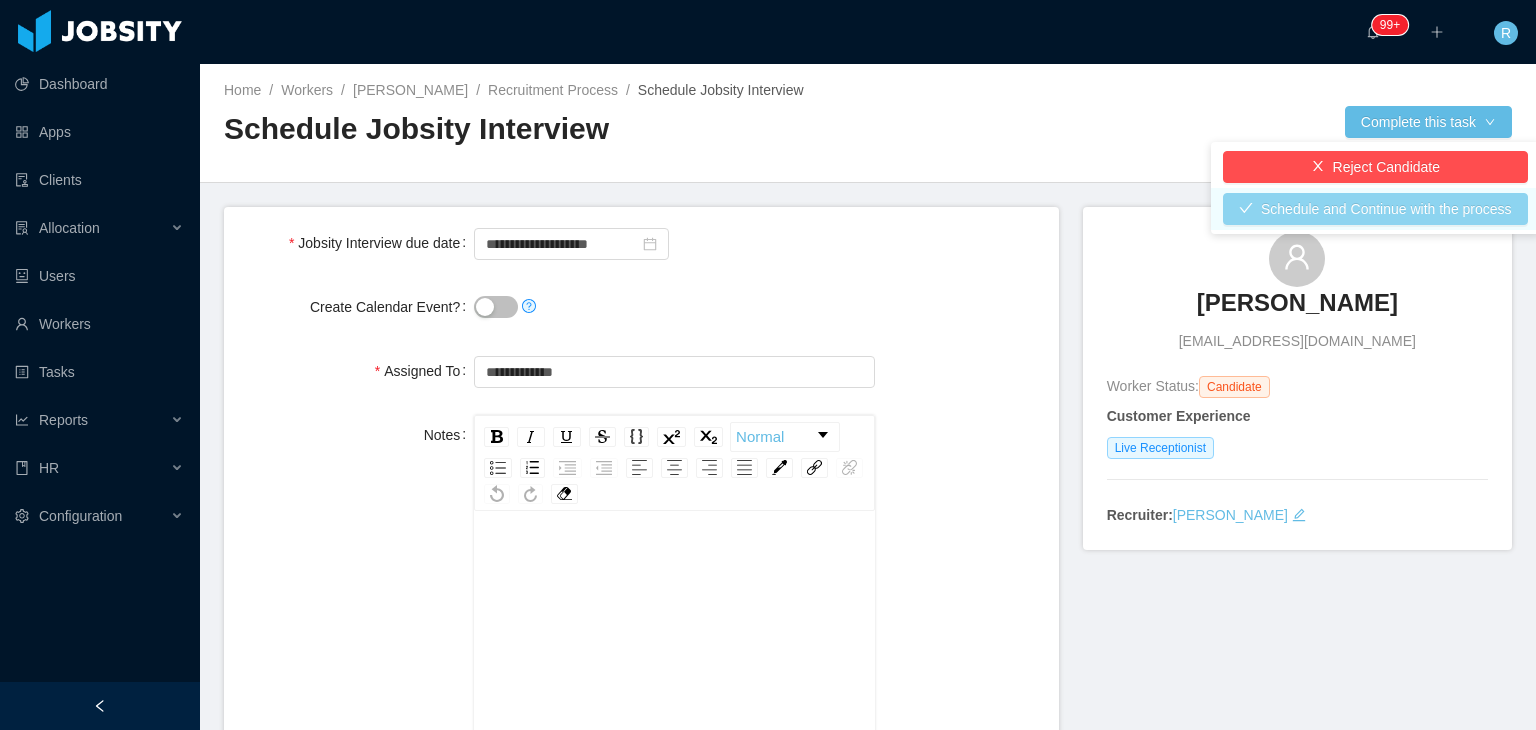 click on "Schedule and Continue with the process" at bounding box center (1375, 209) 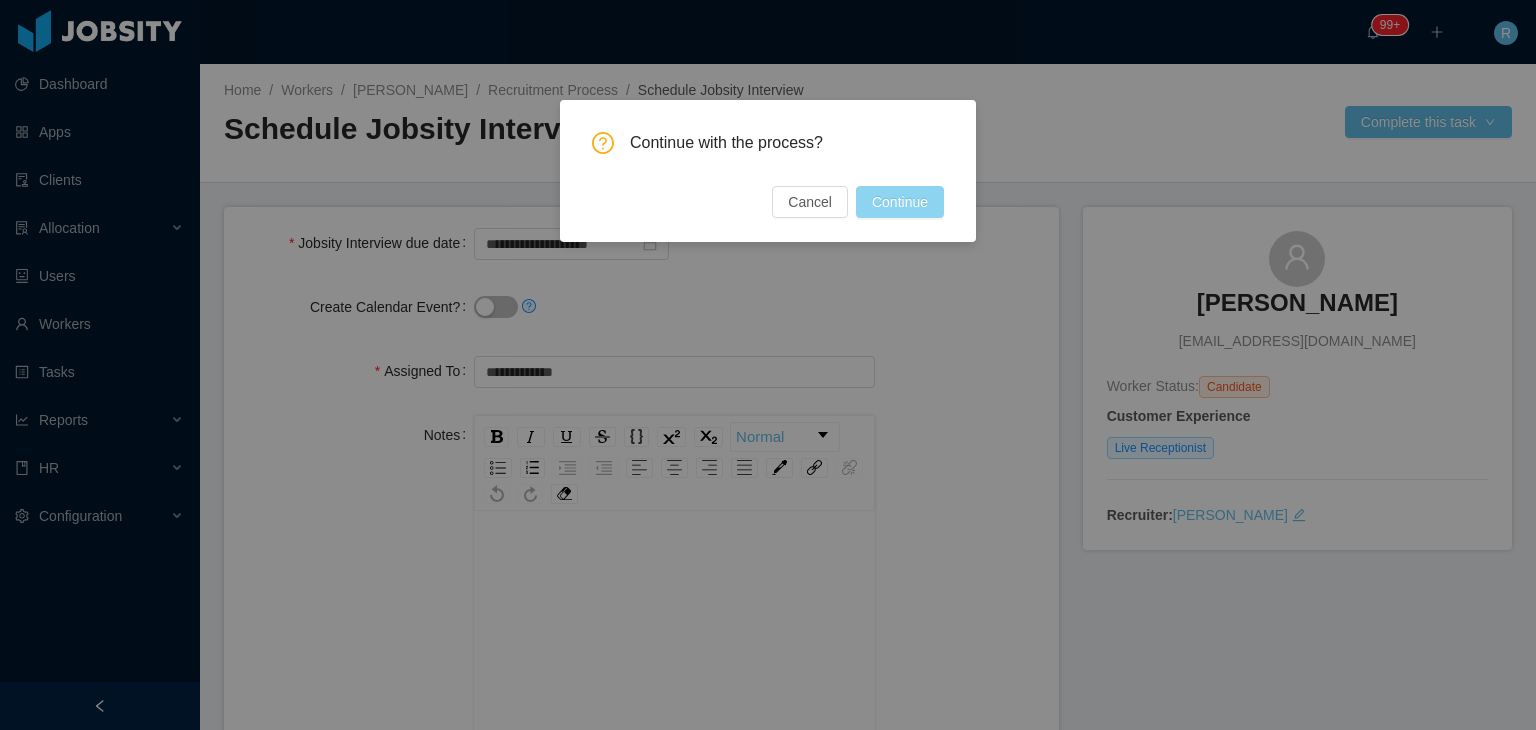 click on "Continue" at bounding box center (900, 202) 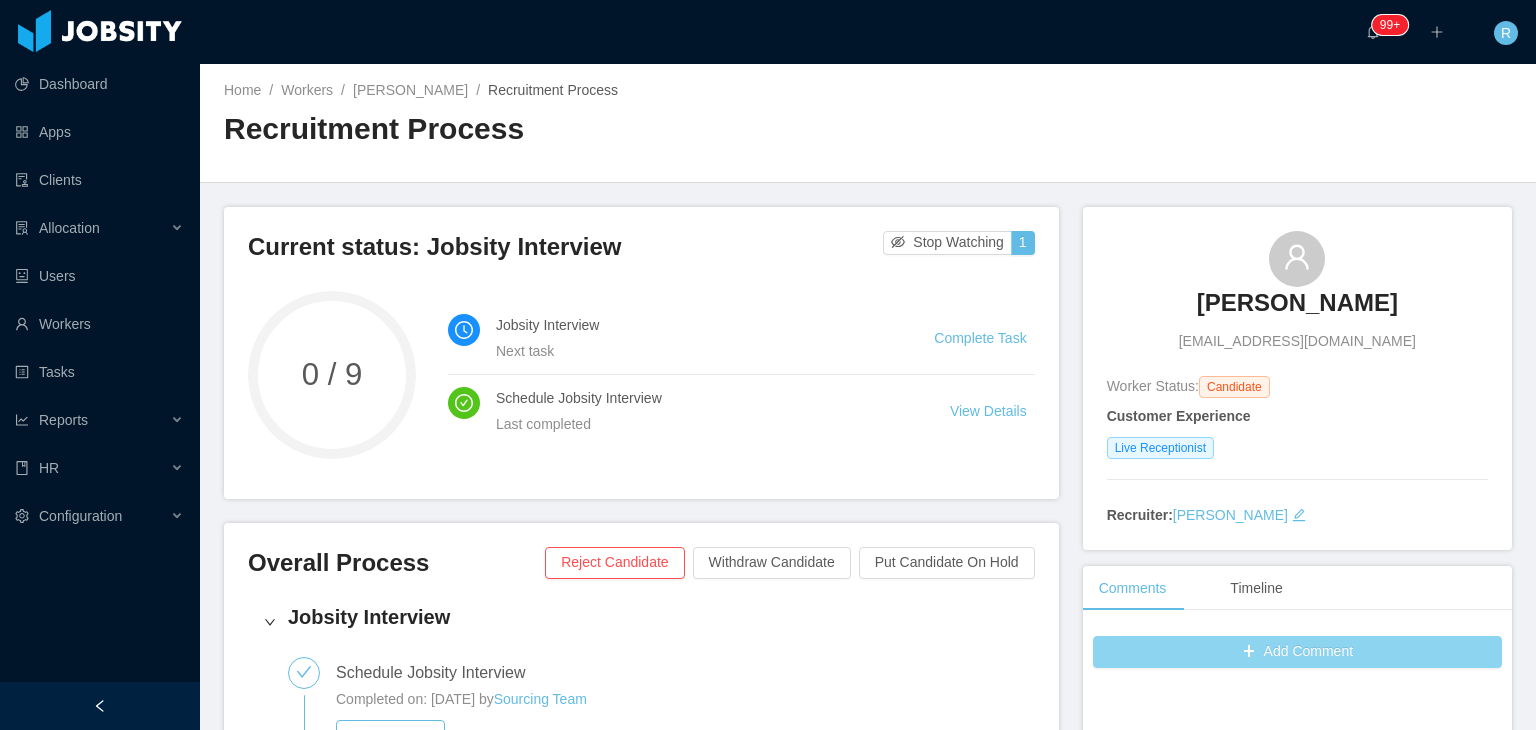 click on "Add Comment" at bounding box center (1297, 652) 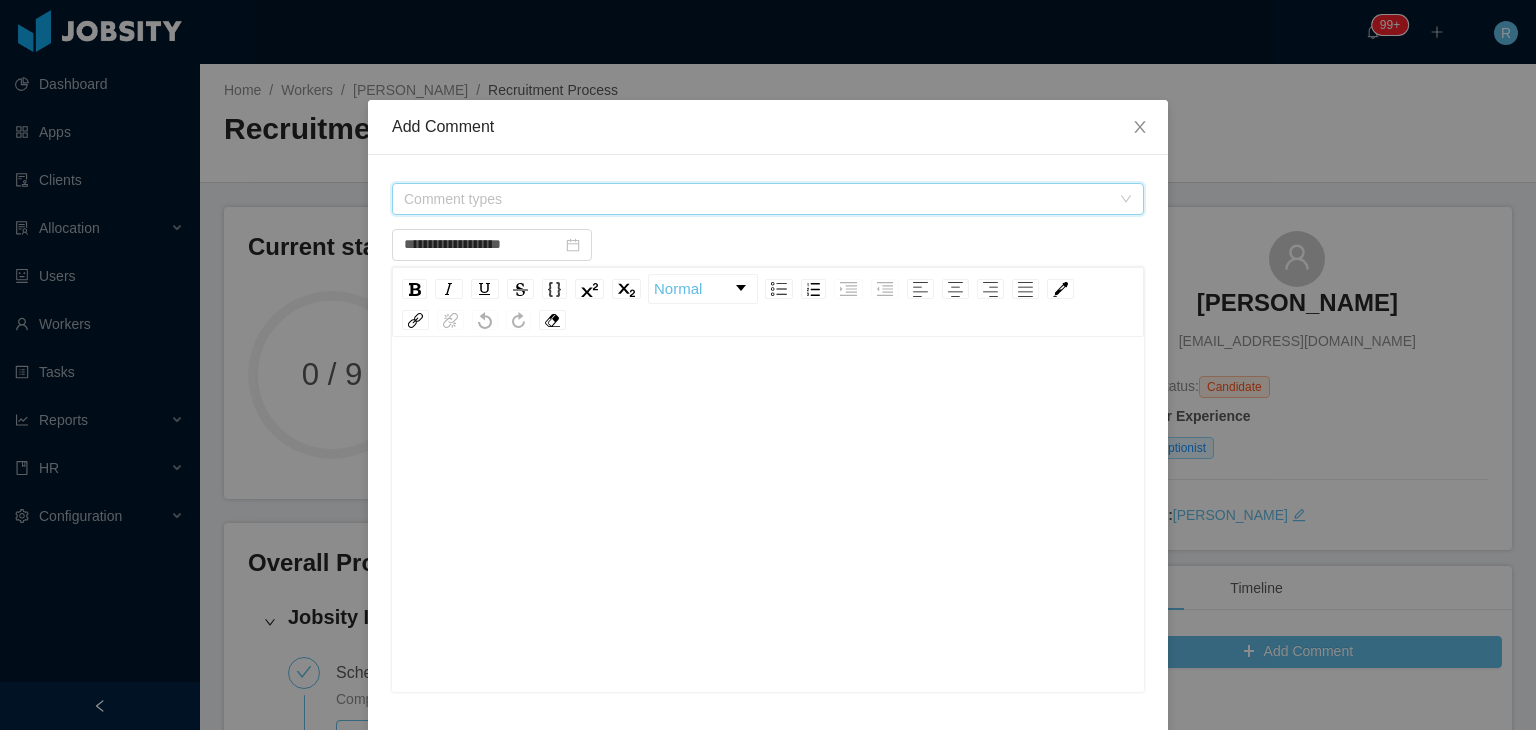 click on "Comment types" at bounding box center (757, 199) 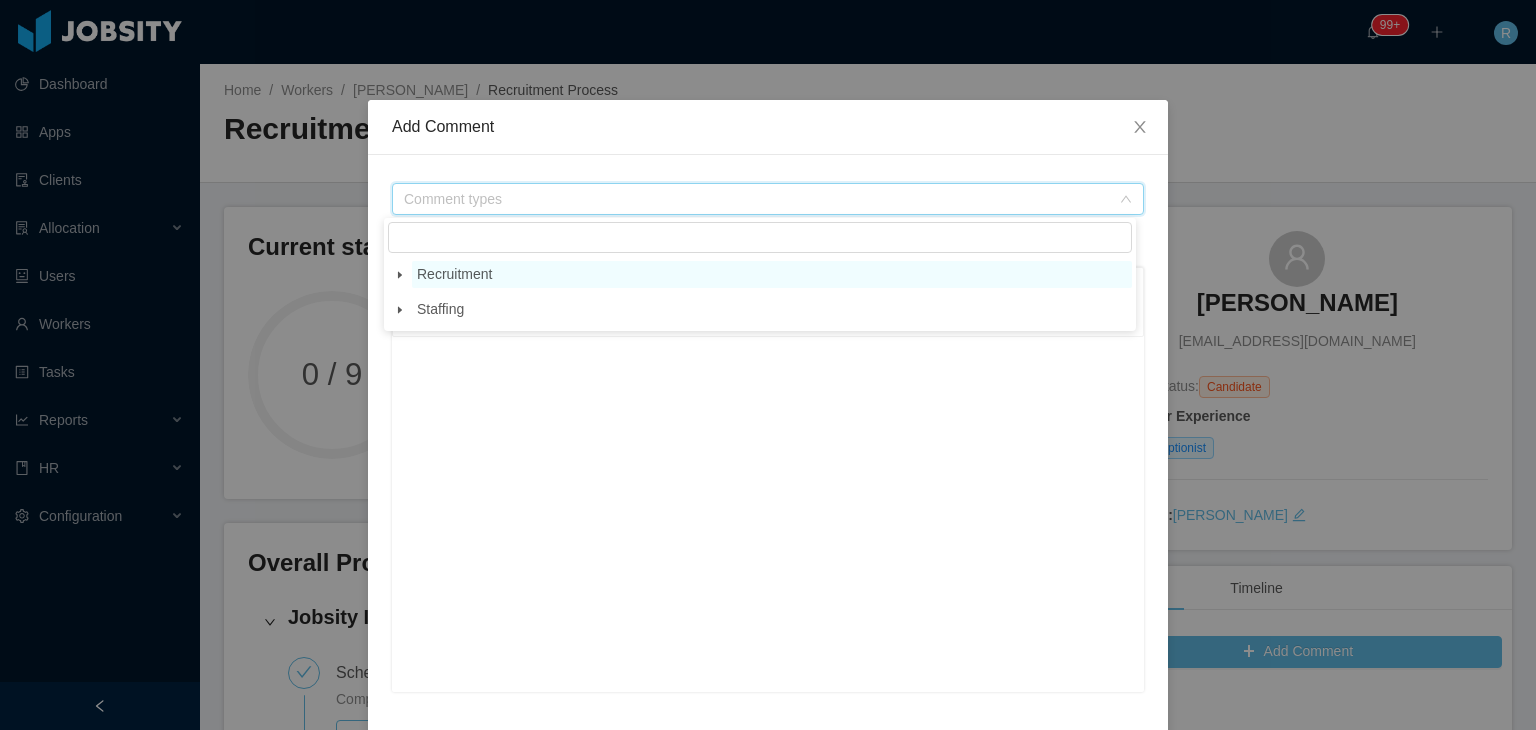click on "Recruitment" at bounding box center [454, 274] 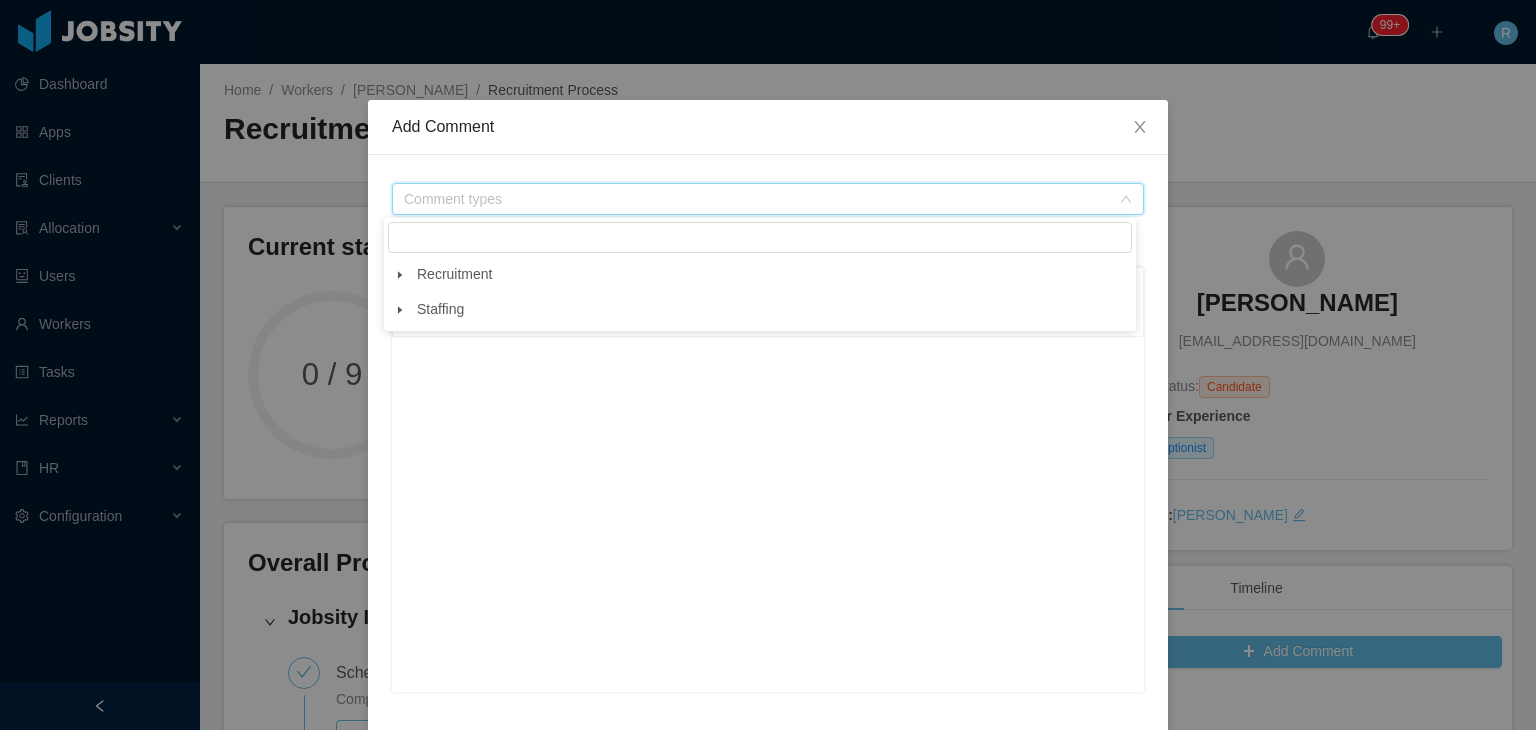 click at bounding box center [400, 275] 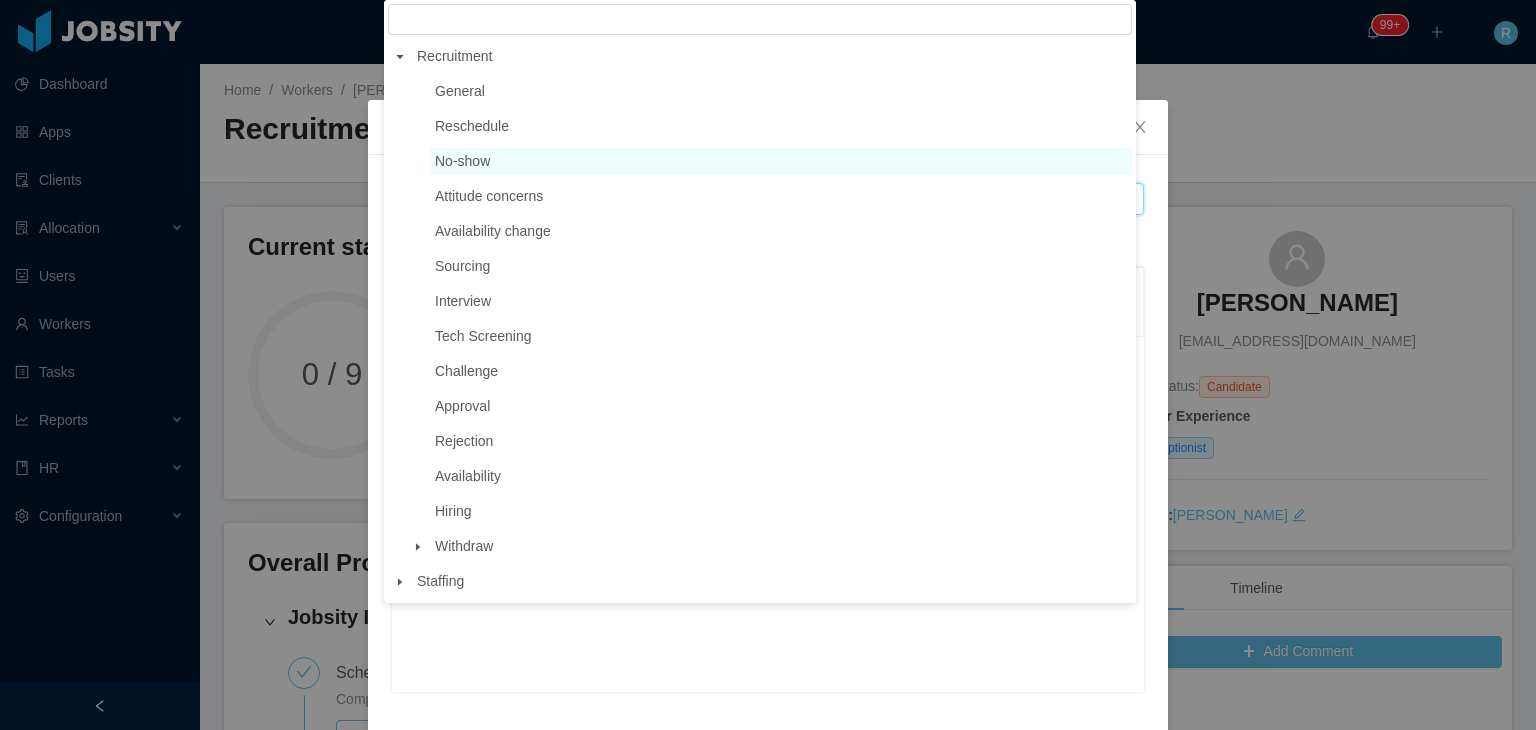 click on "No-show" at bounding box center [462, 161] 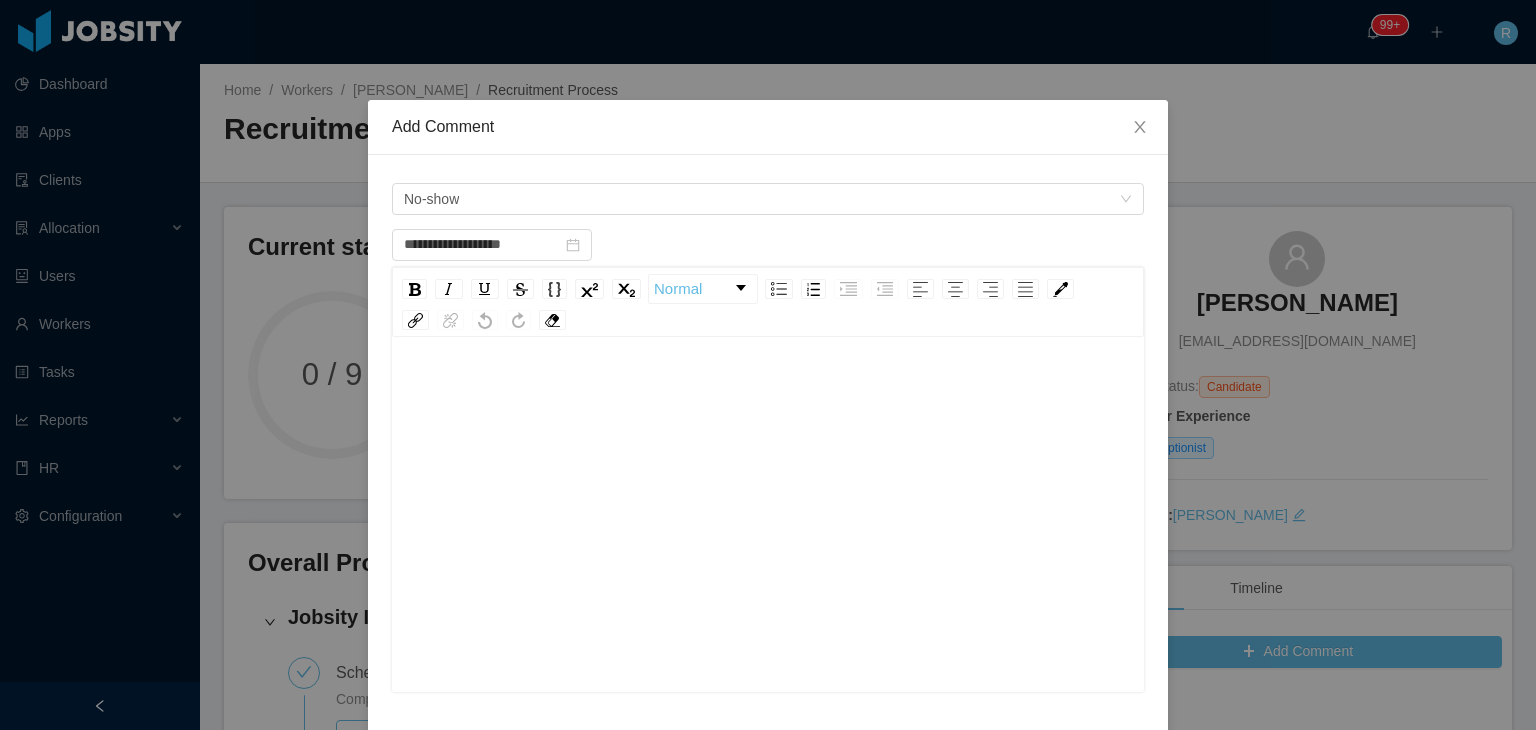 click at bounding box center (768, 546) 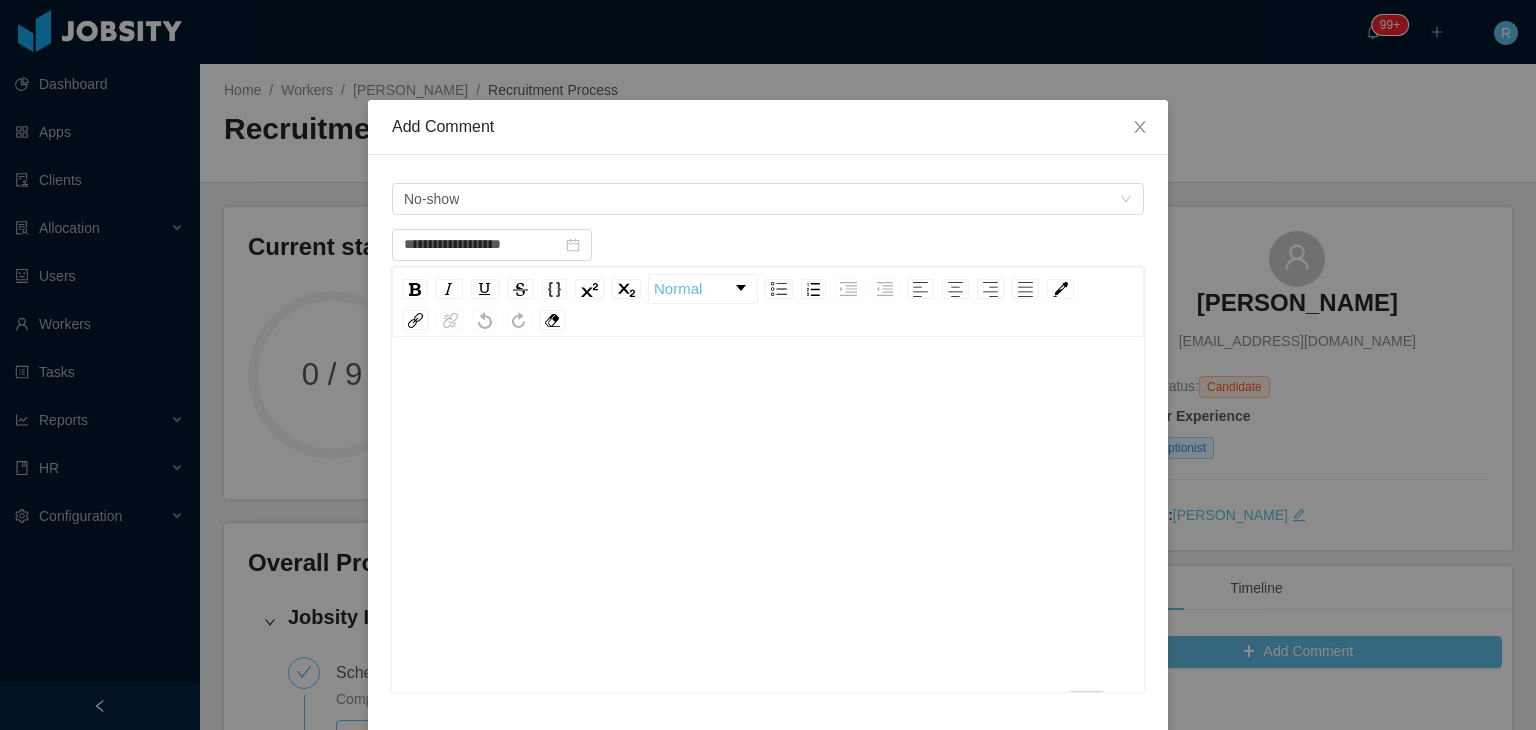 type 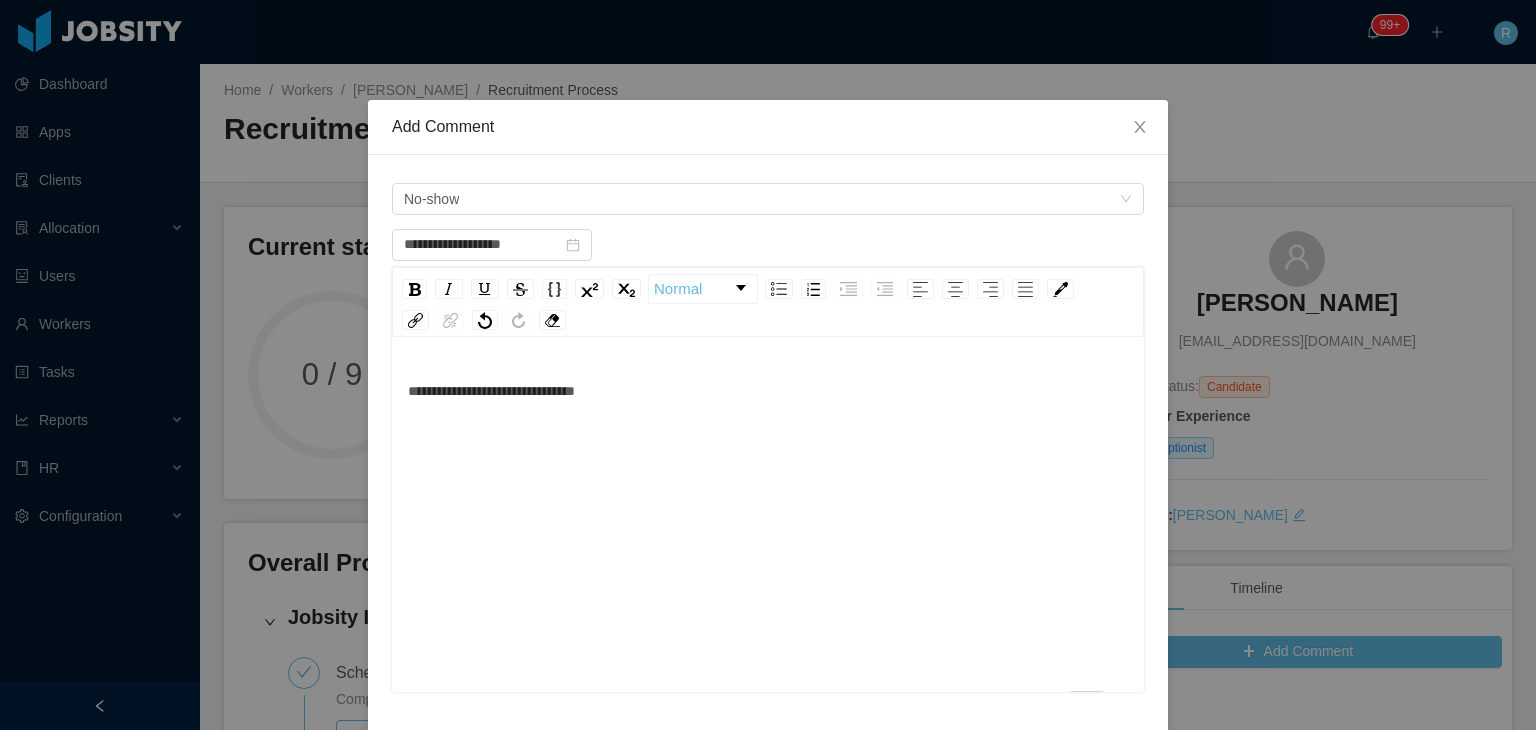 scroll, scrollTop: 44, scrollLeft: 0, axis: vertical 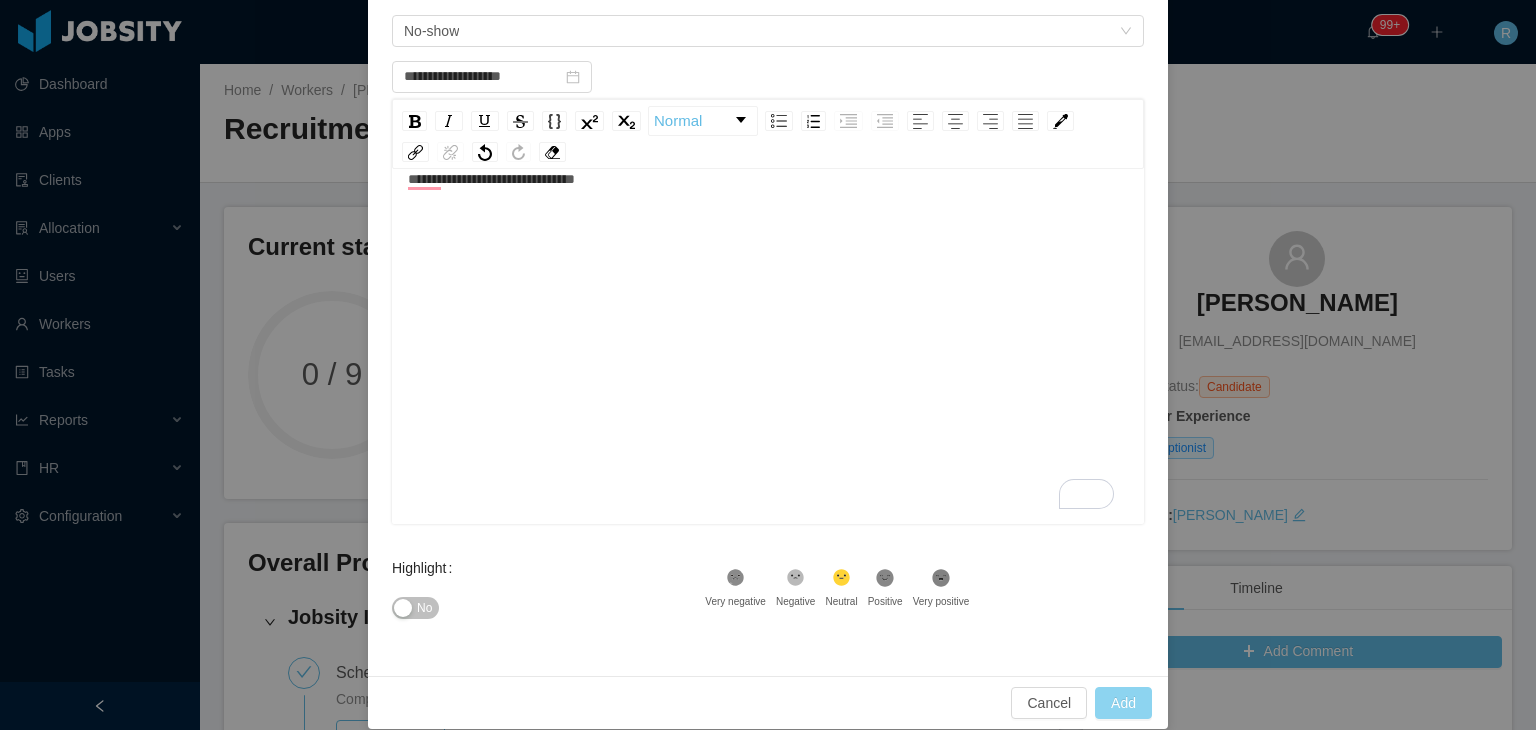 type on "**********" 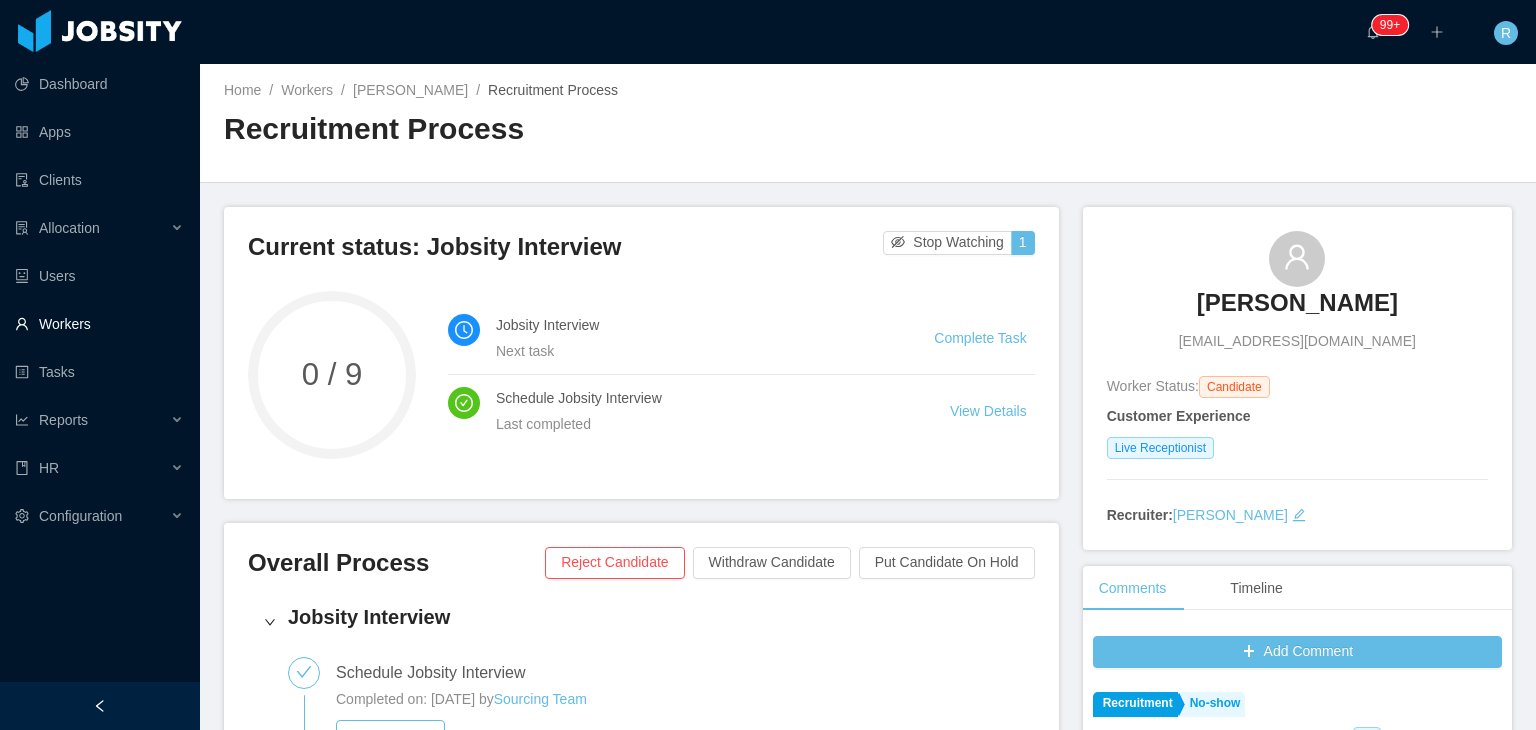 click on "Workers" at bounding box center (99, 324) 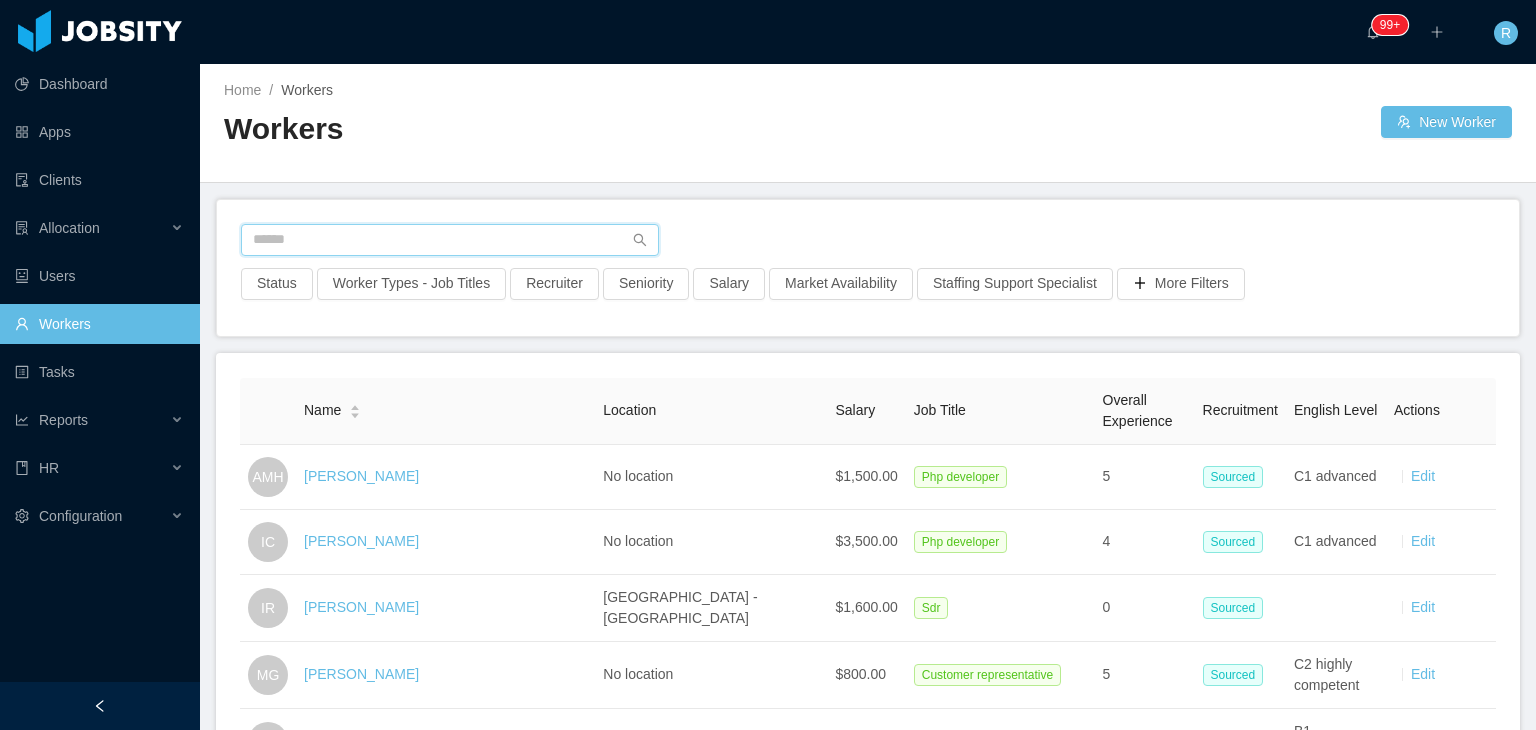 click at bounding box center [450, 240] 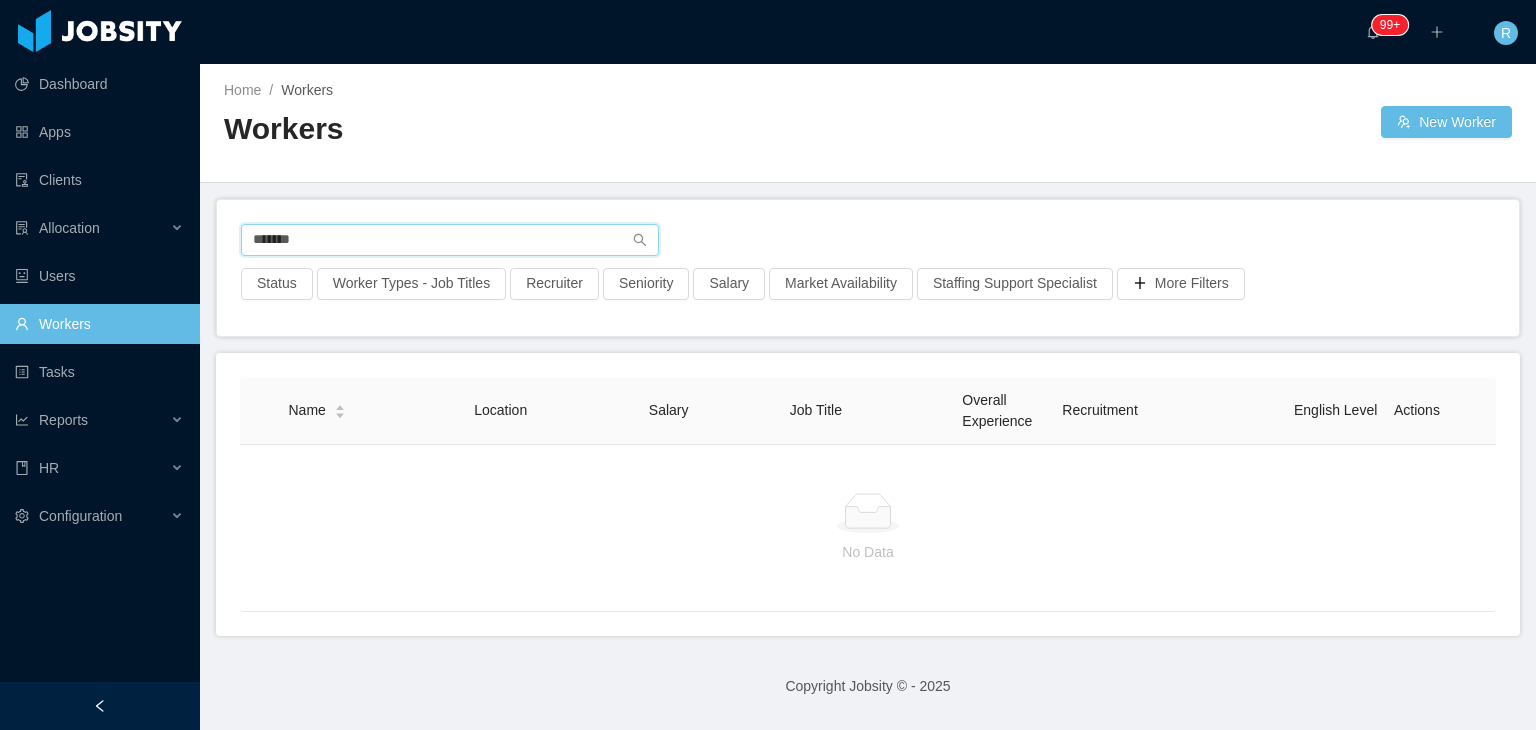 type on "*******" 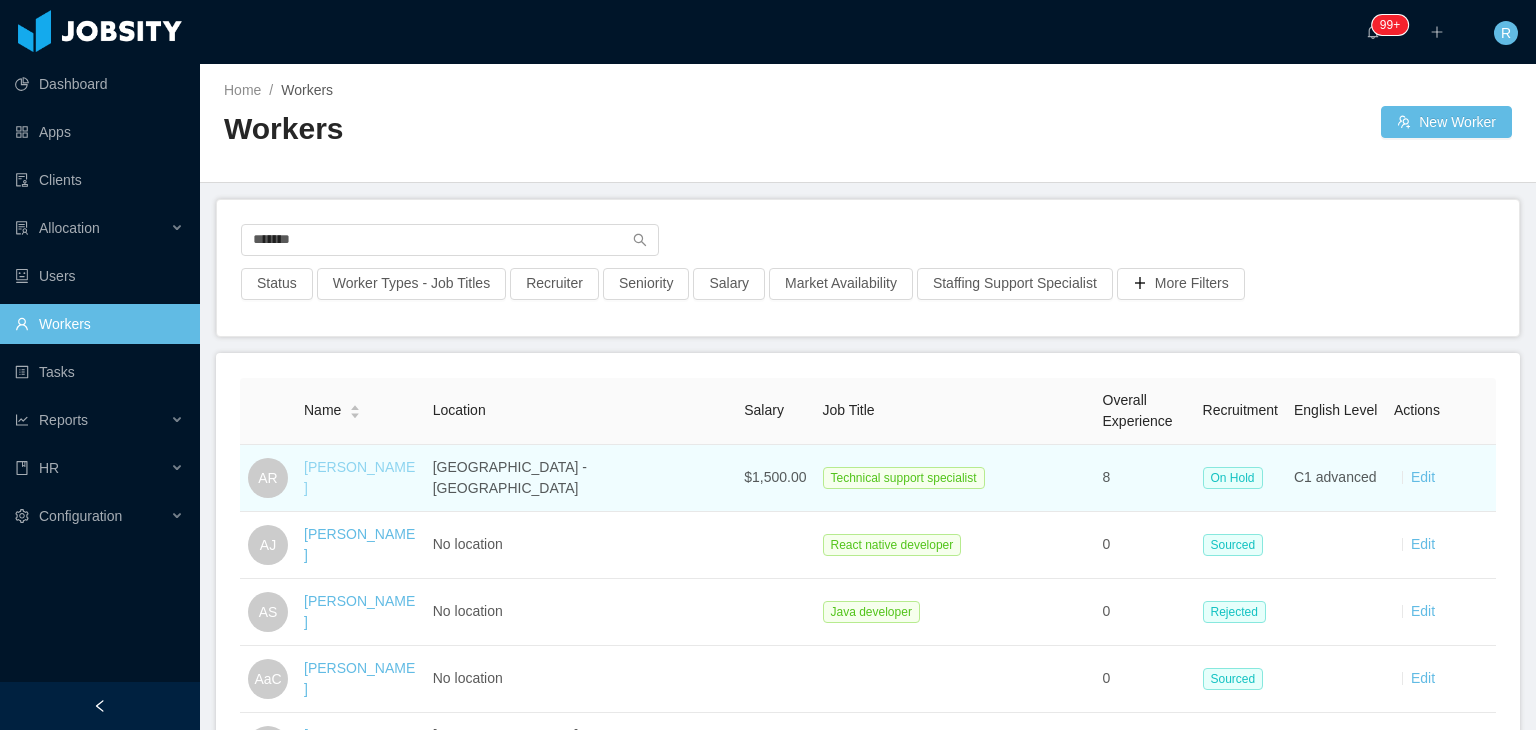click on "Amilcar Reyes" at bounding box center (359, 477) 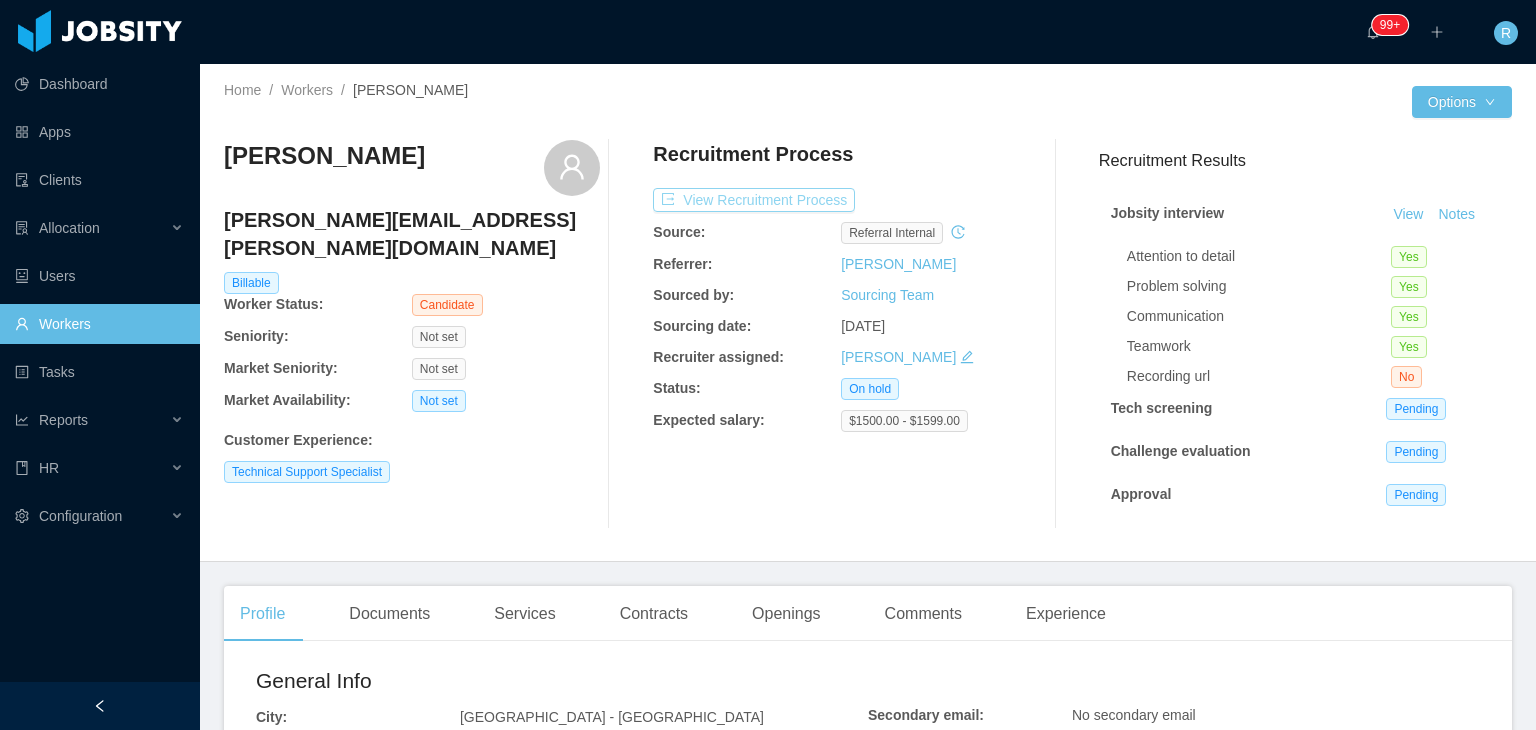 click on "View Recruitment Process" at bounding box center (754, 200) 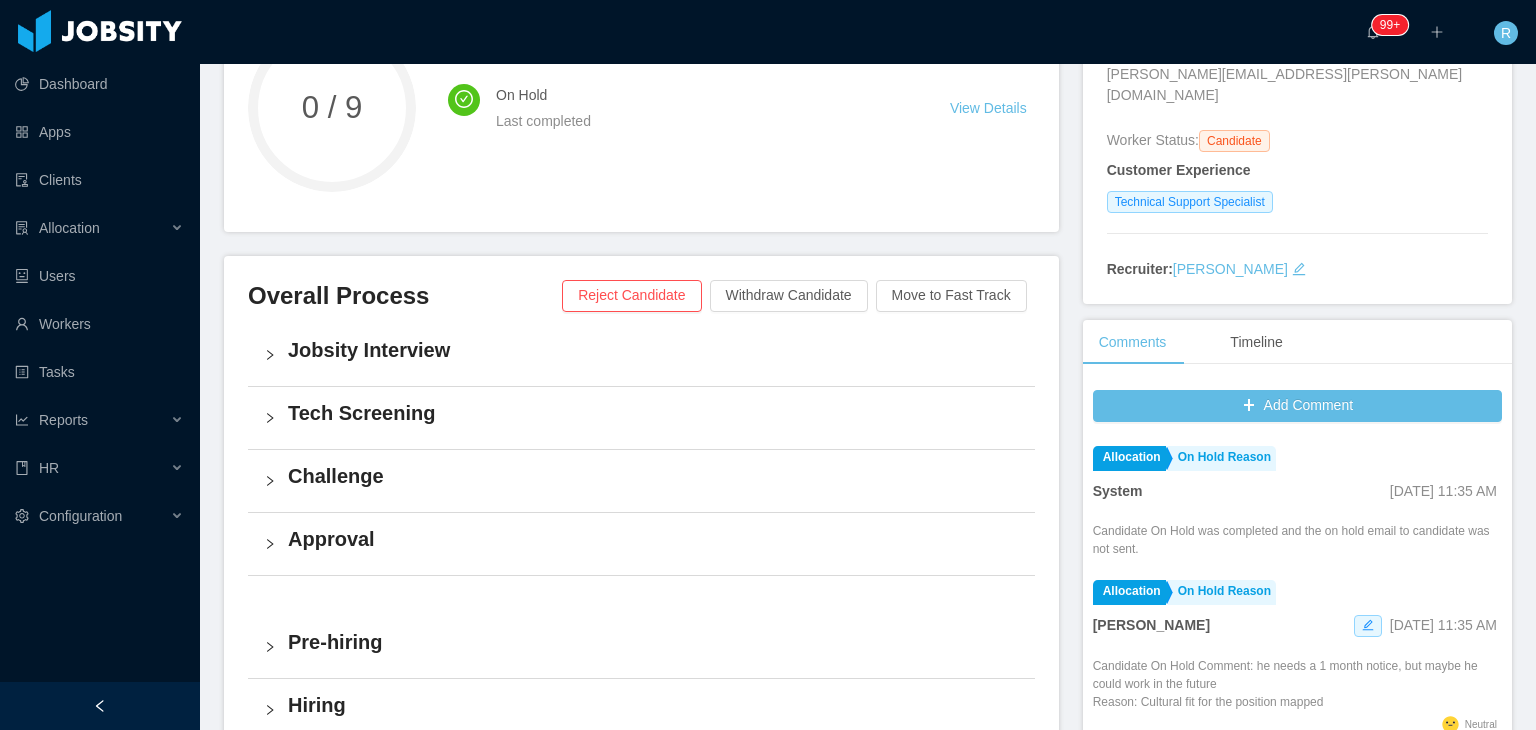 scroll, scrollTop: 300, scrollLeft: 0, axis: vertical 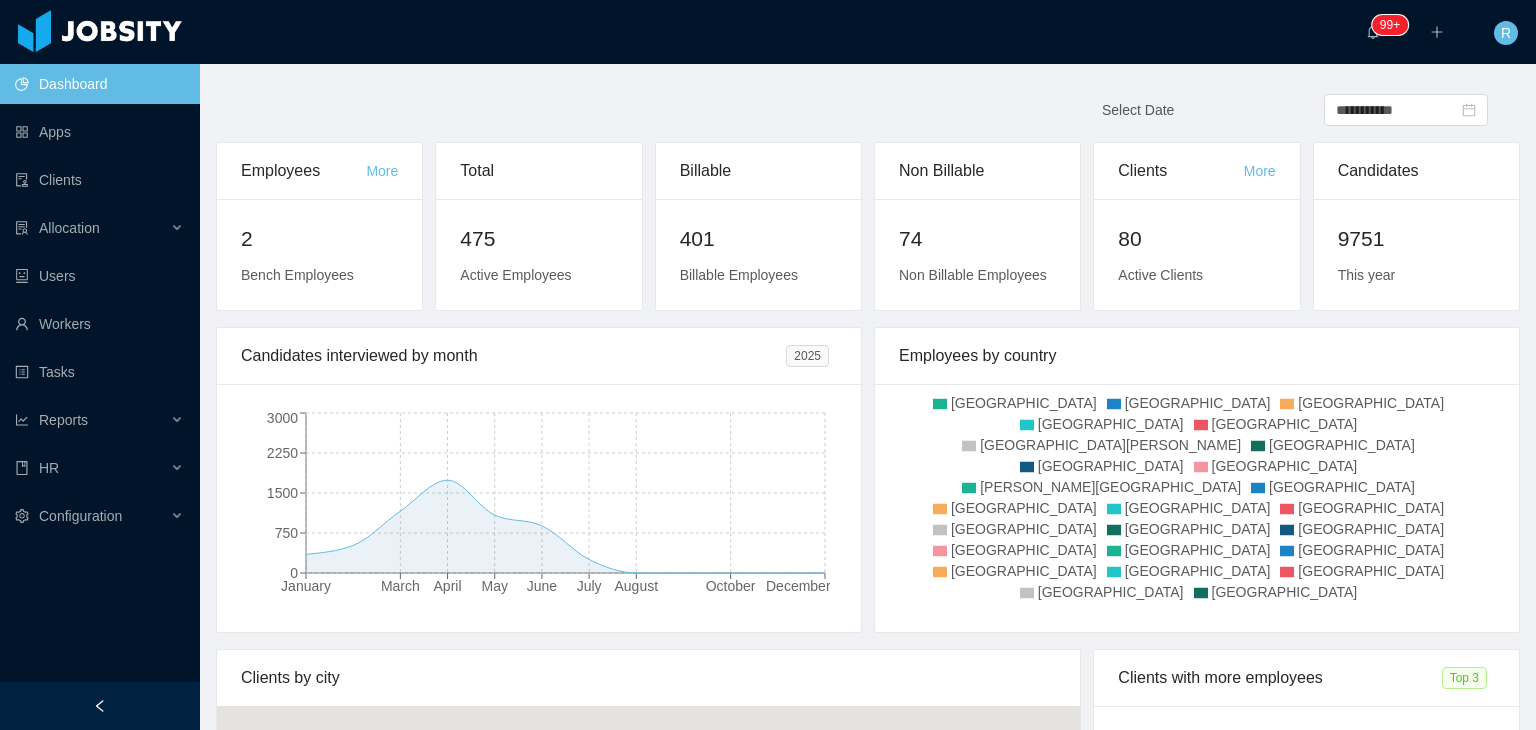 click on "[GEOGRAPHIC_DATA]" at bounding box center [1111, 466] 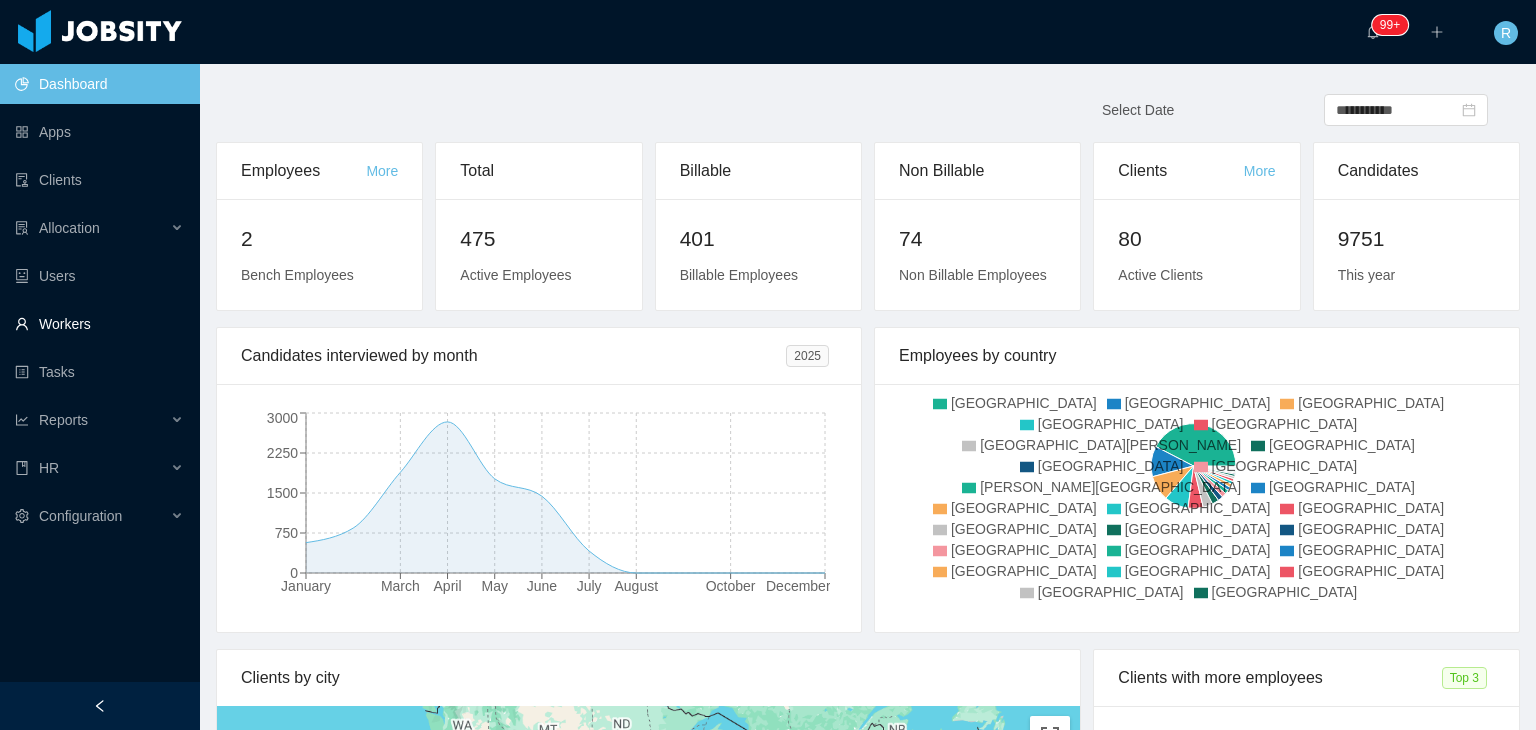 click on "Workers" at bounding box center (99, 324) 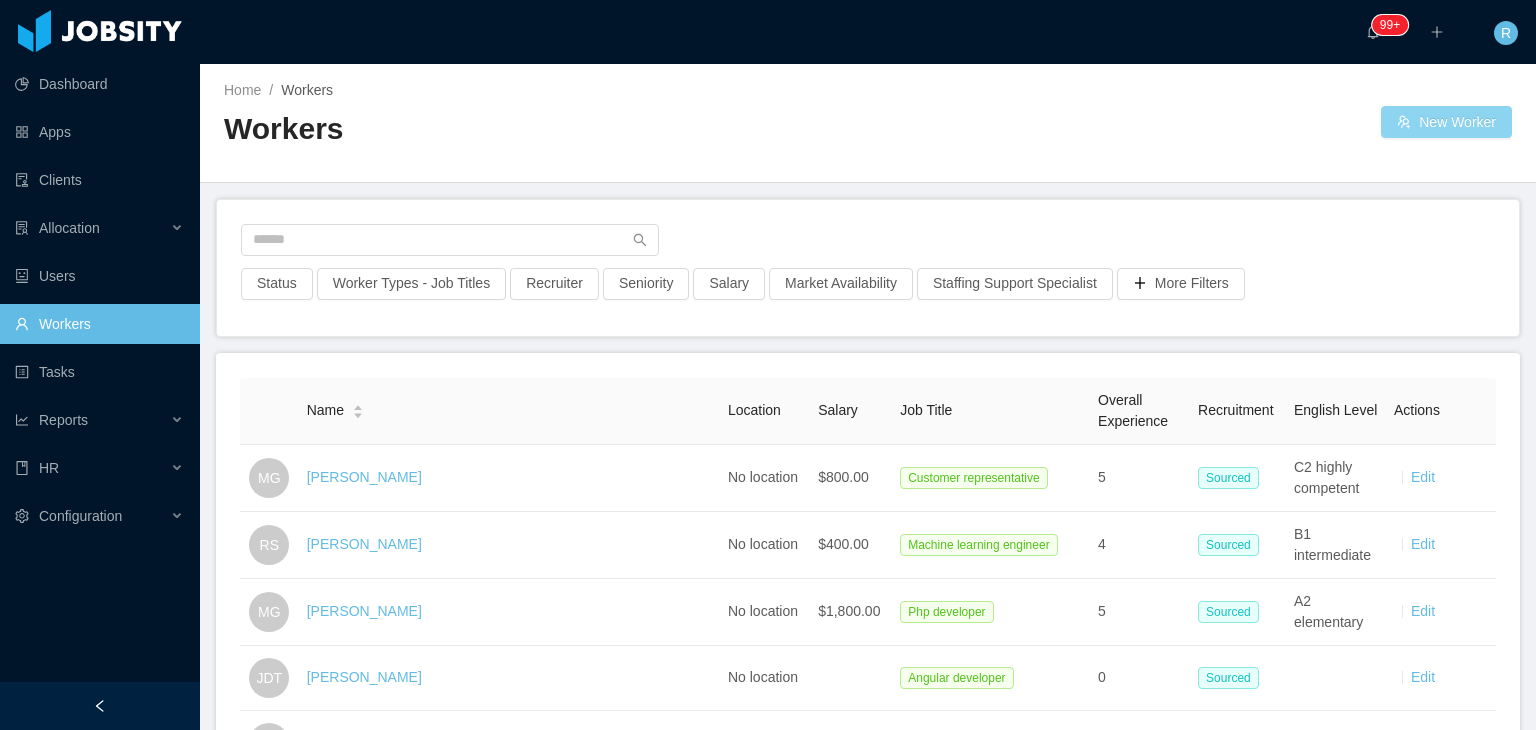 click on "New Worker" at bounding box center [1446, 122] 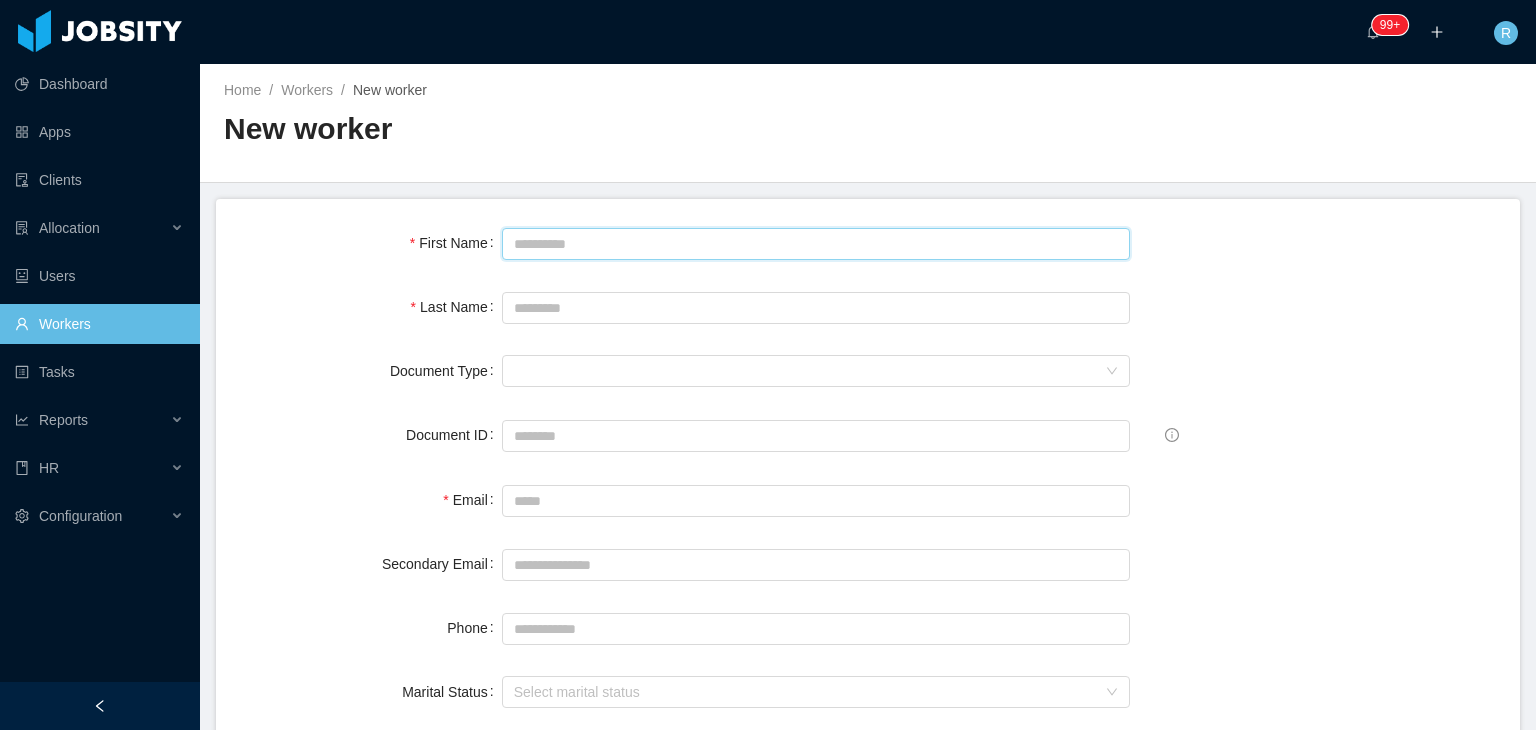 click on "First Name" at bounding box center [816, 244] 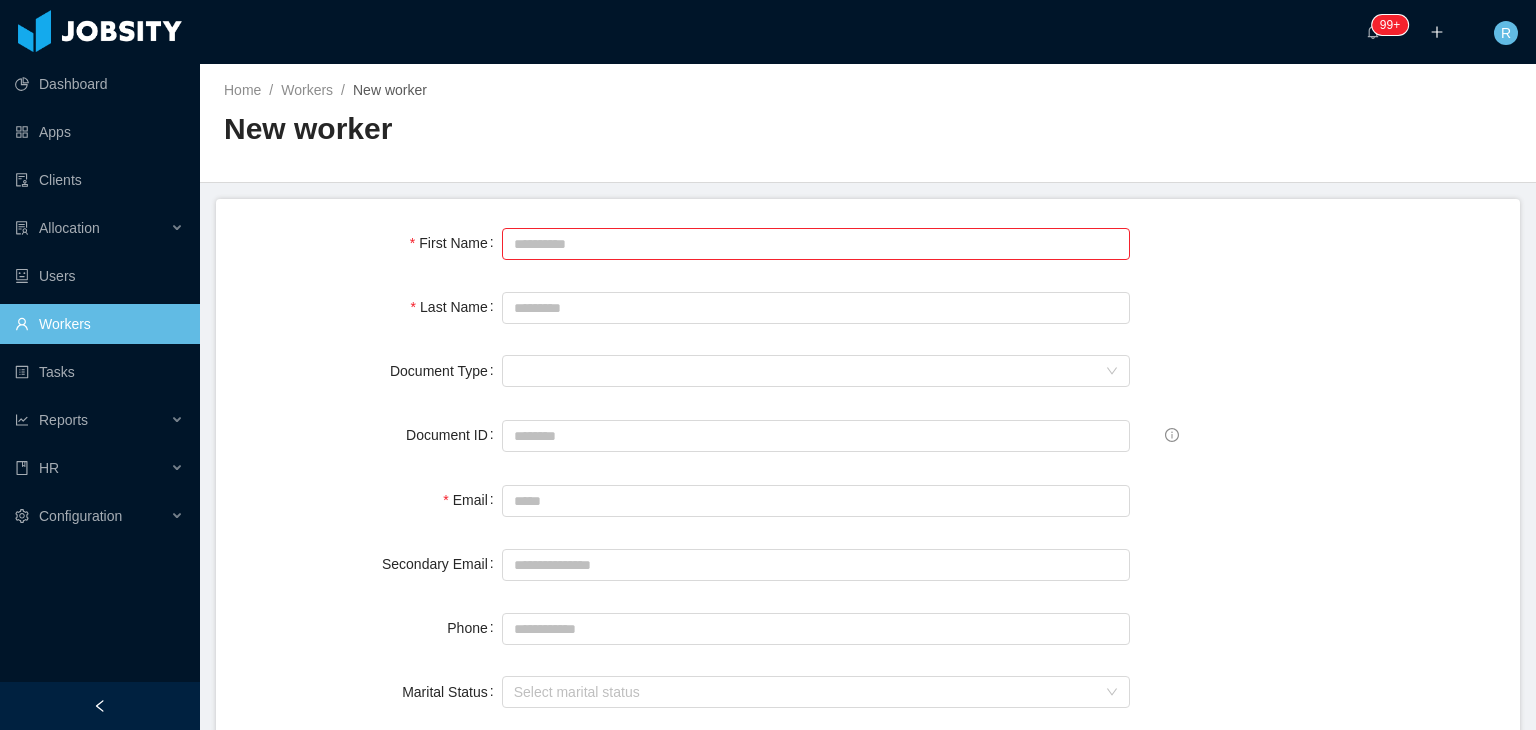 click on "Workers" at bounding box center (99, 324) 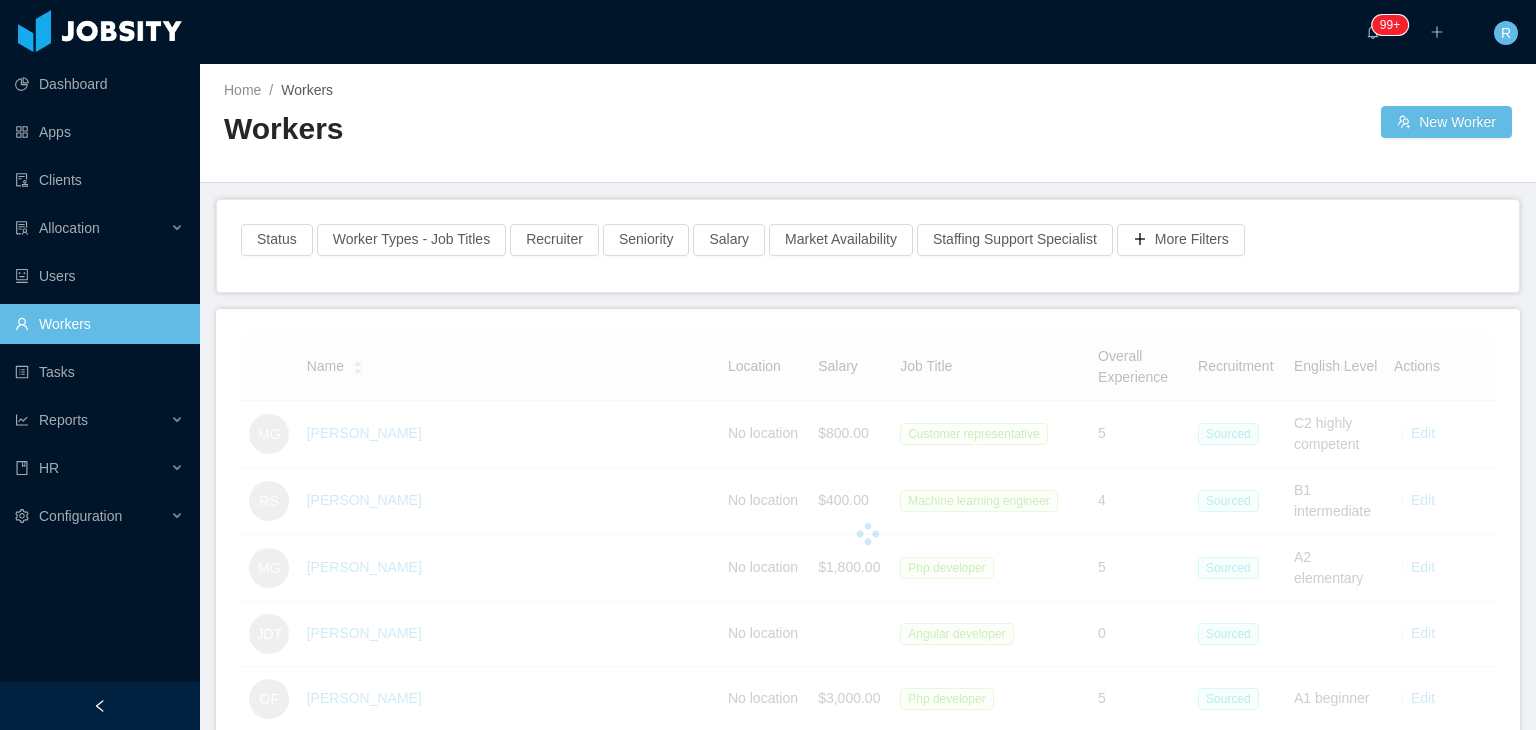 click on "Workers" at bounding box center [99, 324] 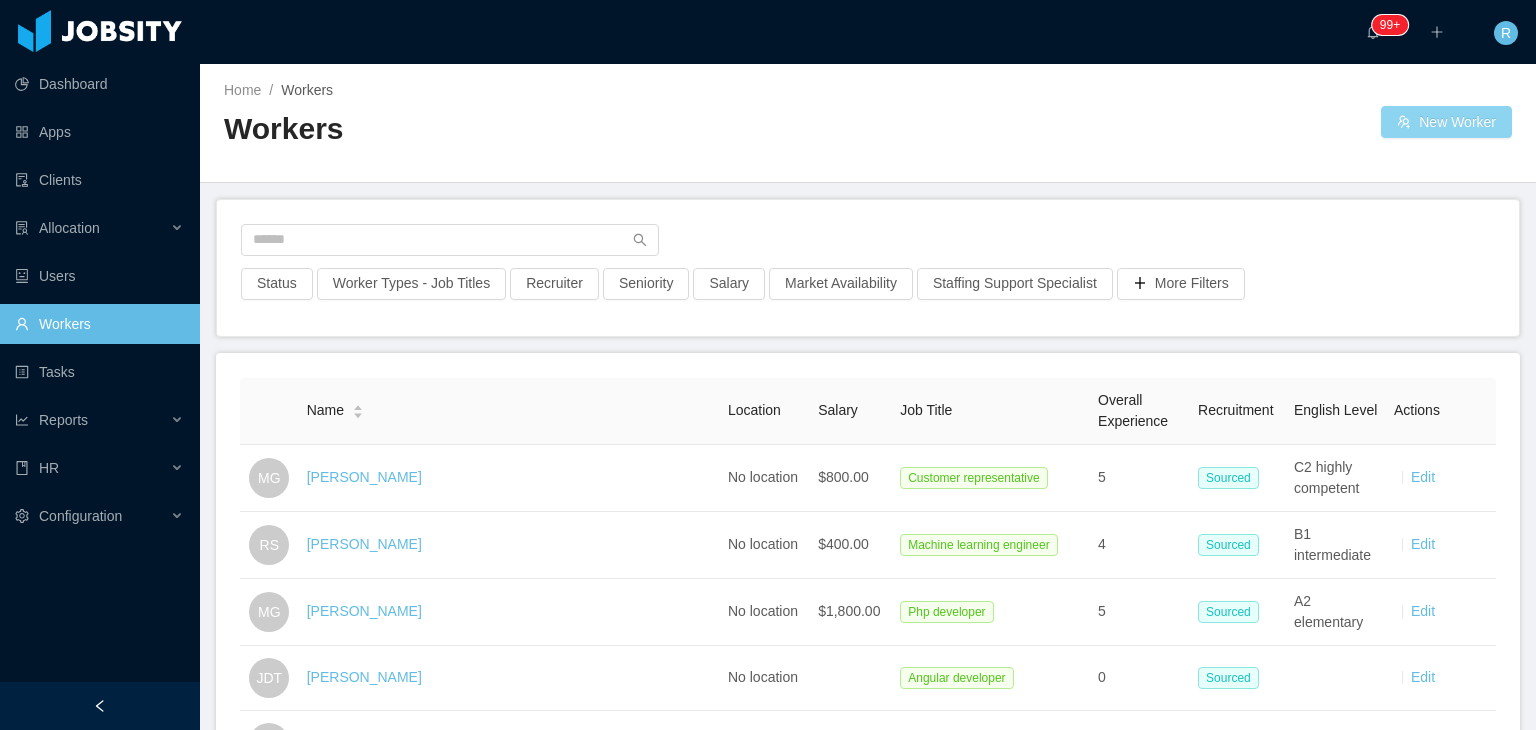 click on "New Worker" at bounding box center (1446, 122) 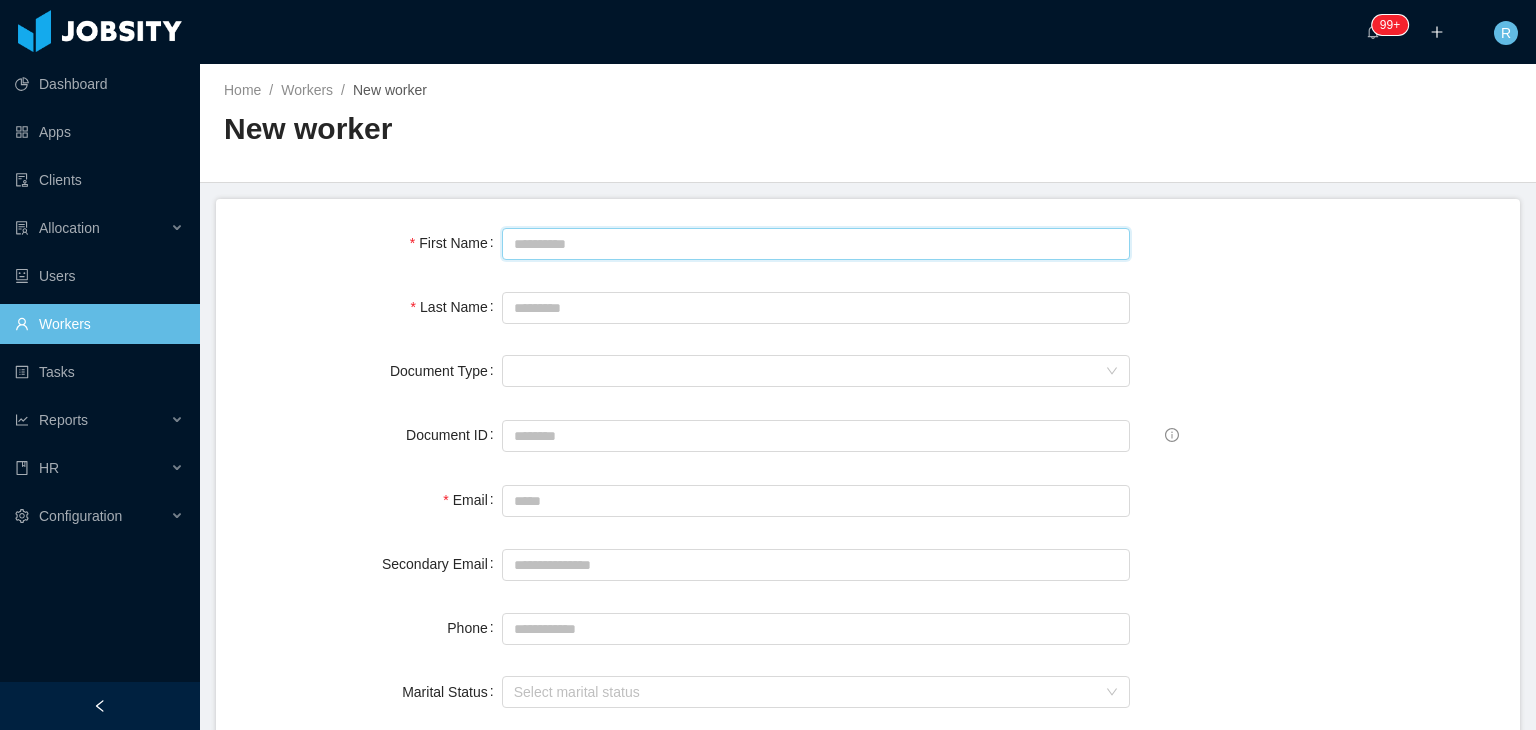 click on "First Name" at bounding box center (816, 244) 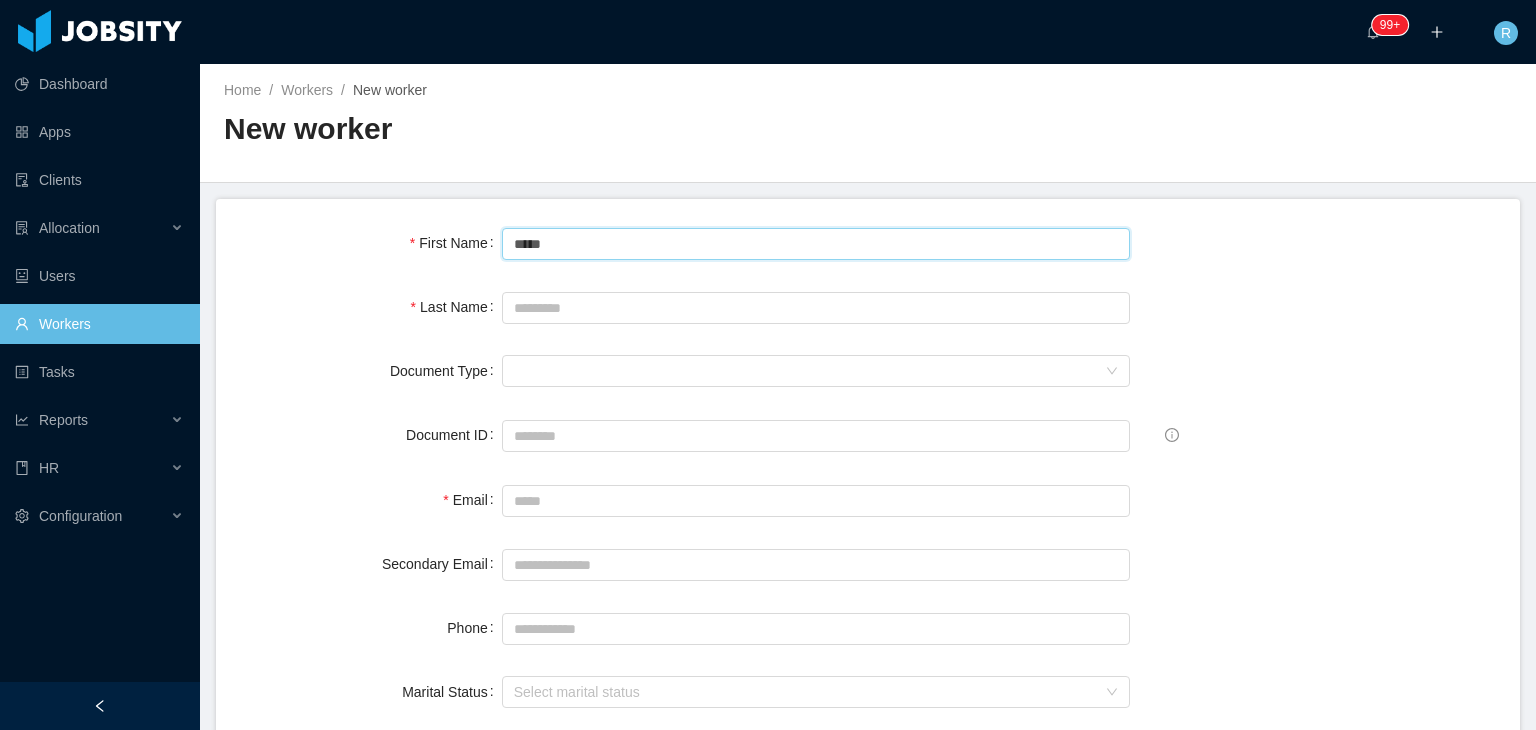 type on "*****" 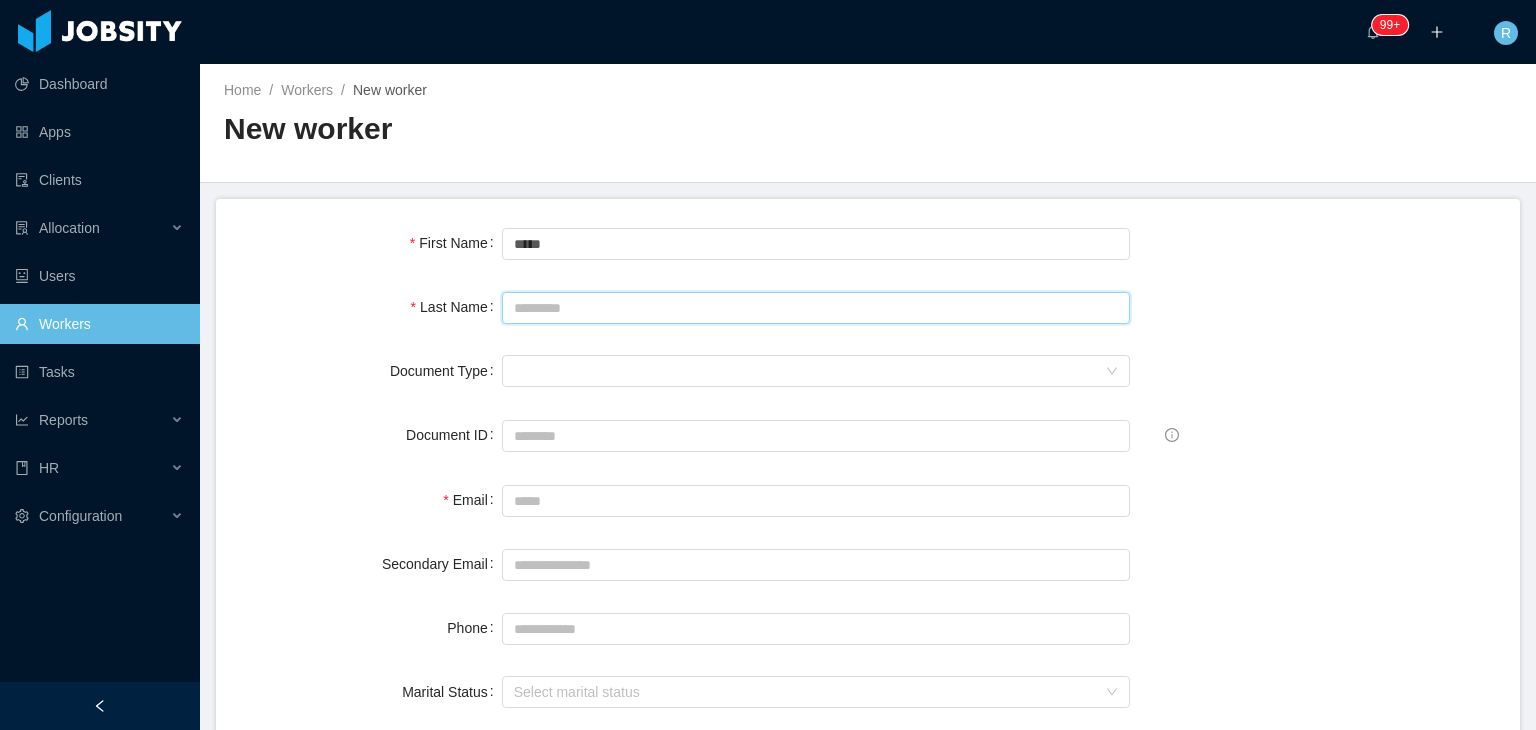 click on "Last Name" at bounding box center (816, 308) 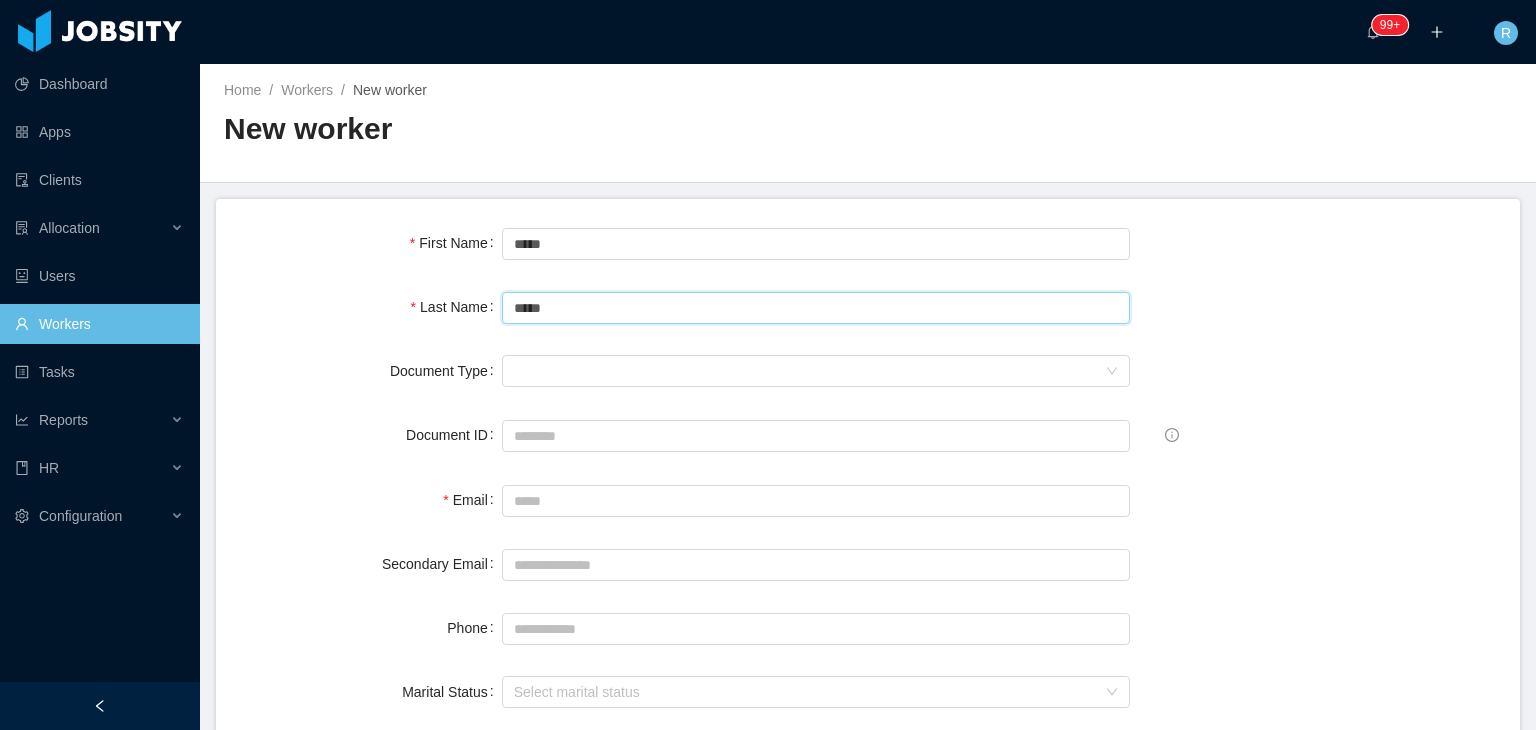 type on "*****" 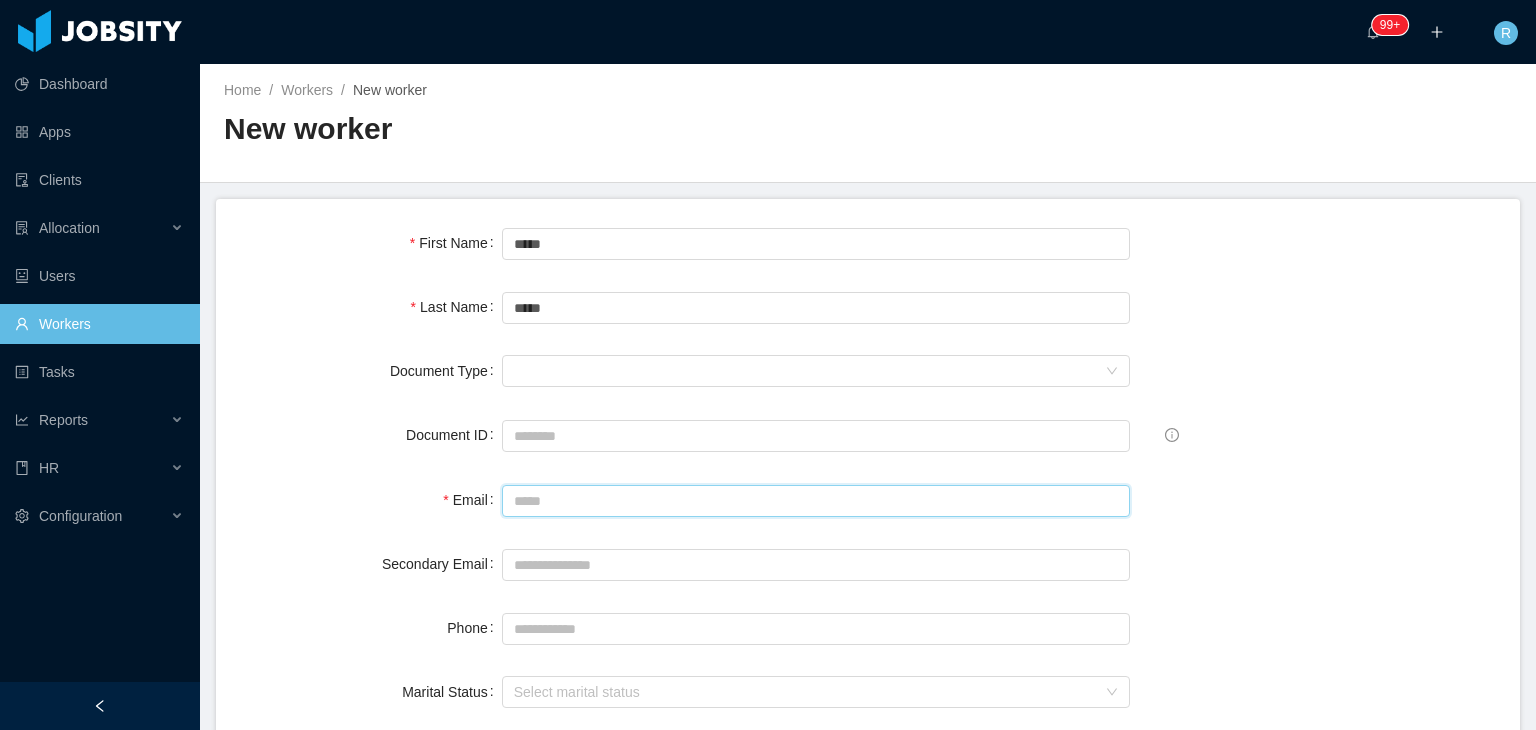 click on "Email" at bounding box center (816, 501) 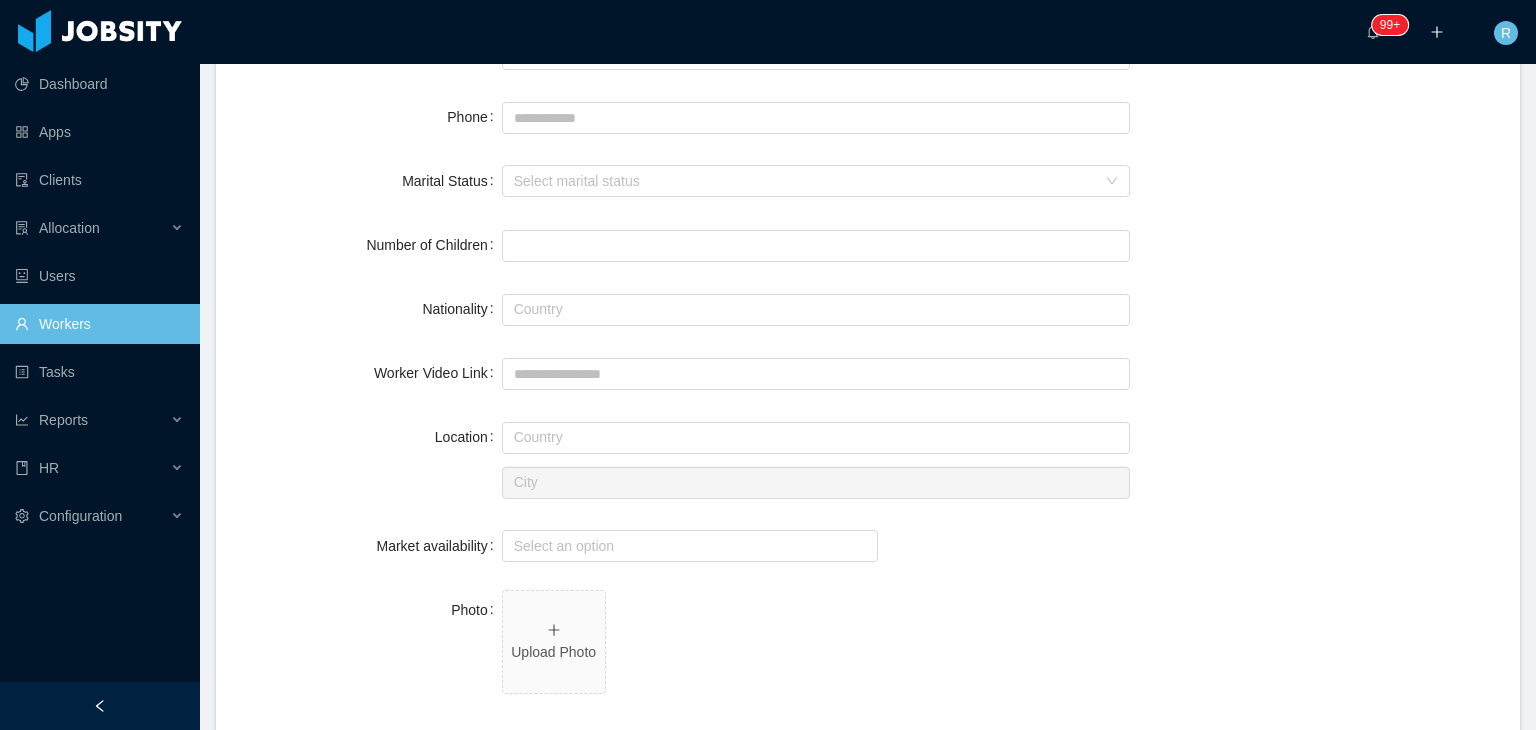 scroll, scrollTop: 514, scrollLeft: 0, axis: vertical 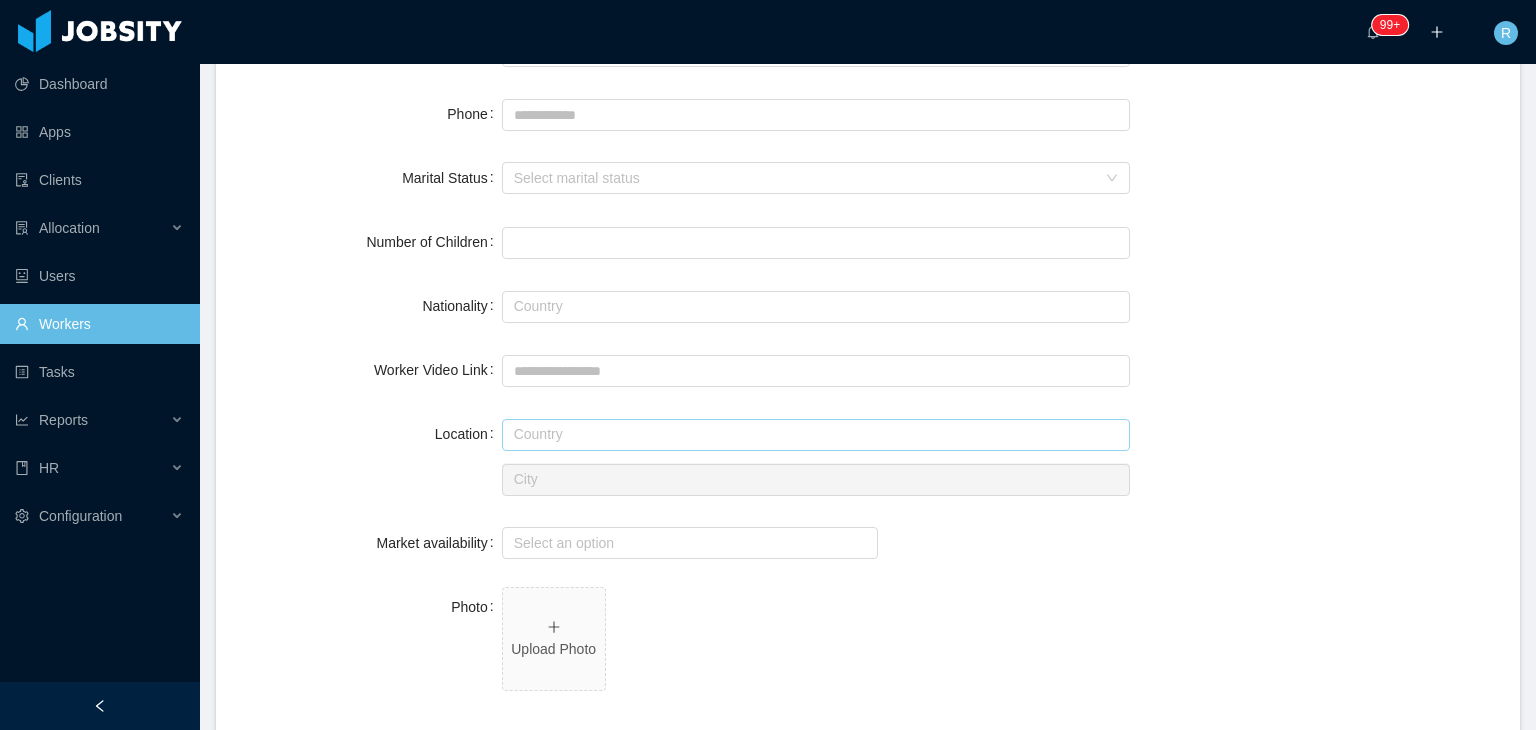 type on "**********" 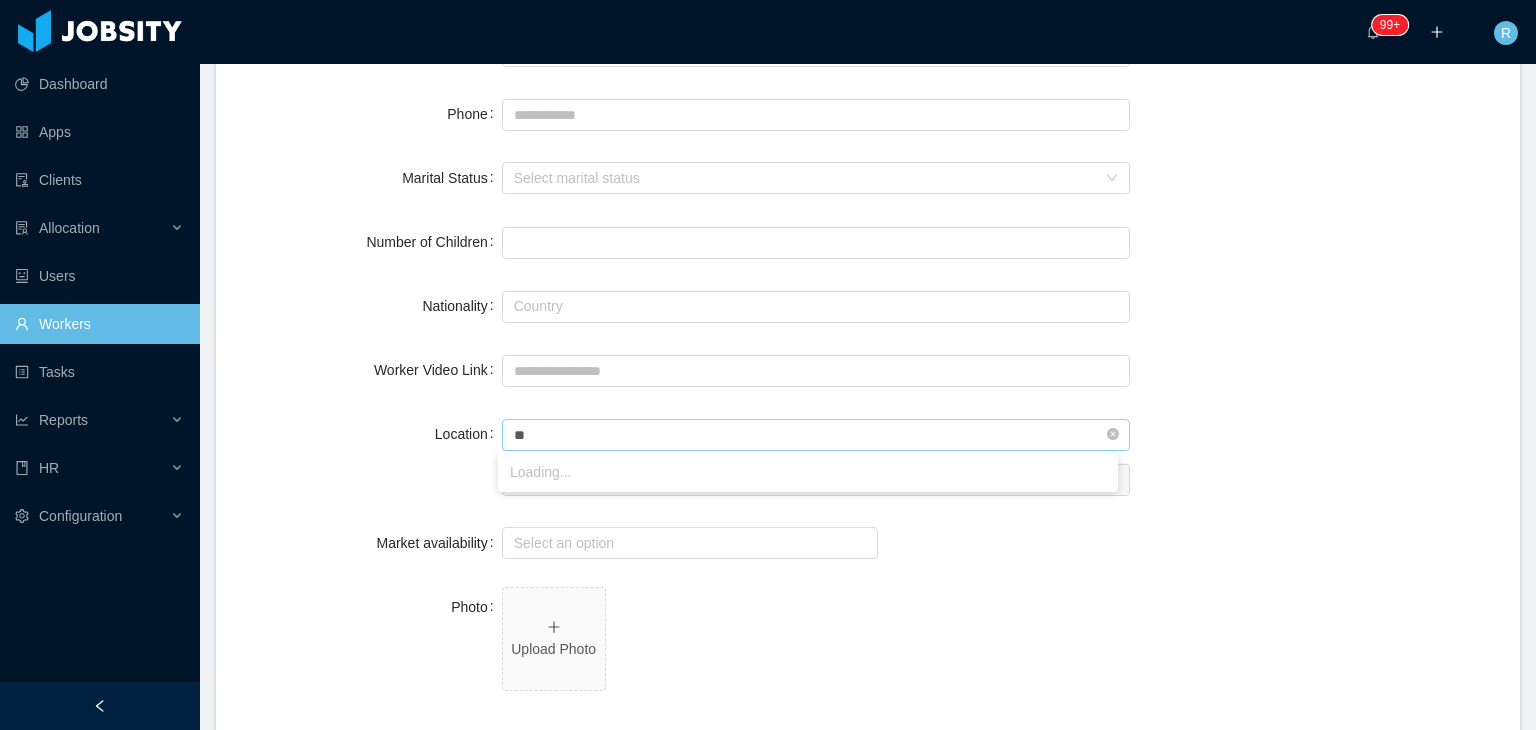 type on "*" 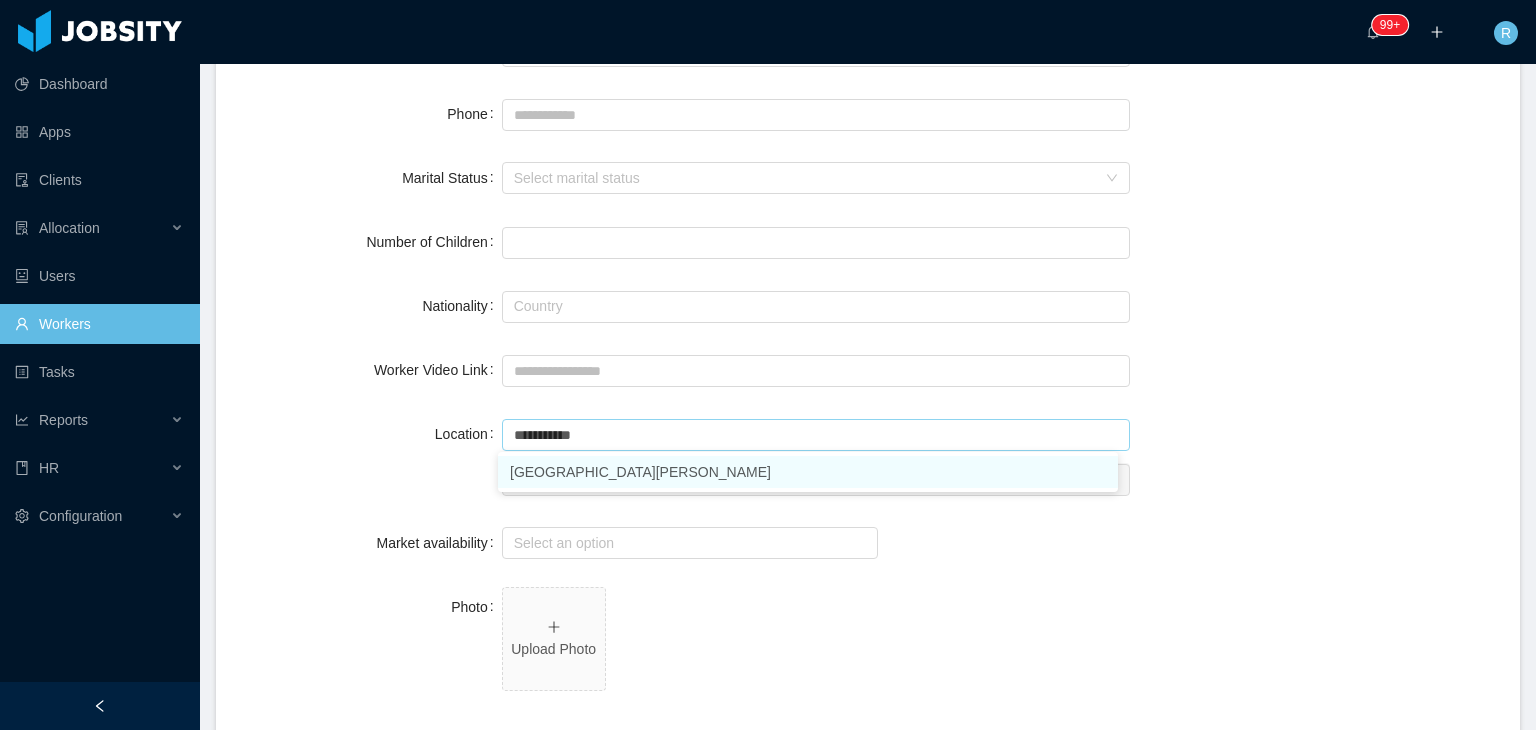 click on "[GEOGRAPHIC_DATA][PERSON_NAME]" at bounding box center (808, 472) 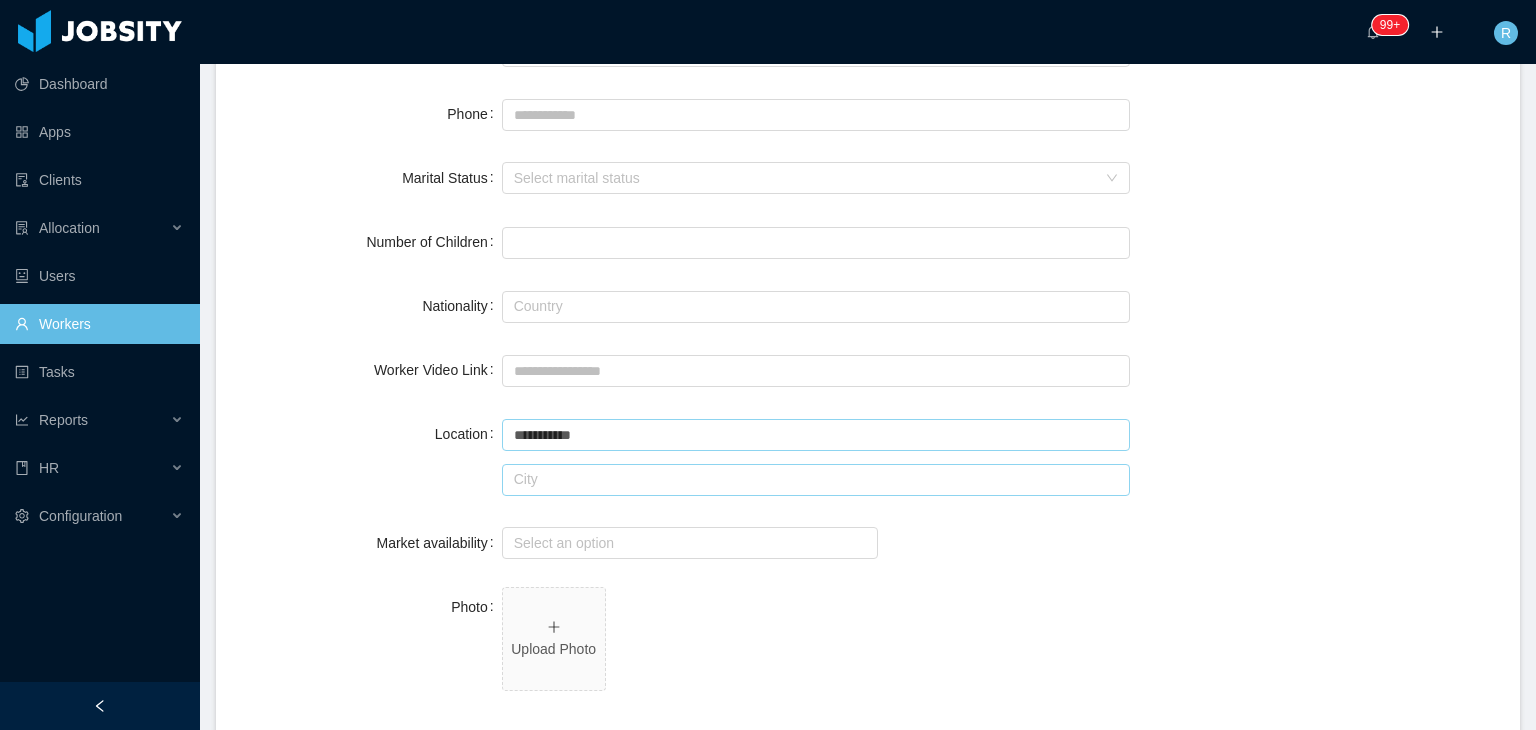 type on "**********" 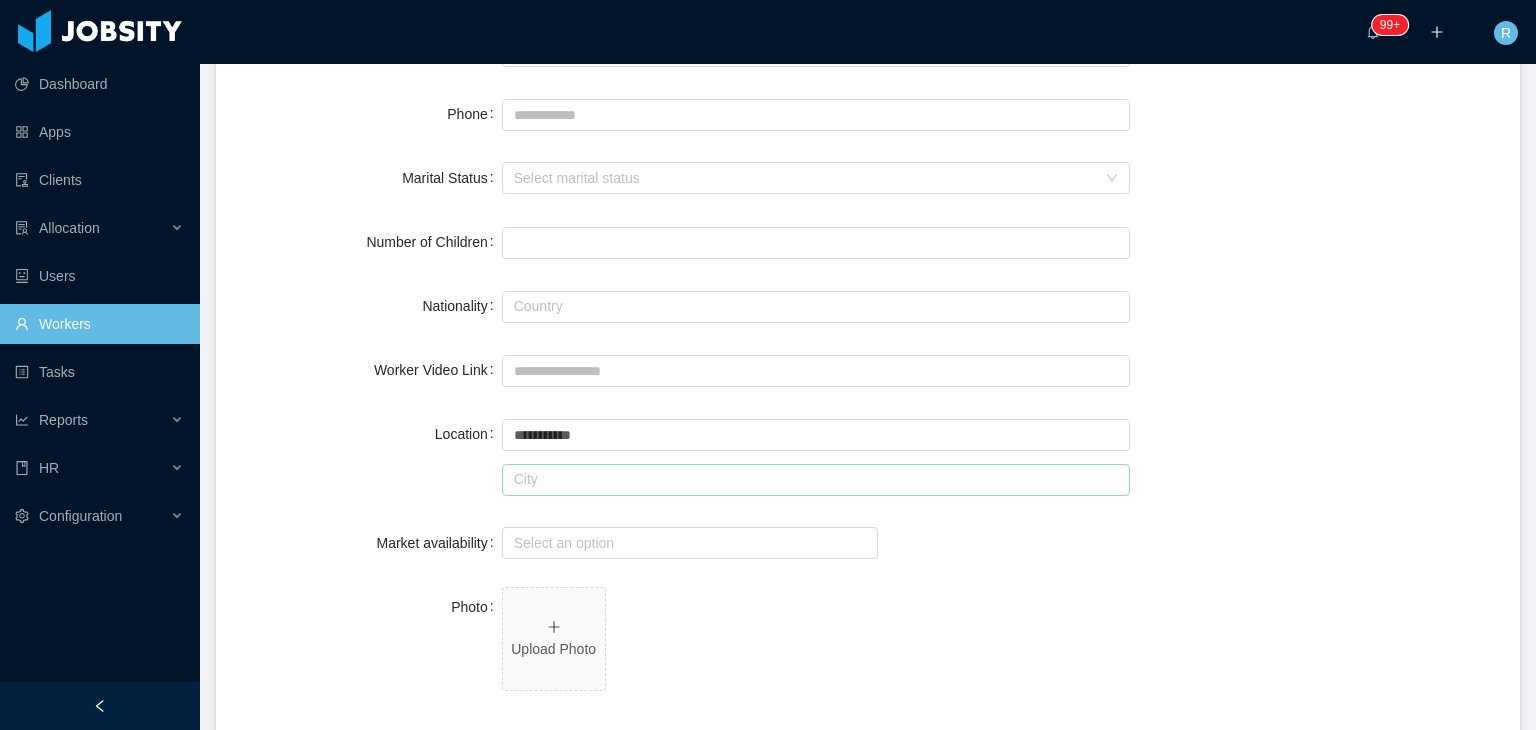 click at bounding box center [816, 480] 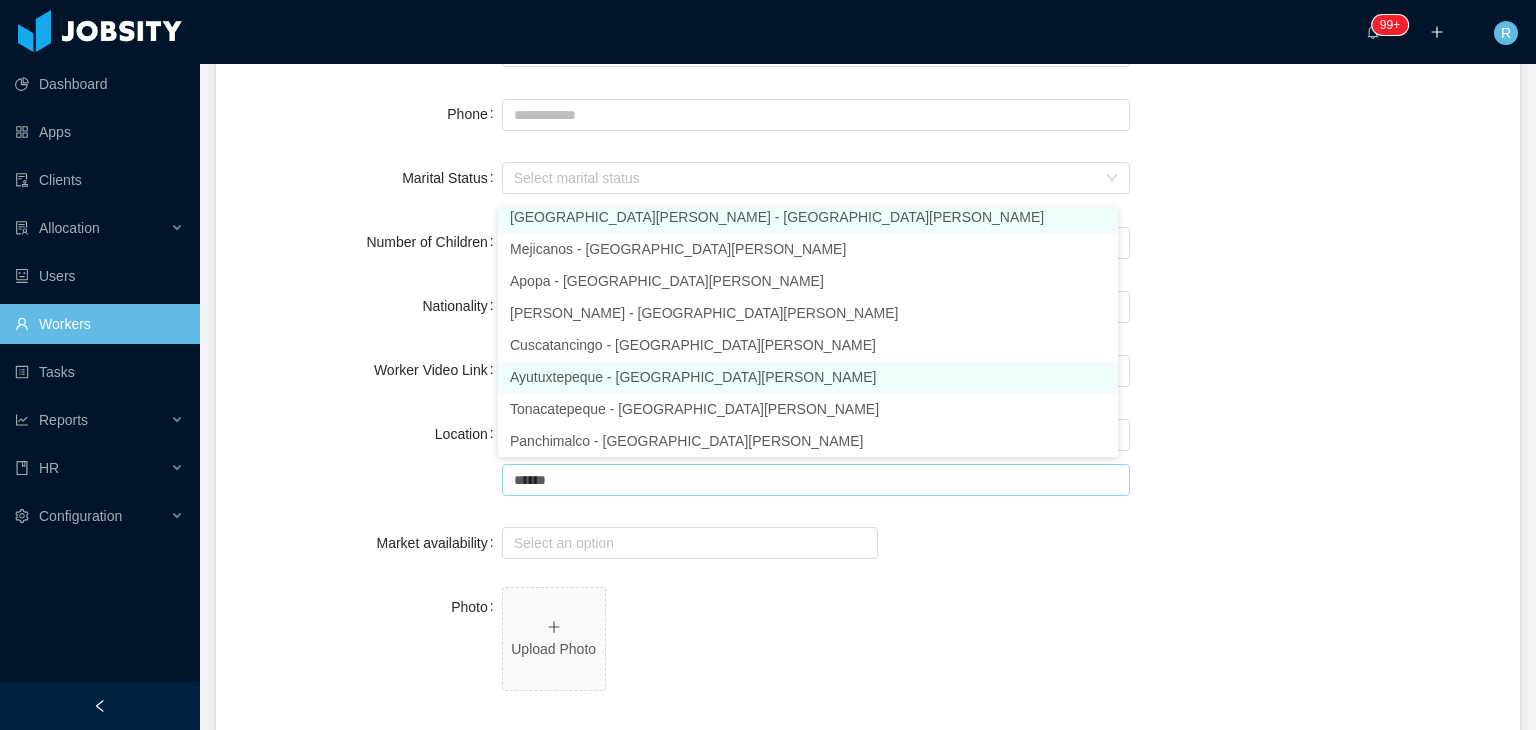scroll, scrollTop: 4, scrollLeft: 0, axis: vertical 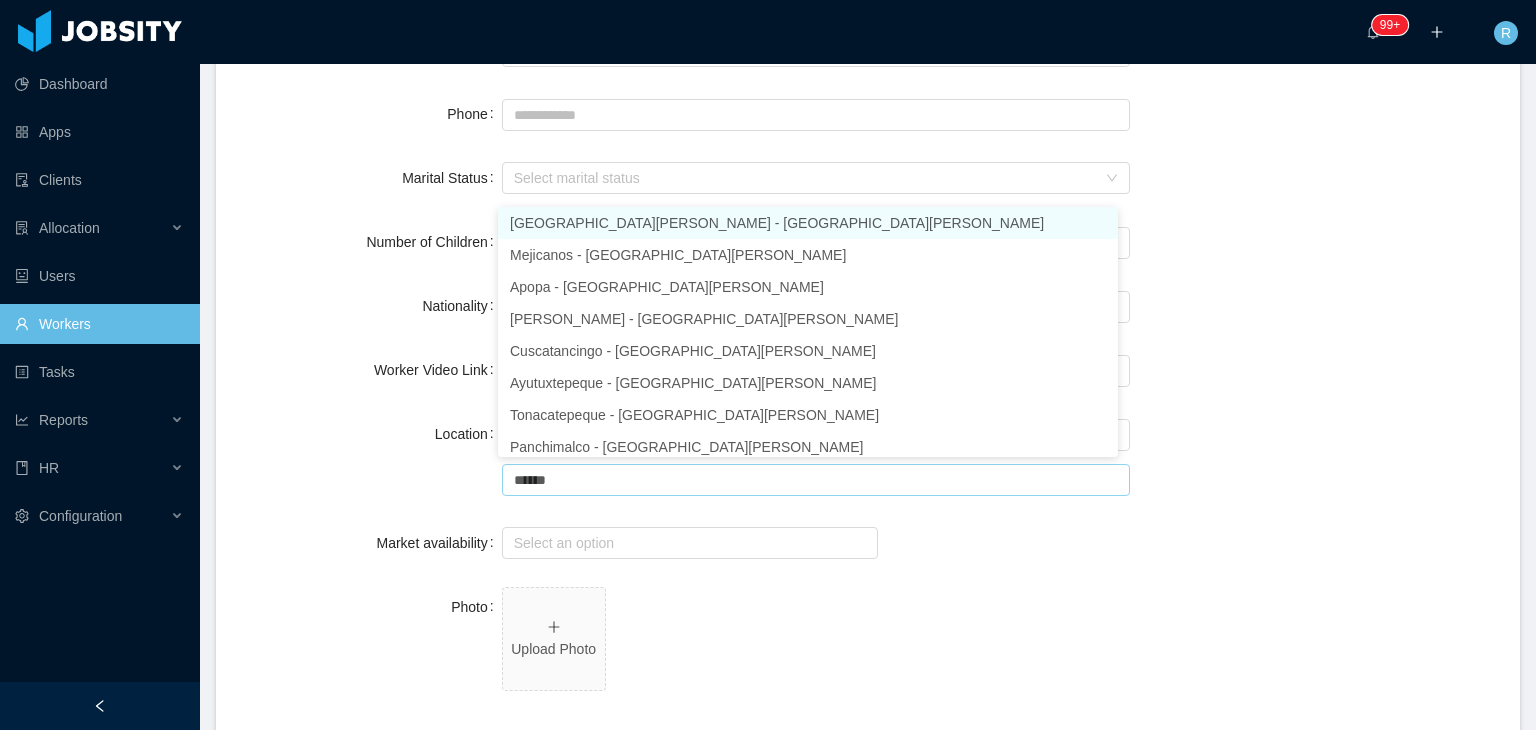 click on "[GEOGRAPHIC_DATA][PERSON_NAME] - [GEOGRAPHIC_DATA][PERSON_NAME]" at bounding box center (808, 223) 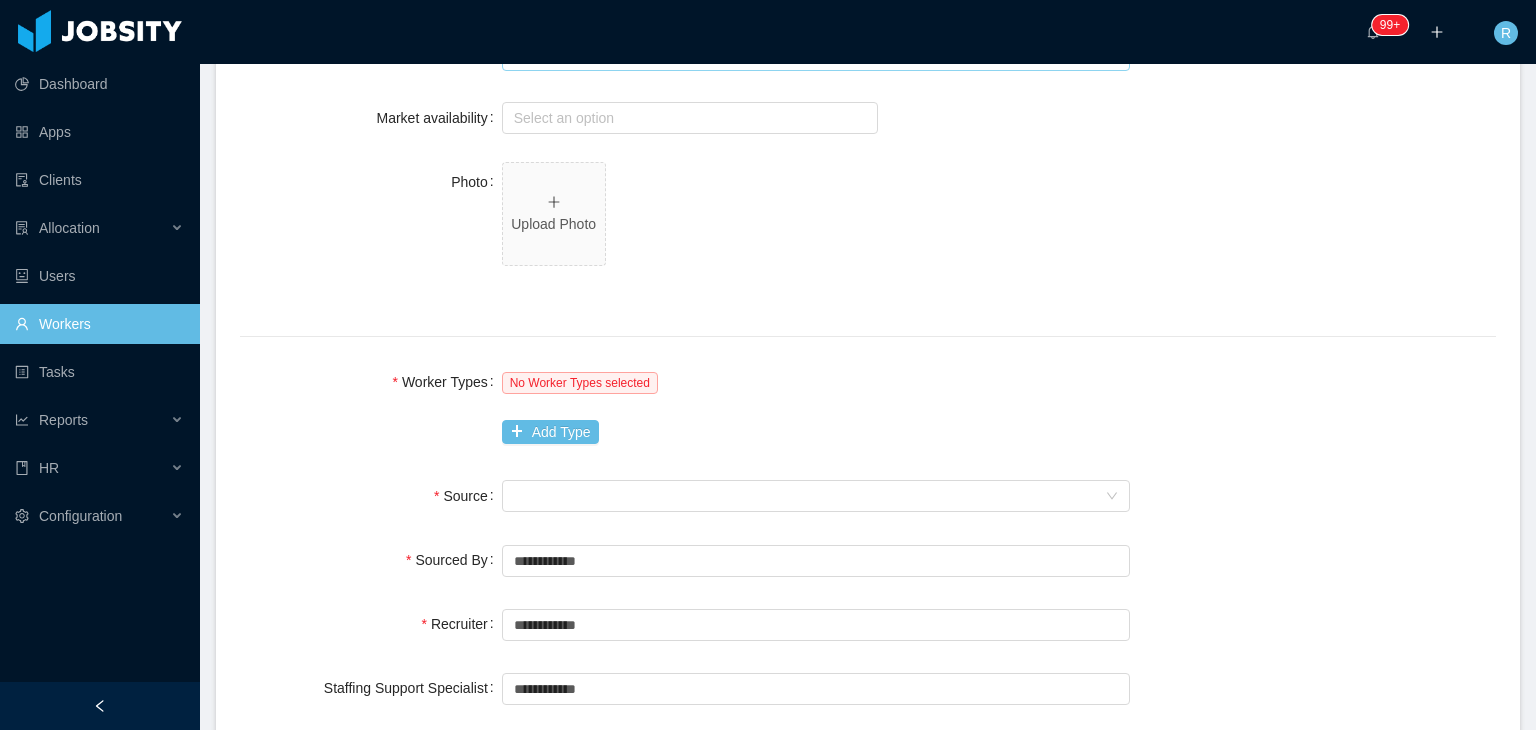 scroll, scrollTop: 948, scrollLeft: 0, axis: vertical 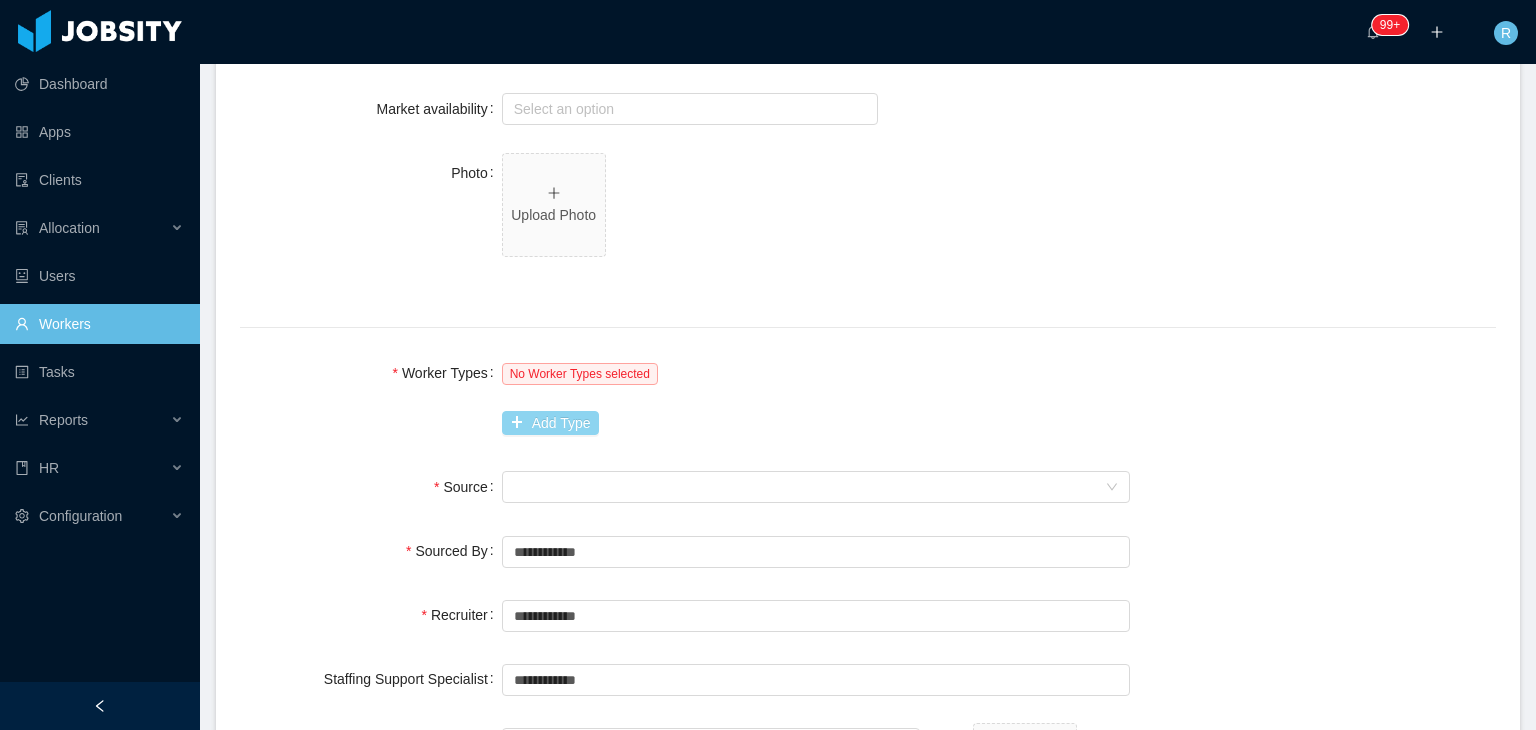 type on "**********" 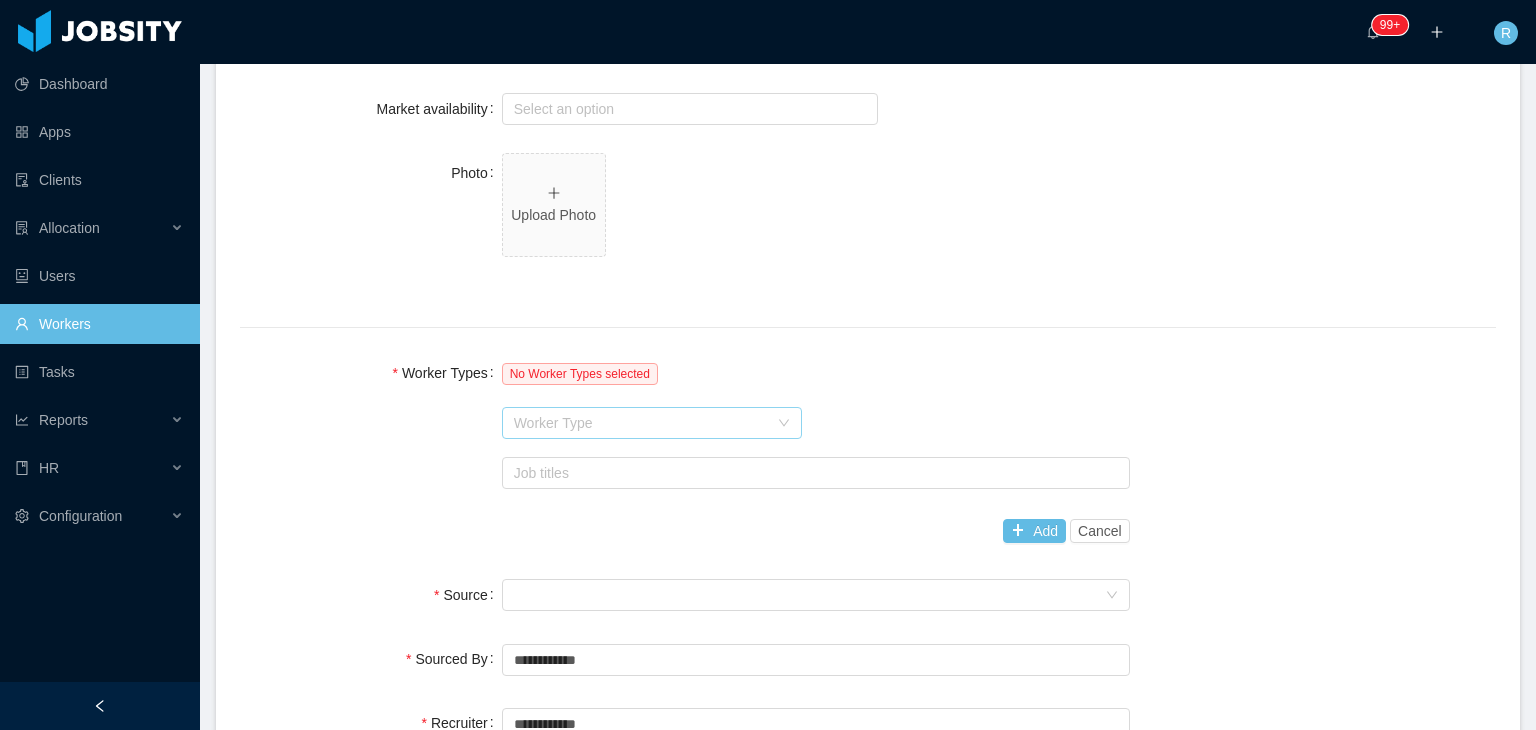 click on "Worker Type" at bounding box center [641, 423] 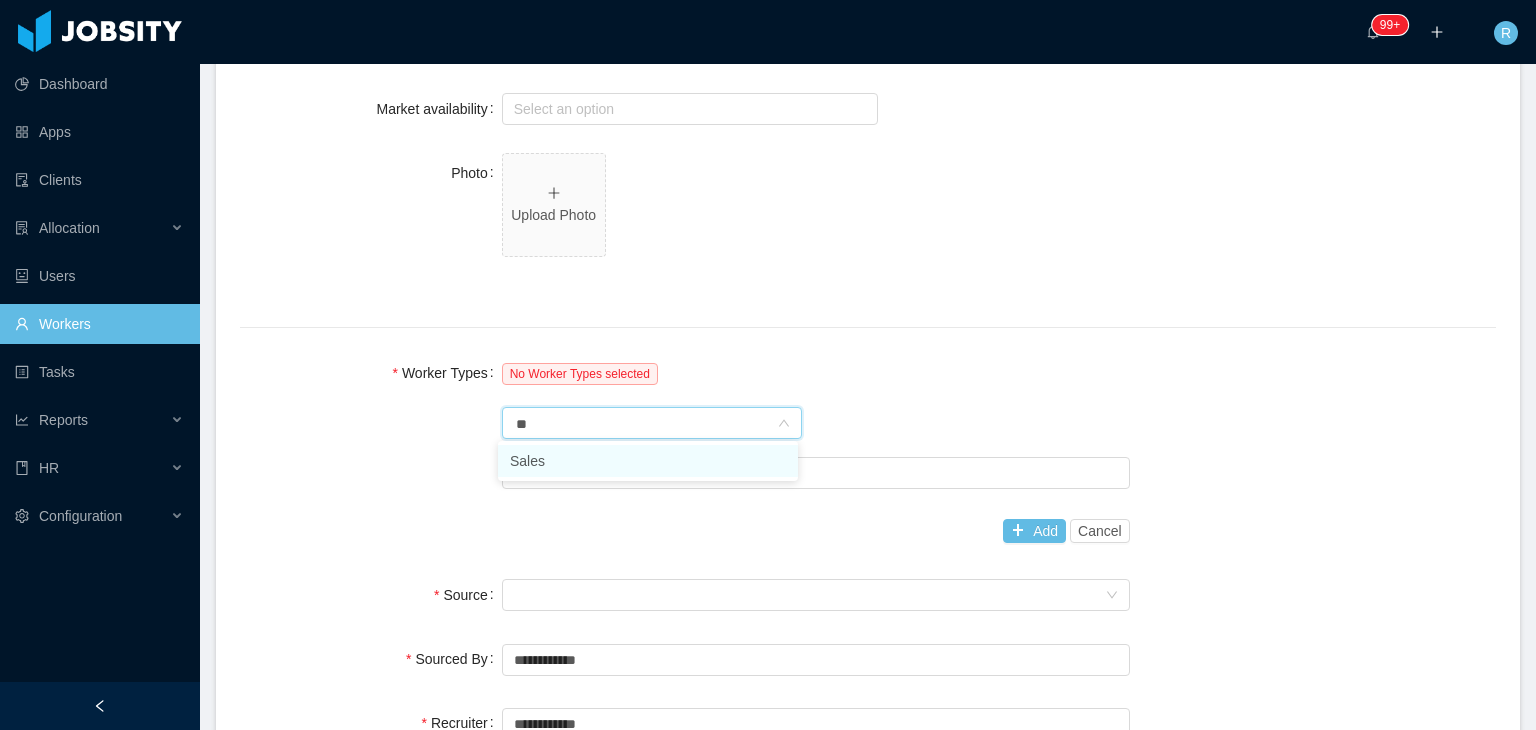 type on "***" 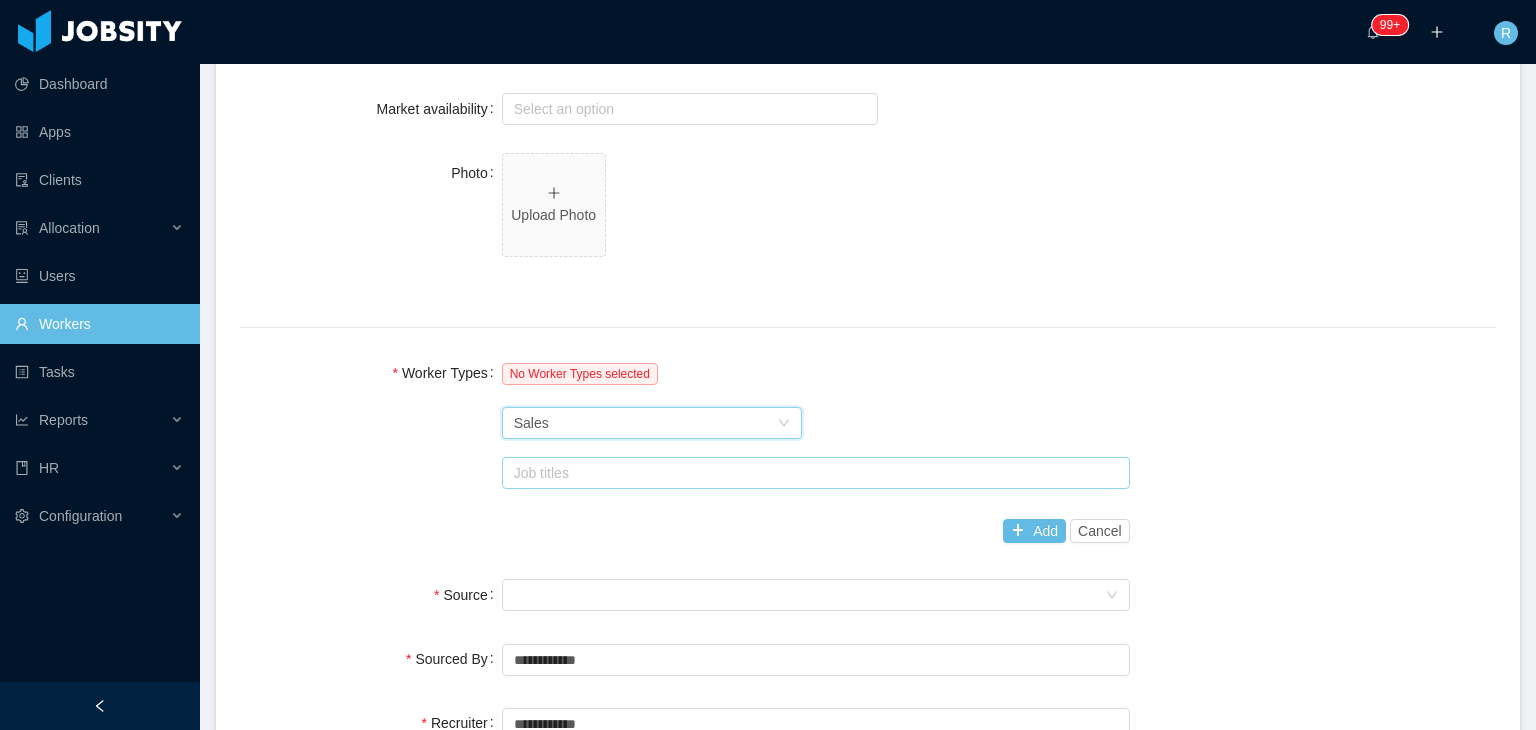 click on "Job titles" at bounding box center (811, 473) 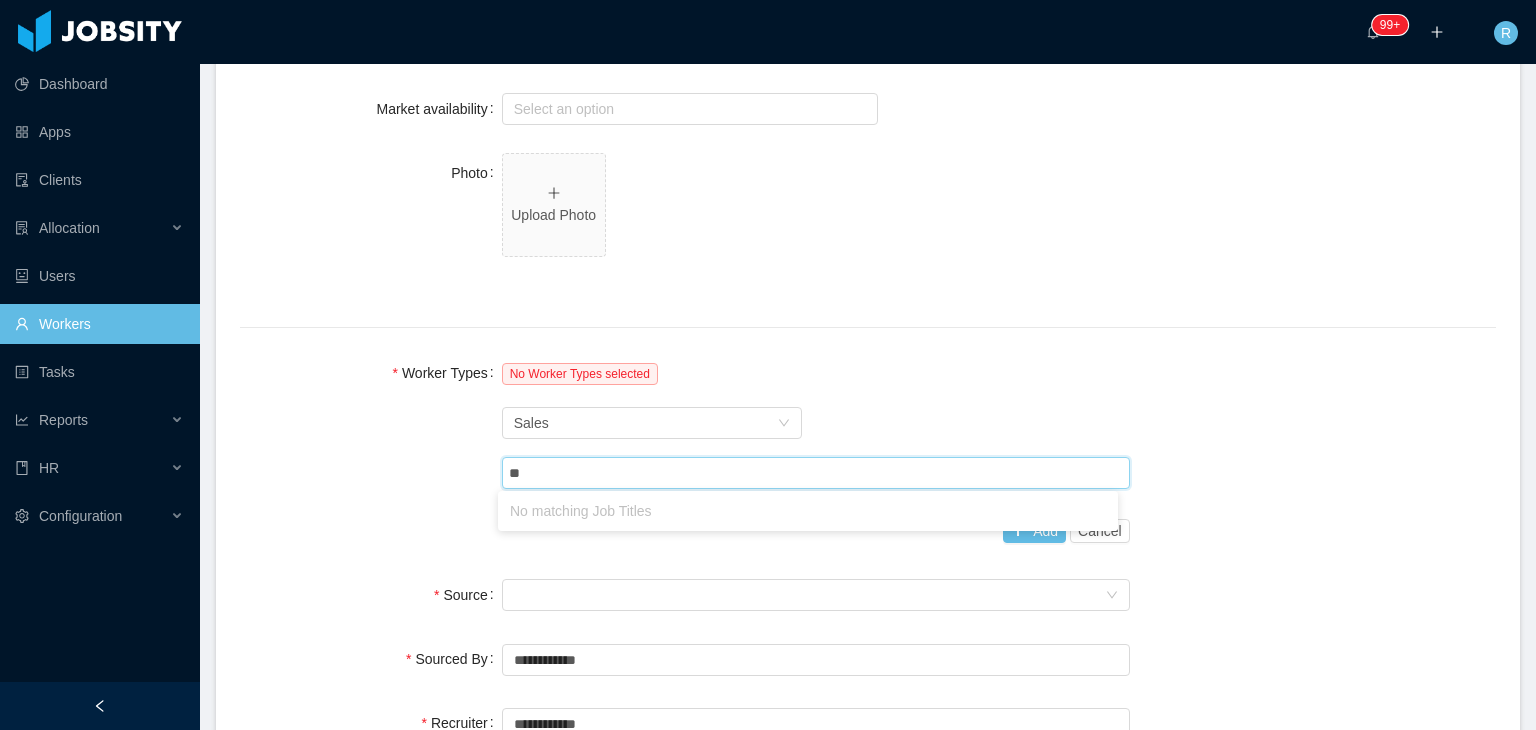 type on "*" 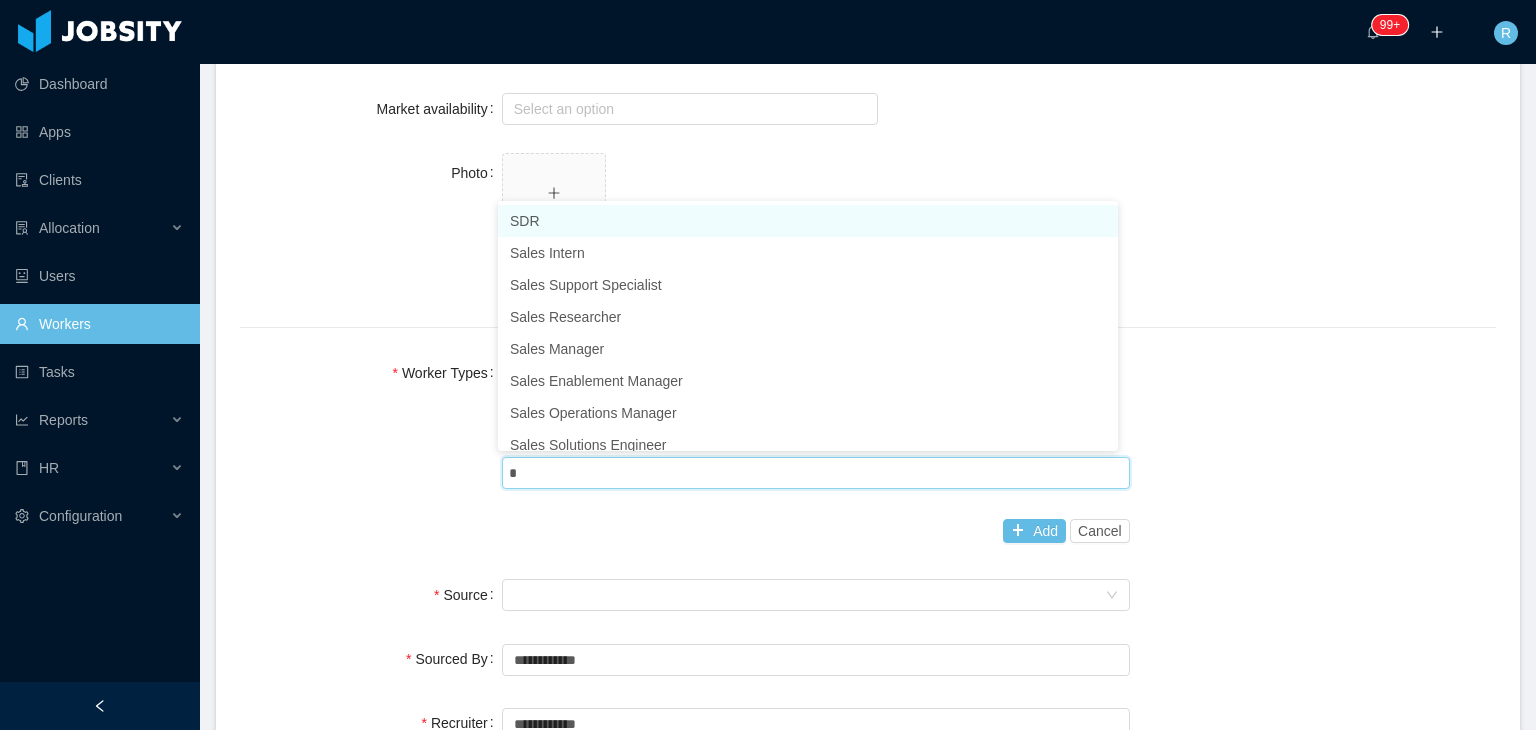 type on "**" 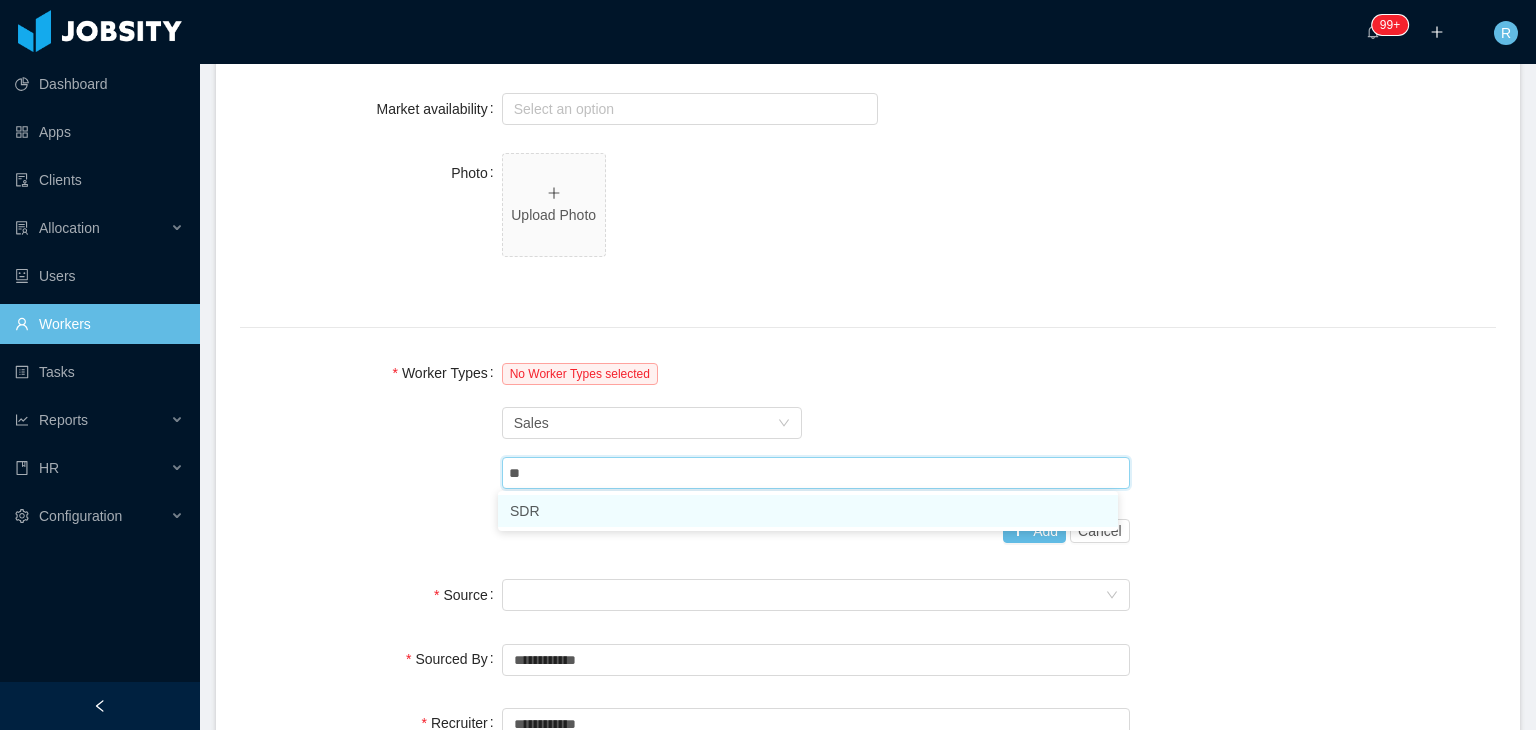 type 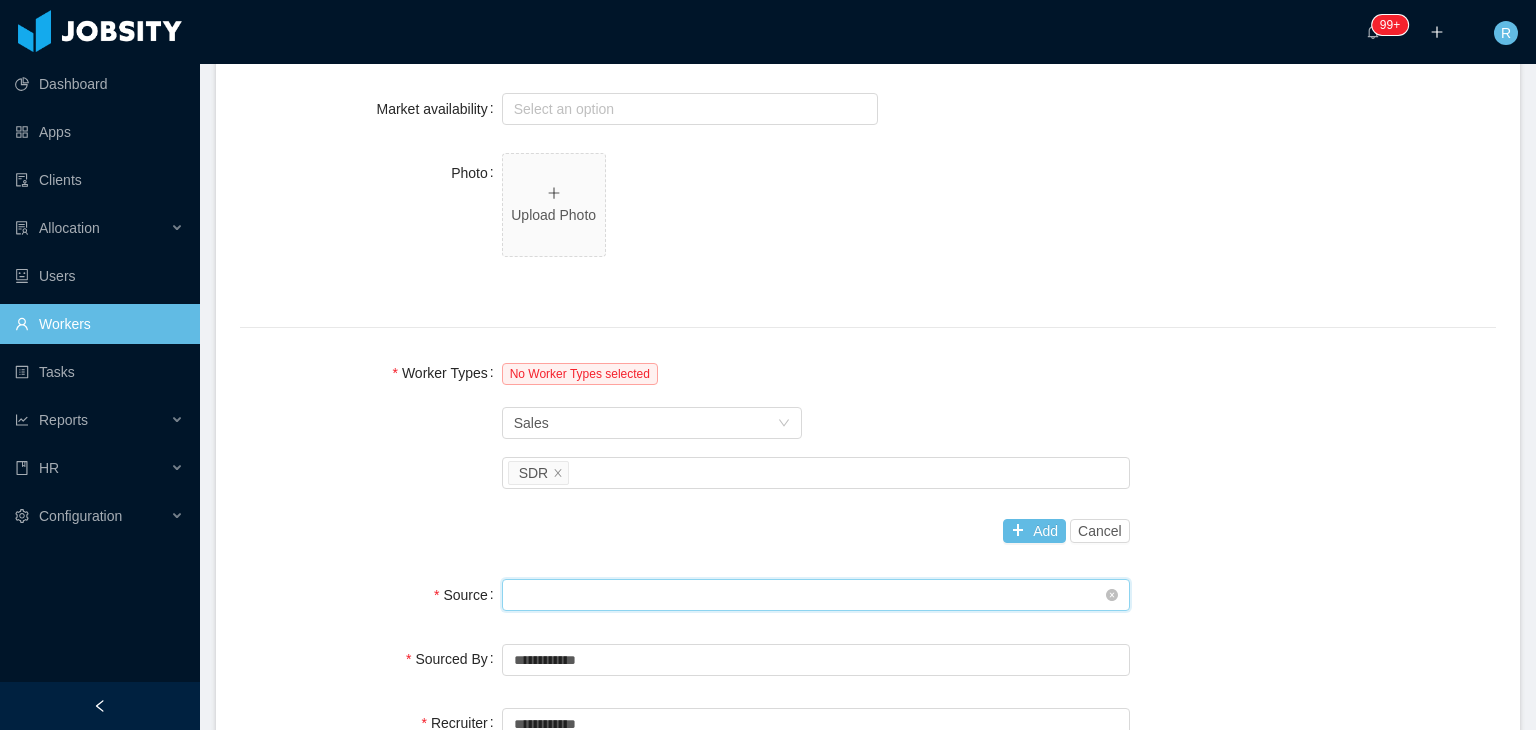 click on "Seniority" at bounding box center (809, 595) 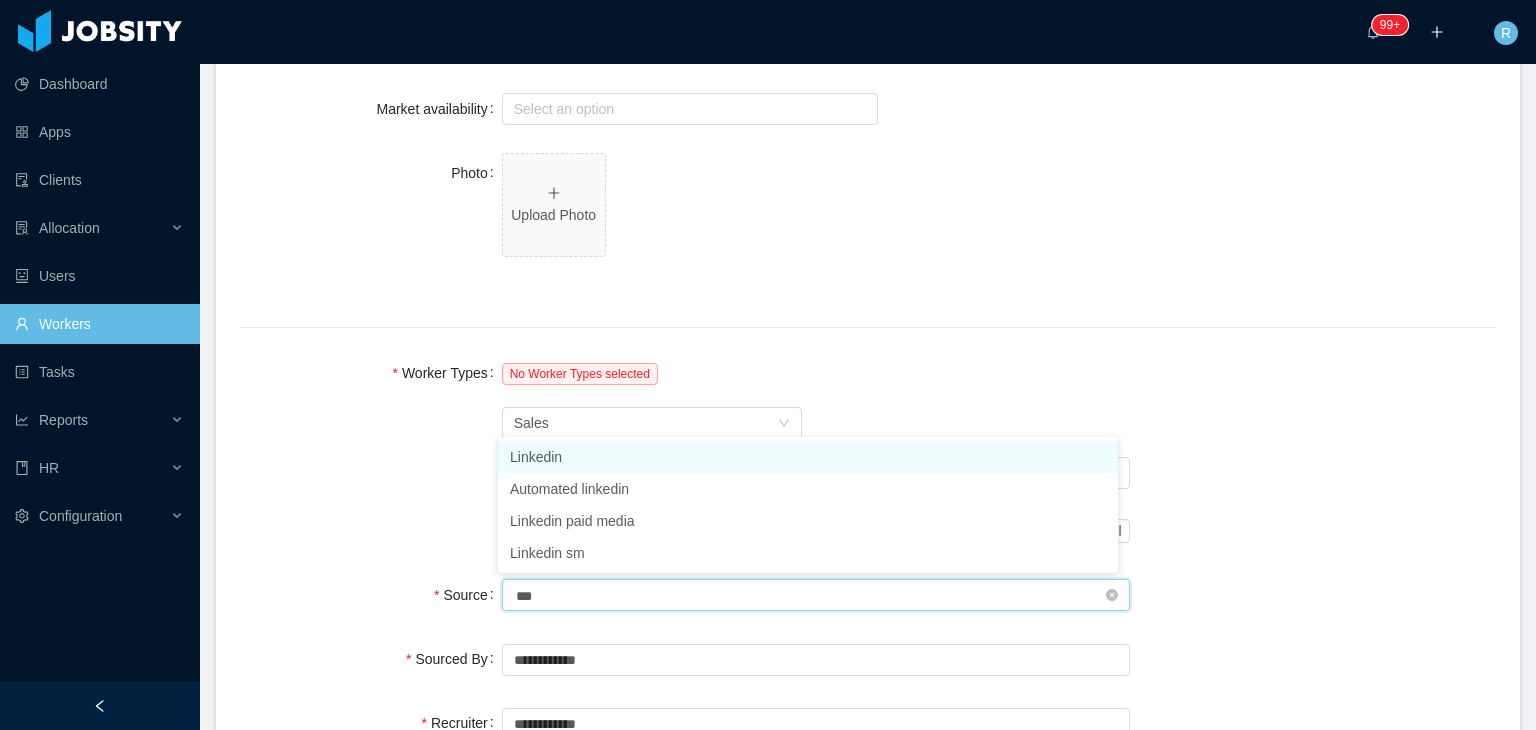 type on "****" 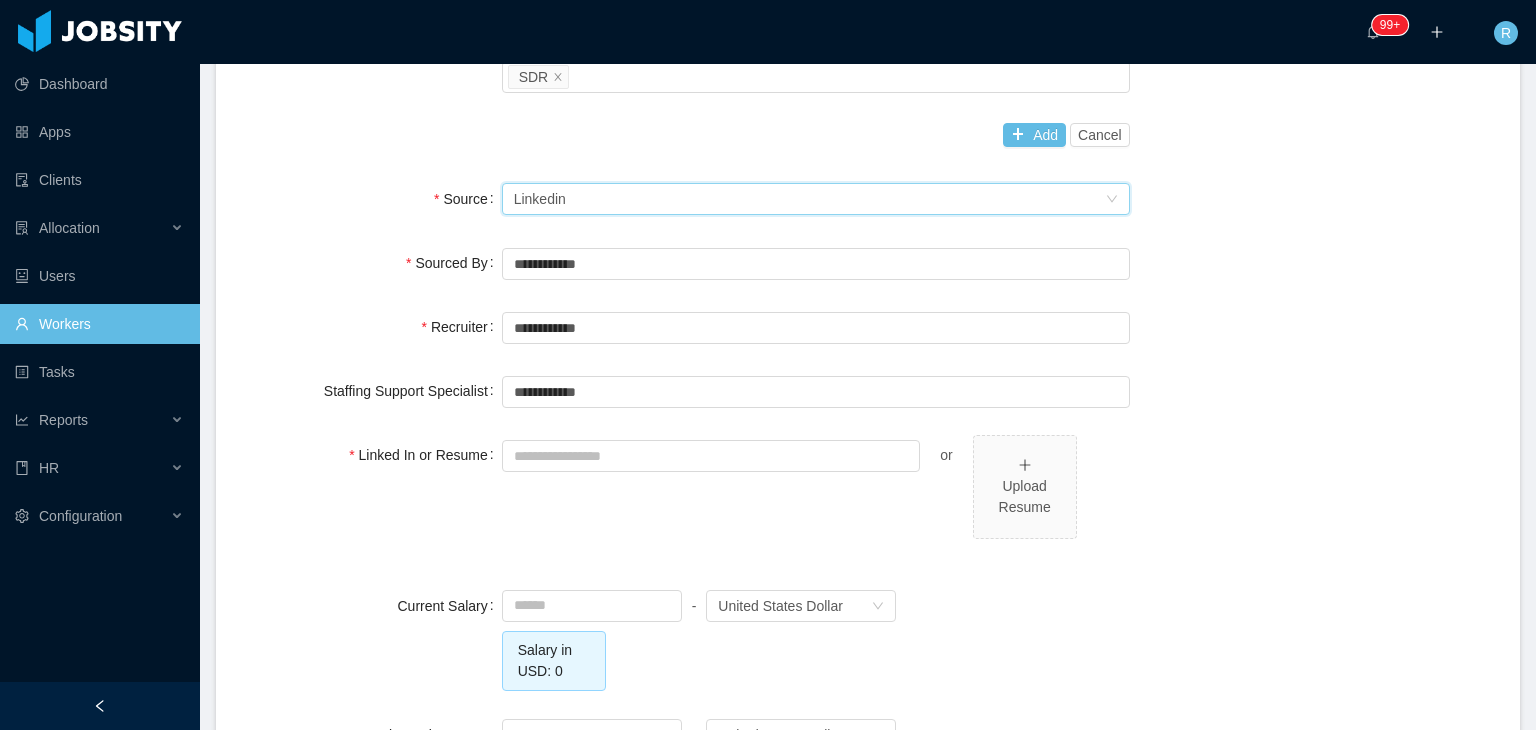 scroll, scrollTop: 1347, scrollLeft: 0, axis: vertical 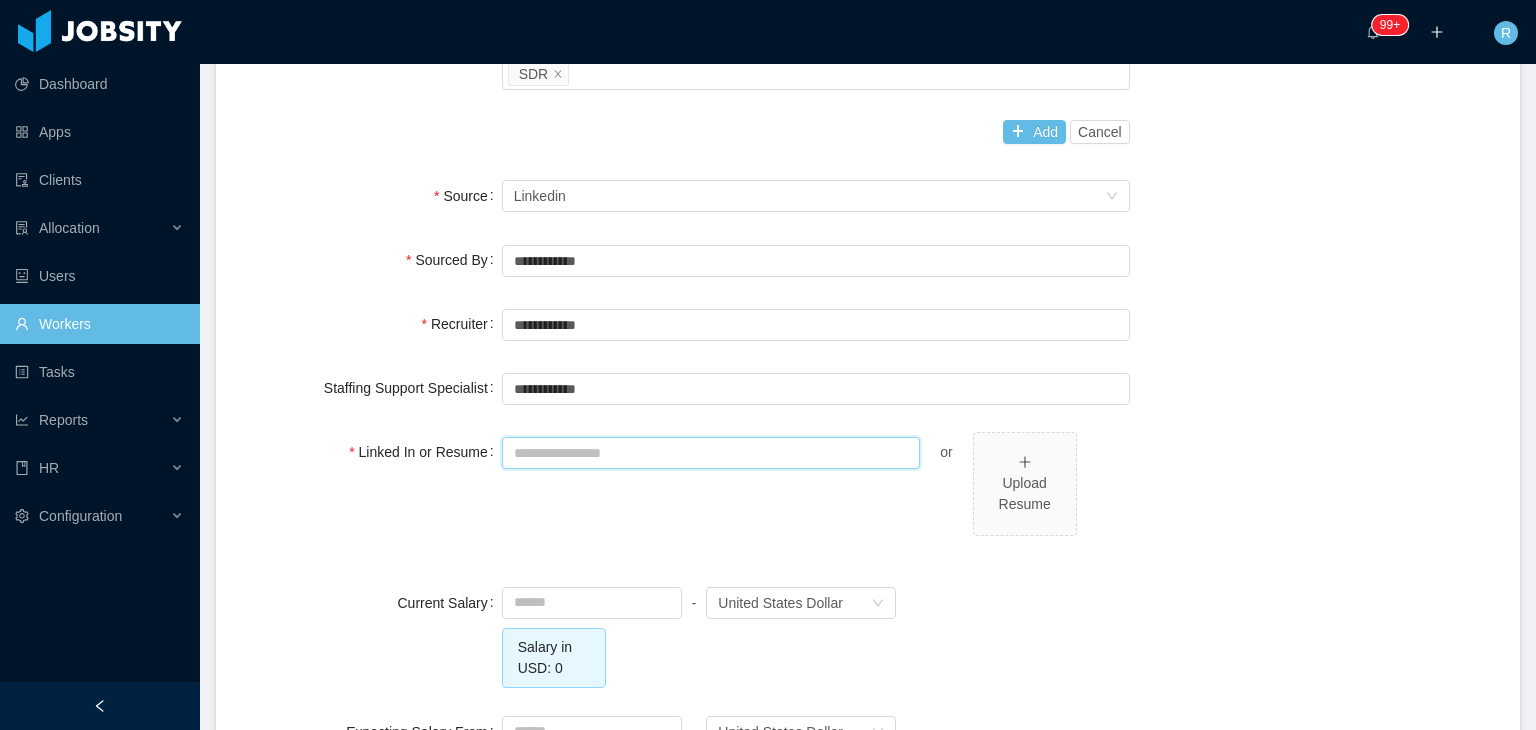 click on "Linked In or Resume" at bounding box center (711, 453) 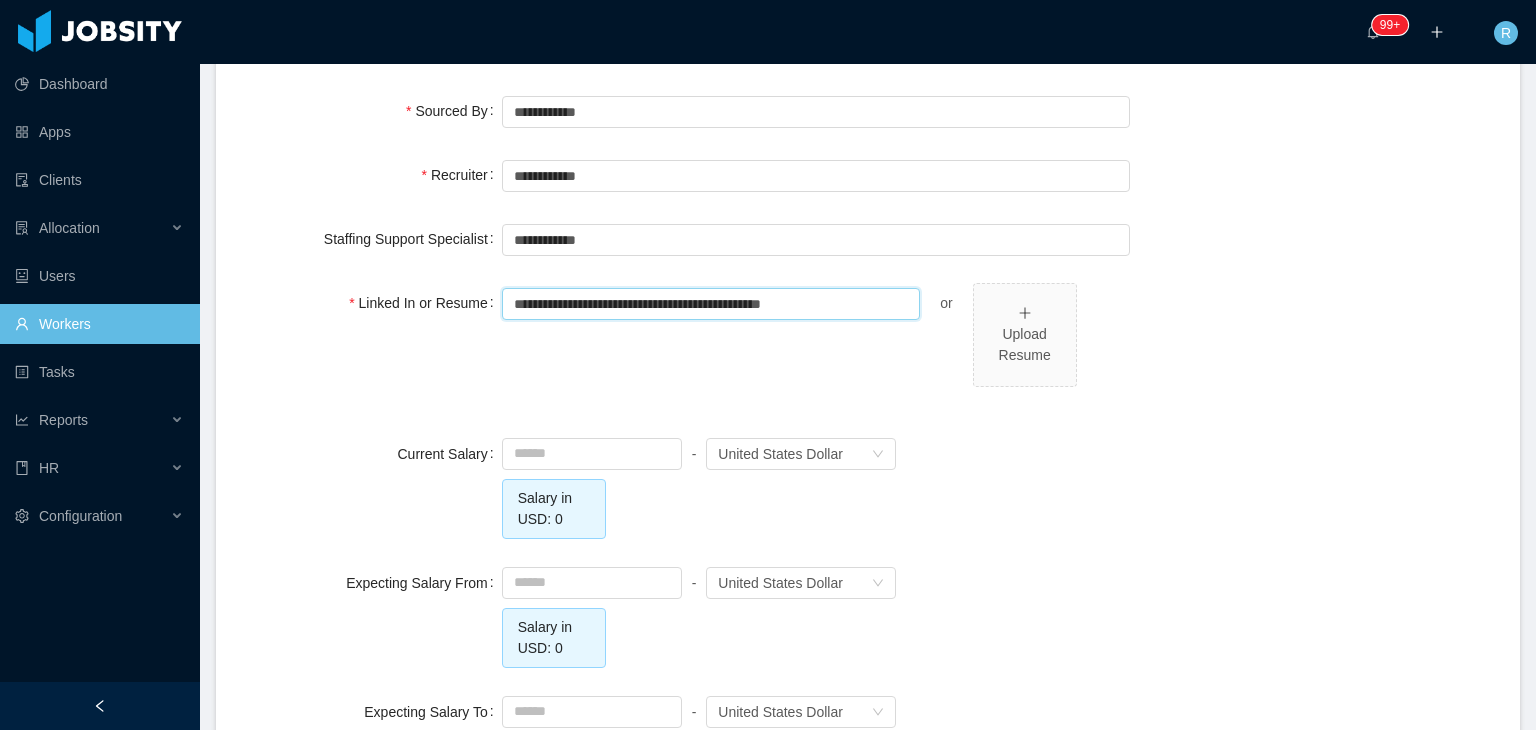 scroll, scrollTop: 1515, scrollLeft: 0, axis: vertical 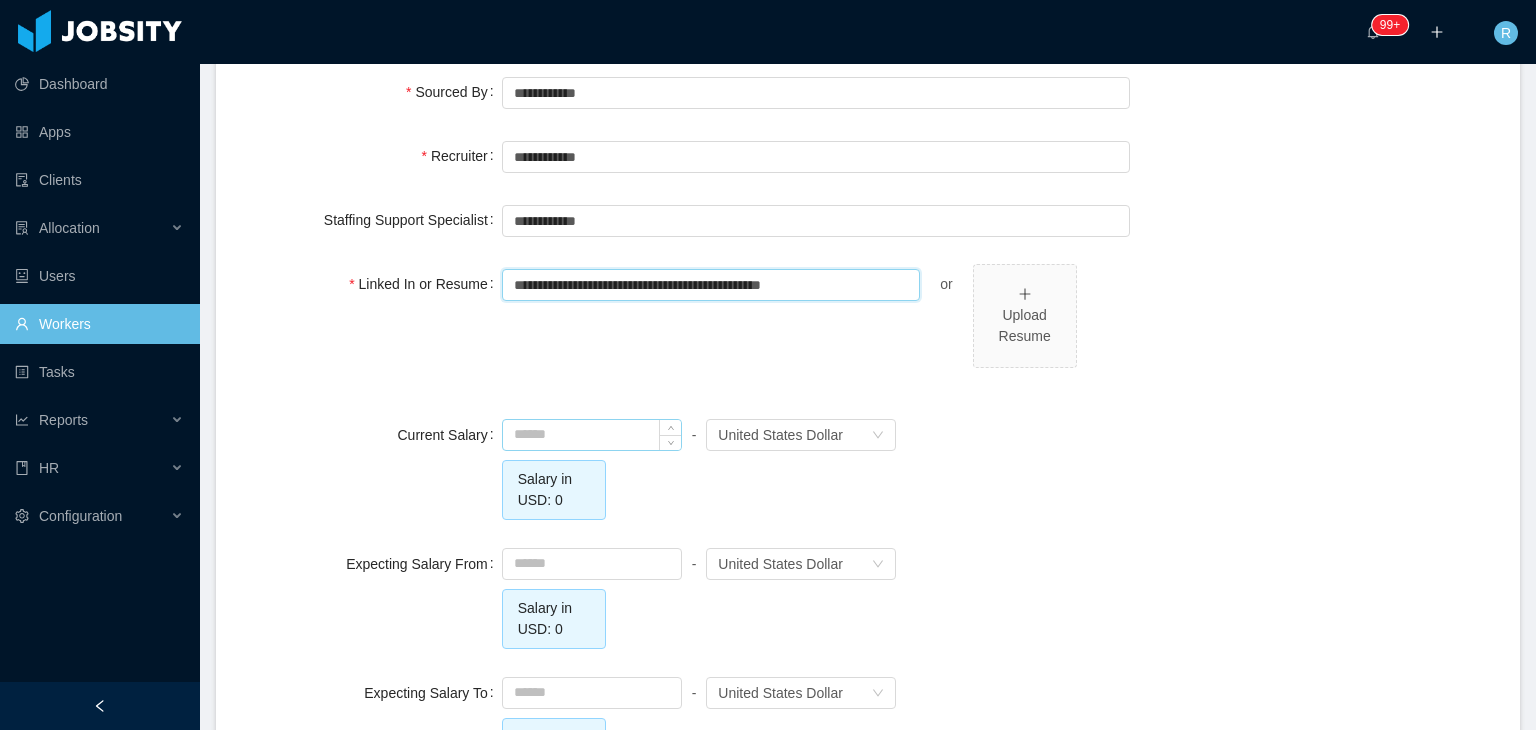 type on "**********" 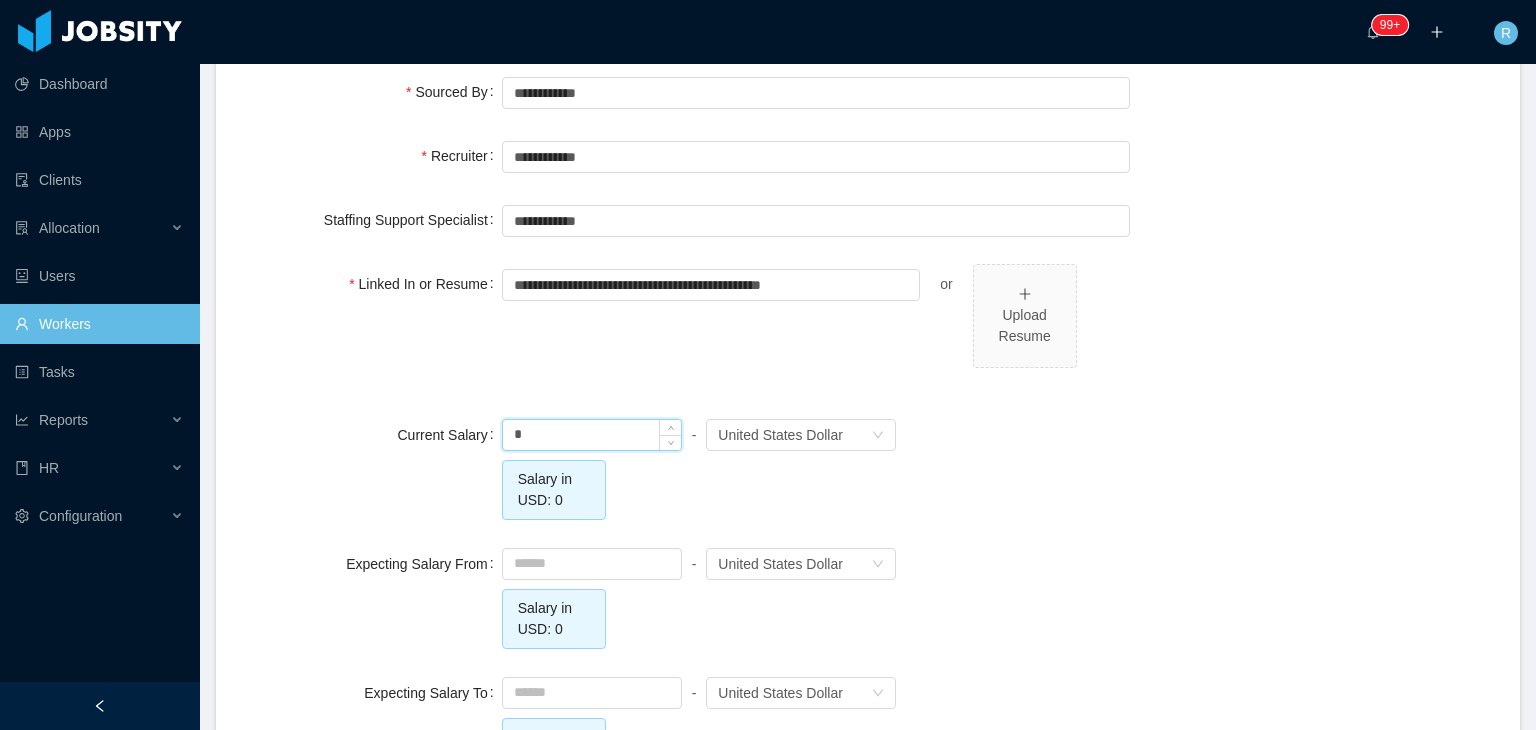 click on "*" at bounding box center (592, 435) 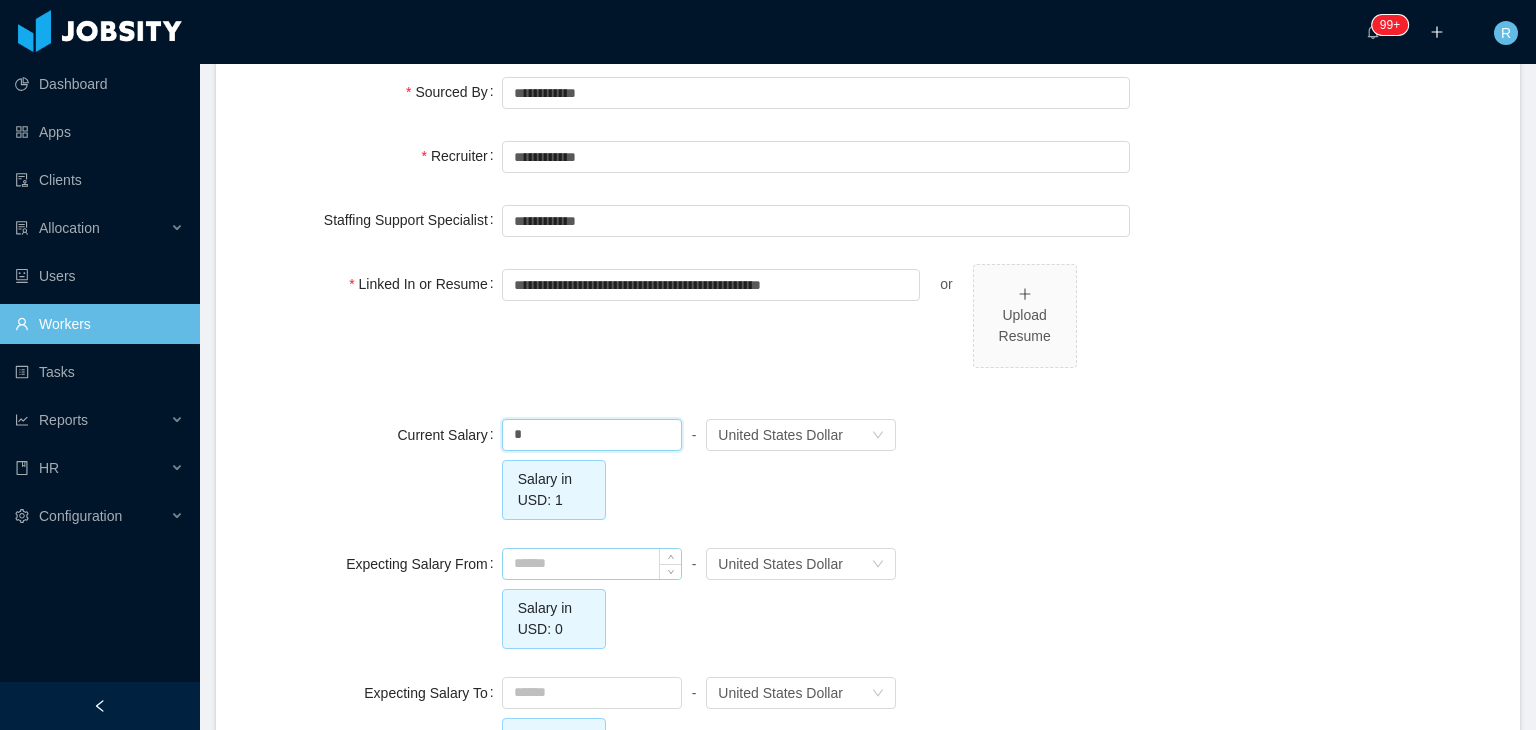 type on "****" 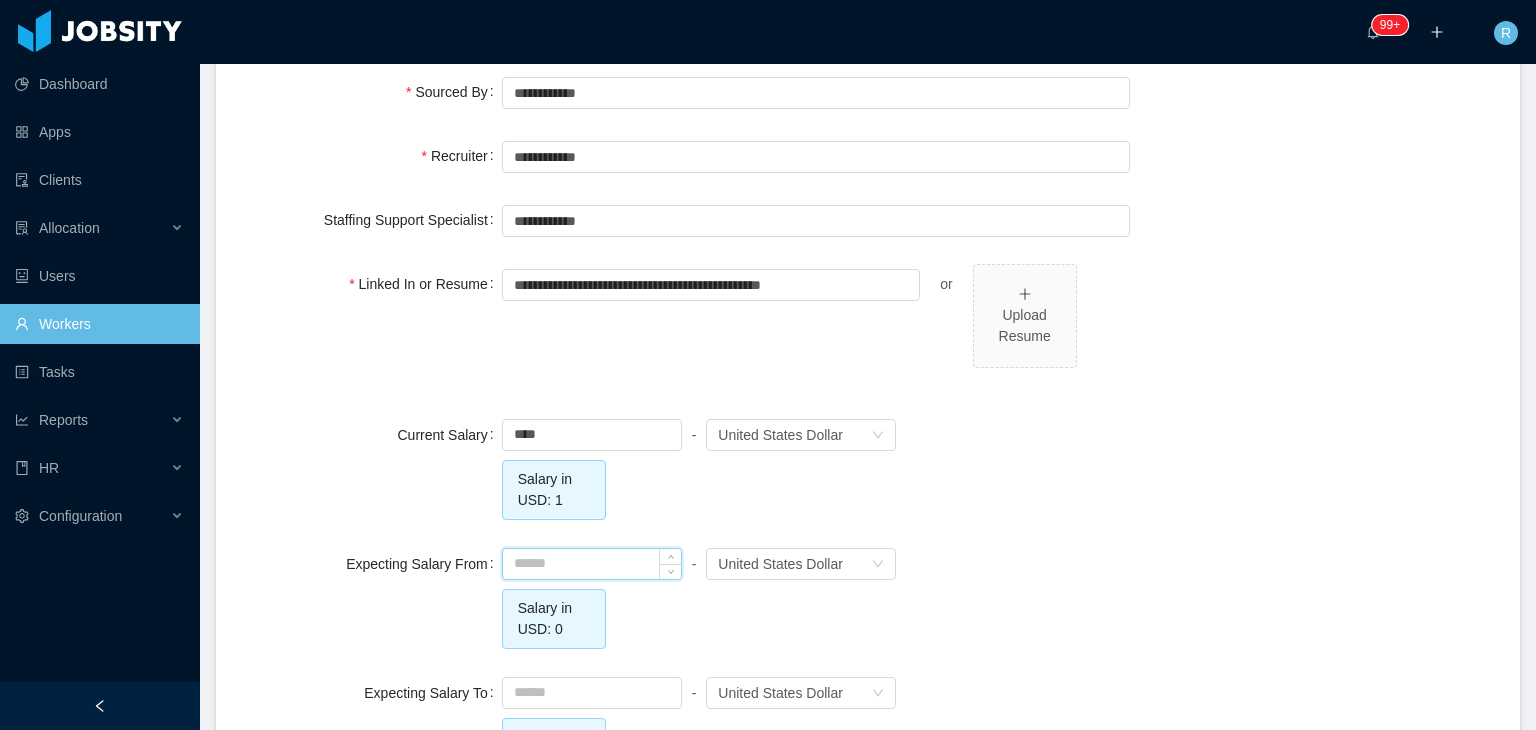 click at bounding box center [592, 564] 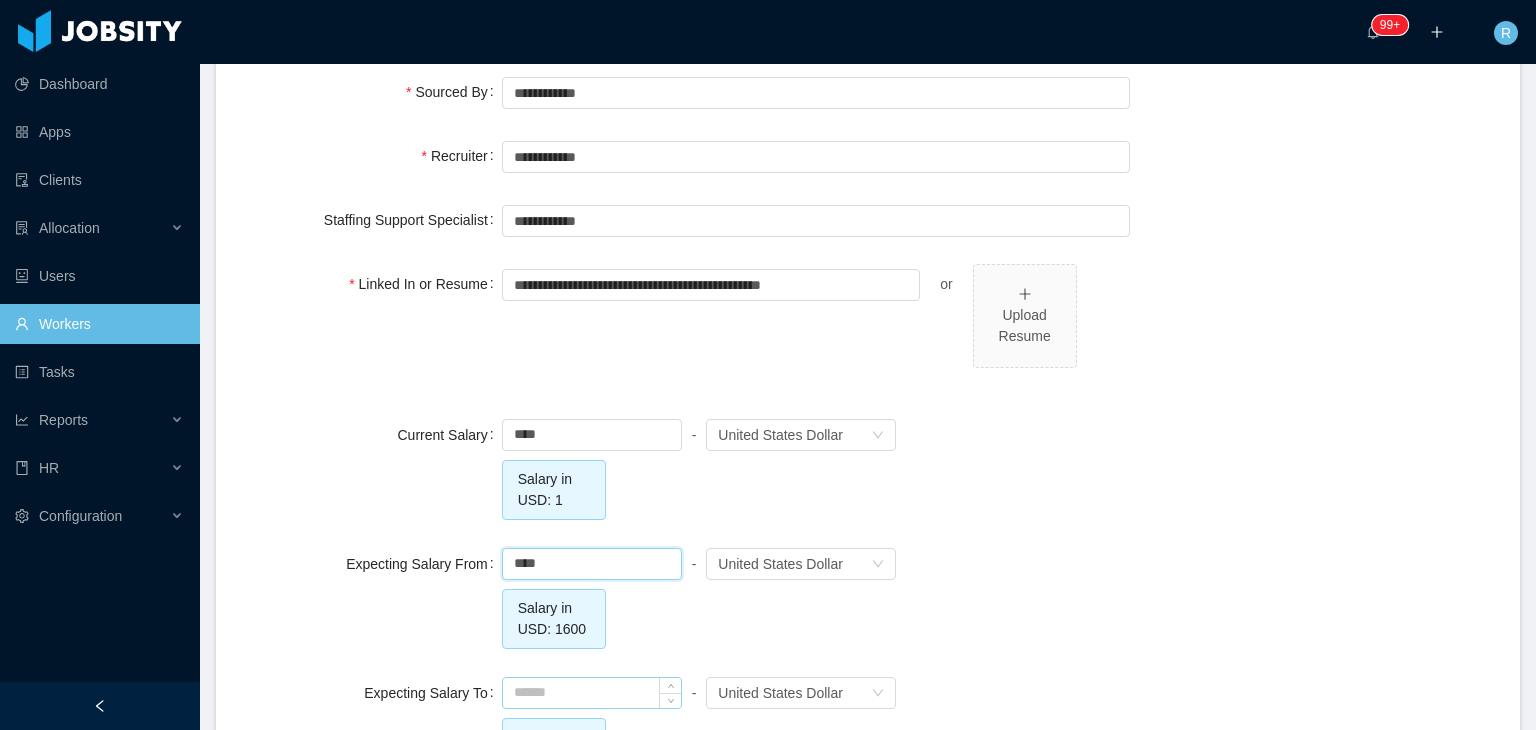 type on "*******" 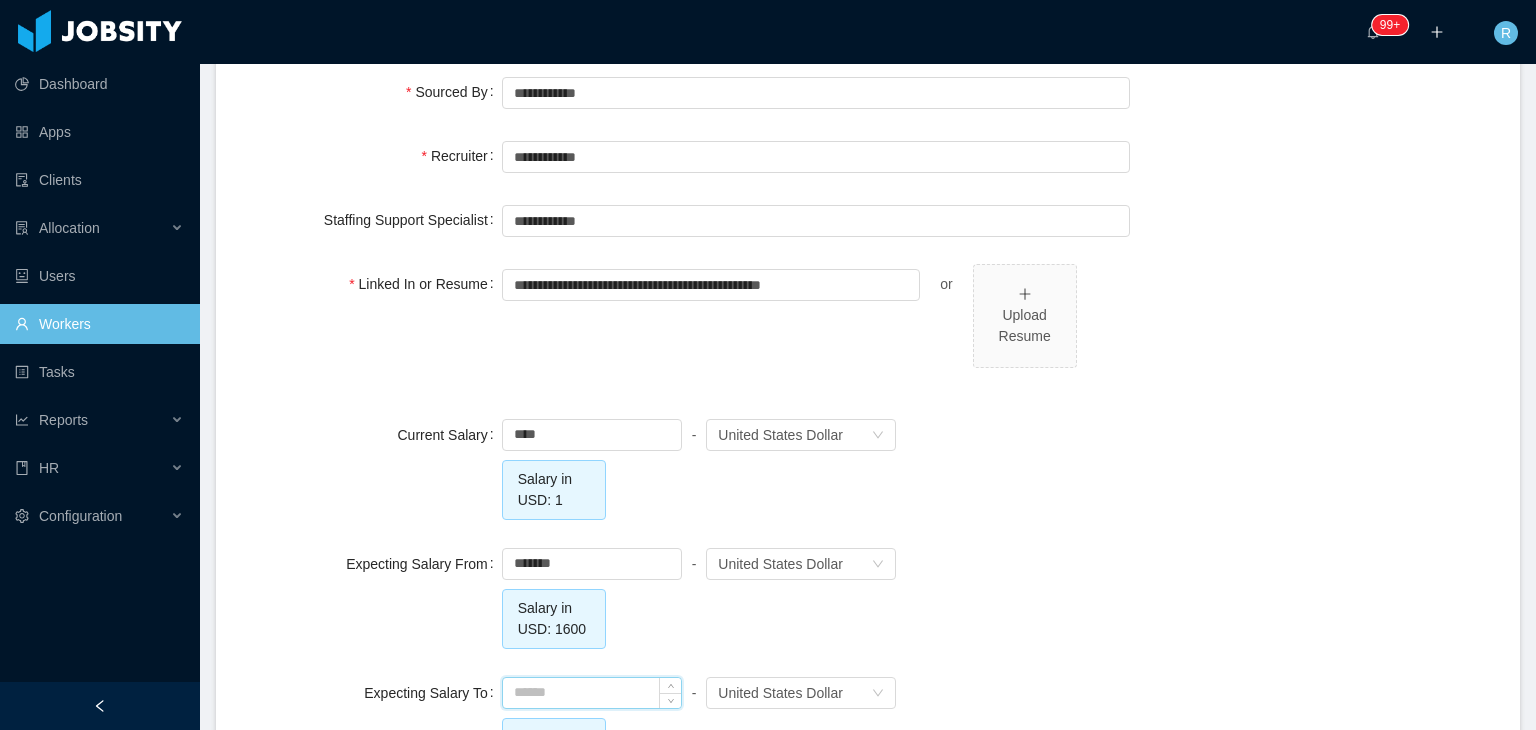click at bounding box center (592, 693) 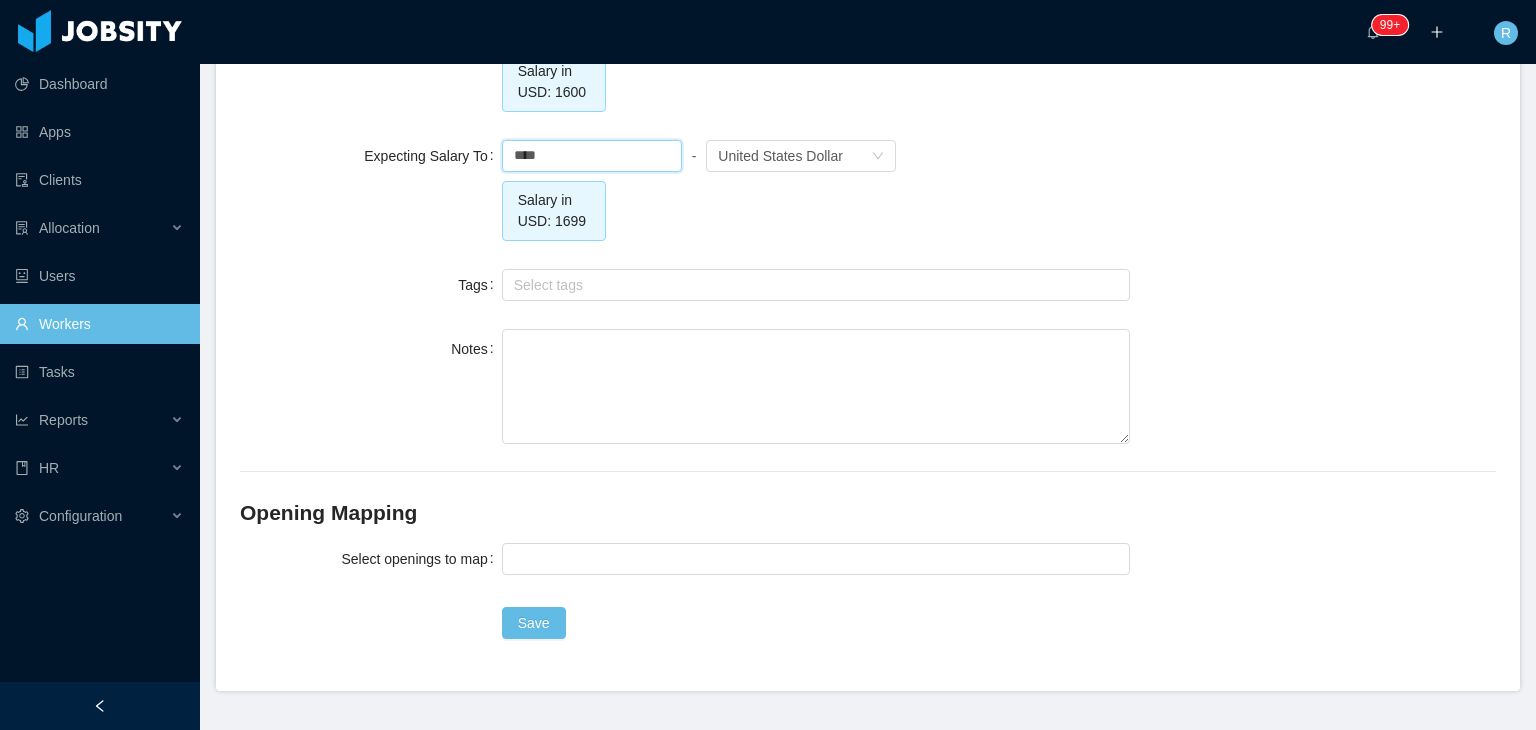 scroll, scrollTop: 2095, scrollLeft: 0, axis: vertical 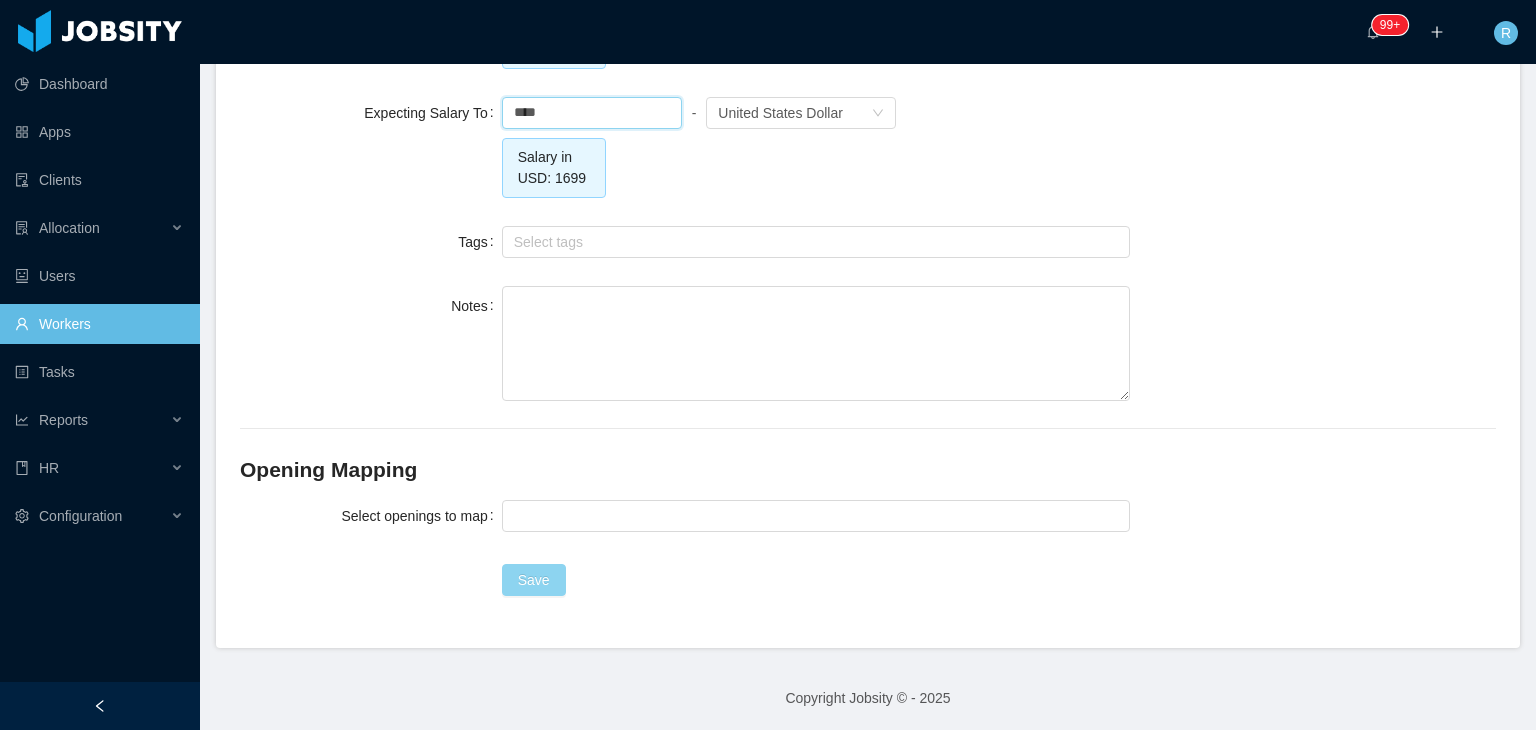 type on "*******" 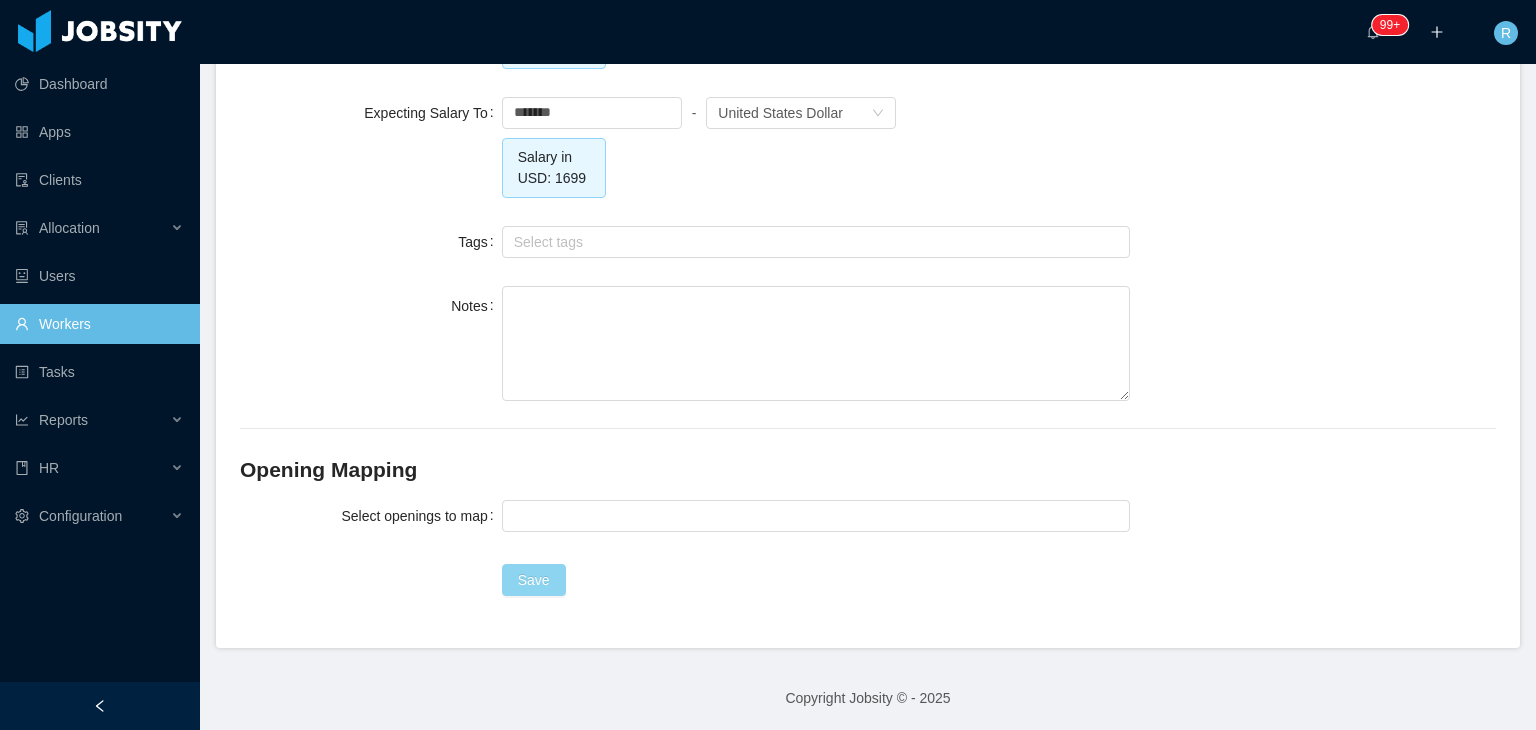 click on "Save" at bounding box center (534, 580) 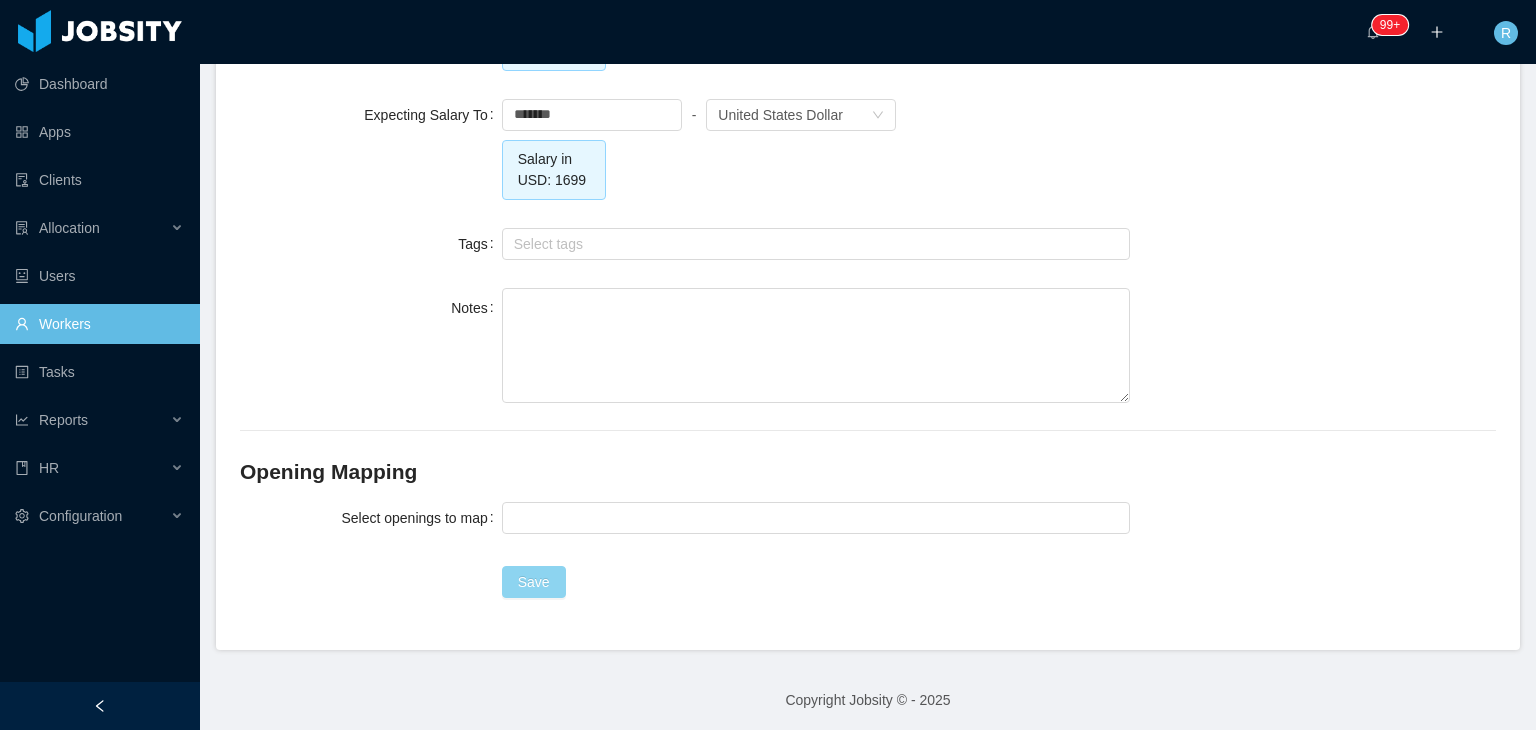 scroll, scrollTop: 2096, scrollLeft: 0, axis: vertical 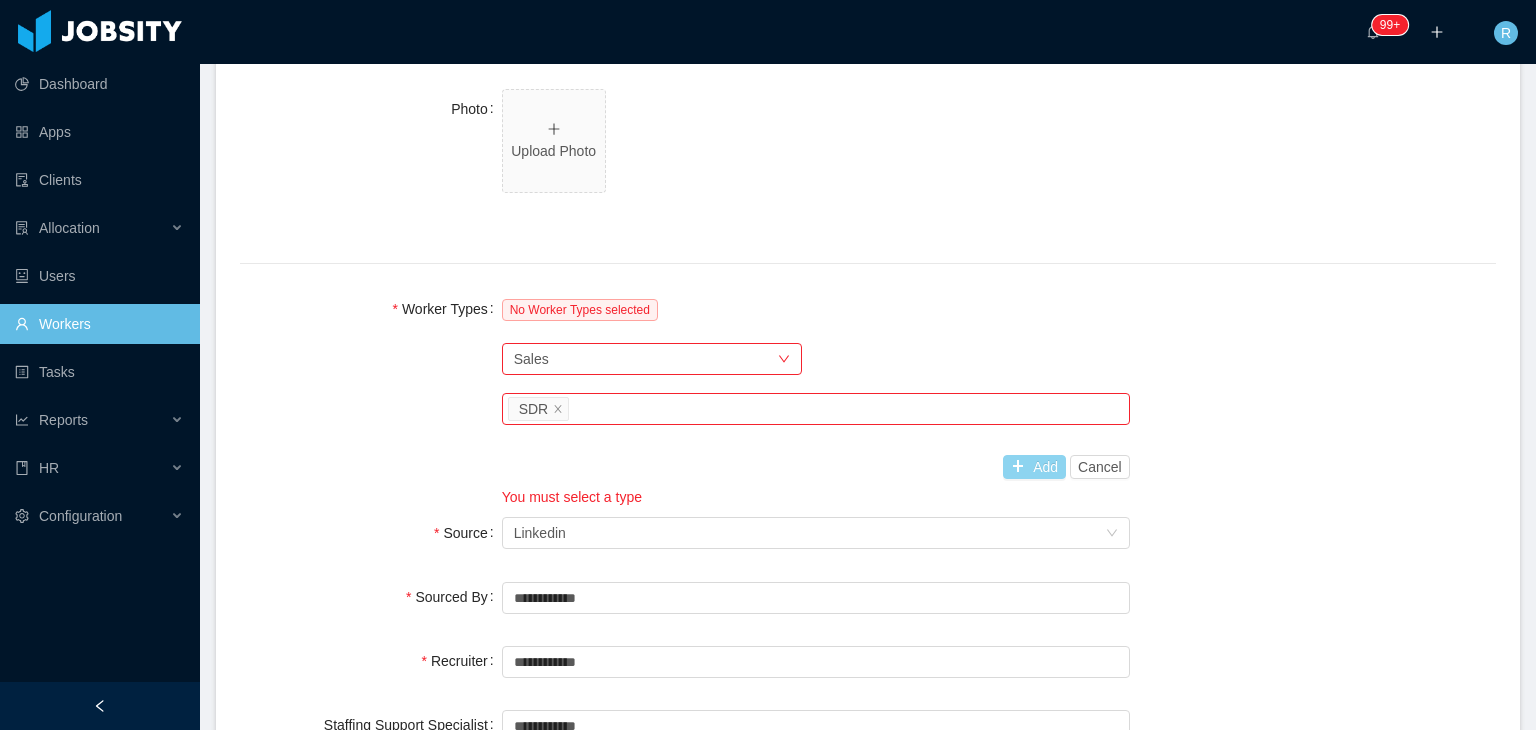 click on "Add" at bounding box center [1034, 467] 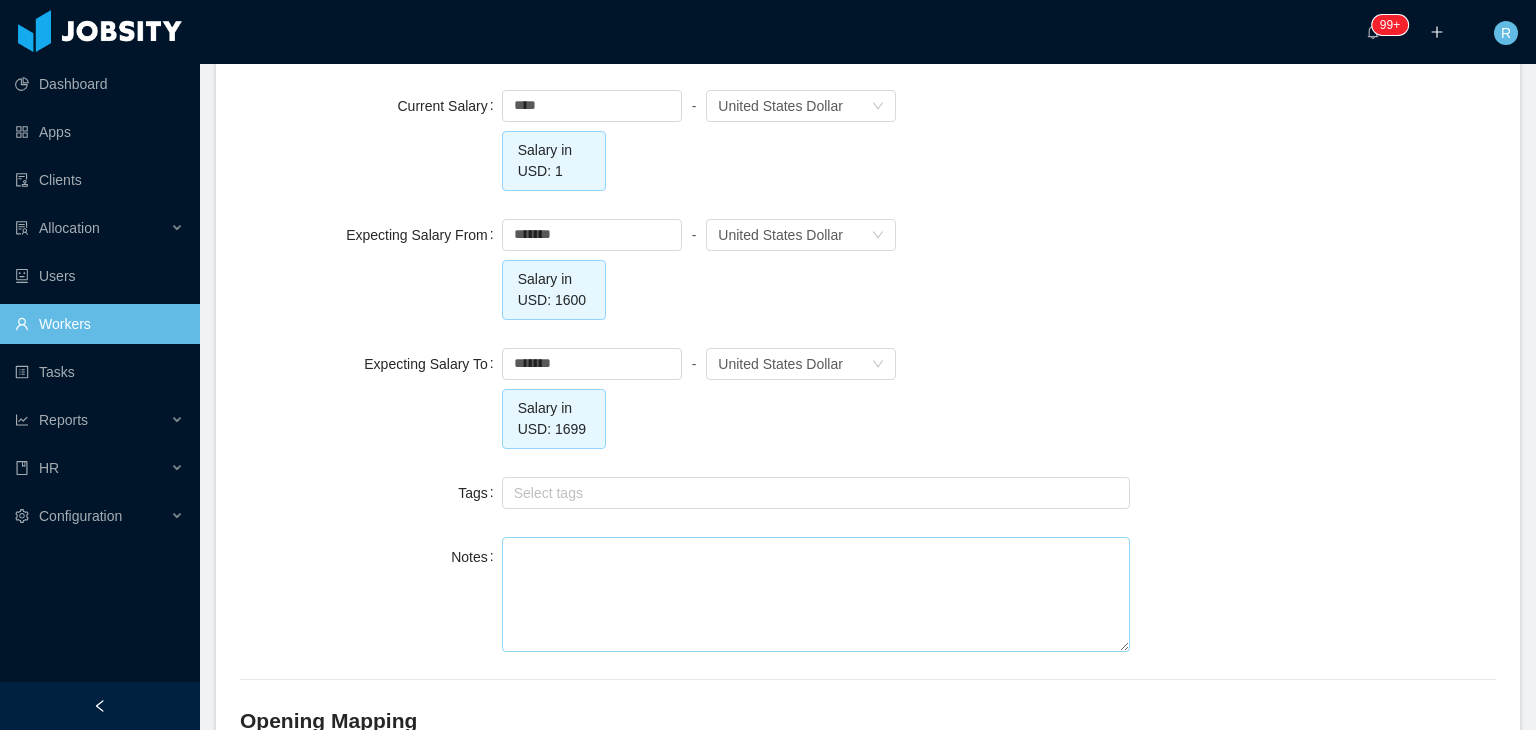 scroll, scrollTop: 2029, scrollLeft: 0, axis: vertical 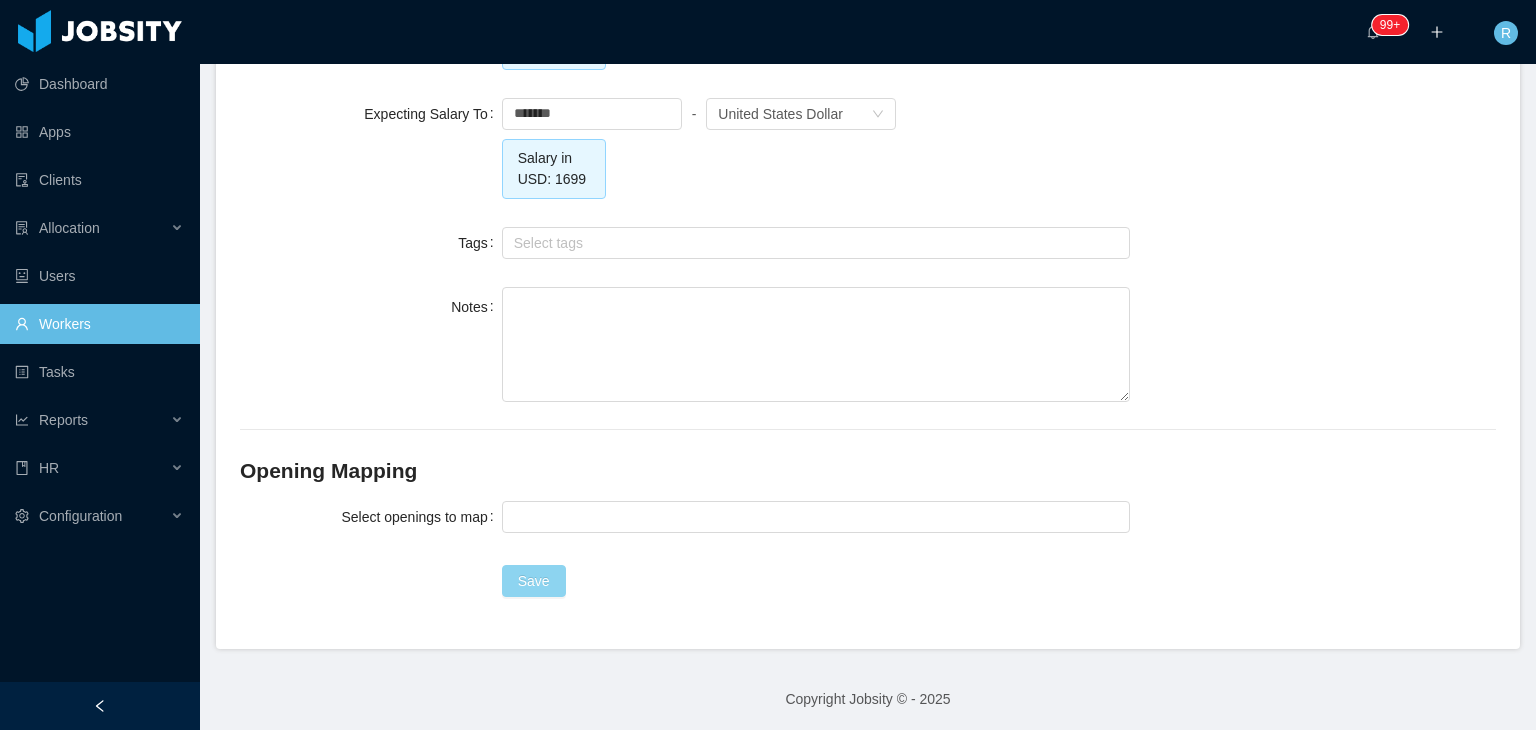 drag, startPoint x: 533, startPoint y: 557, endPoint x: 536, endPoint y: 577, distance: 20.22375 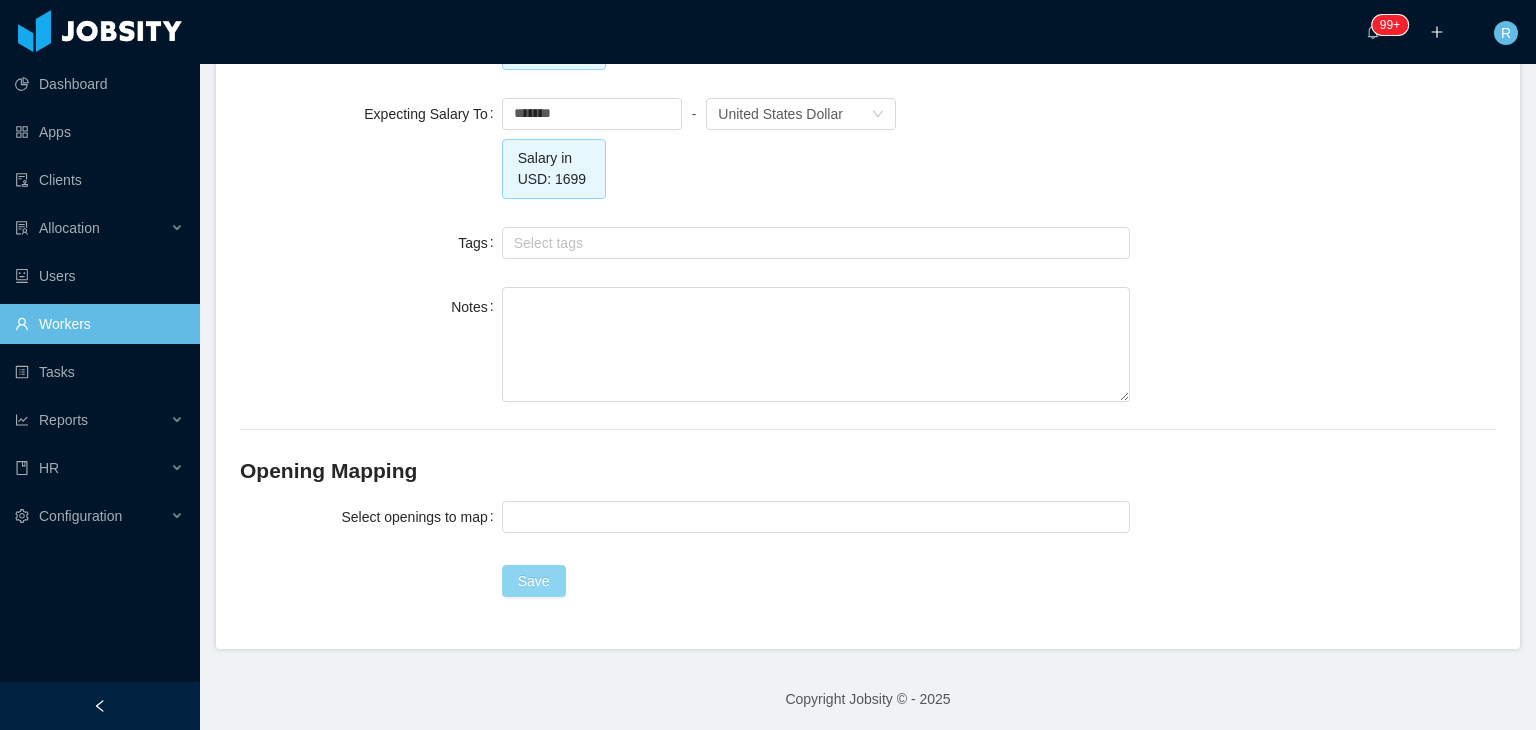 click on "Save" at bounding box center [534, 581] 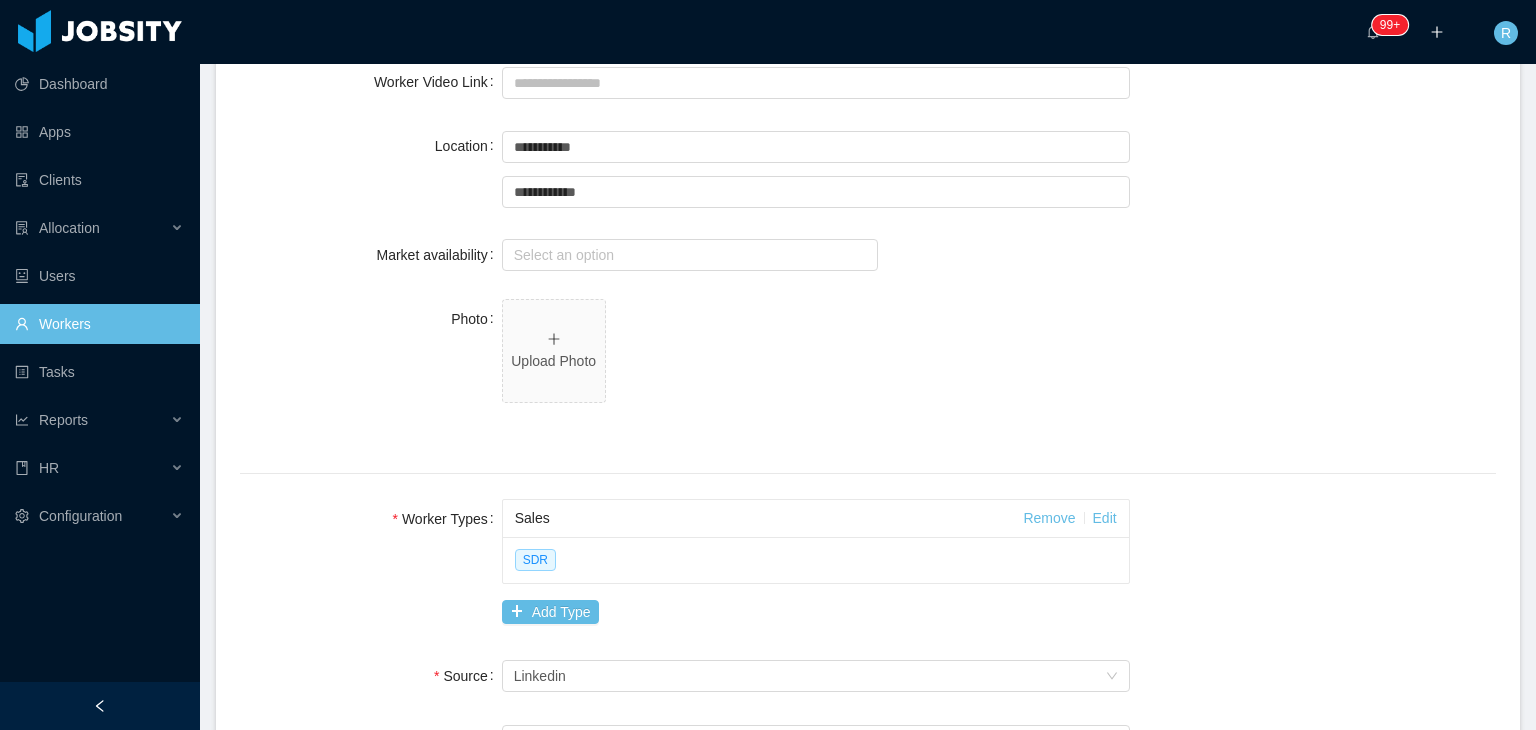 scroll, scrollTop: 1023, scrollLeft: 0, axis: vertical 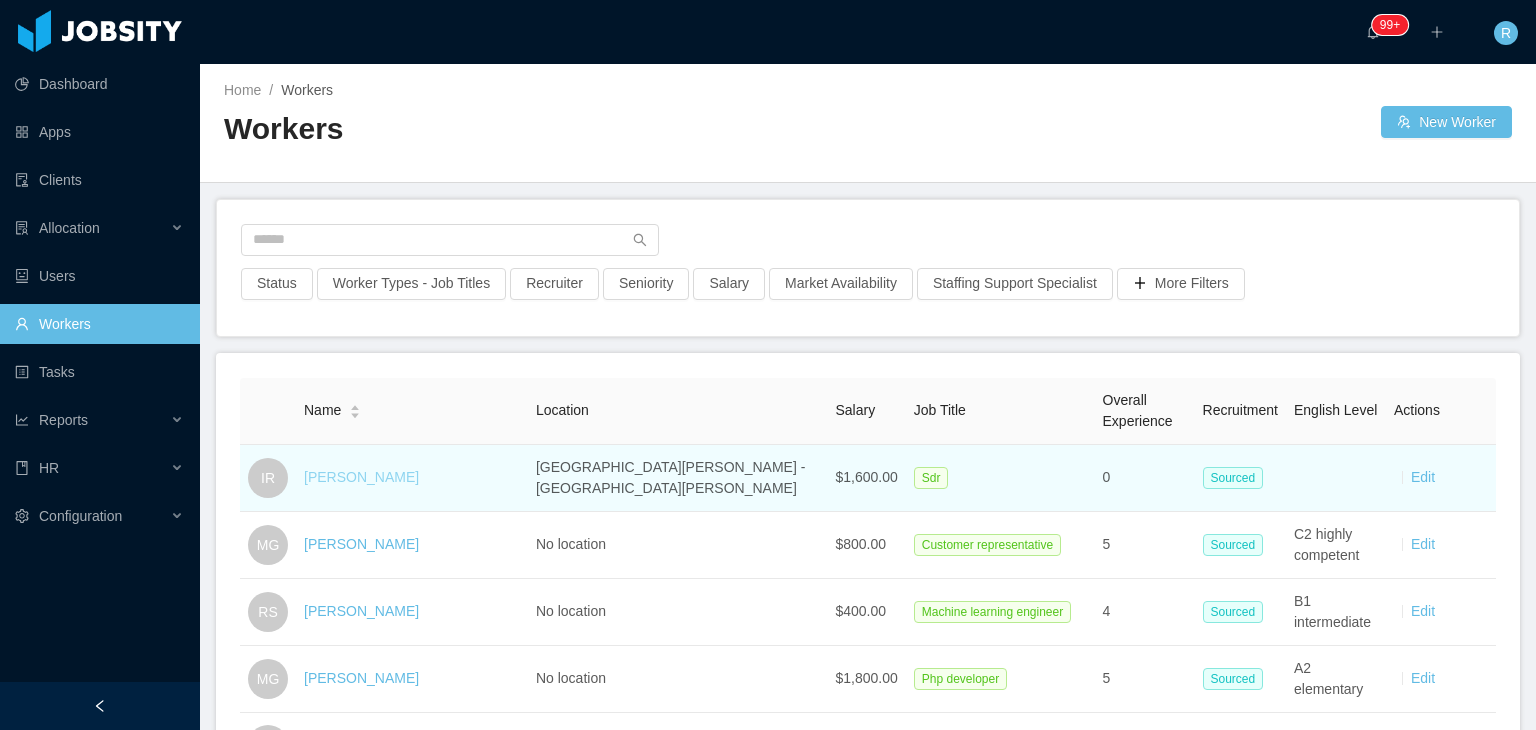click on "[PERSON_NAME]" at bounding box center (361, 477) 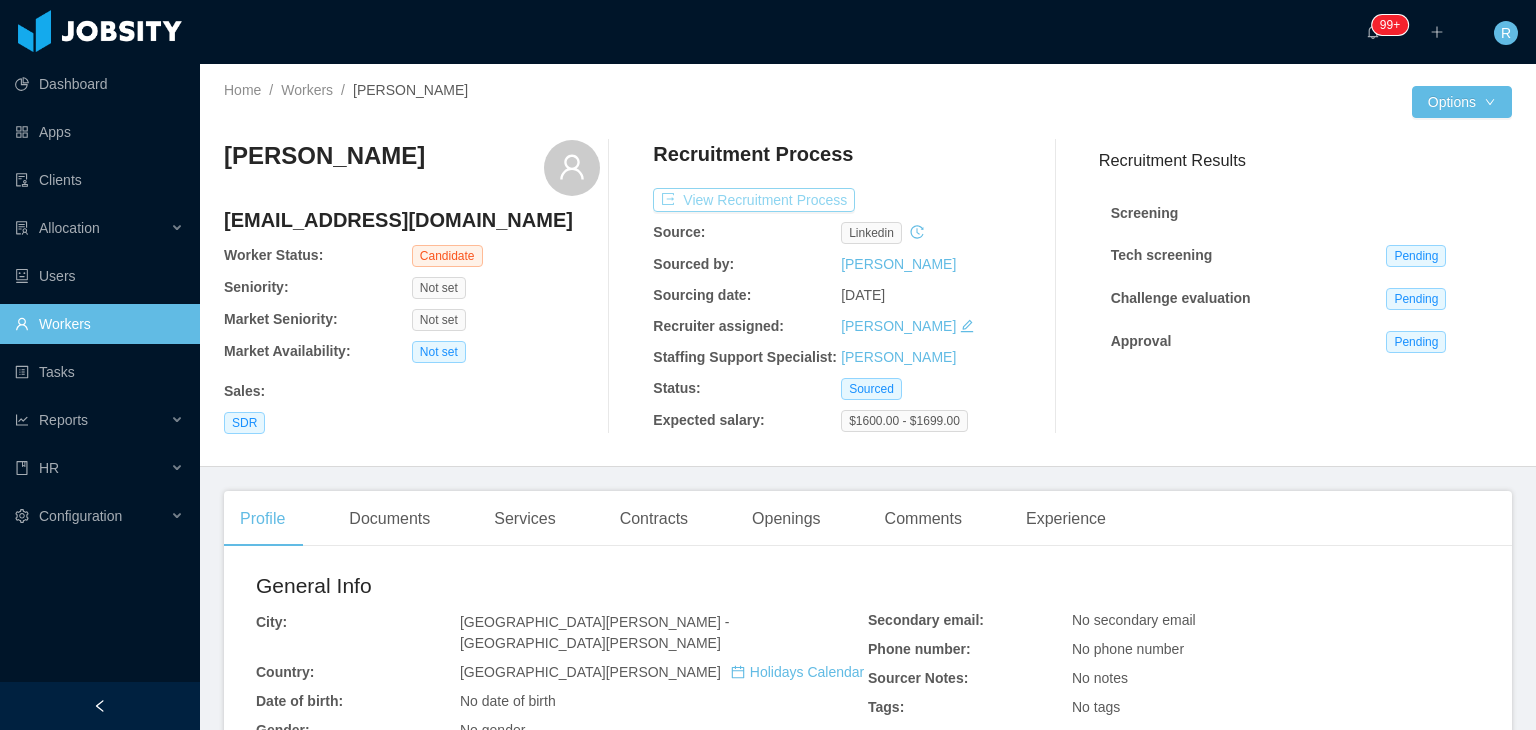 click on "View Recruitment Process" at bounding box center (754, 200) 